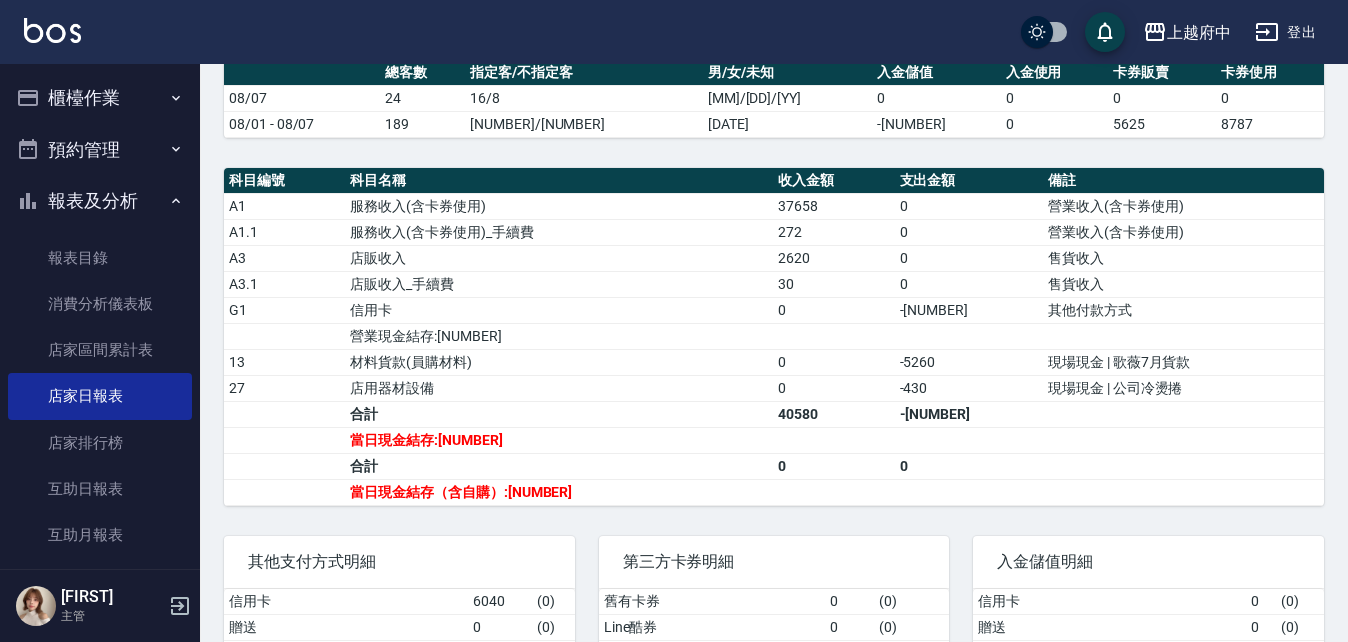 scroll, scrollTop: 400, scrollLeft: 0, axis: vertical 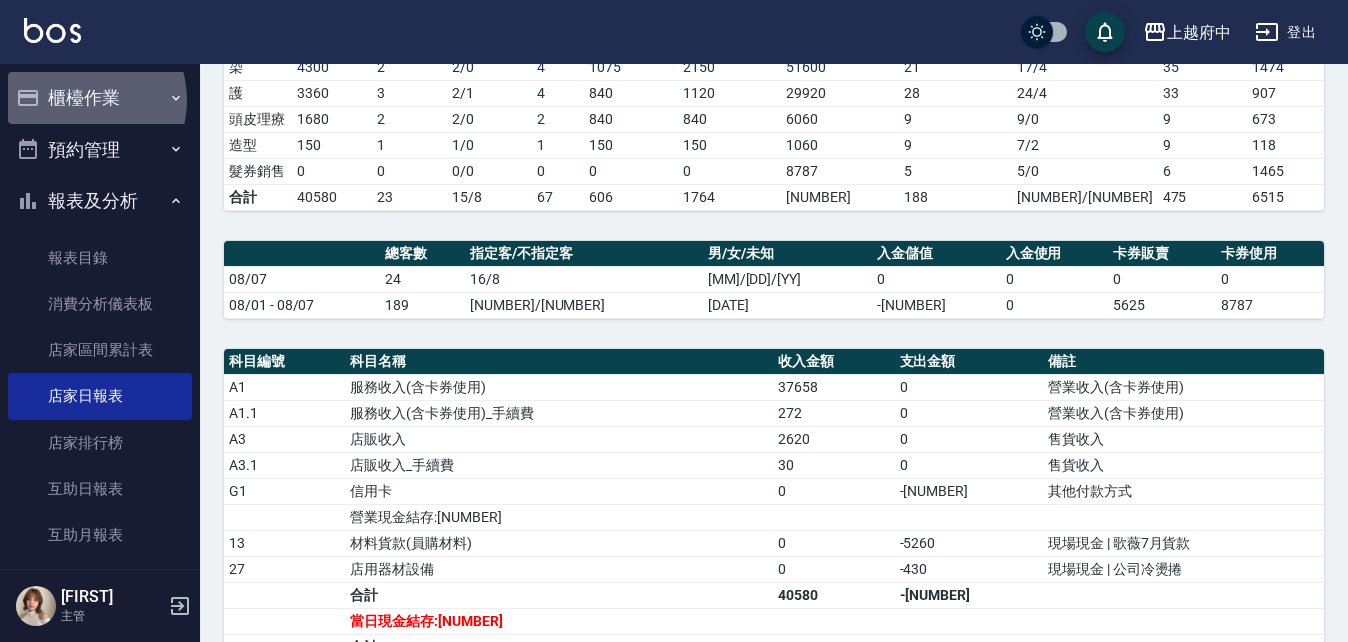 click on "櫃檯作業" at bounding box center (100, 98) 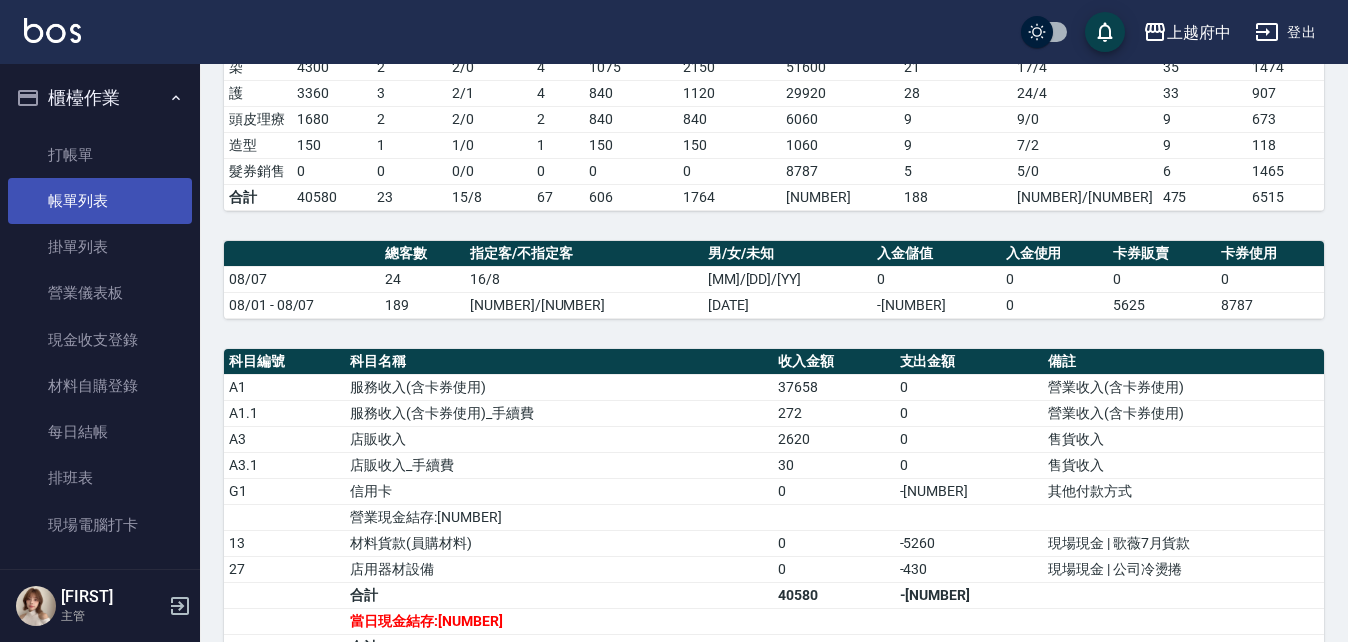 click on "帳單列表" at bounding box center (100, 201) 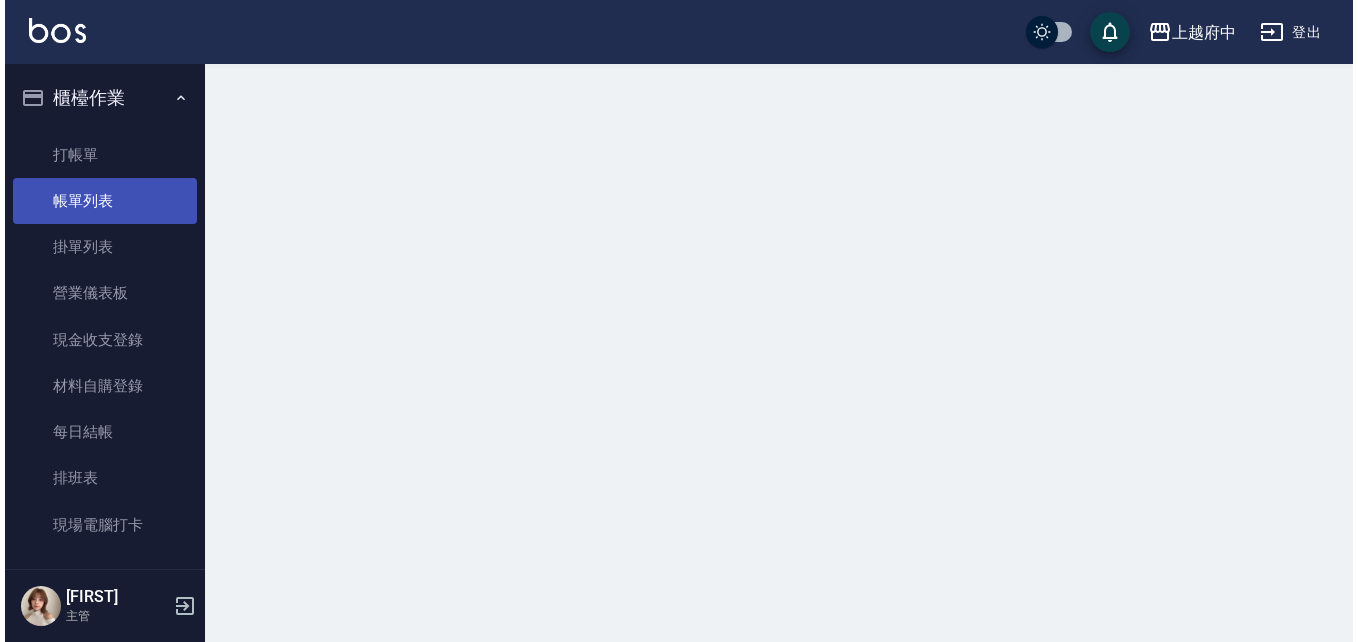 scroll, scrollTop: 0, scrollLeft: 0, axis: both 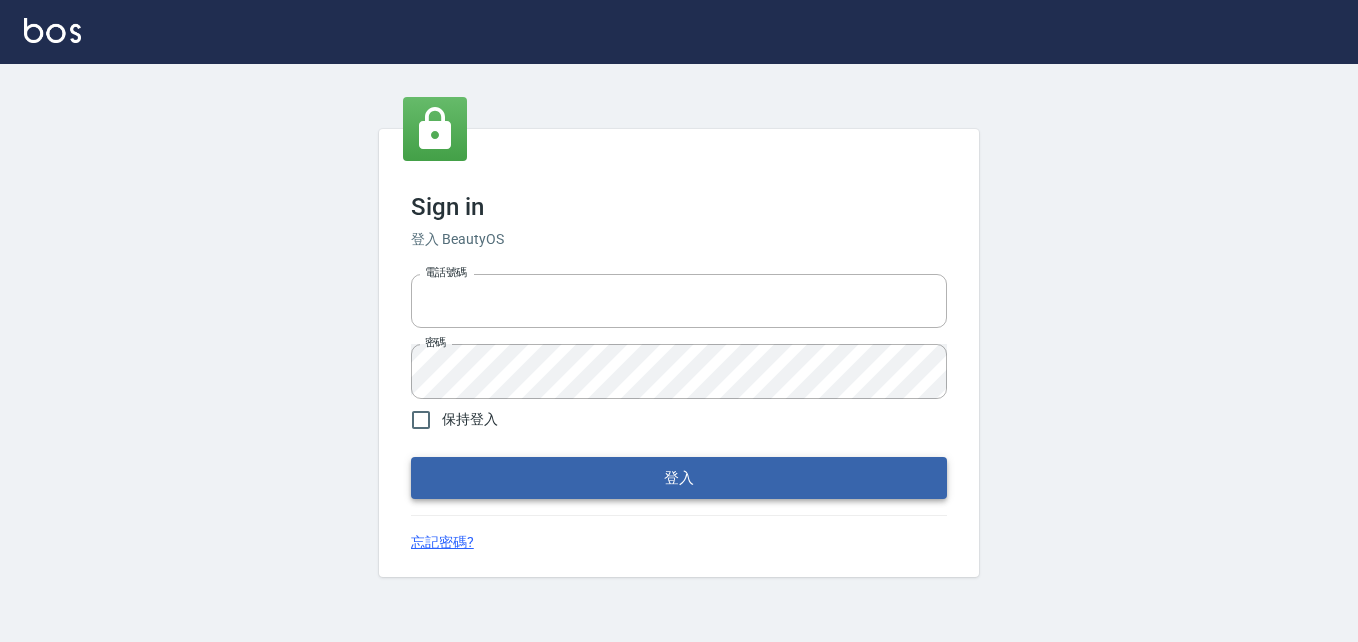 type on "0911903627" 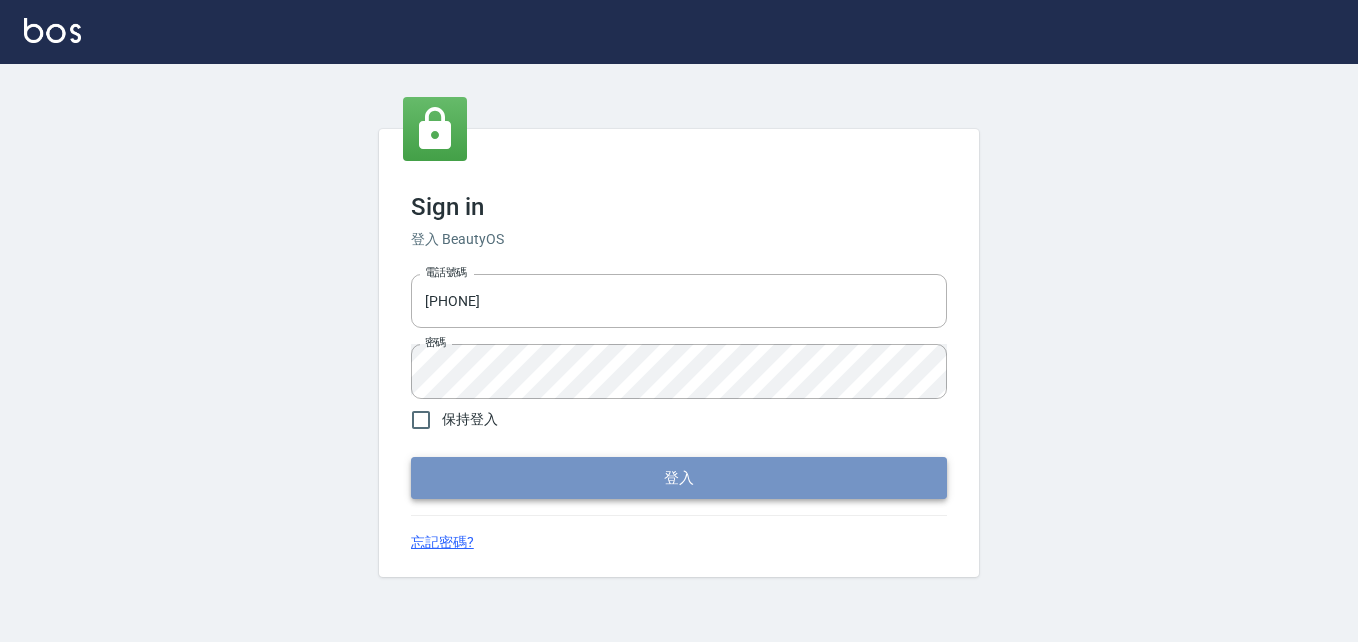 click on "登入" at bounding box center (679, 478) 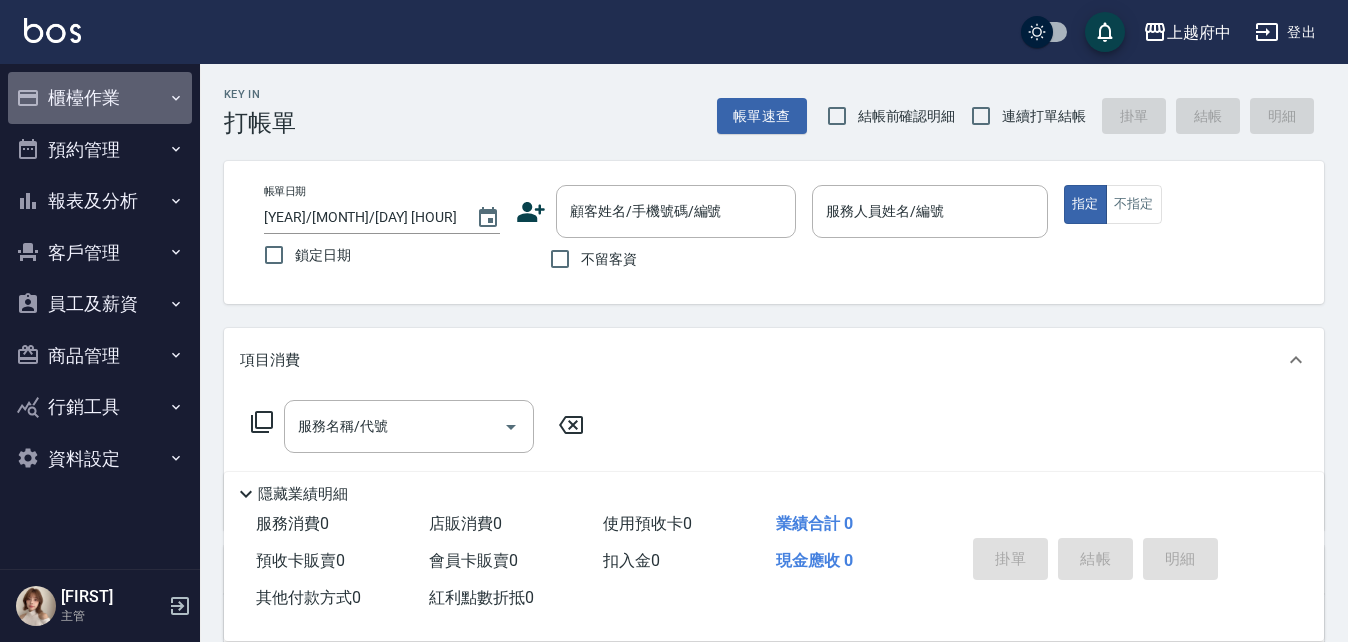 click on "櫃檯作業" at bounding box center [100, 98] 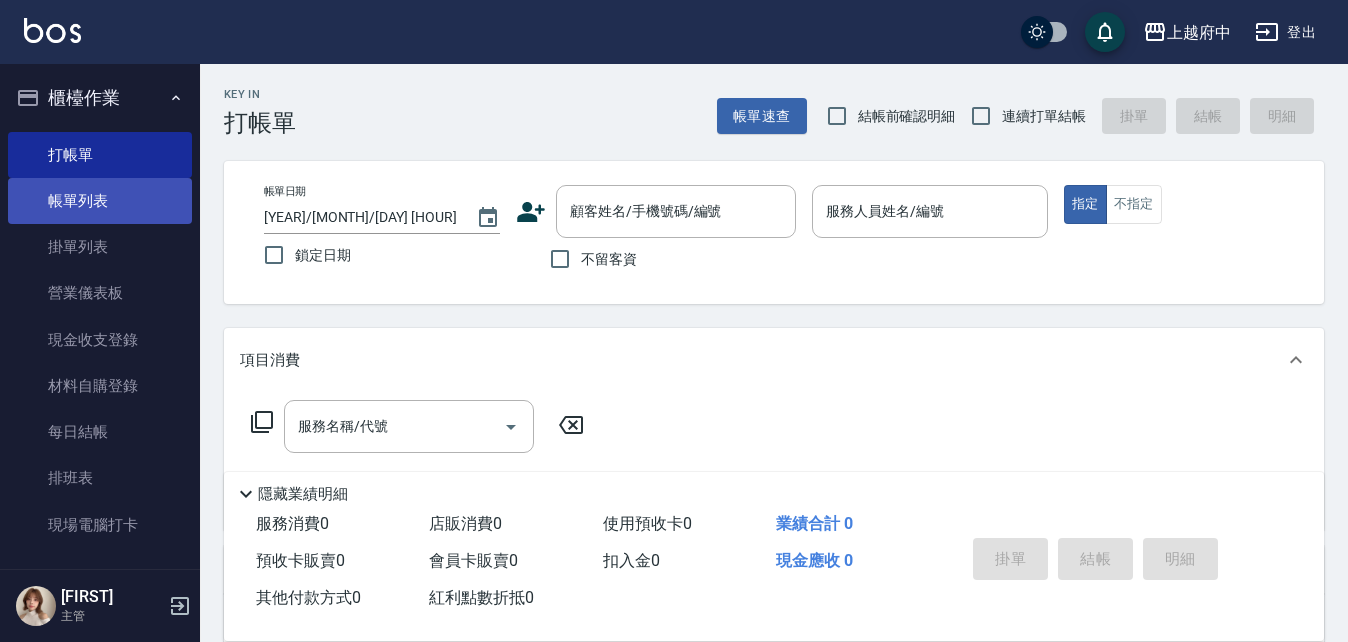 click on "帳單列表" at bounding box center [100, 201] 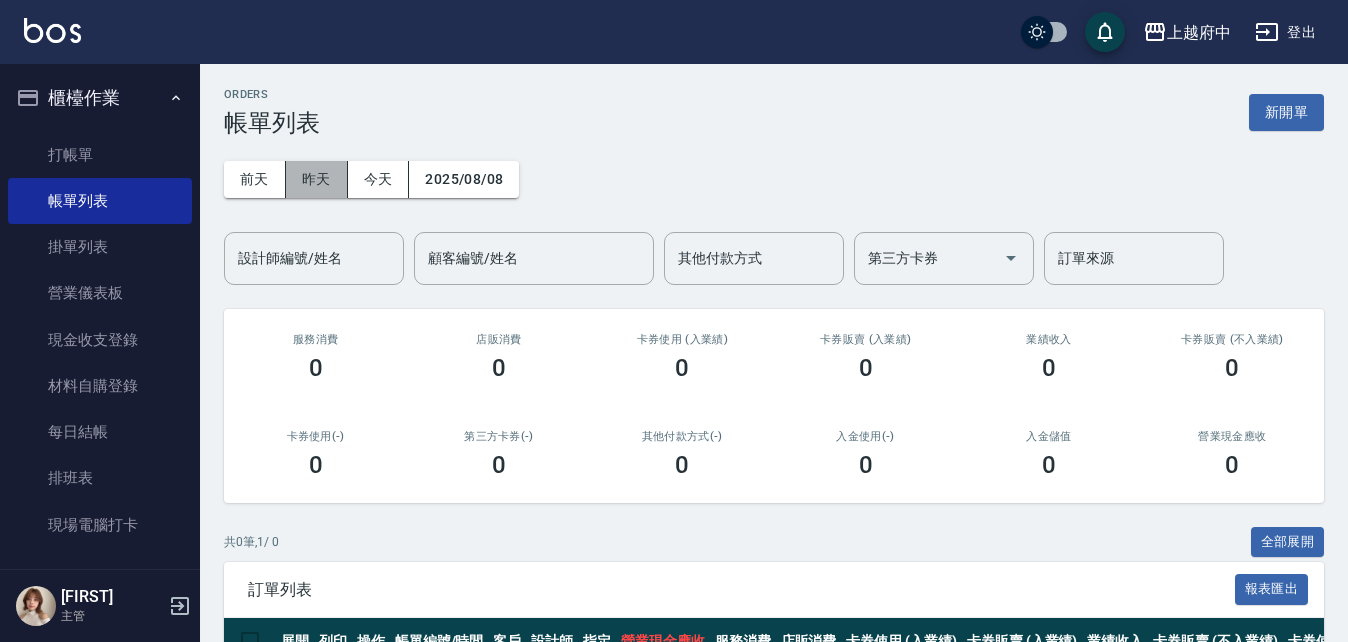 click on "昨天" at bounding box center (317, 179) 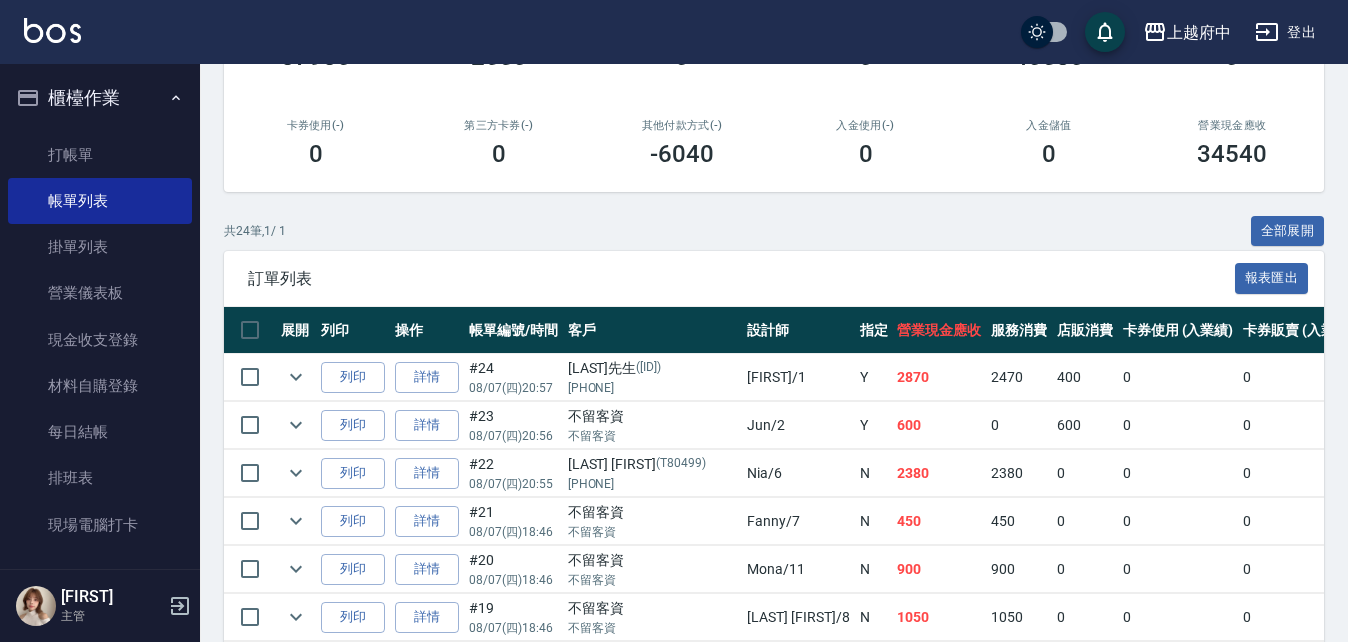 scroll, scrollTop: 300, scrollLeft: 0, axis: vertical 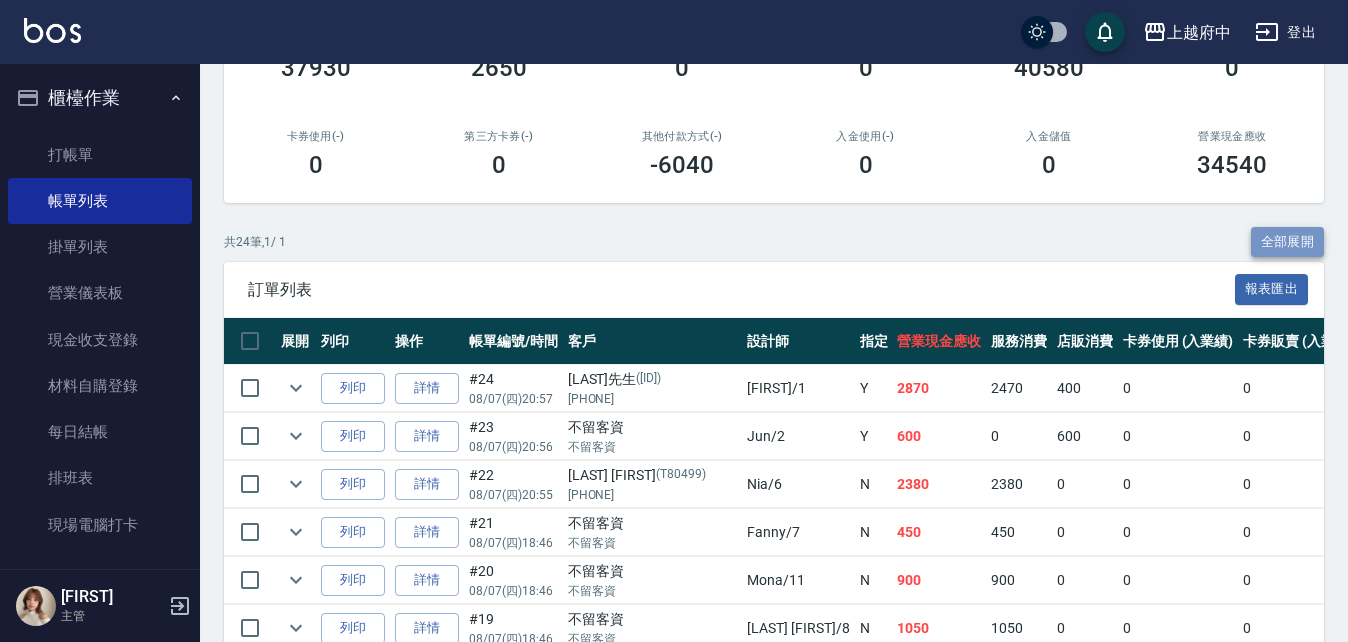 click on "全部展開" at bounding box center [1288, 242] 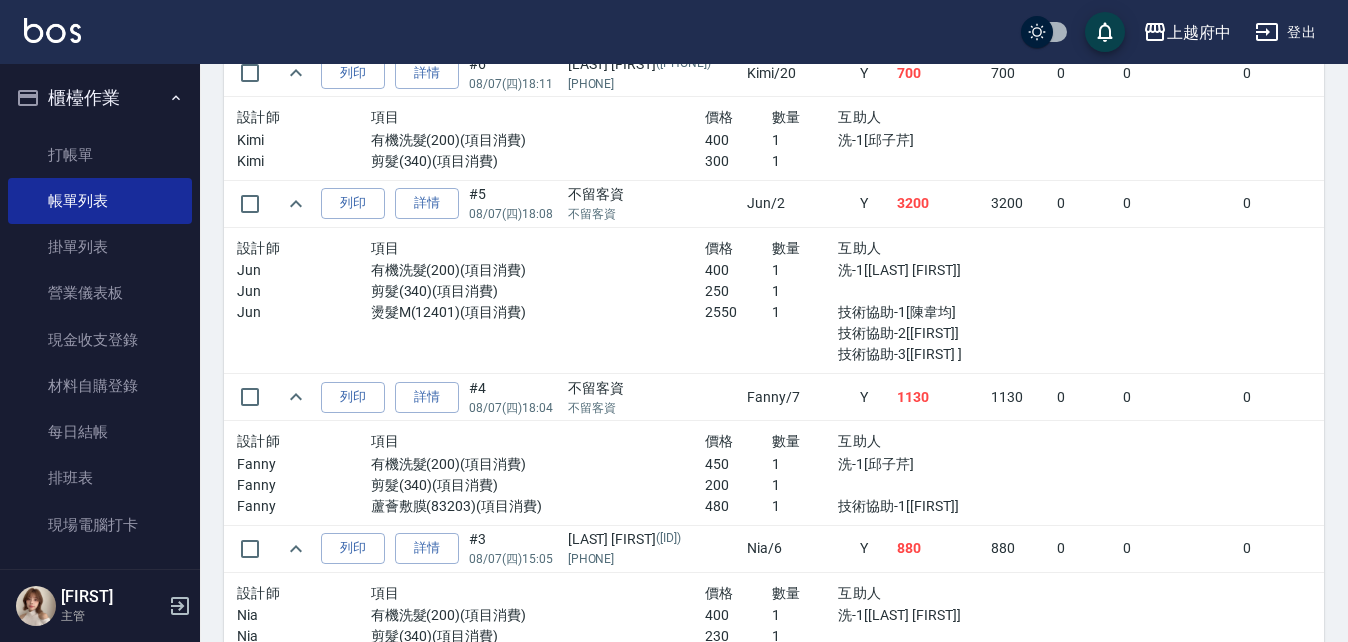 scroll, scrollTop: 3400, scrollLeft: 0, axis: vertical 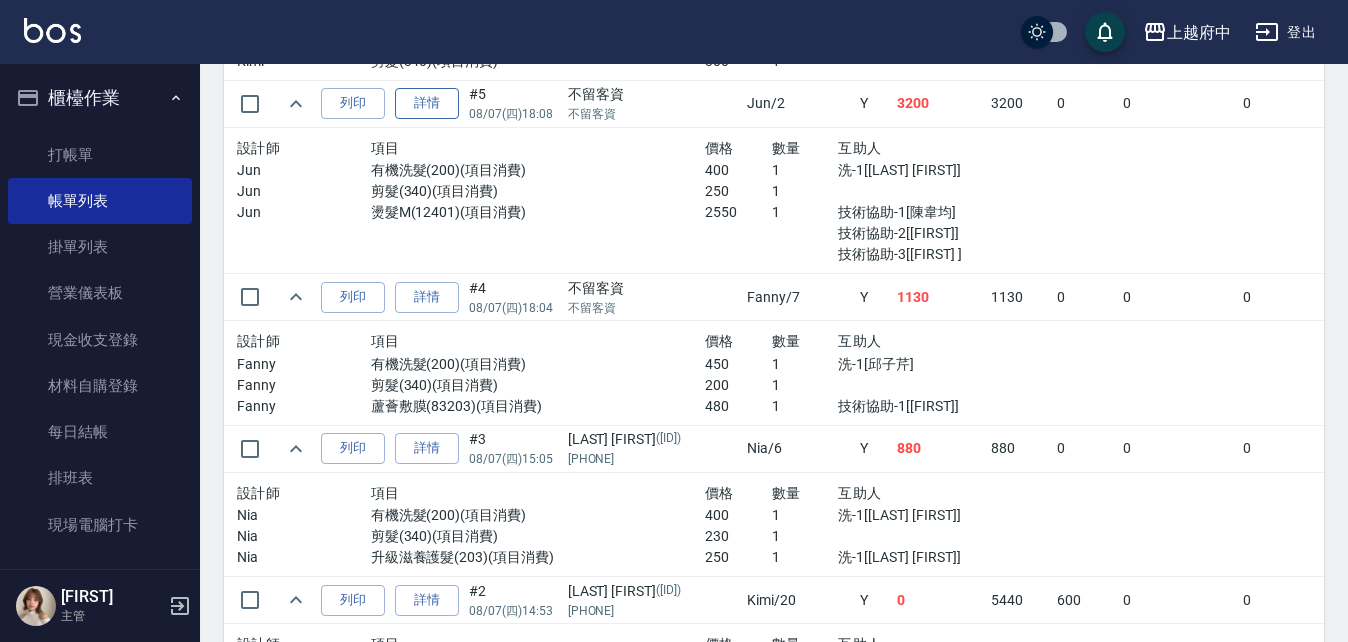 click on "詳情" at bounding box center [427, 103] 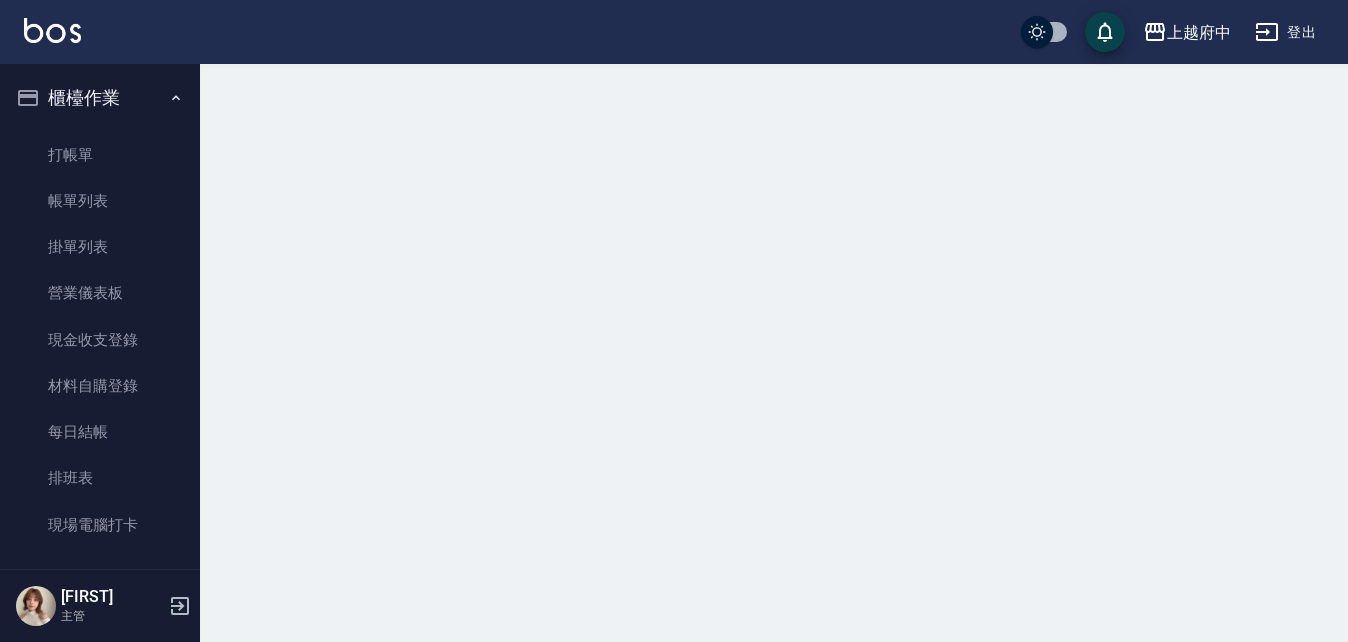 scroll, scrollTop: 0, scrollLeft: 0, axis: both 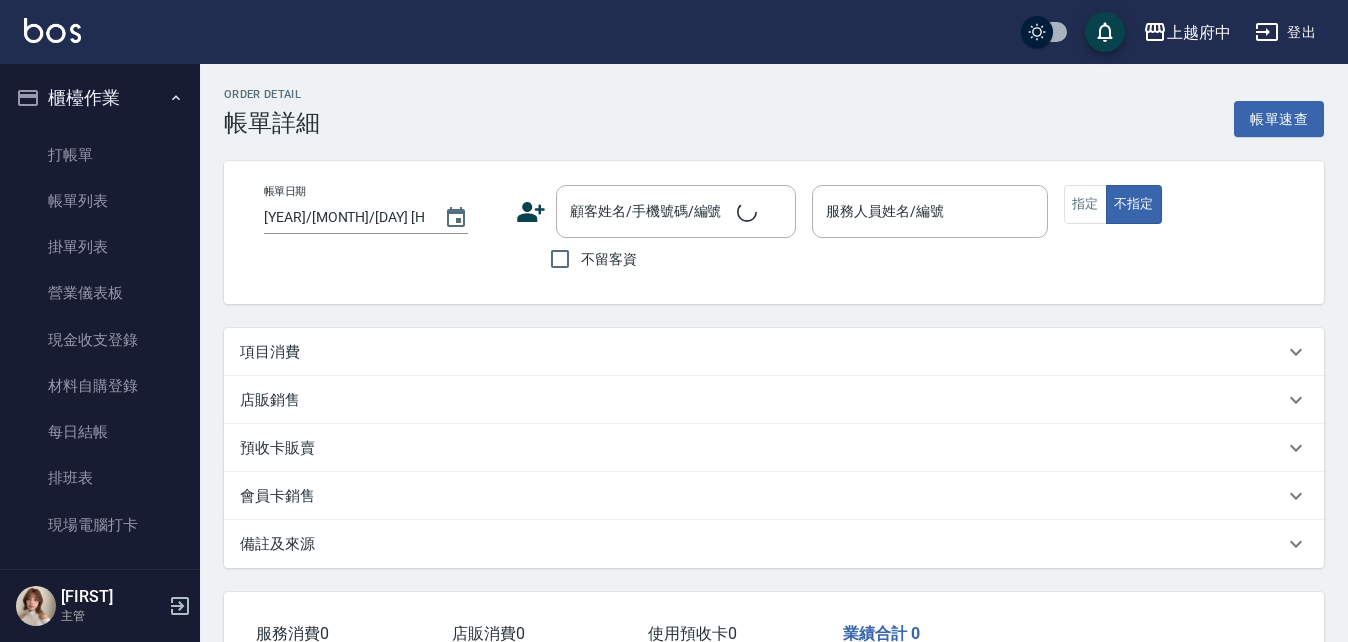 type on "2025/08/07 18:08" 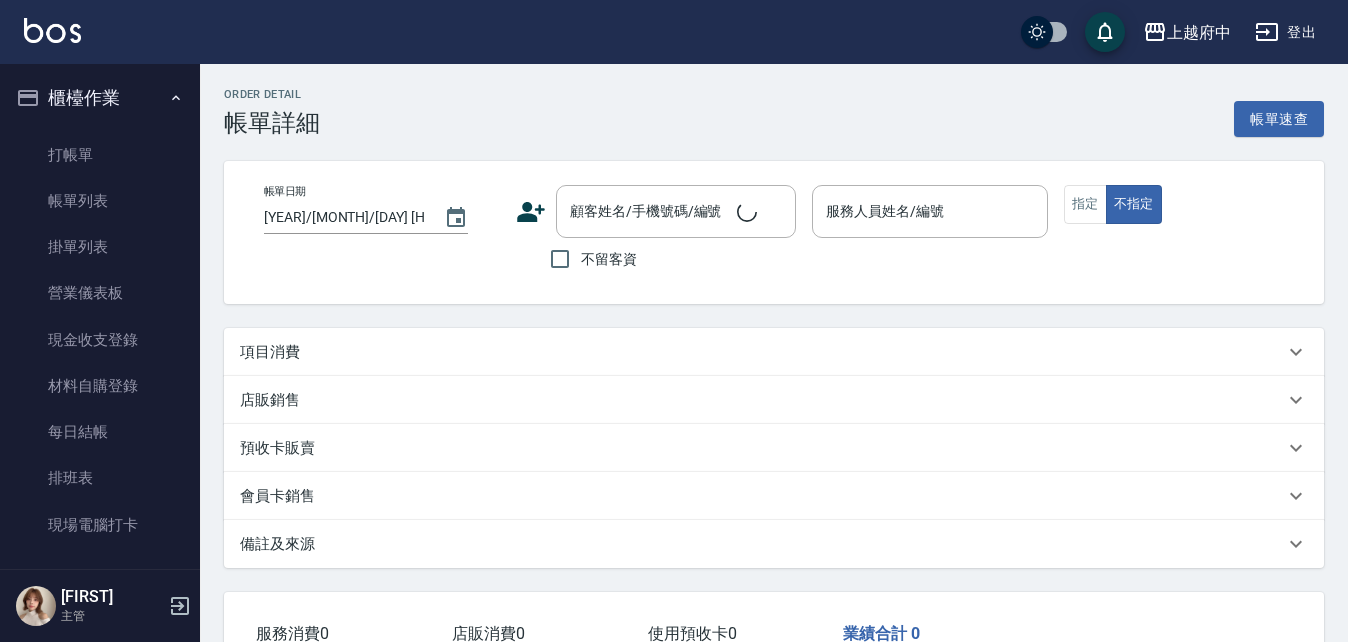 checkbox on "true" 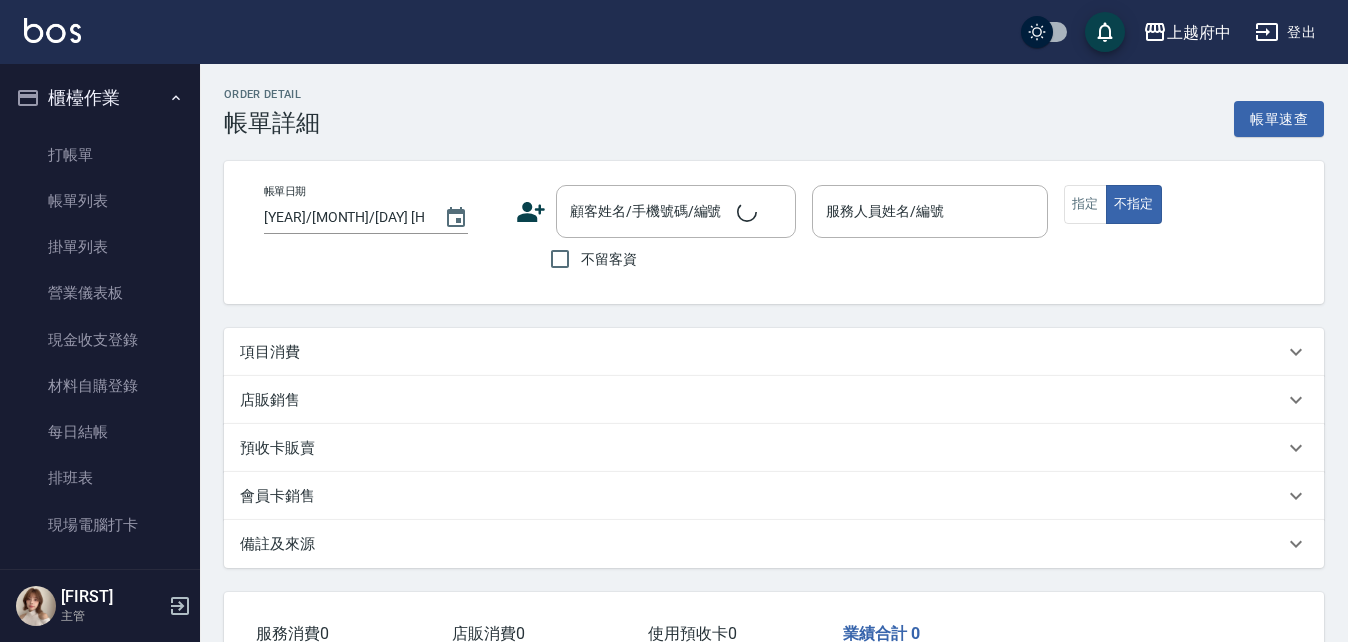 type on "Jun-2" 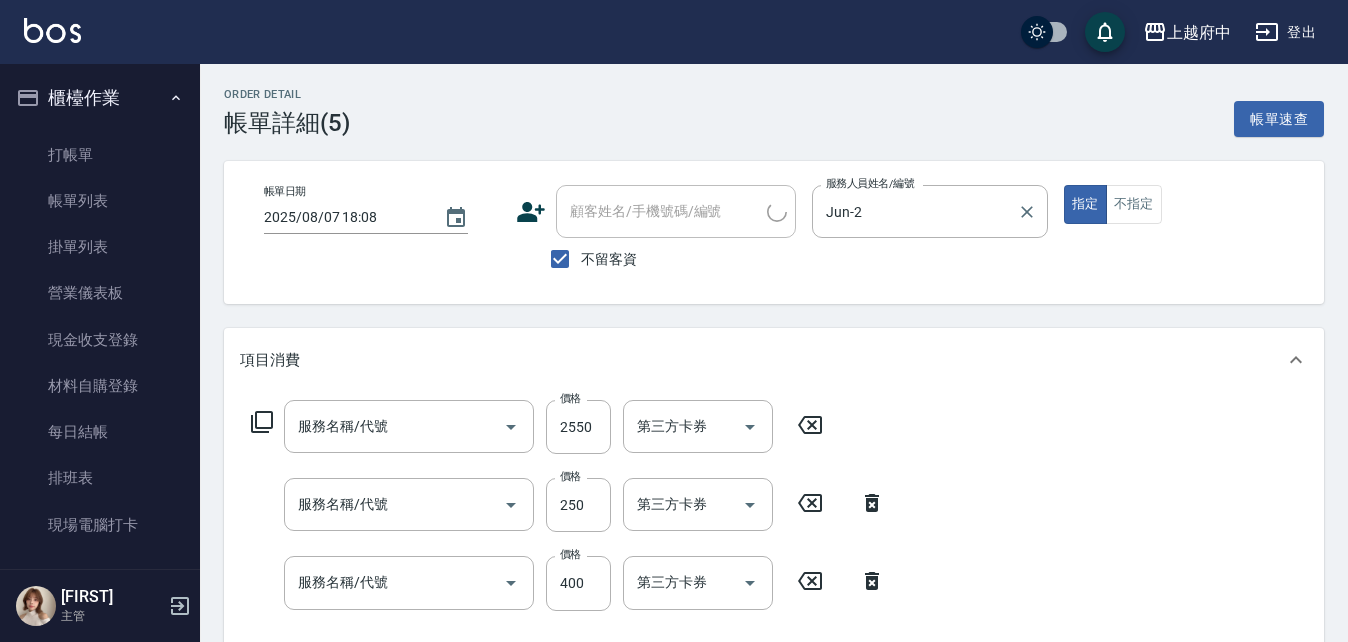 type on "燙髮M(12401)" 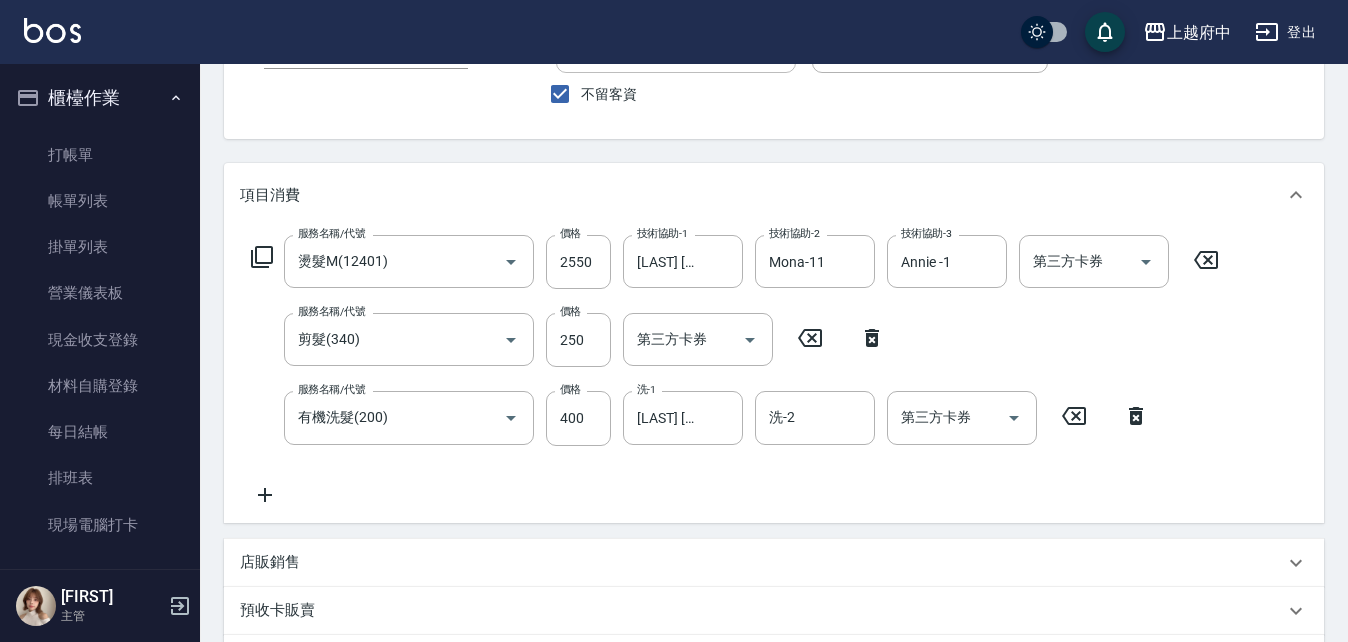 scroll, scrollTop: 200, scrollLeft: 0, axis: vertical 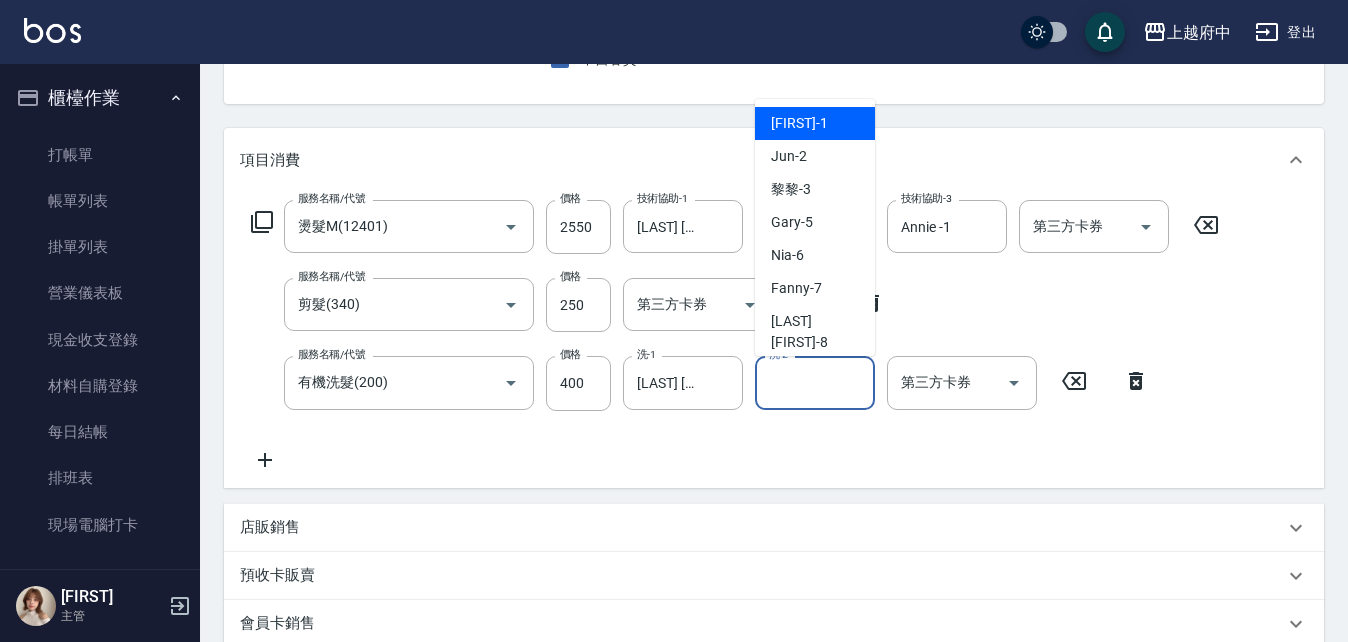 click on "洗-2" at bounding box center [815, 382] 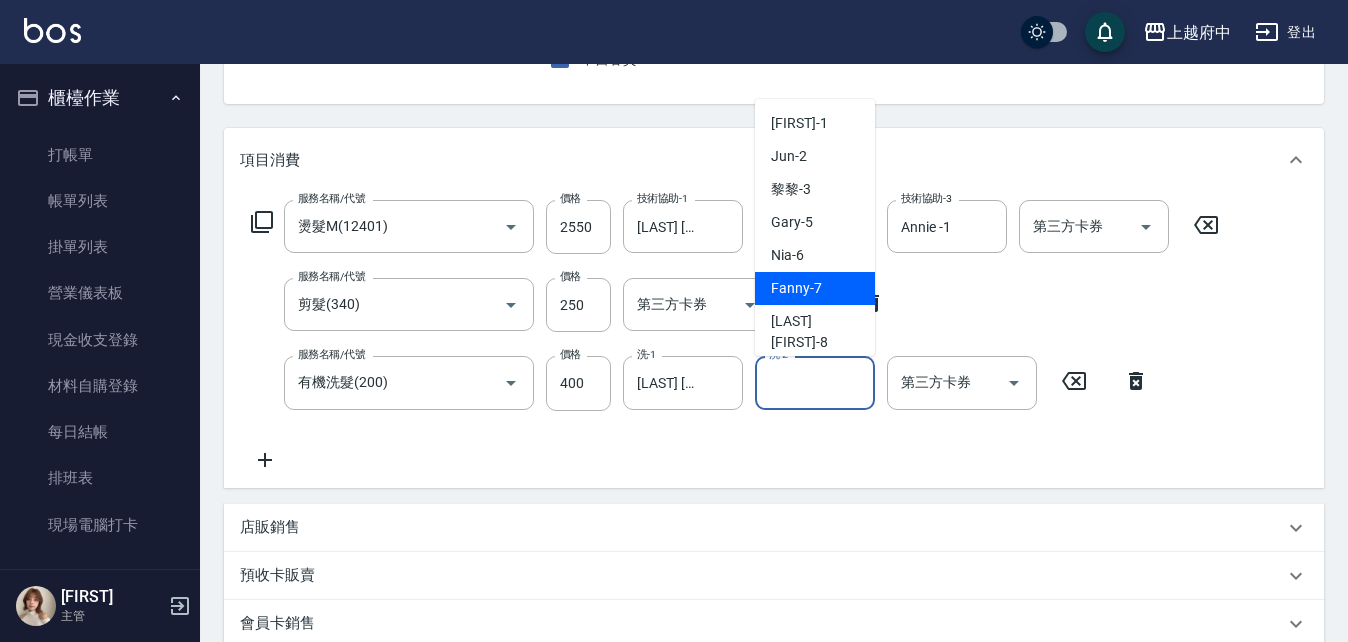 click on "Fanny -7" at bounding box center (796, 288) 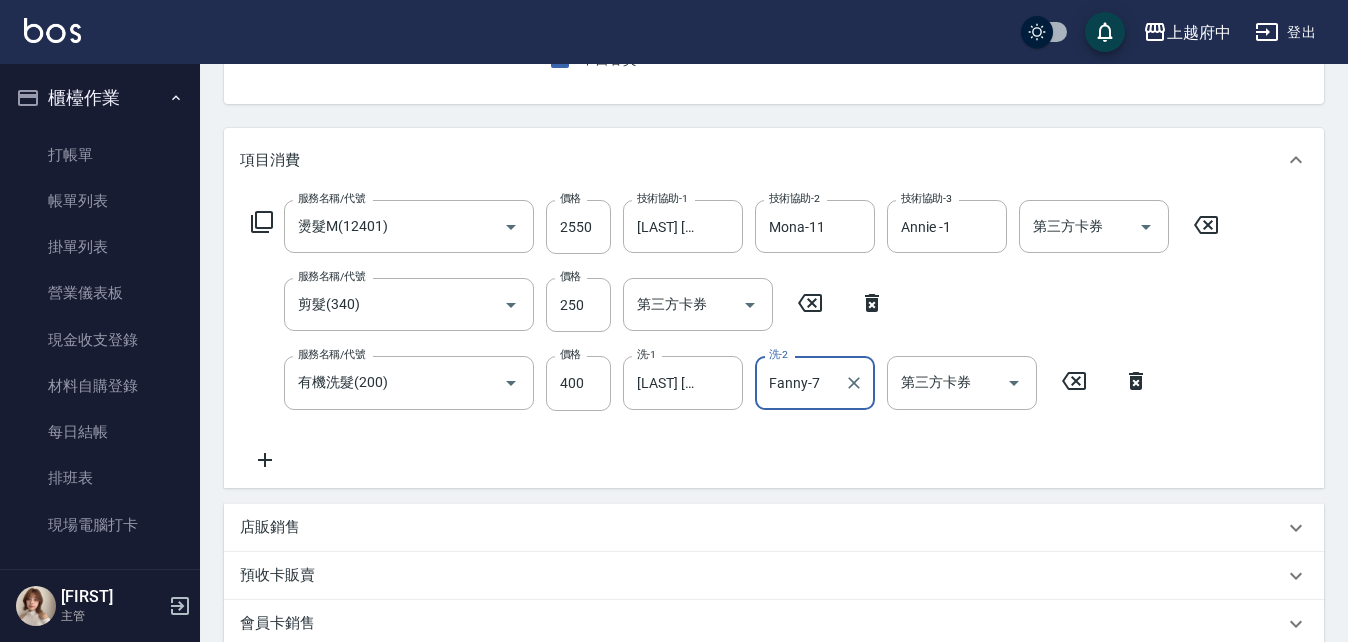 click on "服務名稱/代號 燙髮M(12401) 服務名稱/代號 價格 2550 價格 技術協助-1 陳韋均-27 技術協助-1 技術協助-2 Mona-11 技術協助-2 技術協助-3 Annie -1 技術協助-3 第三方卡券 第三方卡券 服務名稱/代號 剪髮(340) 服務名稱/代號 價格 250 價格 第三方卡券 第三方卡券 服務名稱/代號 有機洗髮(200) 服務名稱/代號 價格 400 價格 洗-1 陳韋均-27 洗-1 洗-2 Fanny-7 洗-2 第三方卡券 第三方卡券" at bounding box center (735, 335) 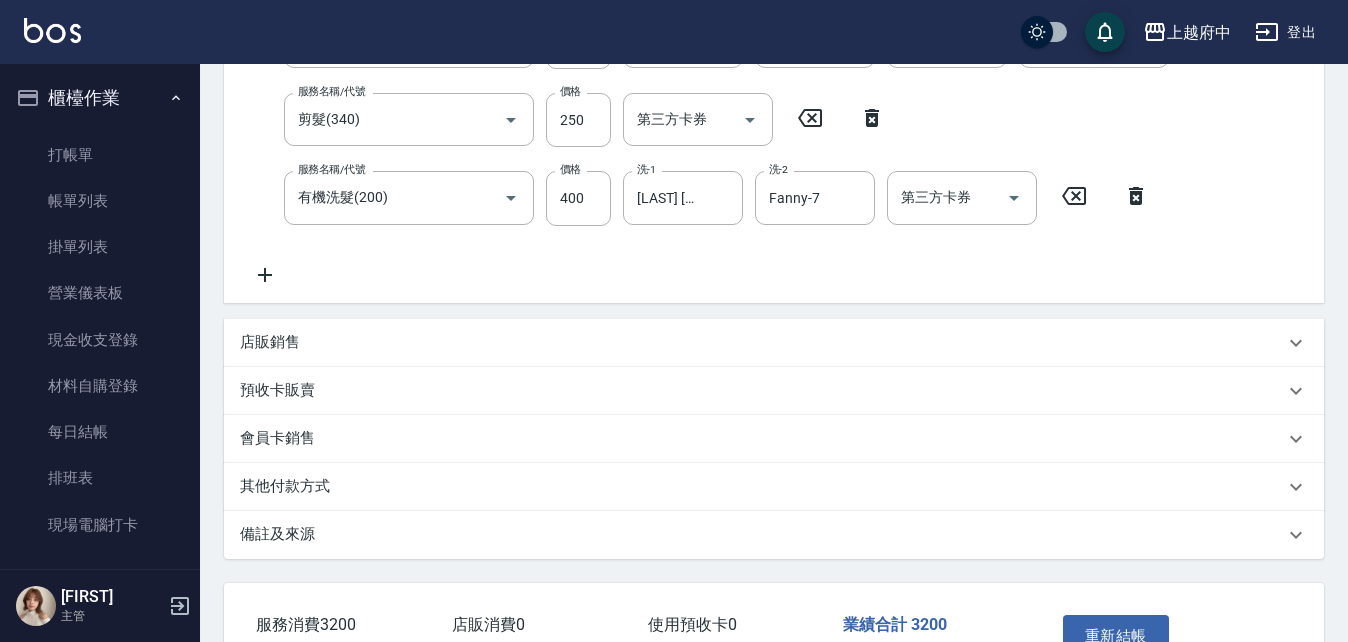 scroll, scrollTop: 400, scrollLeft: 0, axis: vertical 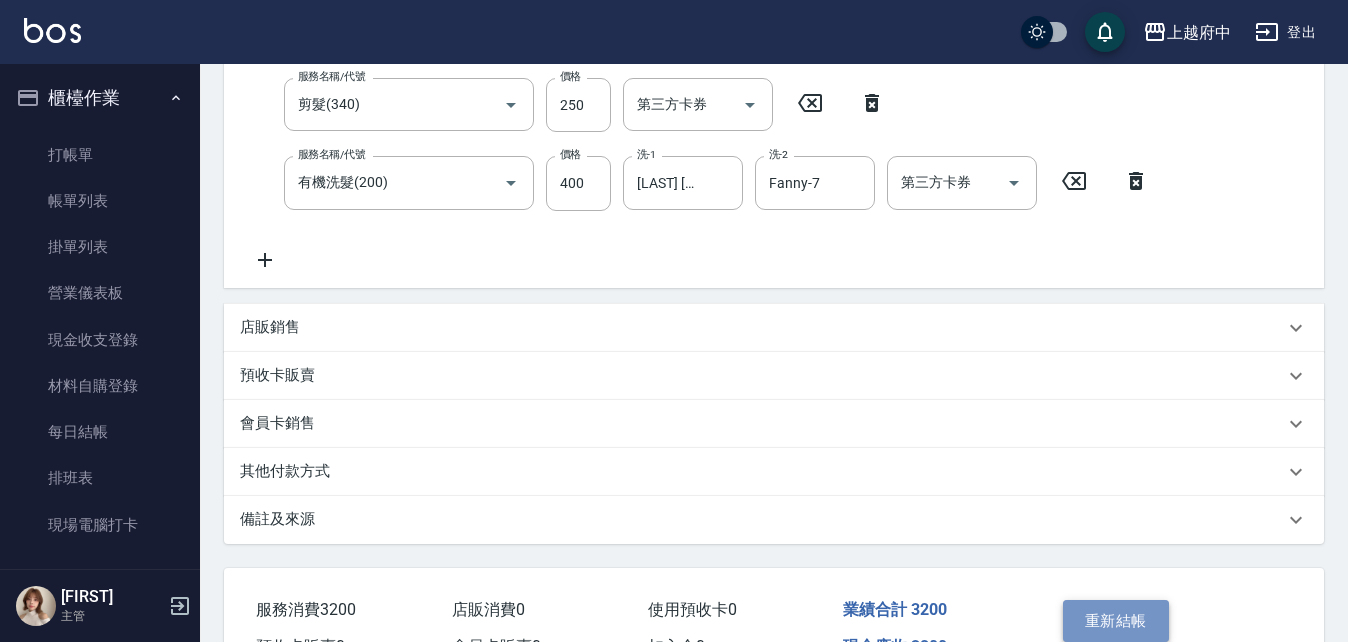 click on "重新結帳" at bounding box center [1116, 621] 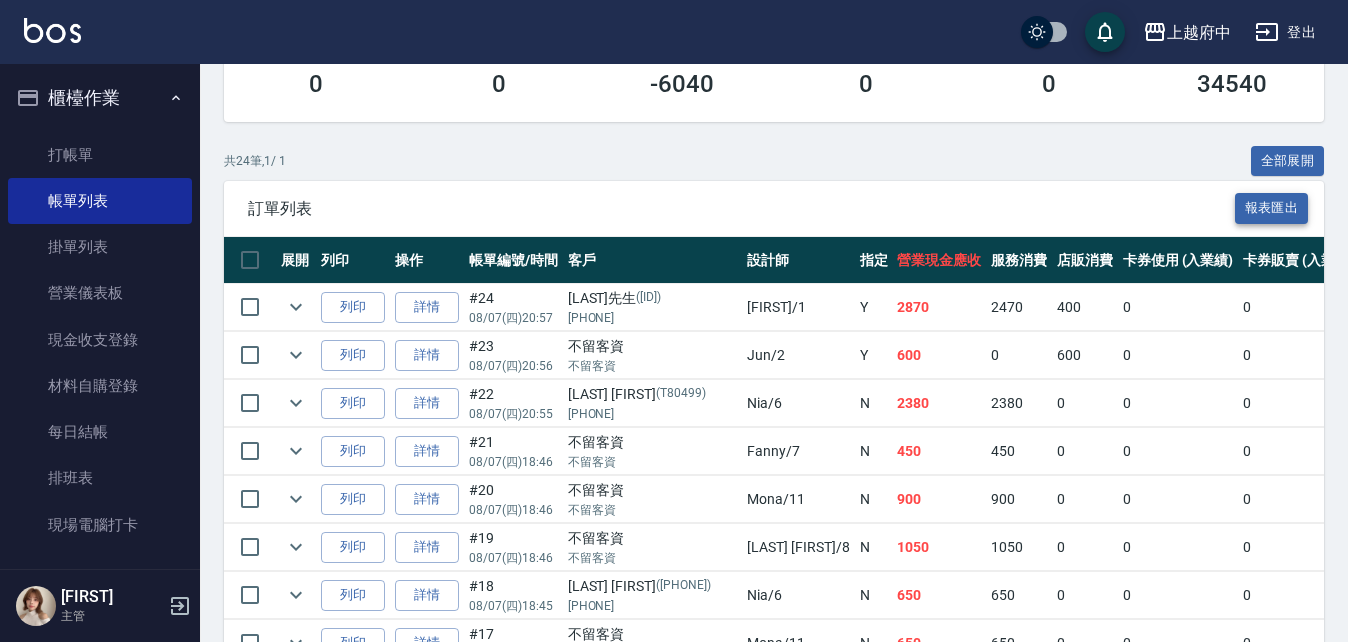 scroll, scrollTop: 400, scrollLeft: 0, axis: vertical 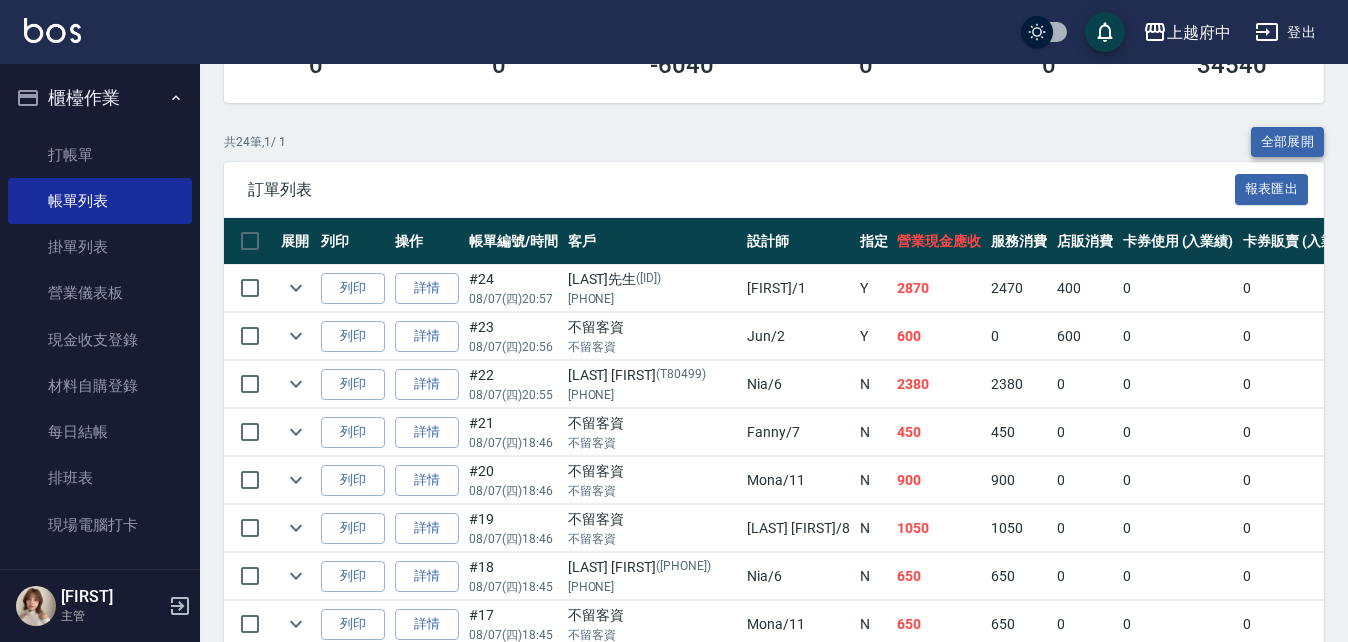 click on "全部展開" at bounding box center (1288, 142) 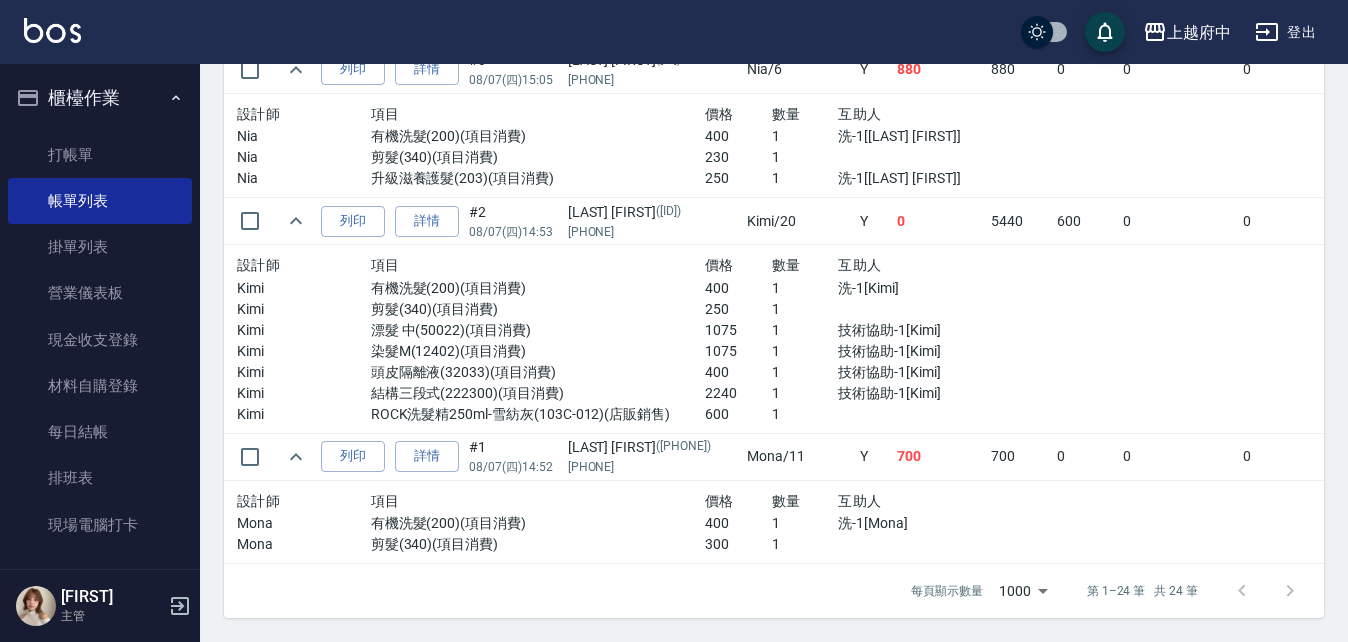 scroll, scrollTop: 3815, scrollLeft: 0, axis: vertical 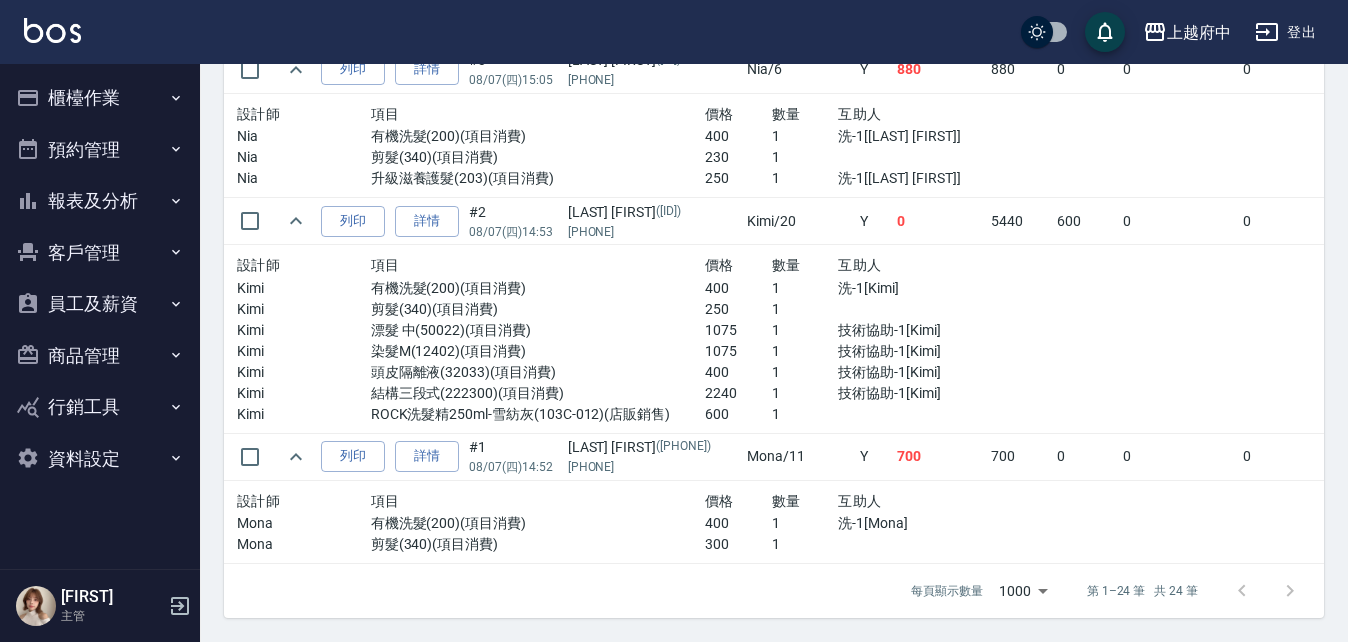 click on "報表及分析" at bounding box center [100, 201] 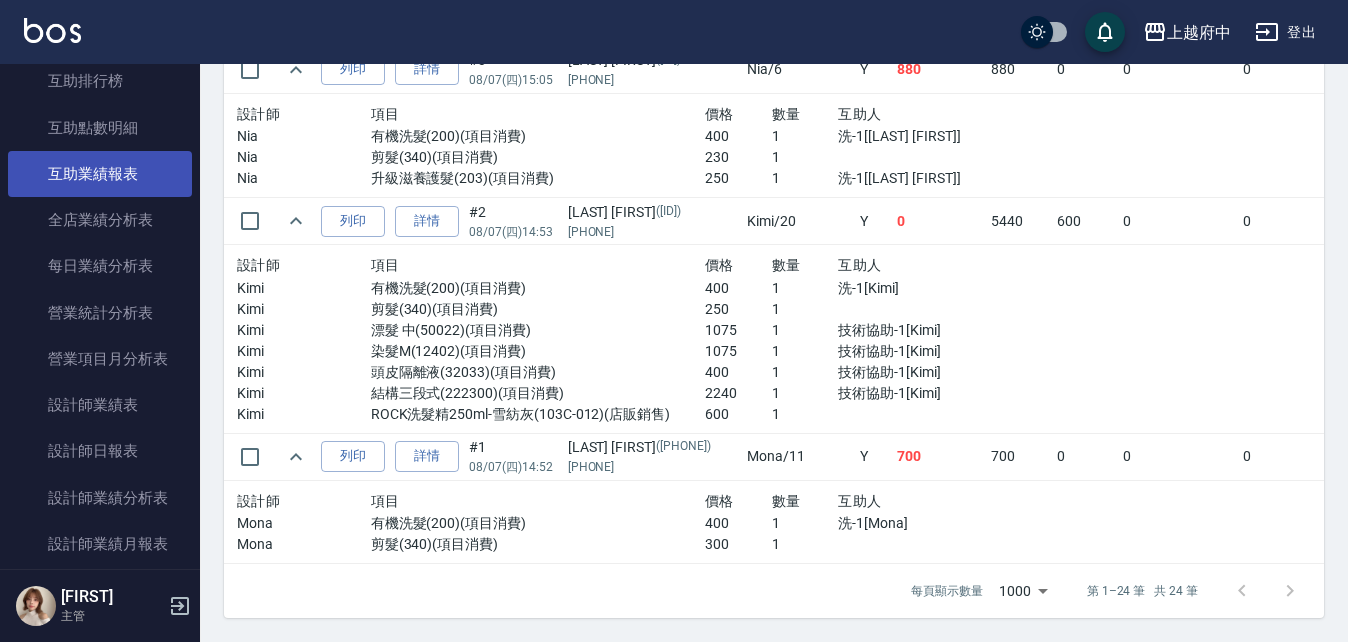 scroll, scrollTop: 600, scrollLeft: 0, axis: vertical 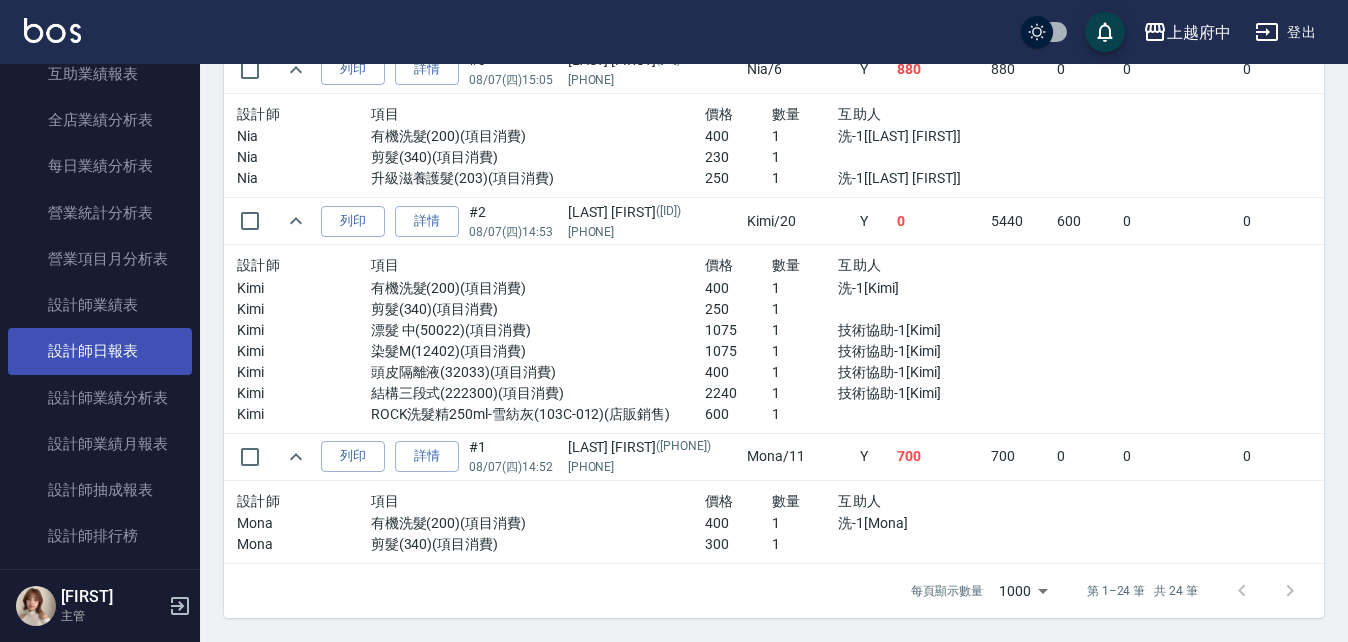 click on "設計師日報表" at bounding box center (100, 351) 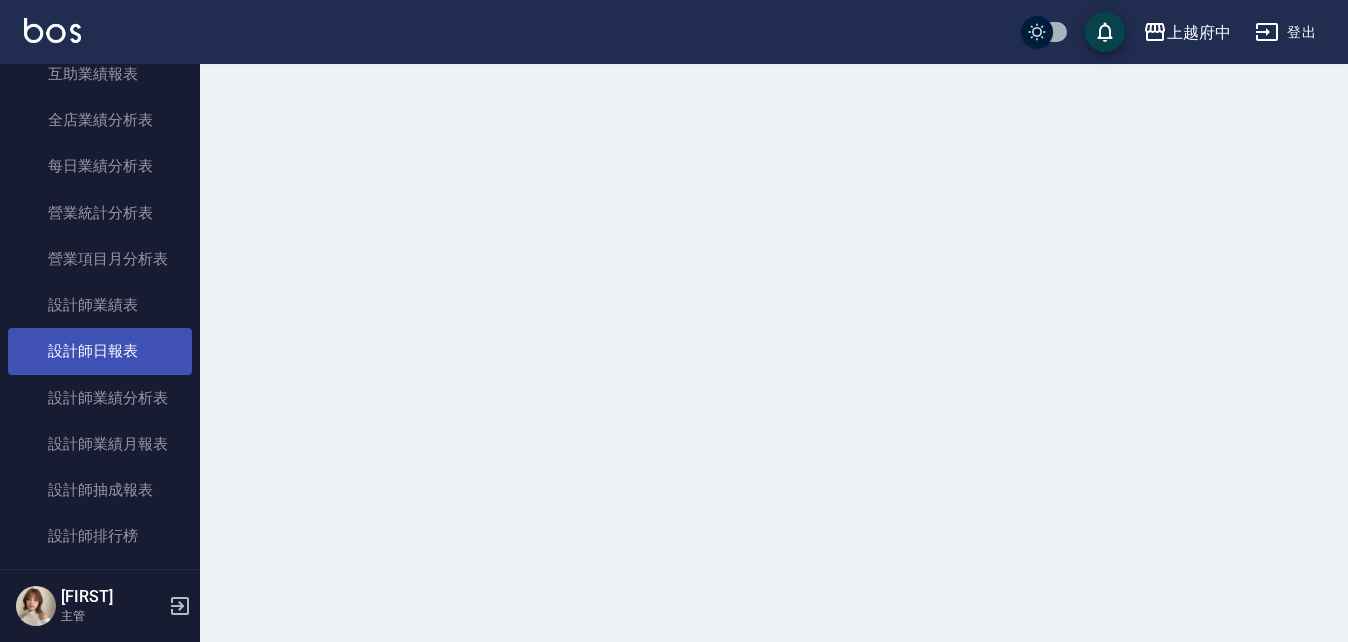 scroll, scrollTop: 0, scrollLeft: 0, axis: both 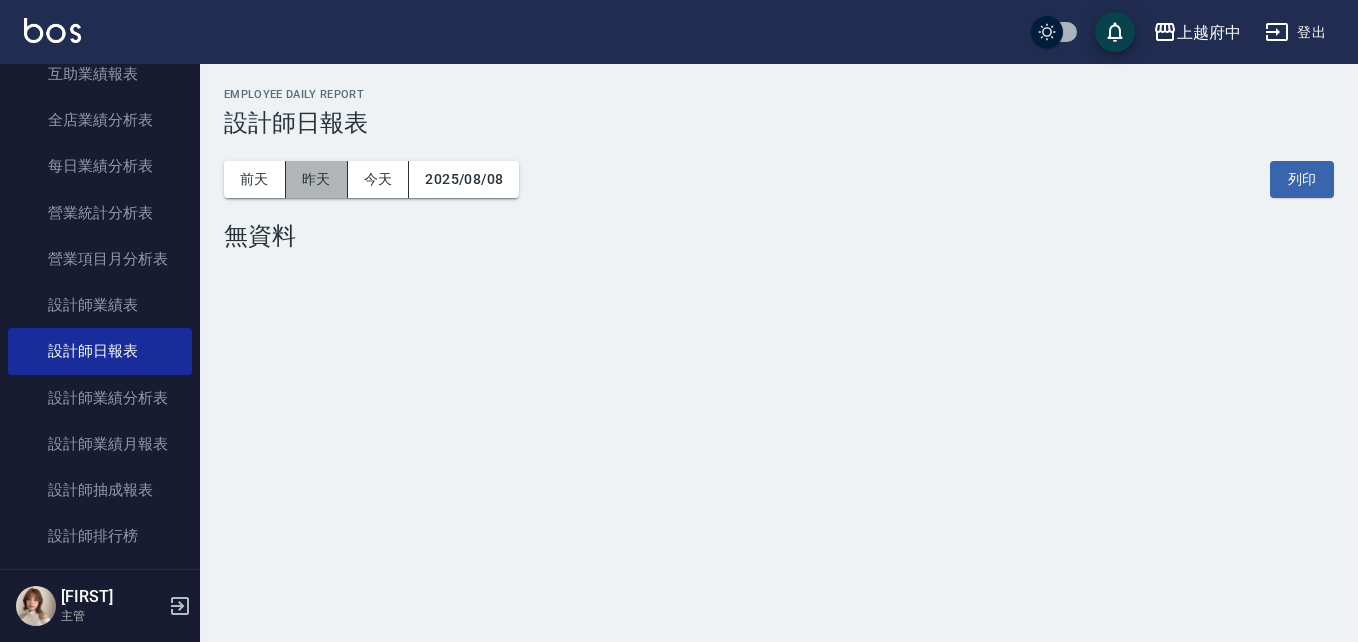 click on "昨天" at bounding box center [317, 179] 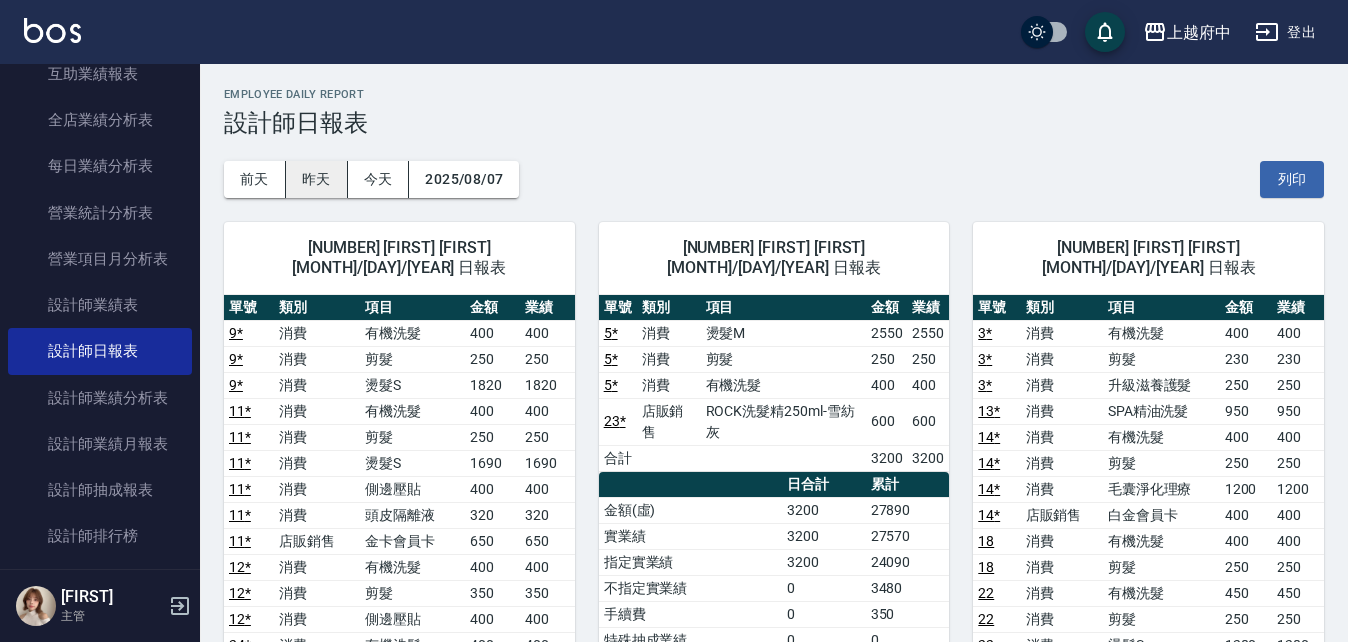 click on "昨天" at bounding box center [317, 179] 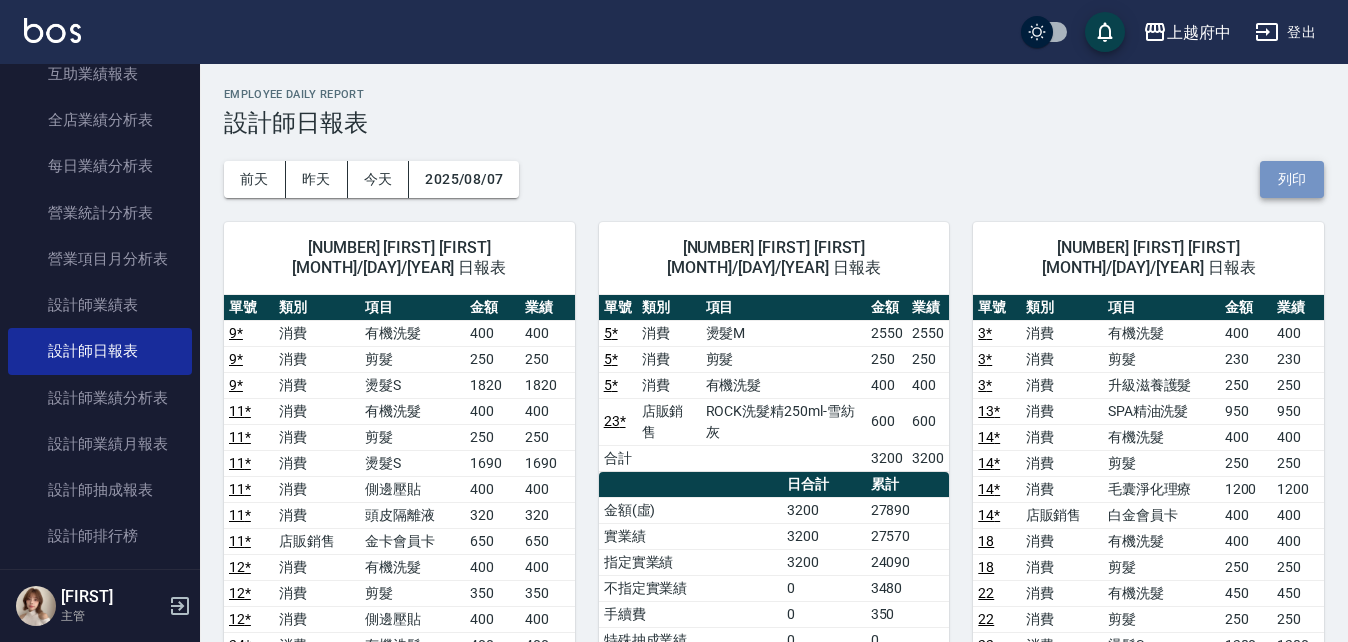 click on "列印" at bounding box center [1292, 179] 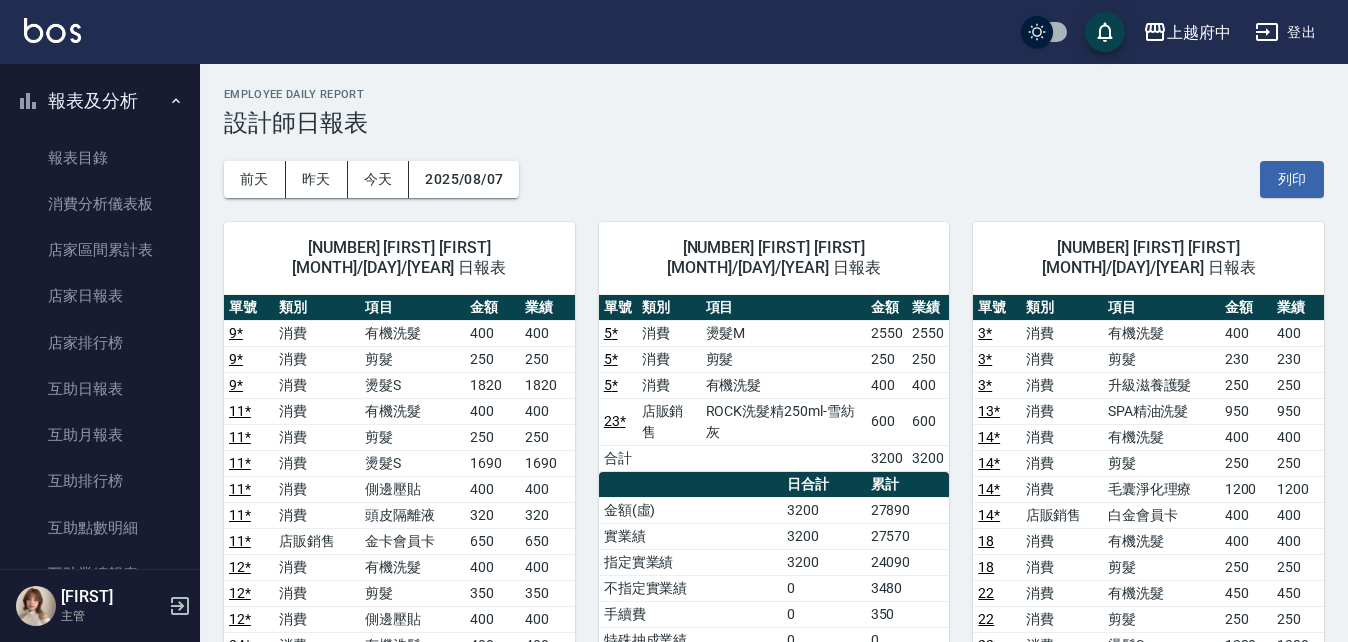 scroll, scrollTop: 0, scrollLeft: 0, axis: both 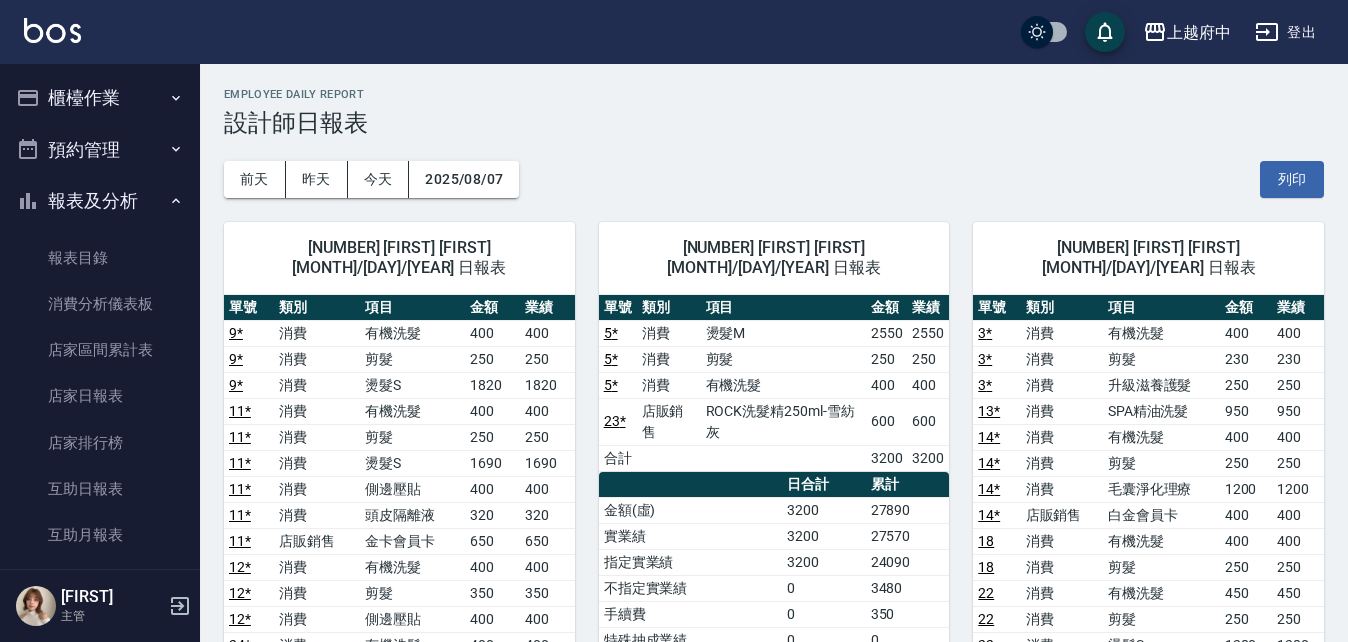 click on "櫃檯作業" at bounding box center [100, 98] 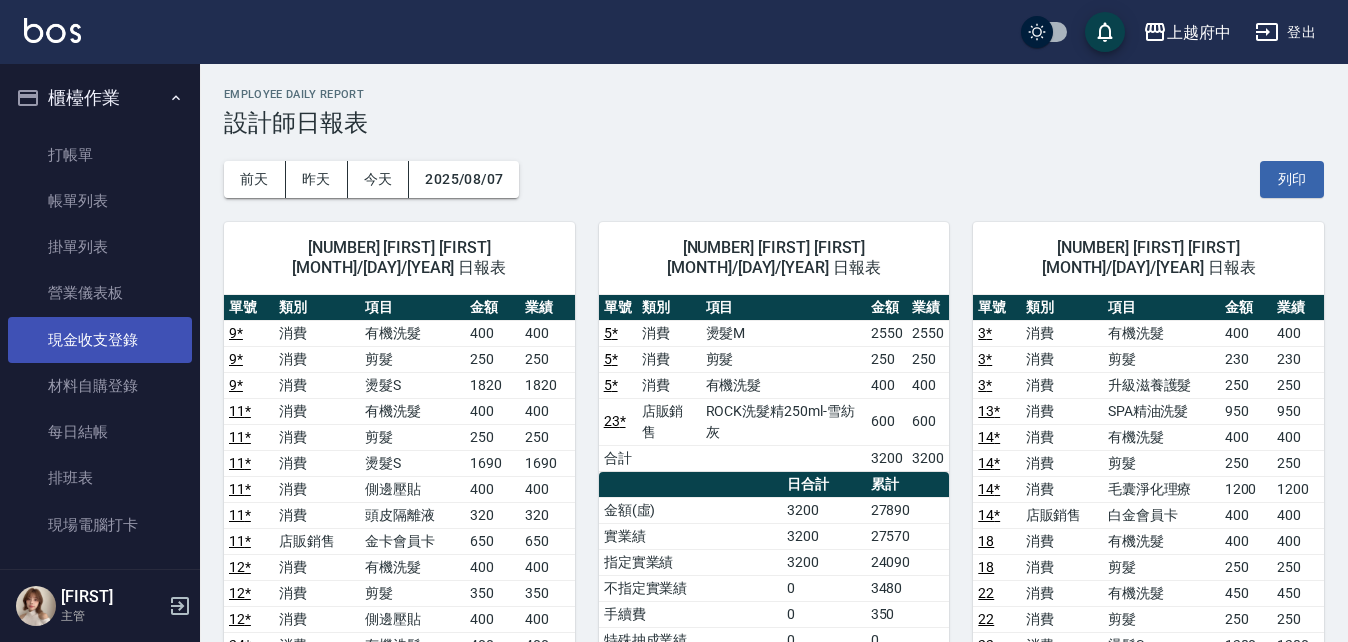 click on "現金收支登錄" at bounding box center [100, 340] 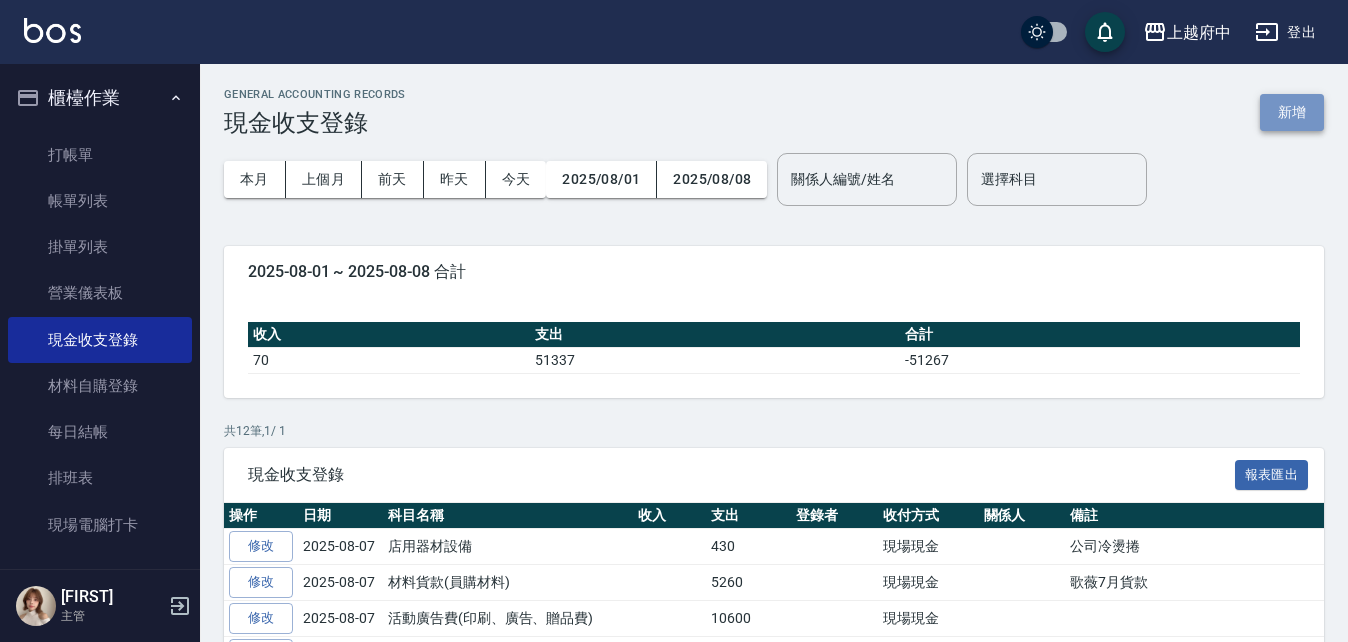 click on "新增" at bounding box center (1292, 112) 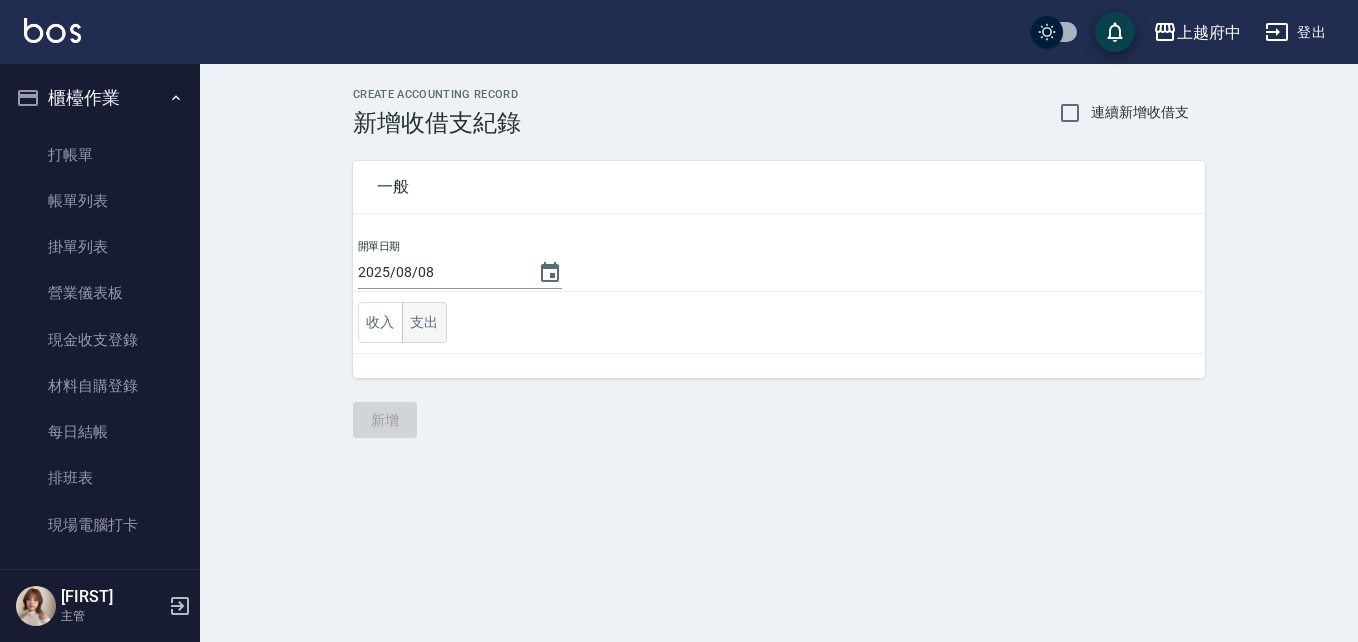 click on "支出" at bounding box center [424, 322] 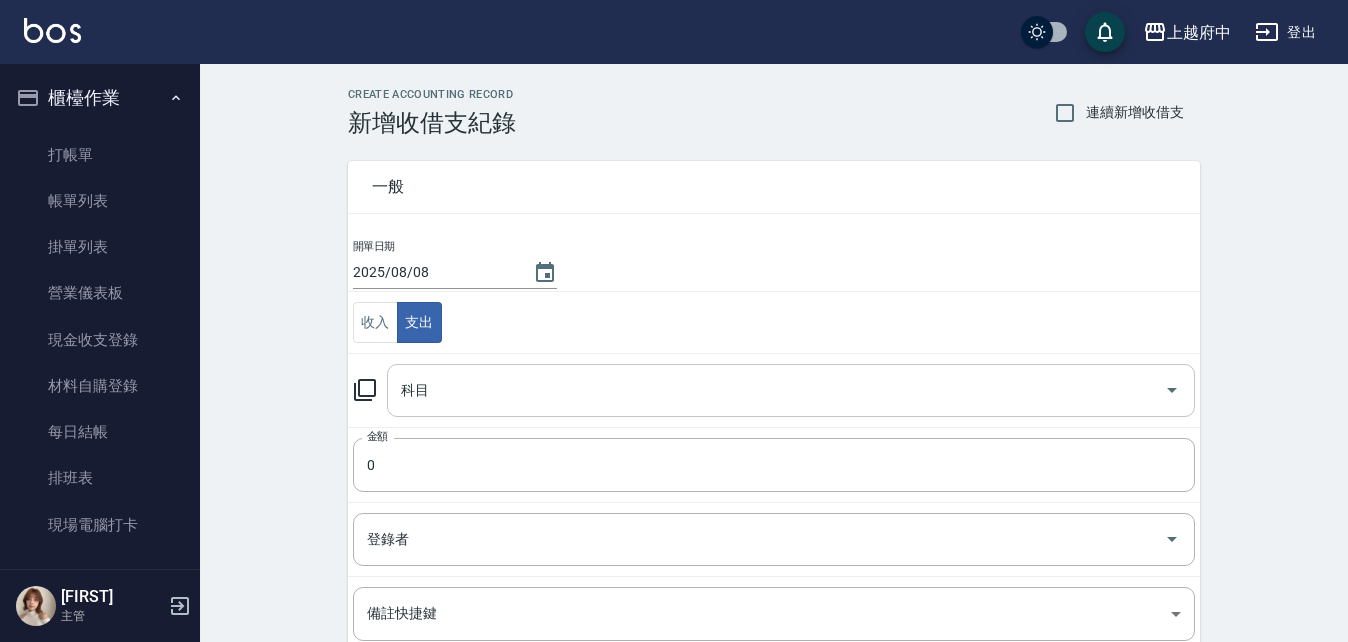 click on "科目" at bounding box center [776, 390] 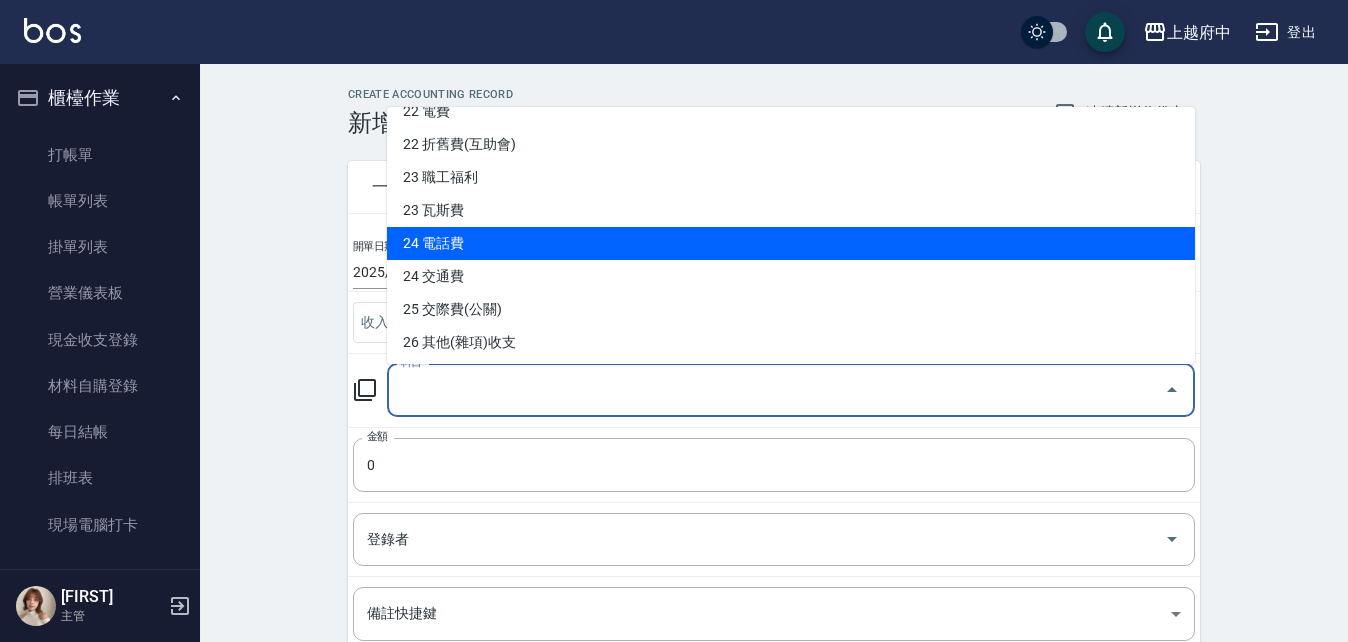 scroll, scrollTop: 1011, scrollLeft: 0, axis: vertical 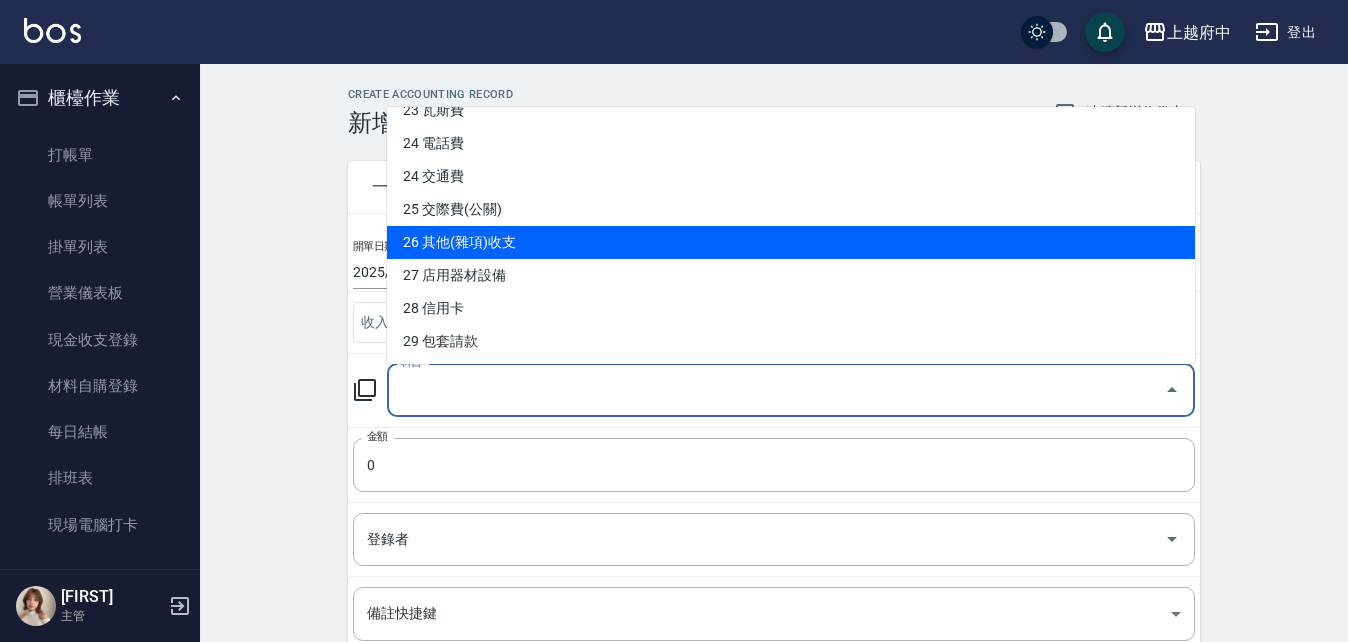 click on "26 其他(雜項)收支" at bounding box center (791, 242) 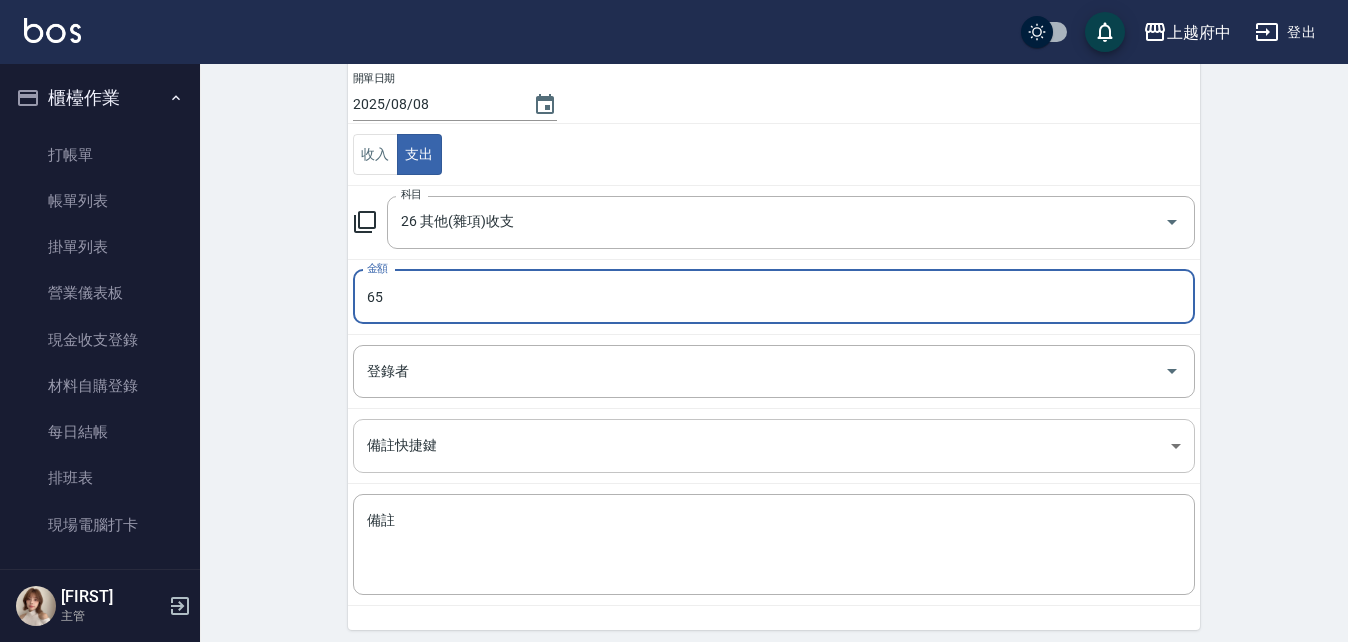 scroll, scrollTop: 200, scrollLeft: 0, axis: vertical 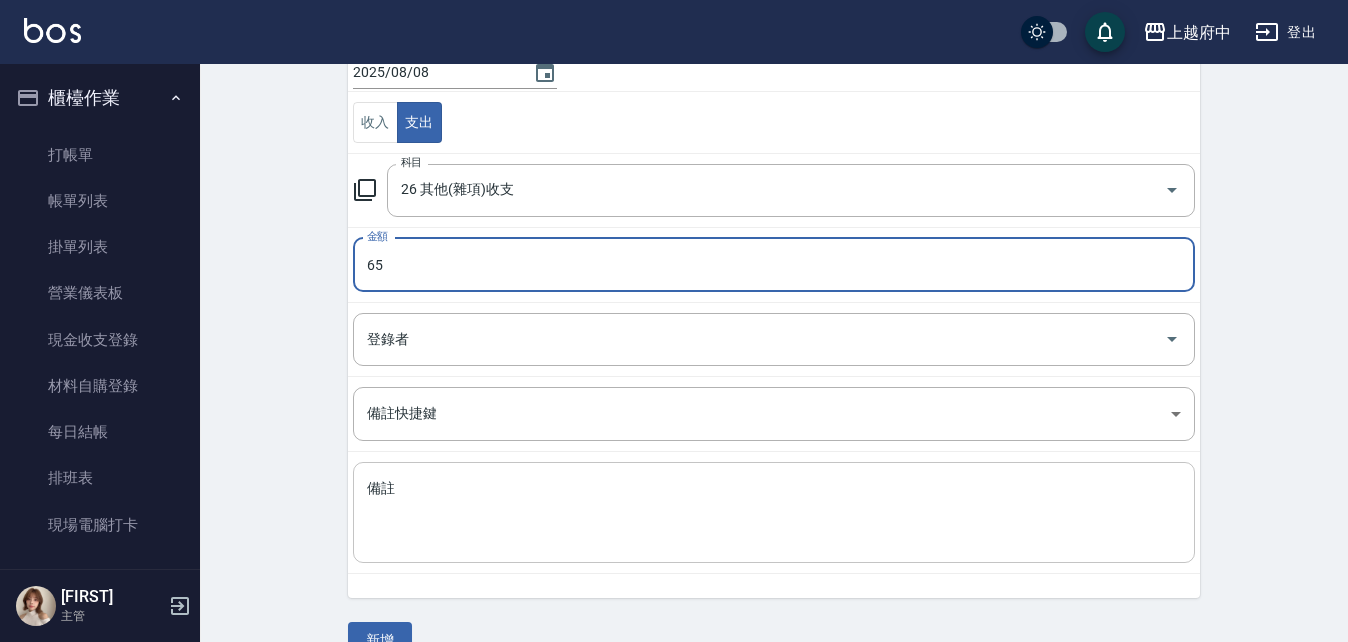 type on "65" 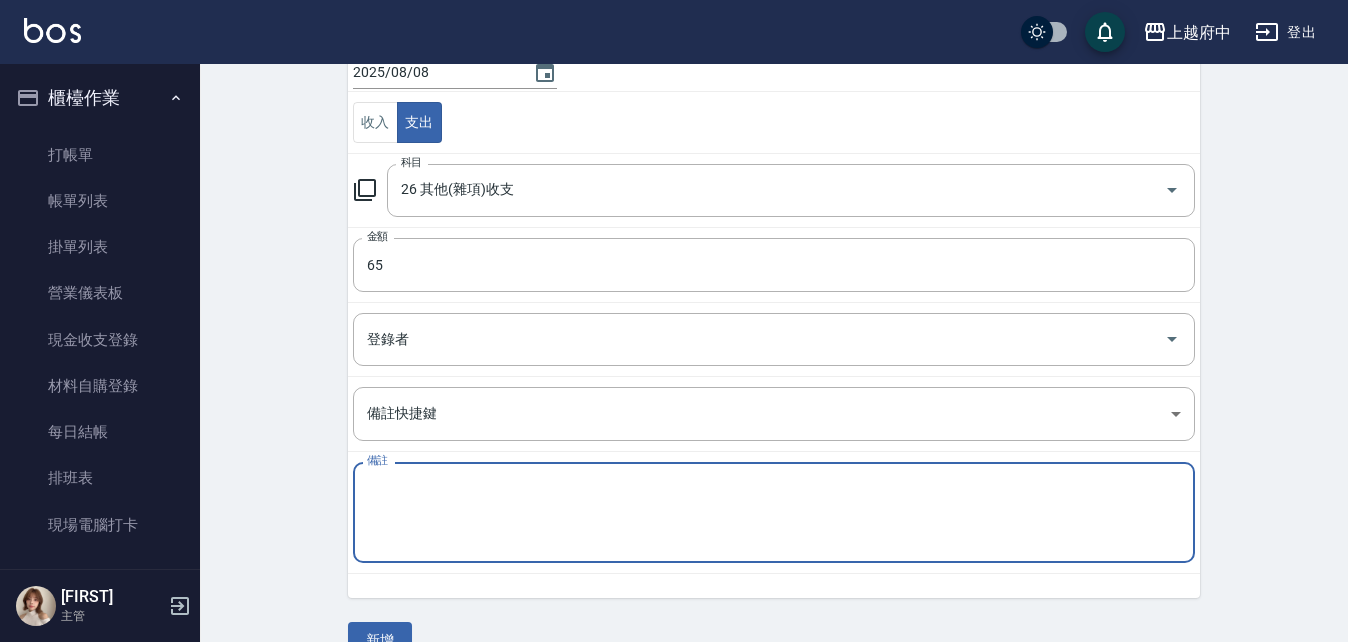 click on "備註" at bounding box center (774, 513) 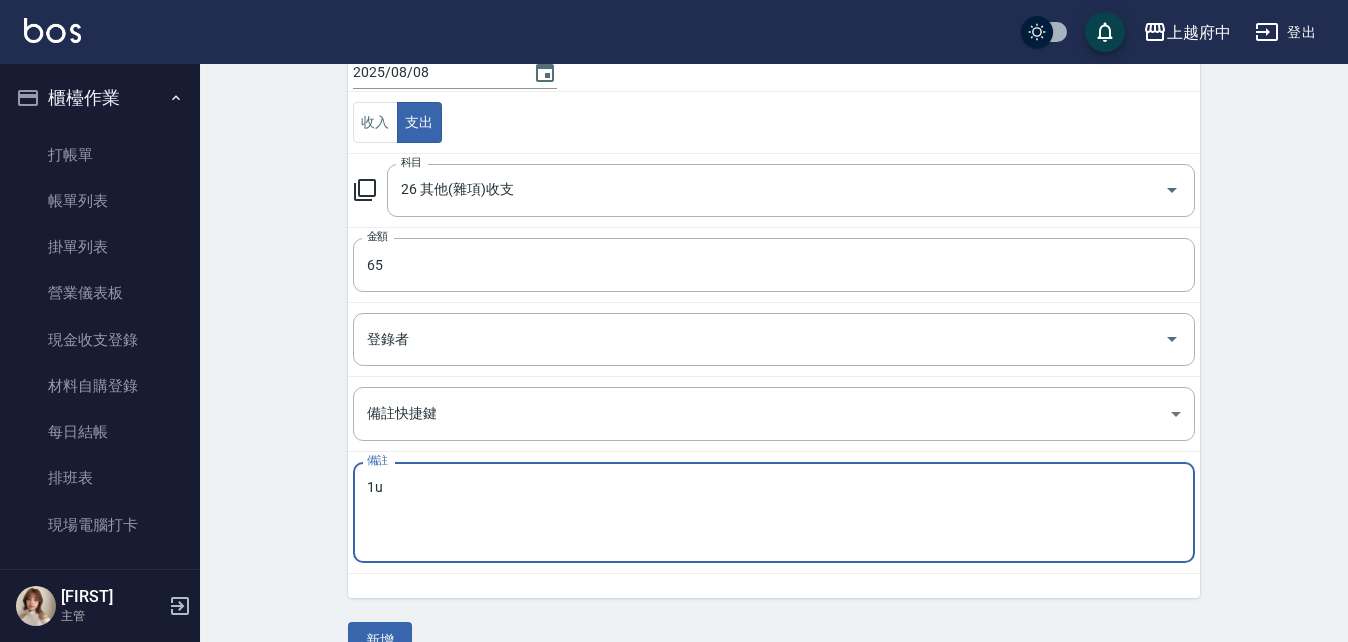 type on "1" 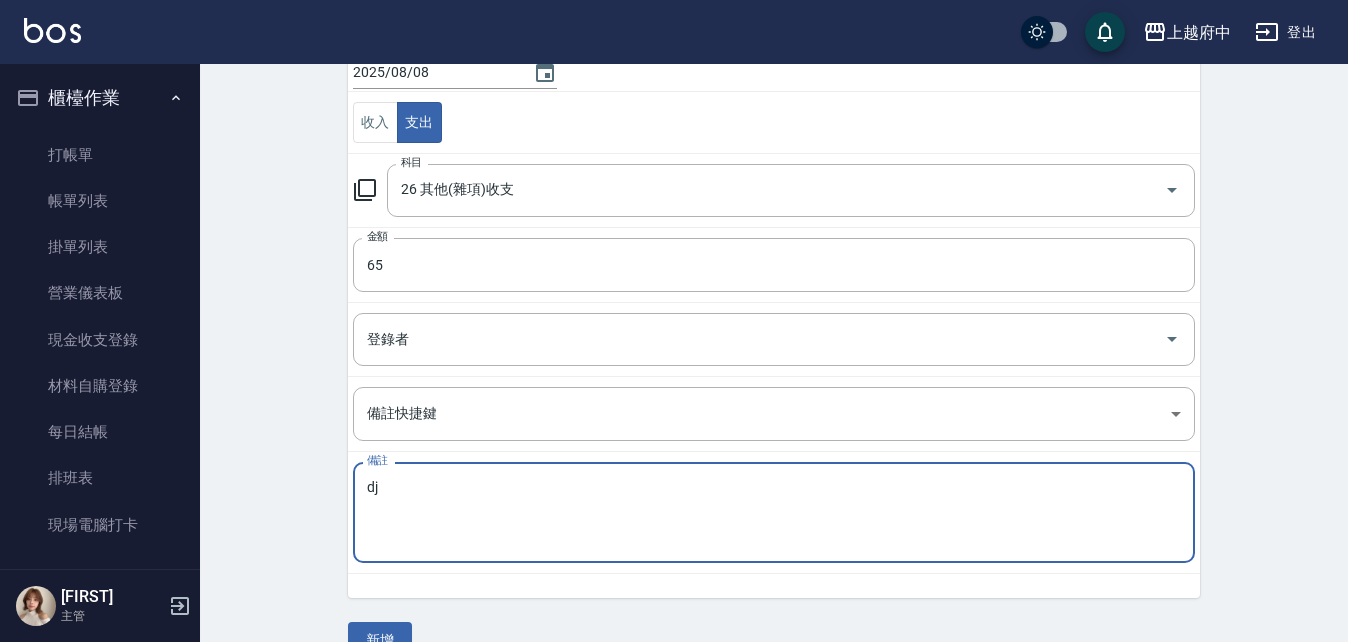 type on "d" 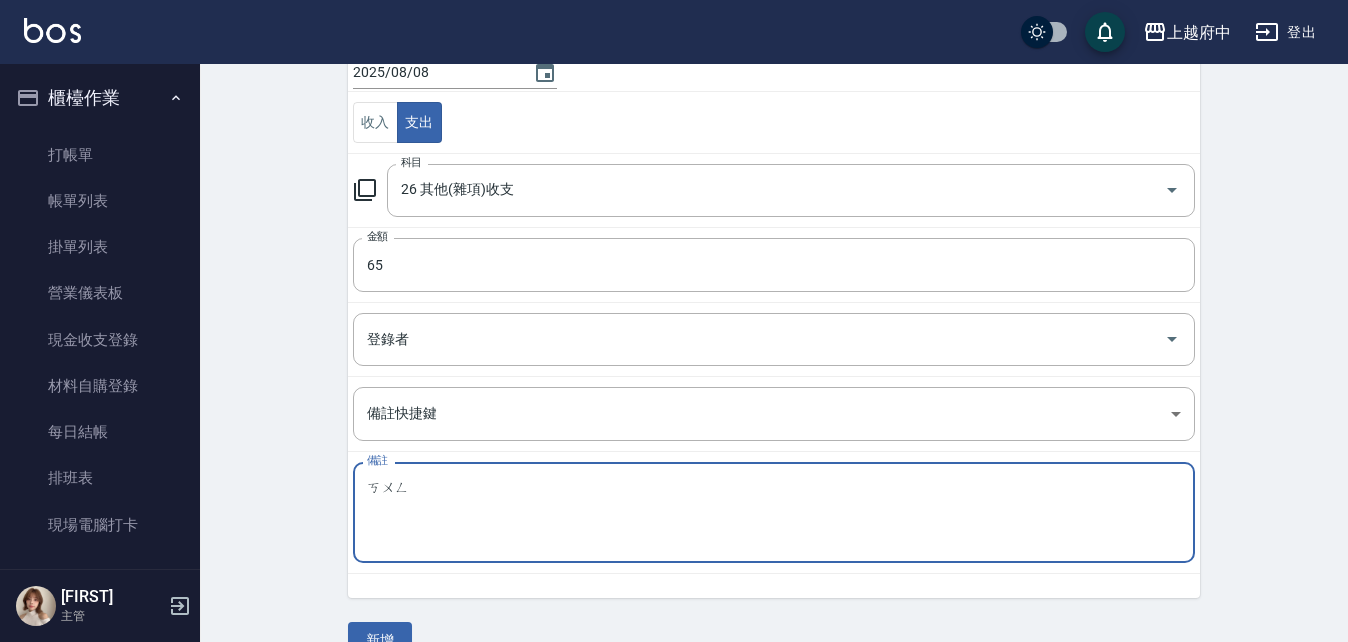 type on "空" 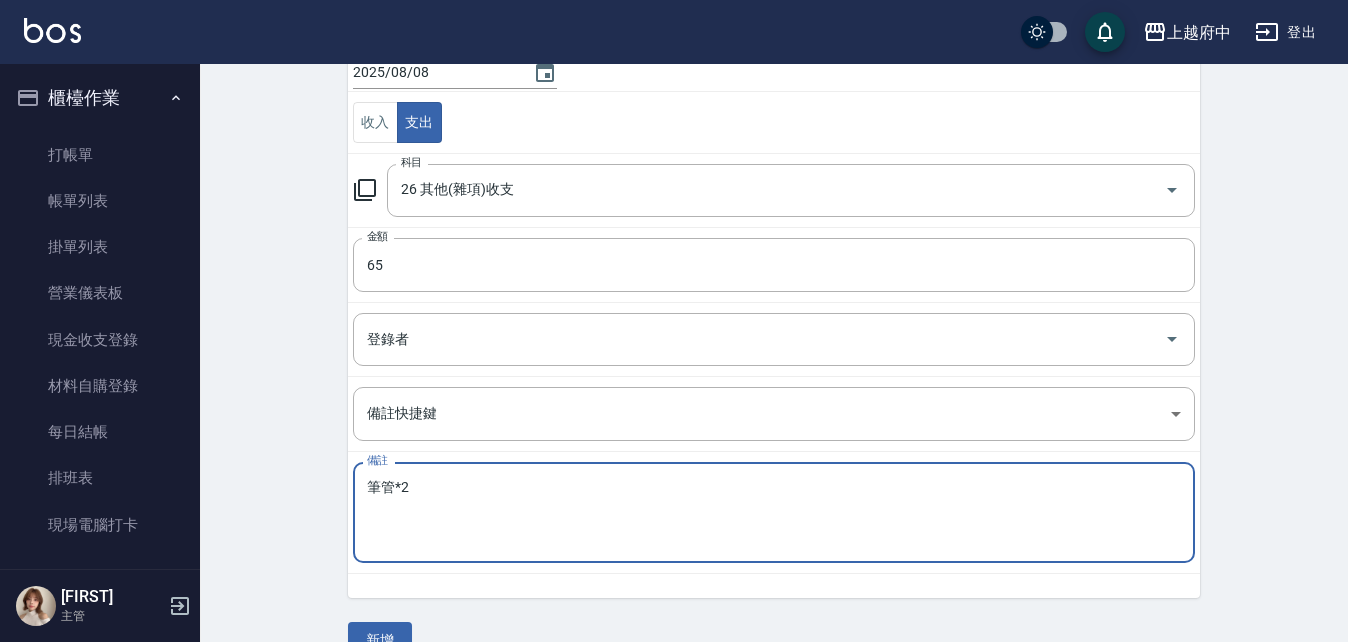 click on "CREATE ACCOUNTING RECORD 新增收借支紀錄 連續新增收借支 一般 開單日期 2025/08/08 收入 支出 科目 26 其他(雜項)收支 科目 金額 65 金額 登錄者 登錄者 備註快捷鍵 ​ 備註快捷鍵 備註 筆管*2 x 備註 新增" at bounding box center [774, 273] 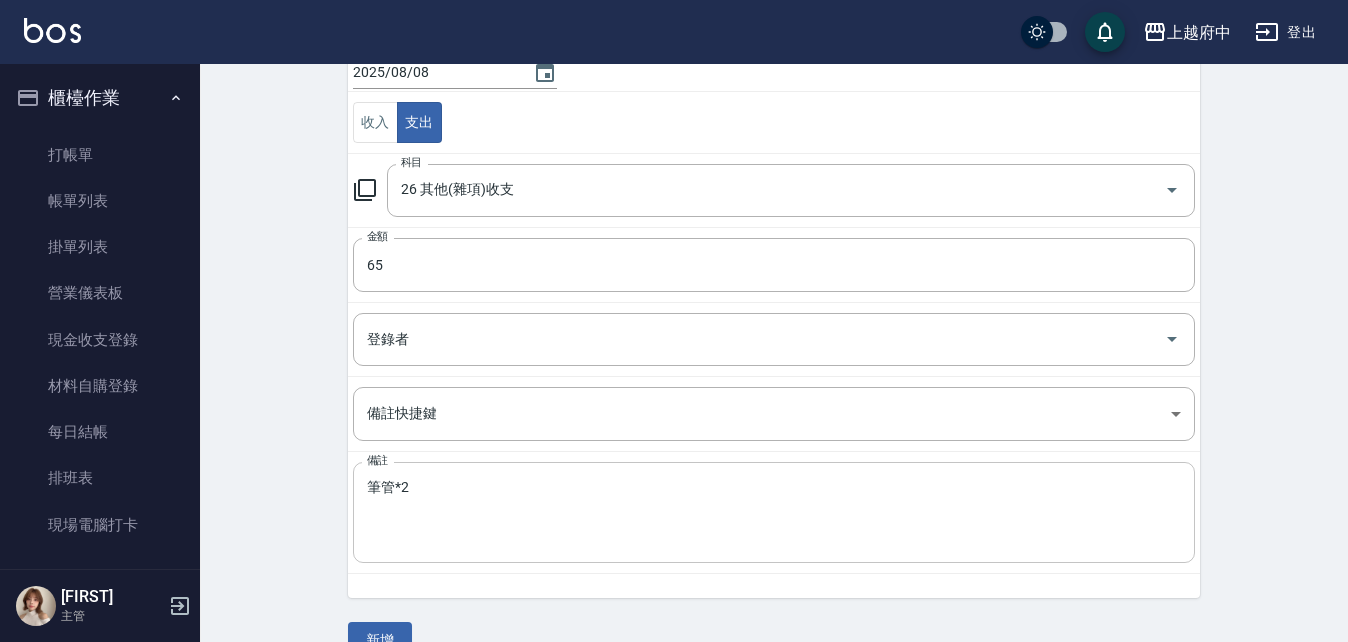 drag, startPoint x: 391, startPoint y: 488, endPoint x: 416, endPoint y: 508, distance: 32.01562 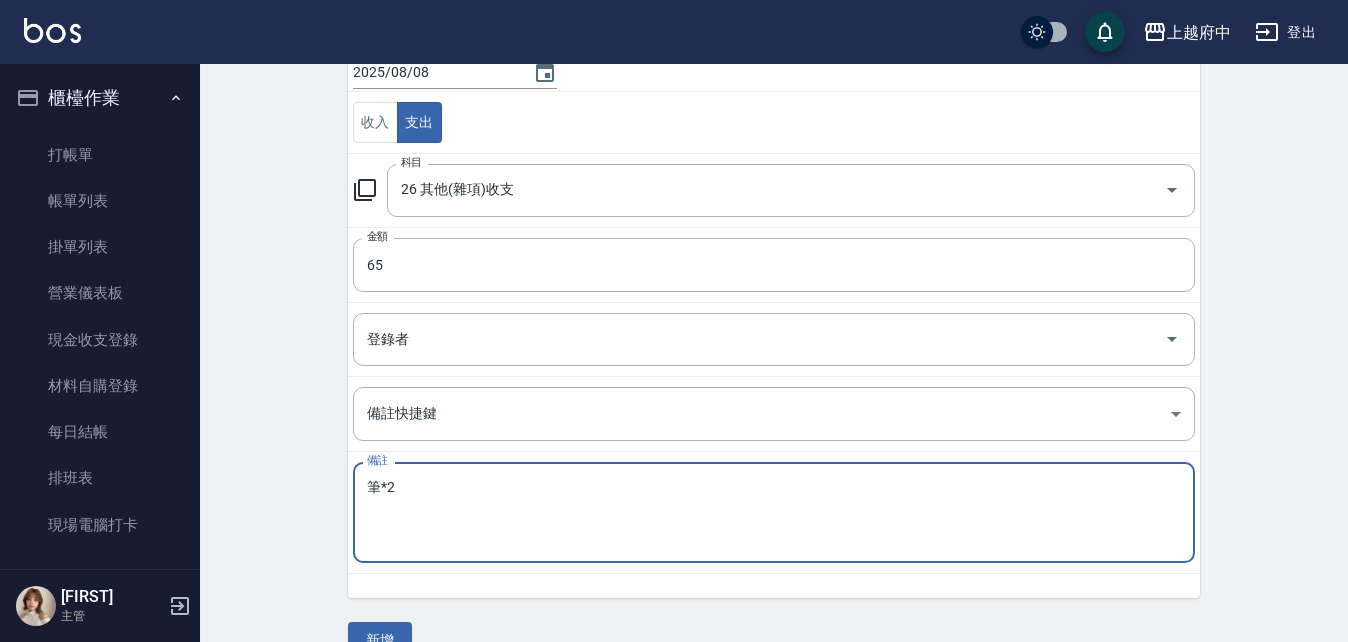 click on "筆*2" at bounding box center (774, 513) 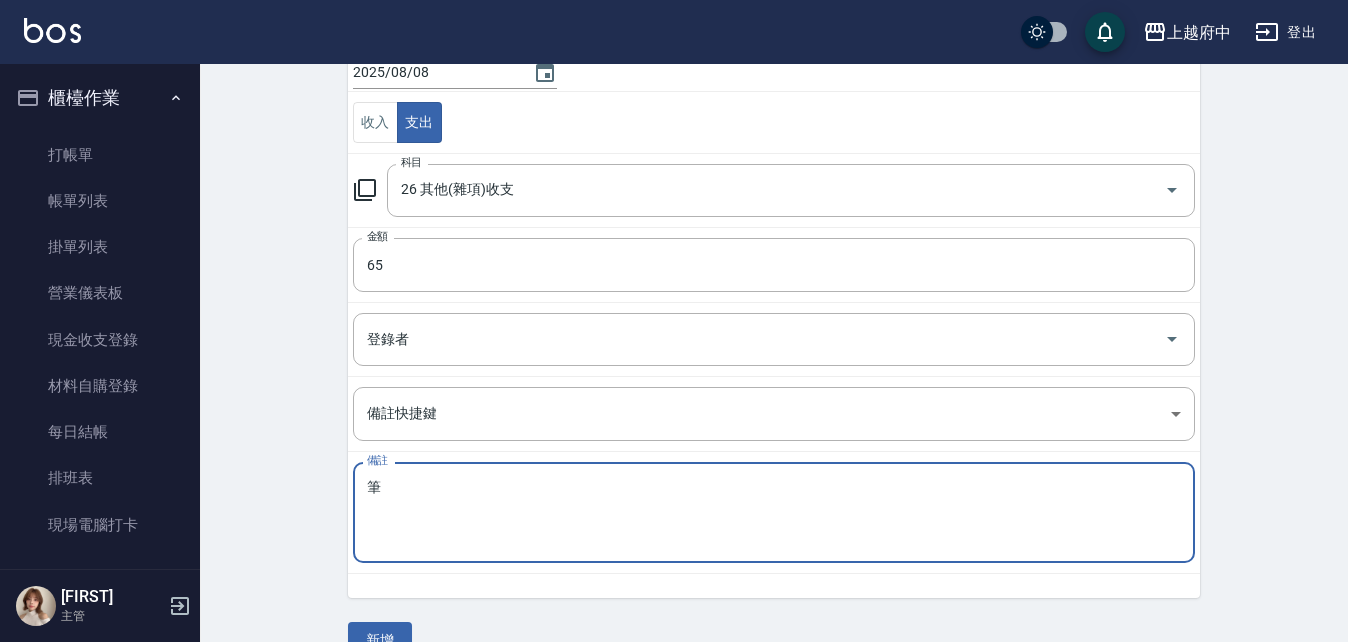 type on "筆" 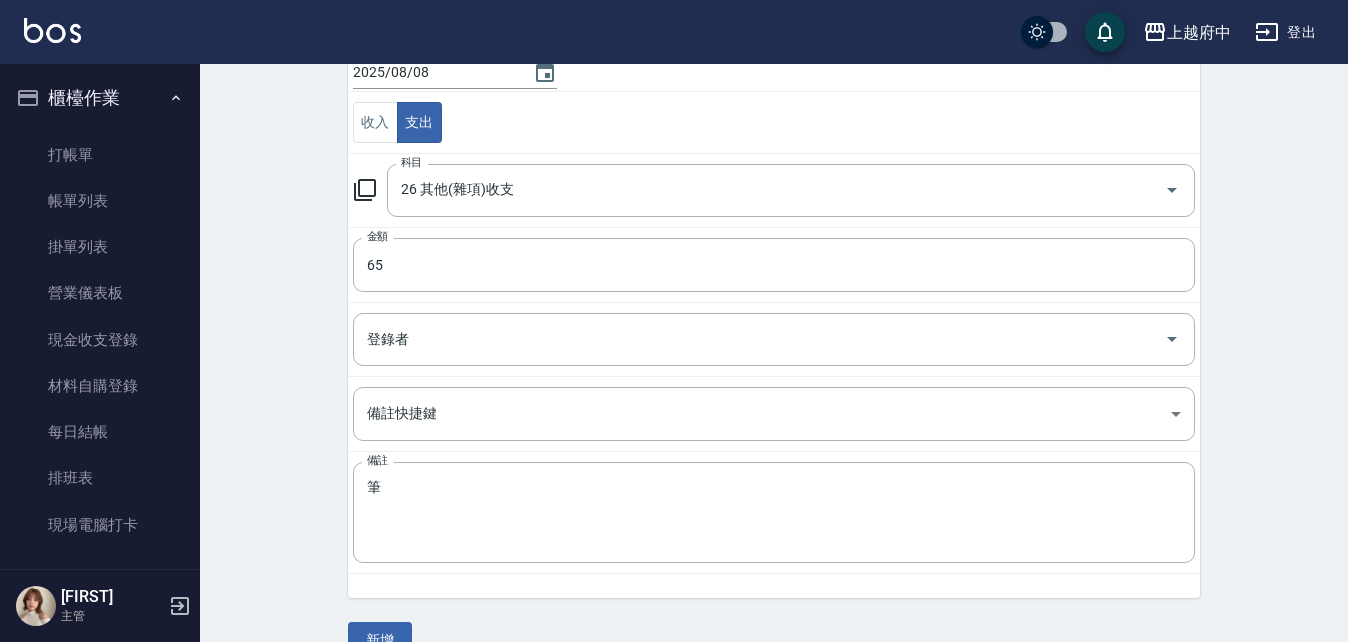 click on "開單日期 2025/08/08 收入 支出 科目 26 其他(雜項)收支 科目 金額 65 金額 登錄者 登錄者 備註快捷鍵 ​ 備註快捷鍵 備註 筆 x 備註" at bounding box center [774, 318] 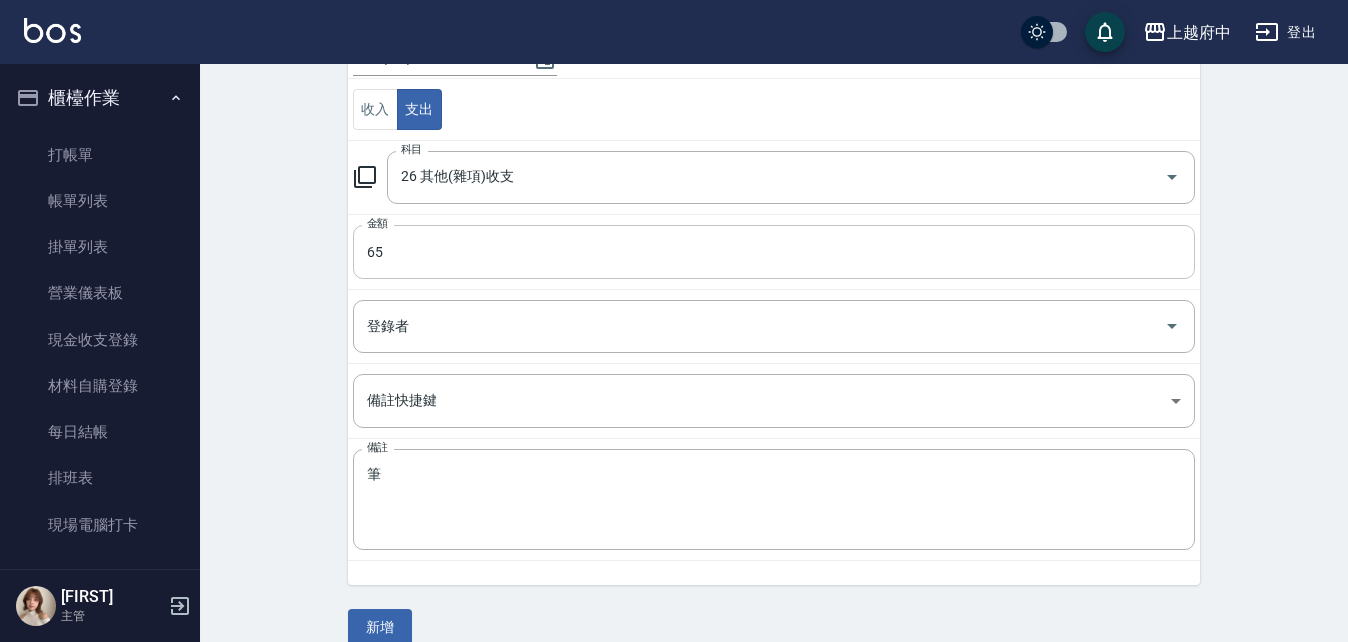 scroll, scrollTop: 241, scrollLeft: 0, axis: vertical 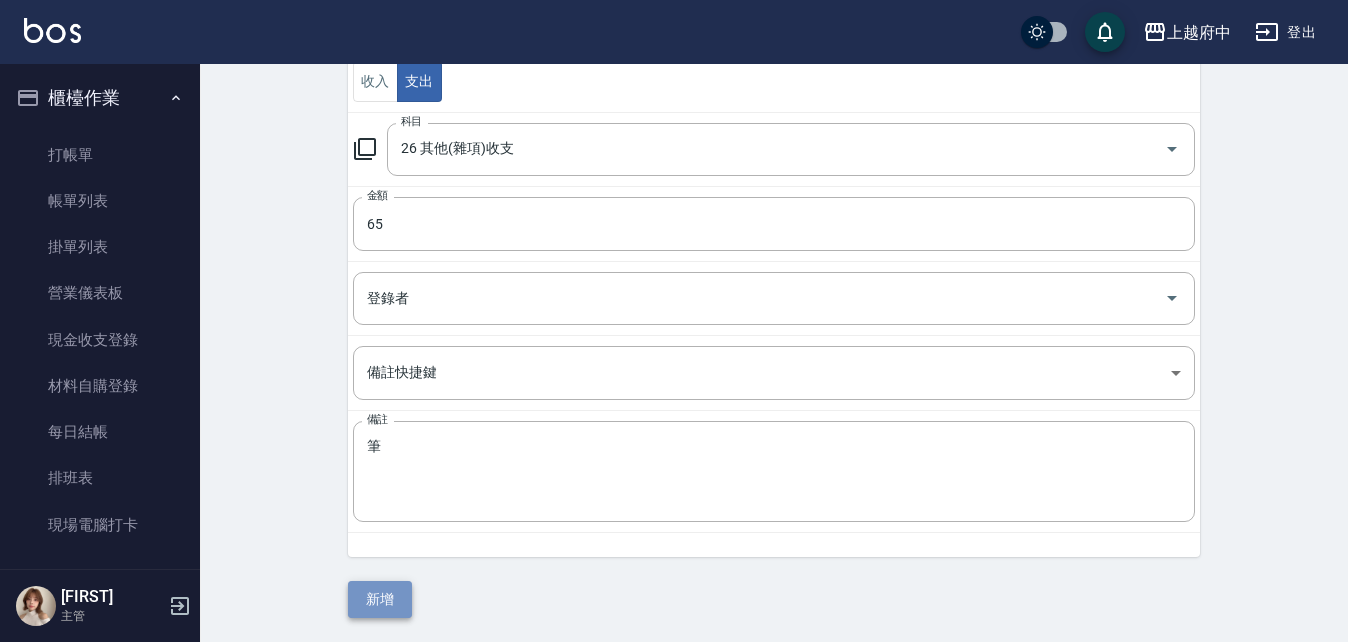 click on "新增" at bounding box center [380, 599] 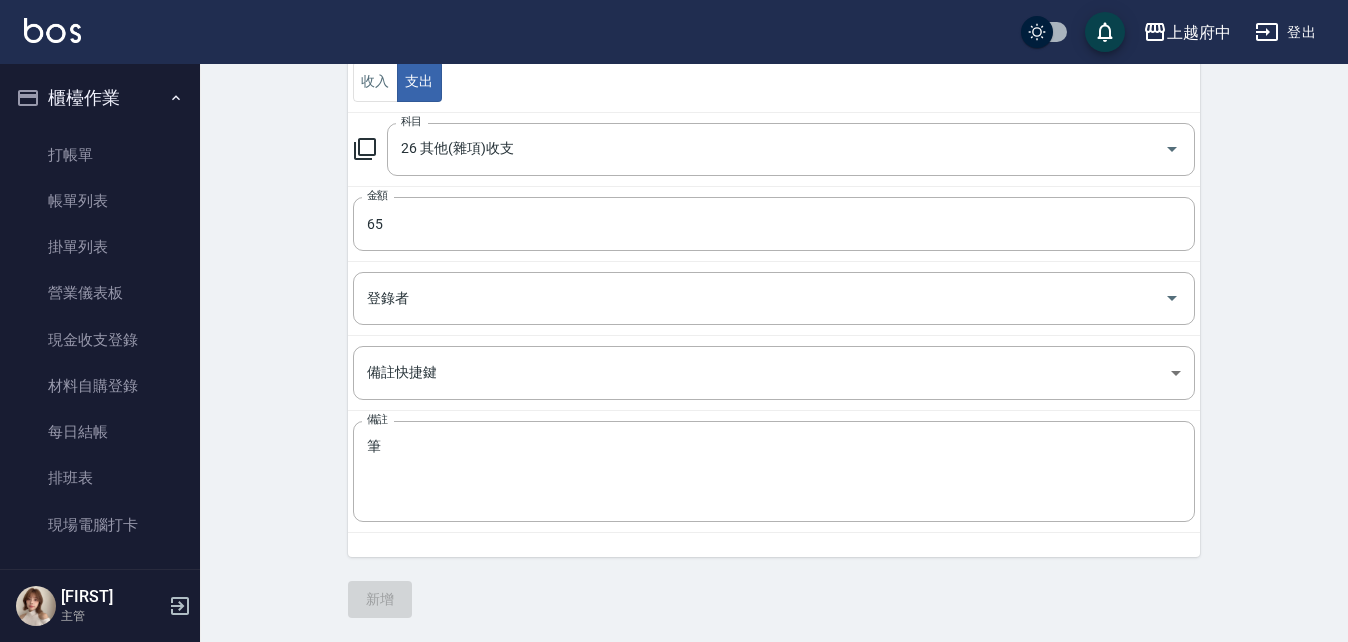 scroll, scrollTop: 0, scrollLeft: 0, axis: both 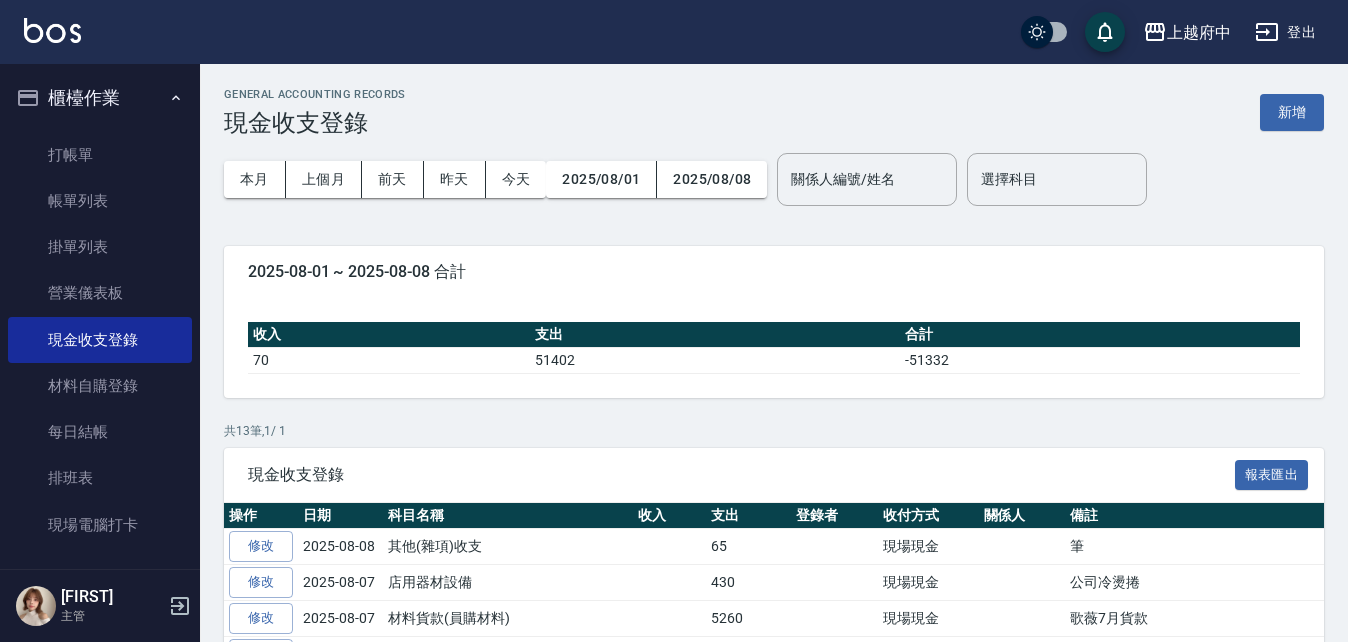click on "櫃檯作業" at bounding box center [100, 98] 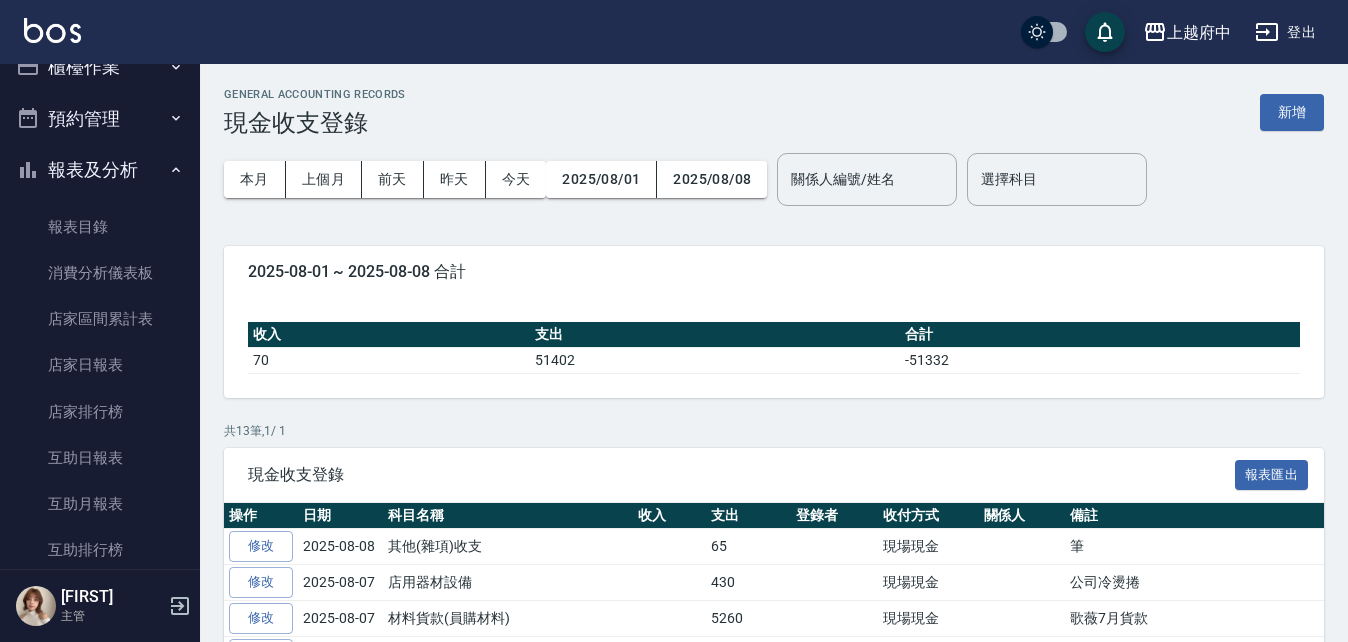 scroll, scrollTop: 0, scrollLeft: 0, axis: both 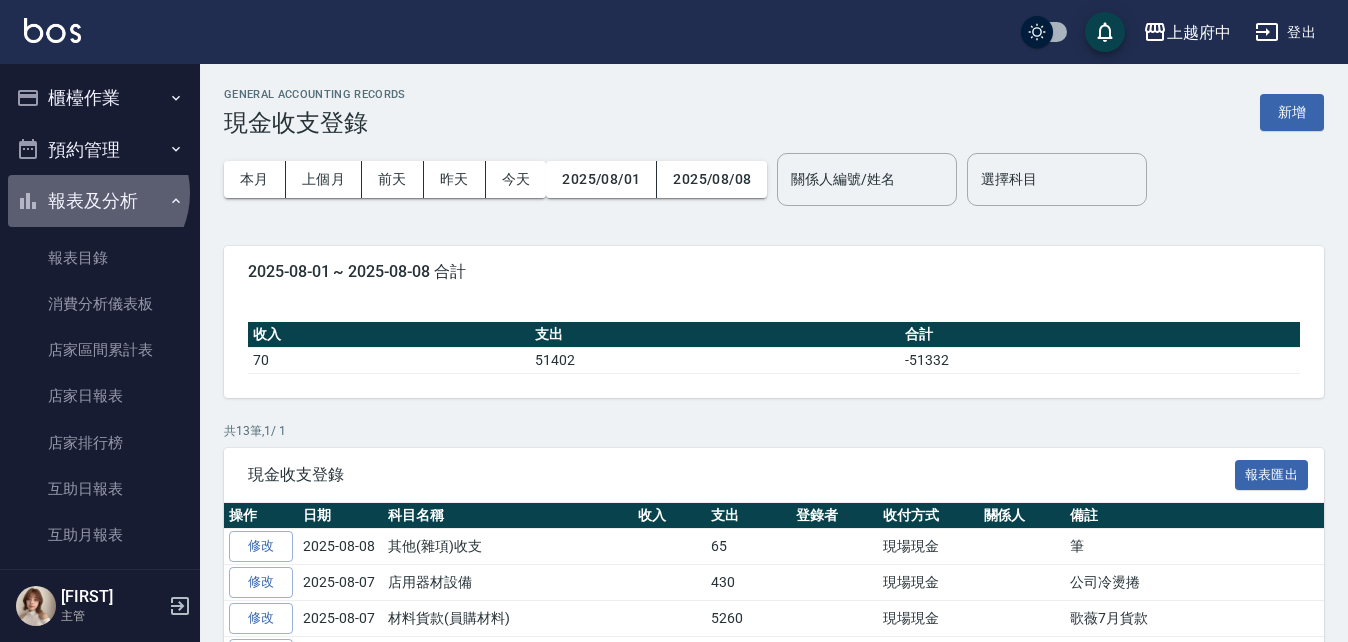 click on "報表及分析" at bounding box center [100, 201] 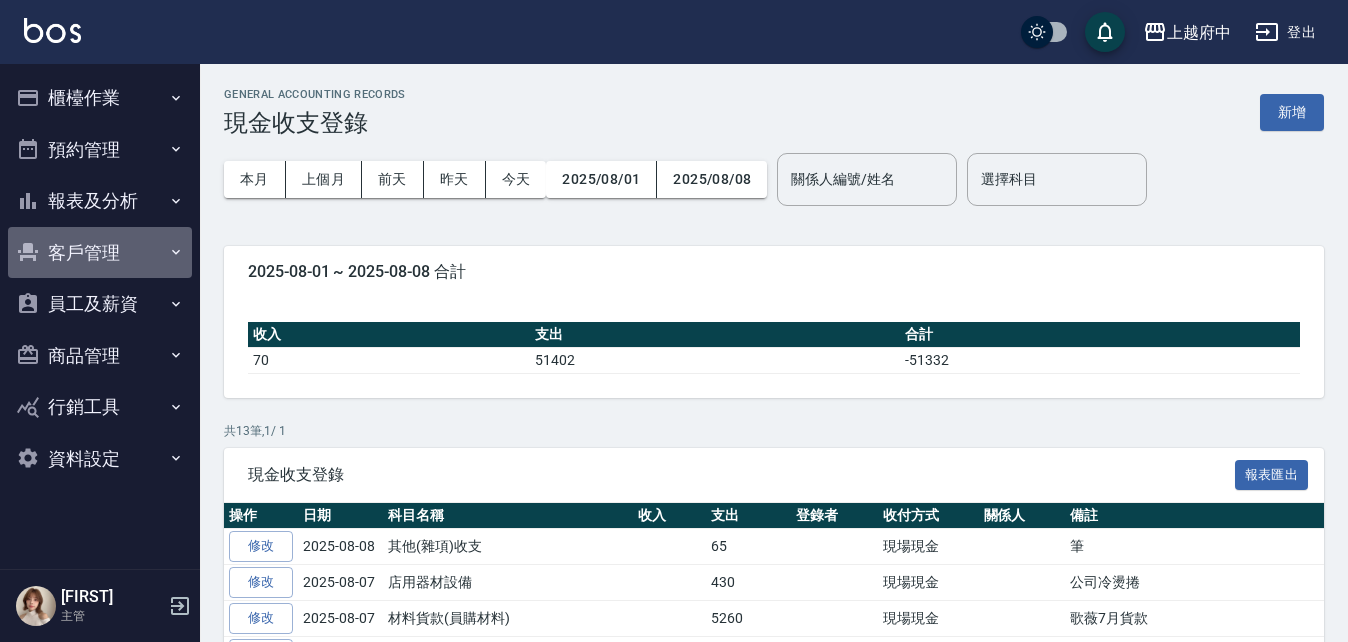 click on "客戶管理" at bounding box center (100, 253) 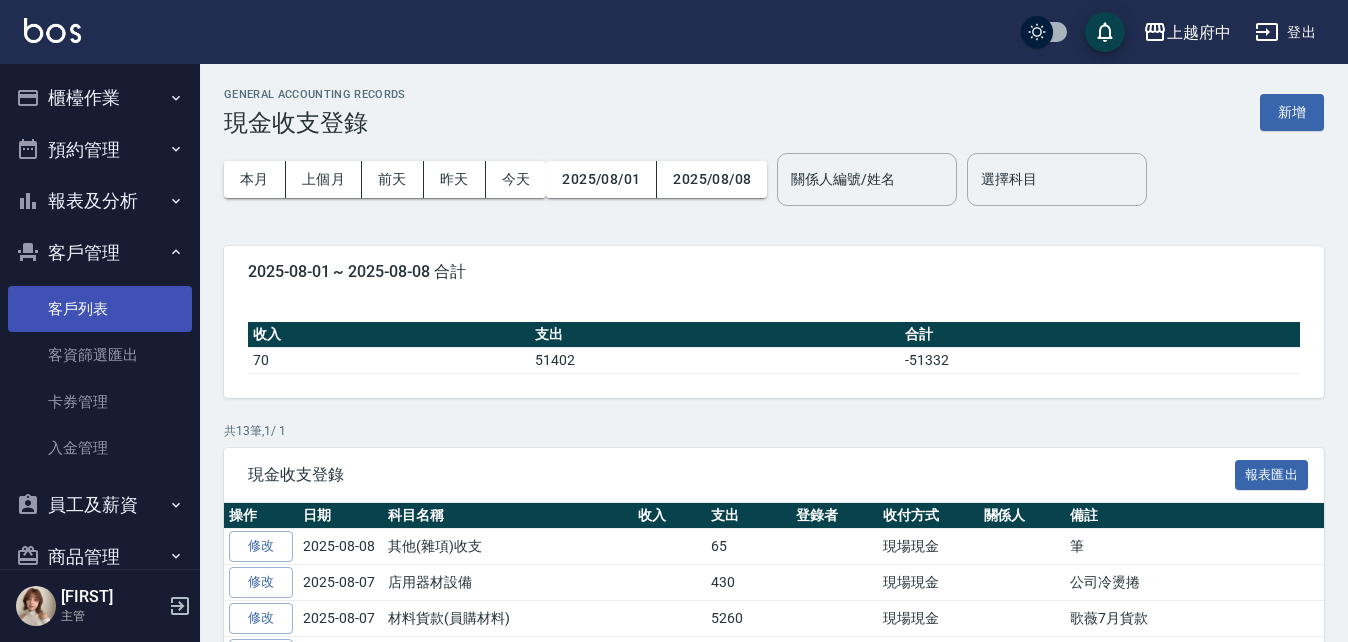 click on "客戶列表" at bounding box center (100, 309) 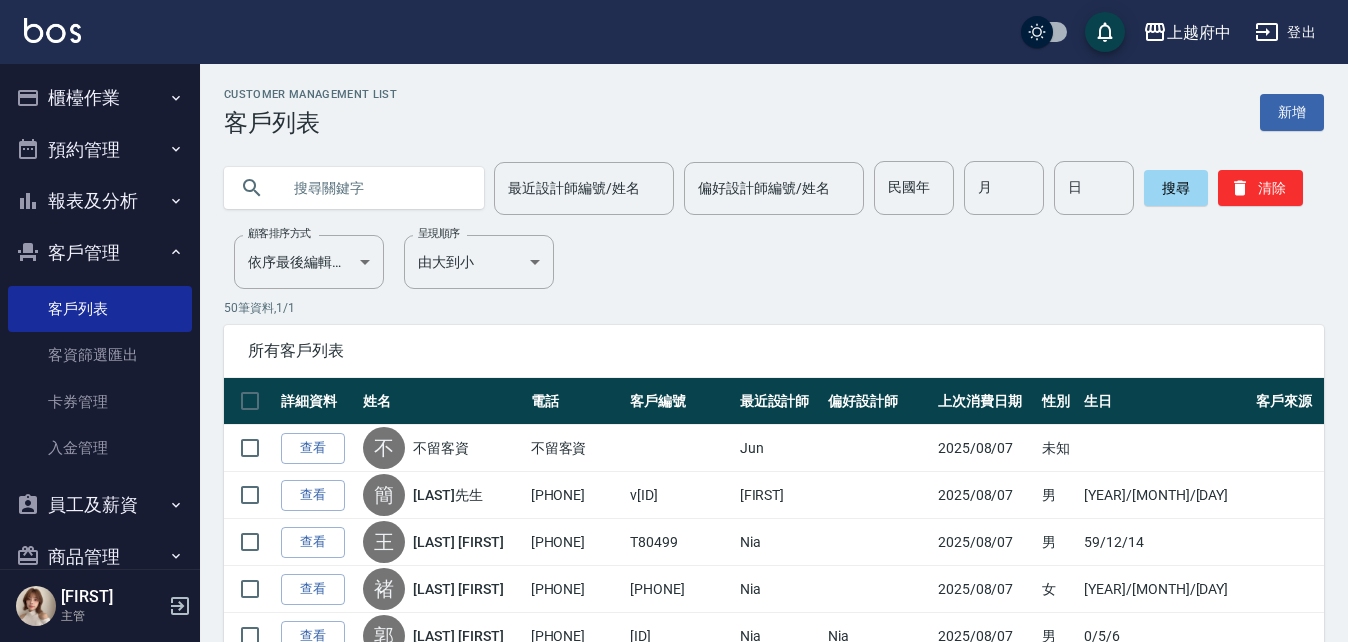 drag, startPoint x: 324, startPoint y: 161, endPoint x: 620, endPoint y: 105, distance: 301.25073 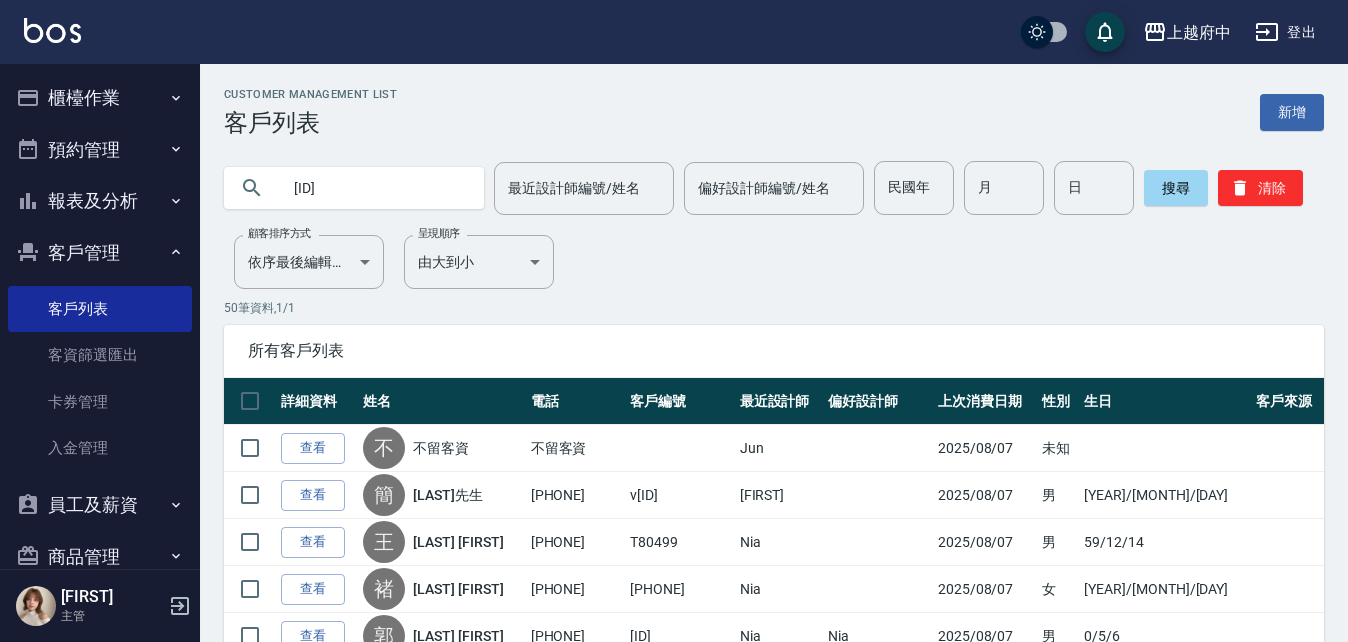 type on "T90133" 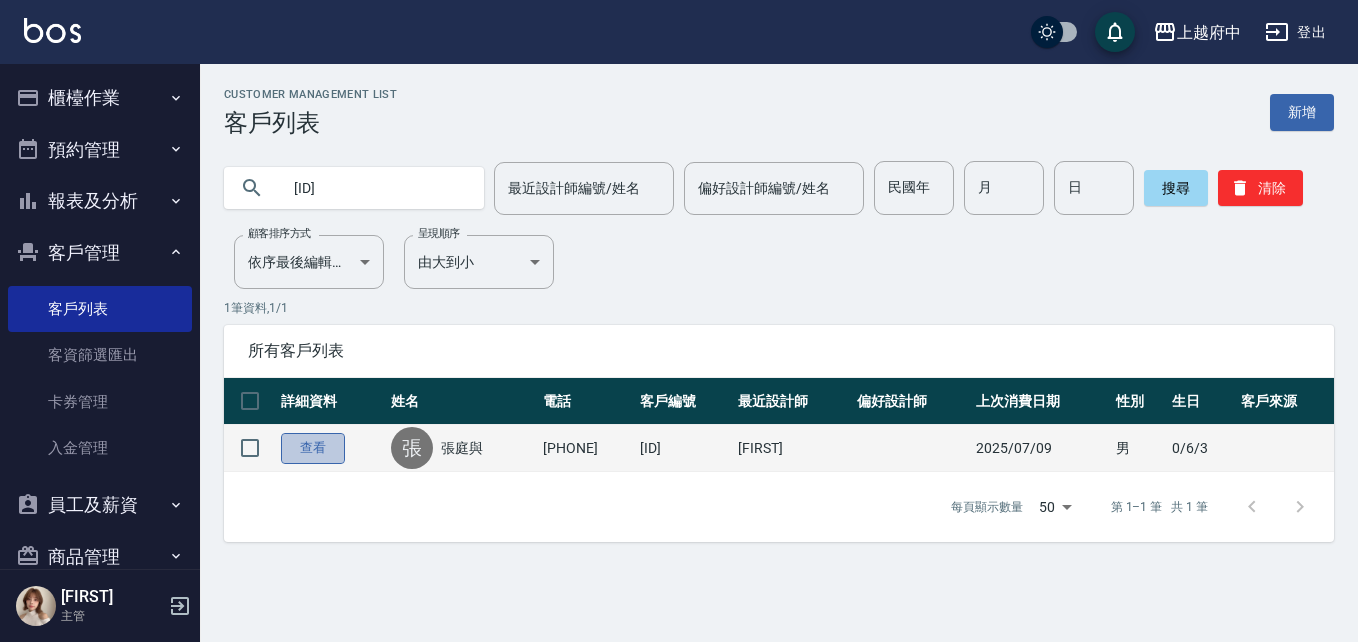 click on "查看" at bounding box center (313, 448) 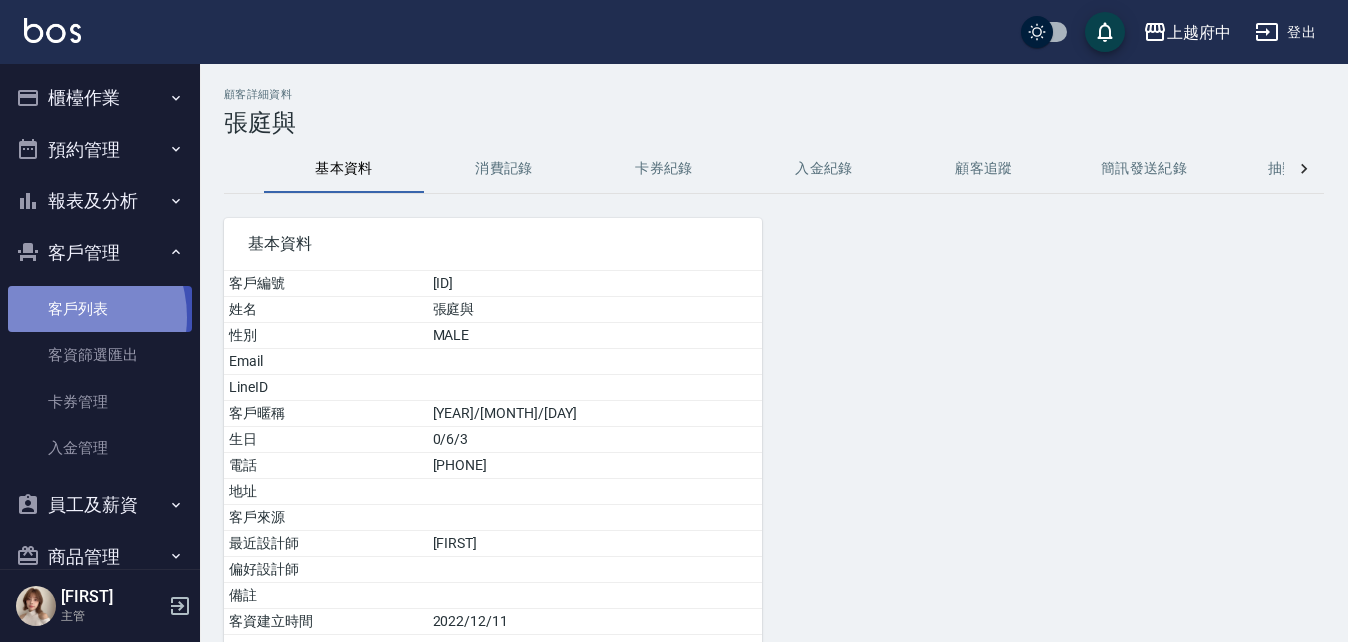 click on "客戶列表" at bounding box center [100, 309] 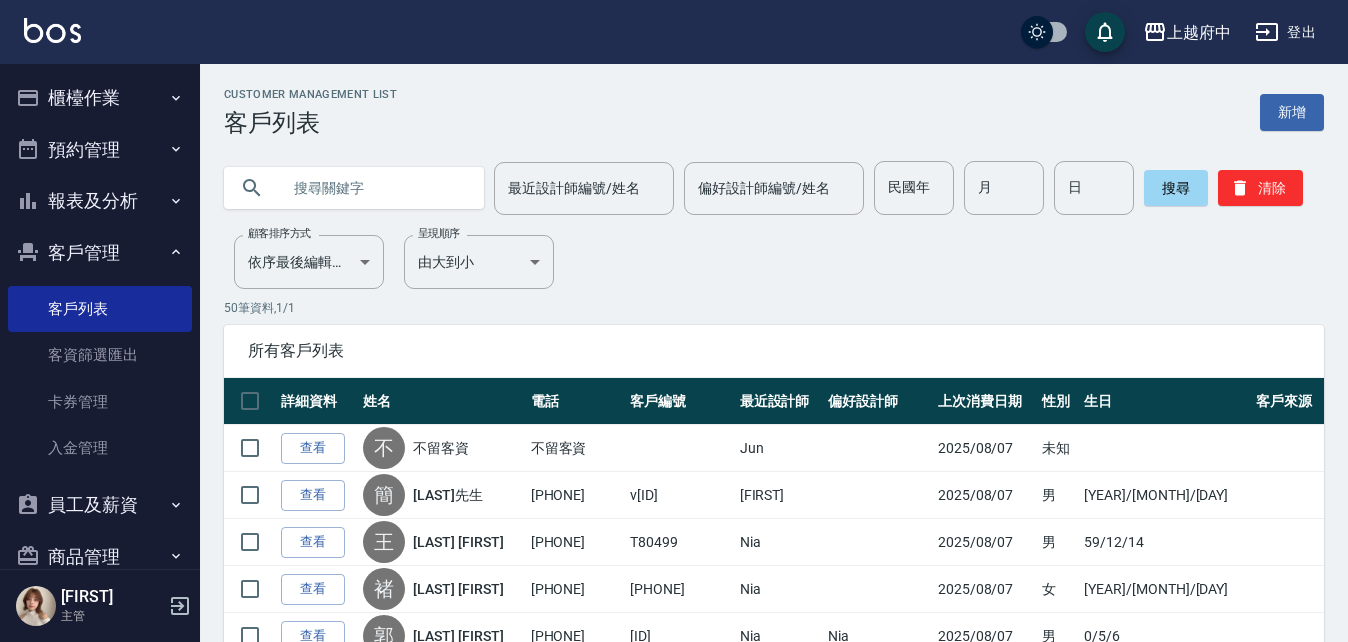 click at bounding box center [374, 188] 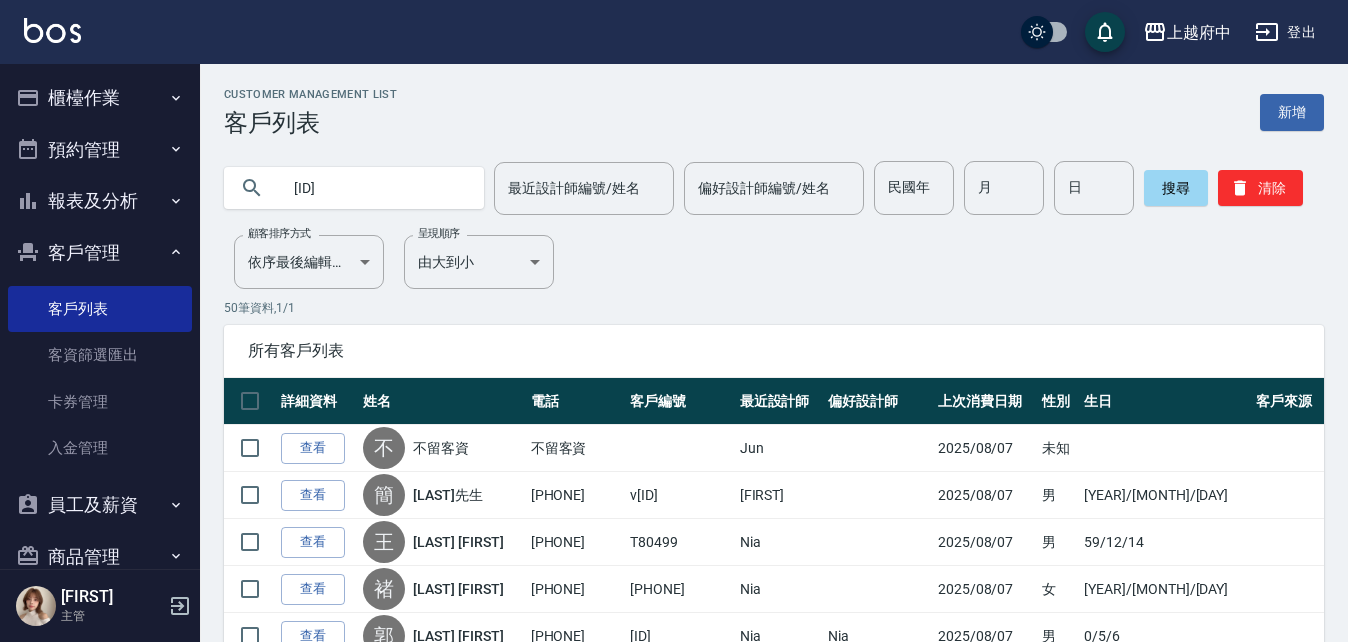 type on "V81432" 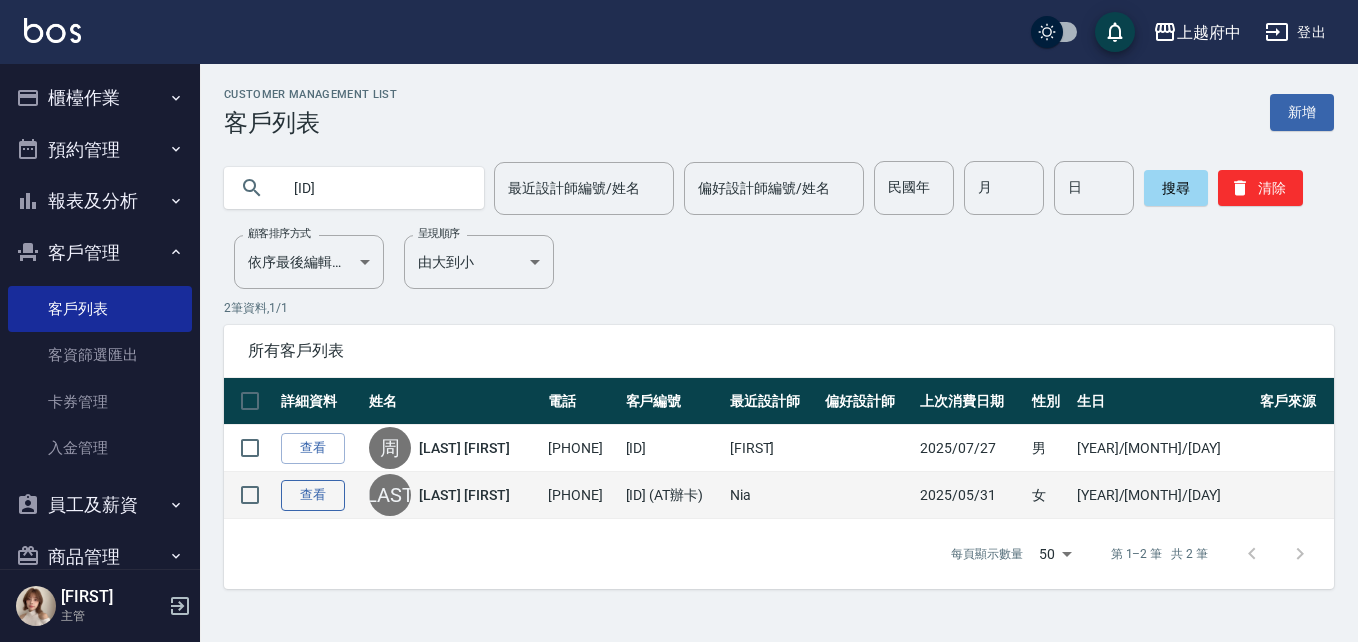 click on "查看" at bounding box center [313, 495] 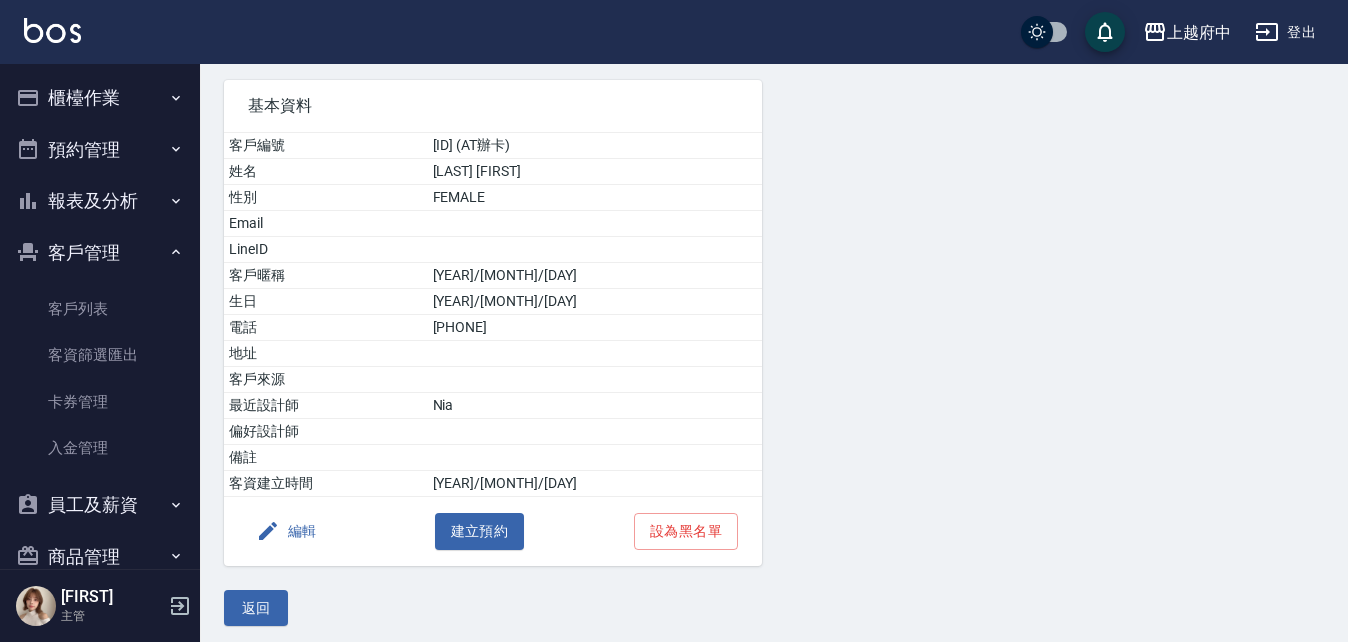 scroll, scrollTop: 146, scrollLeft: 0, axis: vertical 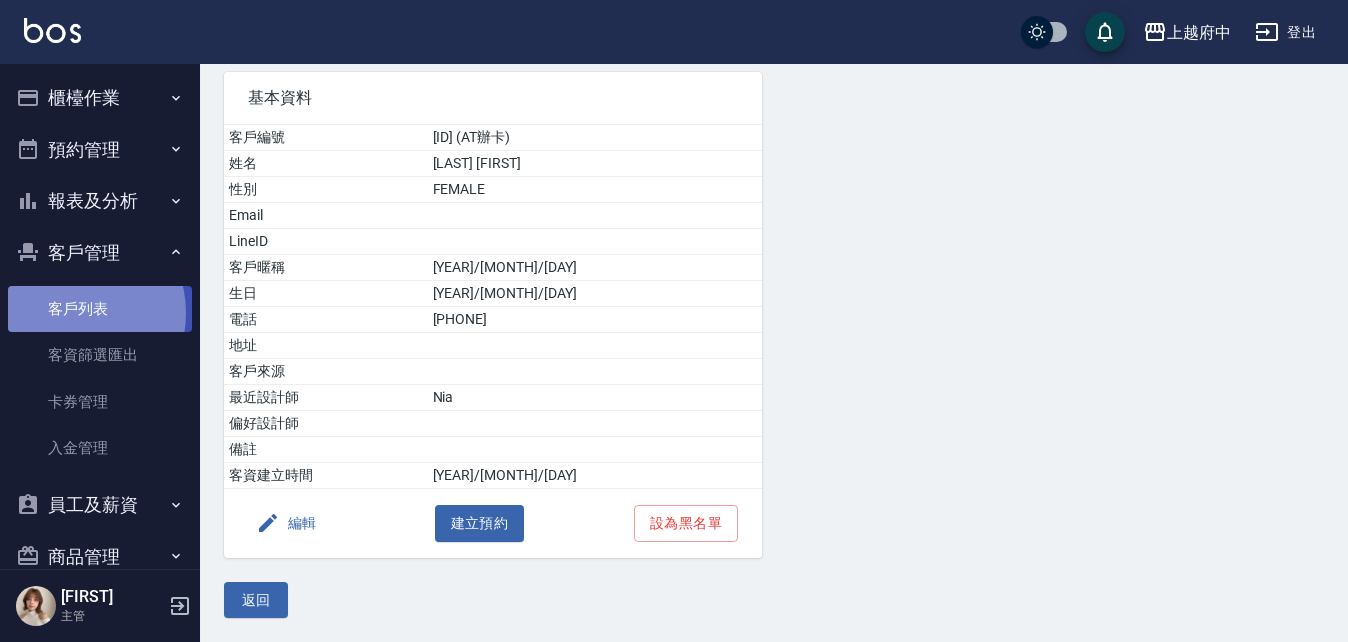 click on "客戶列表" at bounding box center [100, 309] 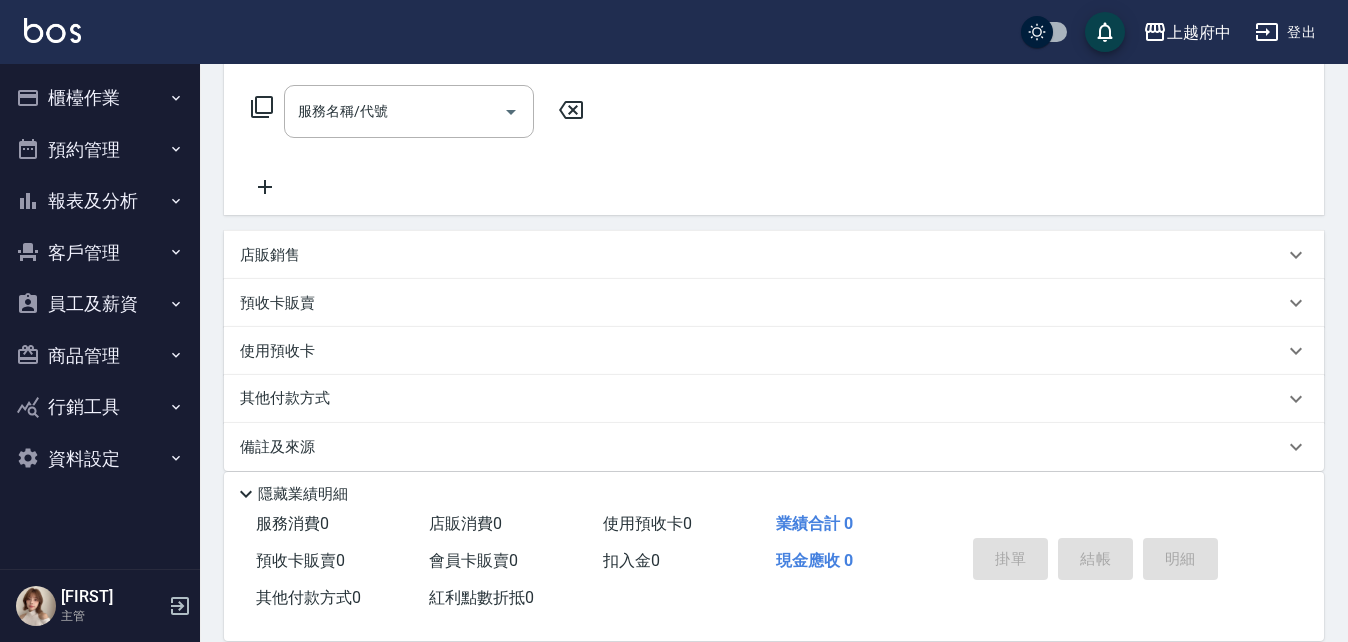 scroll, scrollTop: 336, scrollLeft: 0, axis: vertical 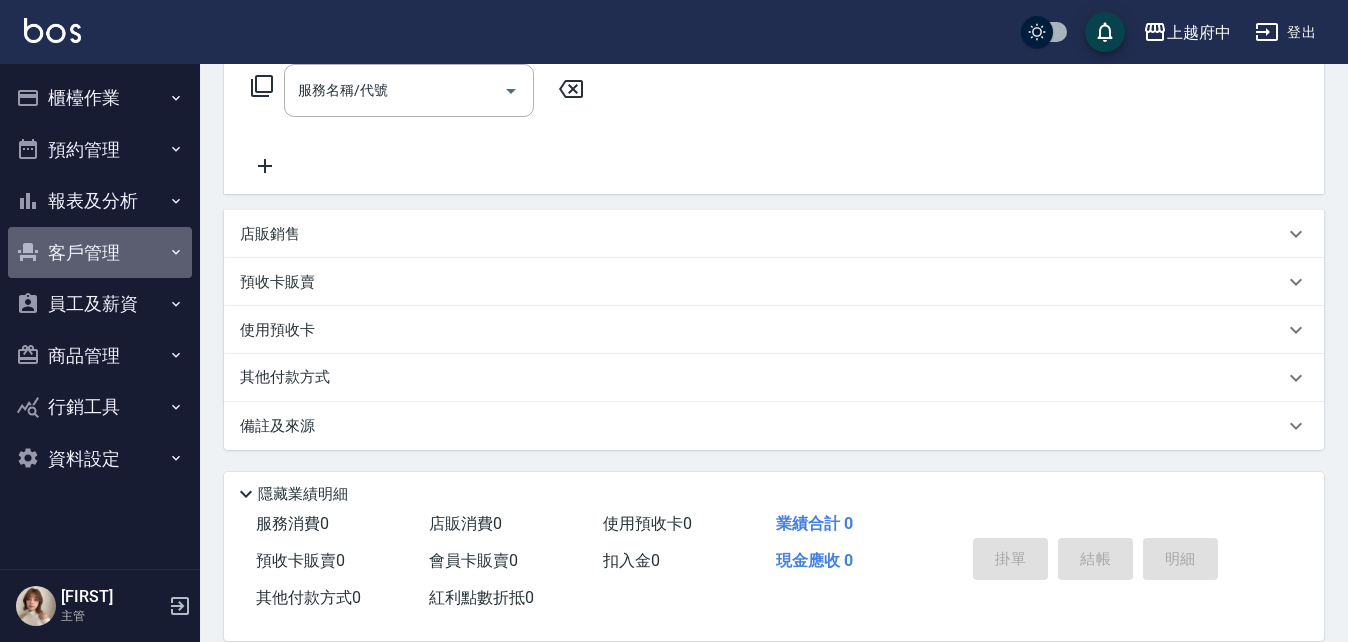 click on "客戶管理" at bounding box center [100, 253] 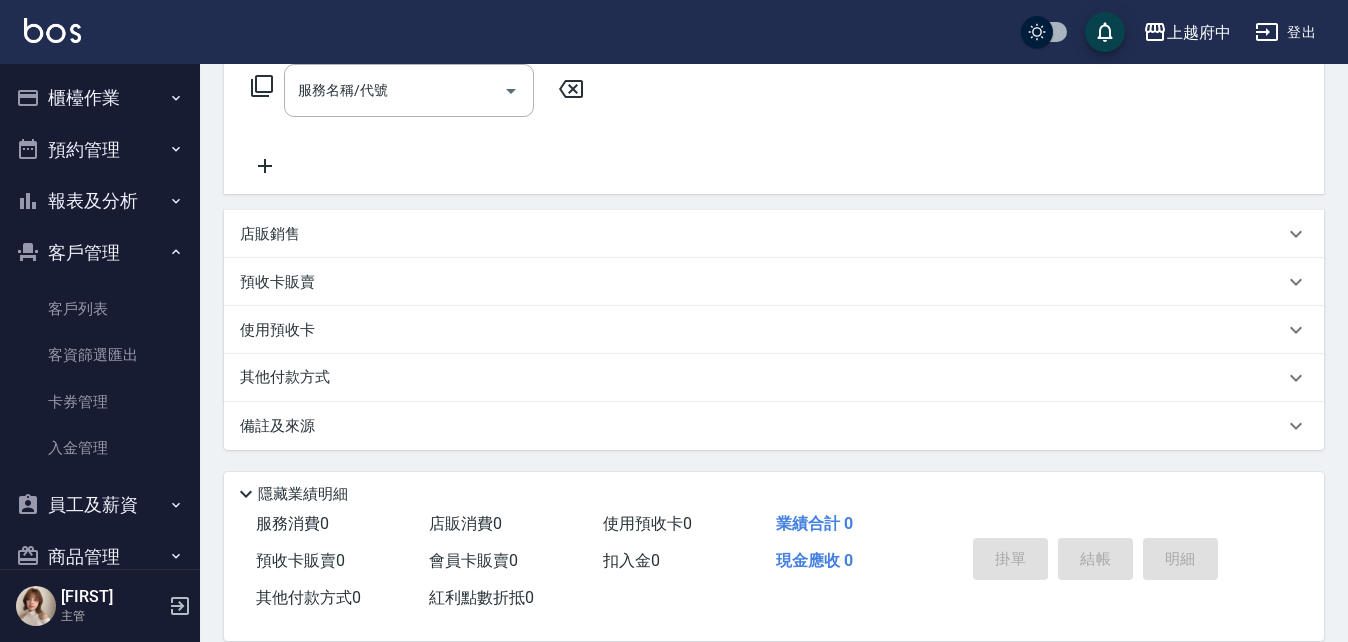 click on "客戶管理" at bounding box center (100, 253) 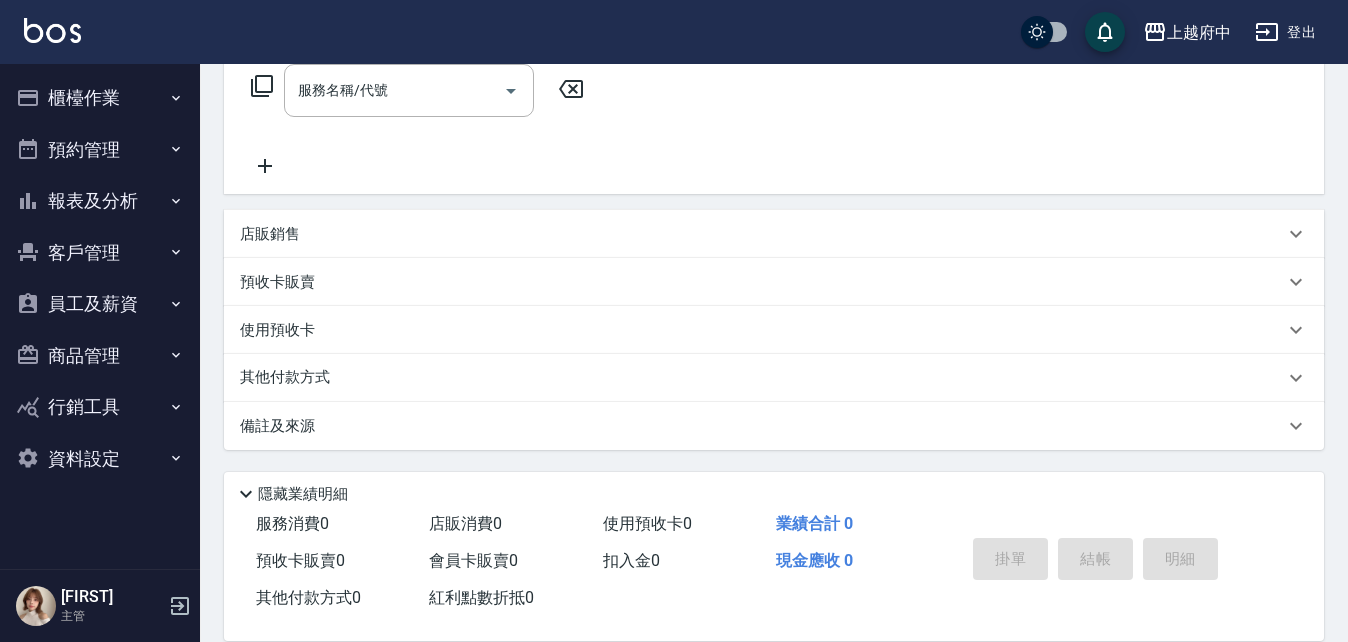 click on "報表及分析" at bounding box center [100, 201] 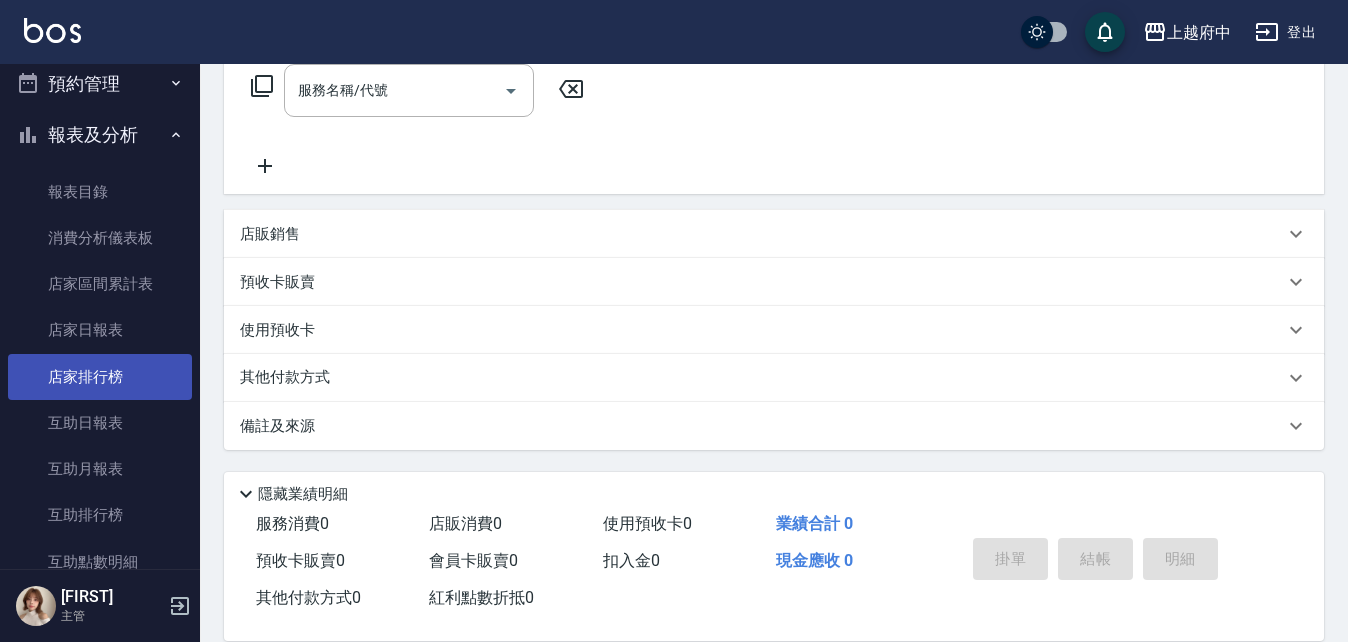 scroll, scrollTop: 100, scrollLeft: 0, axis: vertical 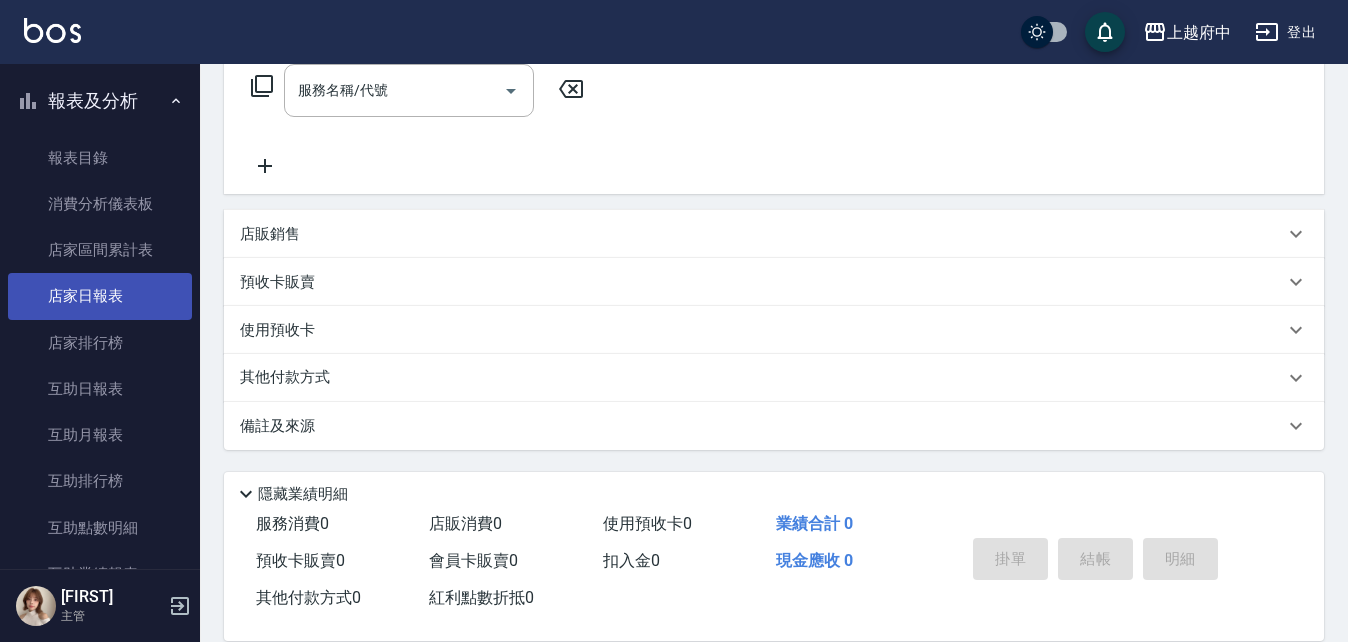click on "店家日報表" at bounding box center [100, 296] 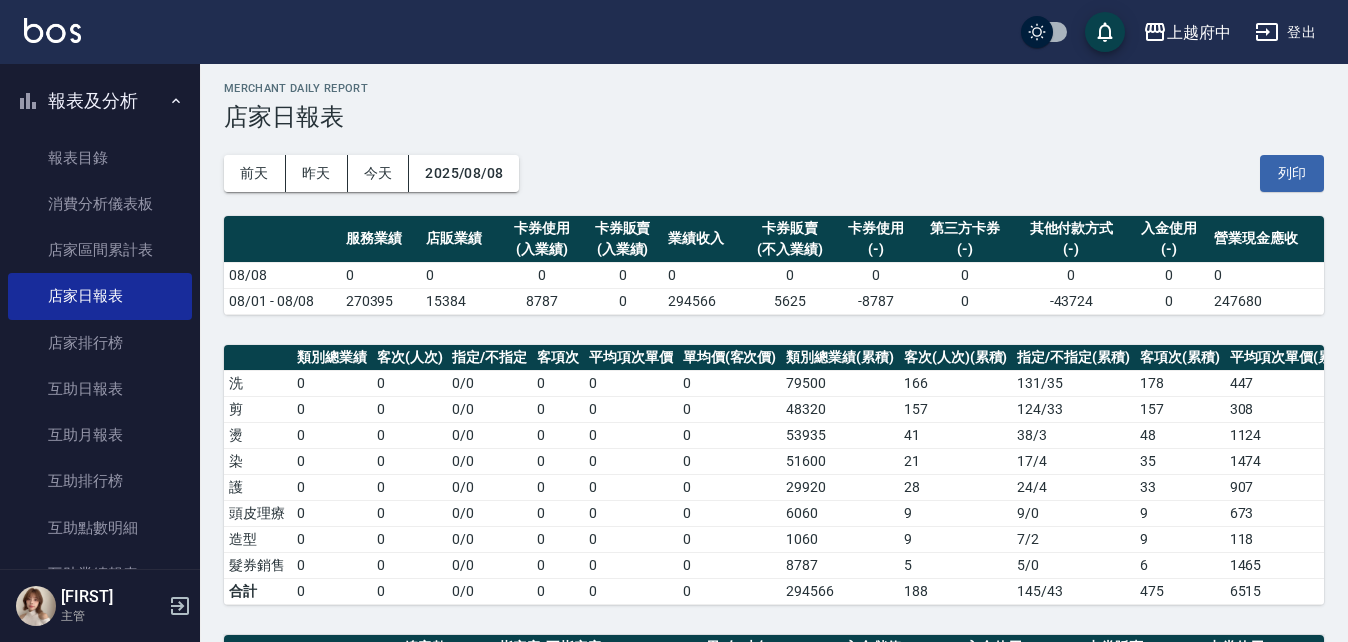 scroll, scrollTop: 100, scrollLeft: 0, axis: vertical 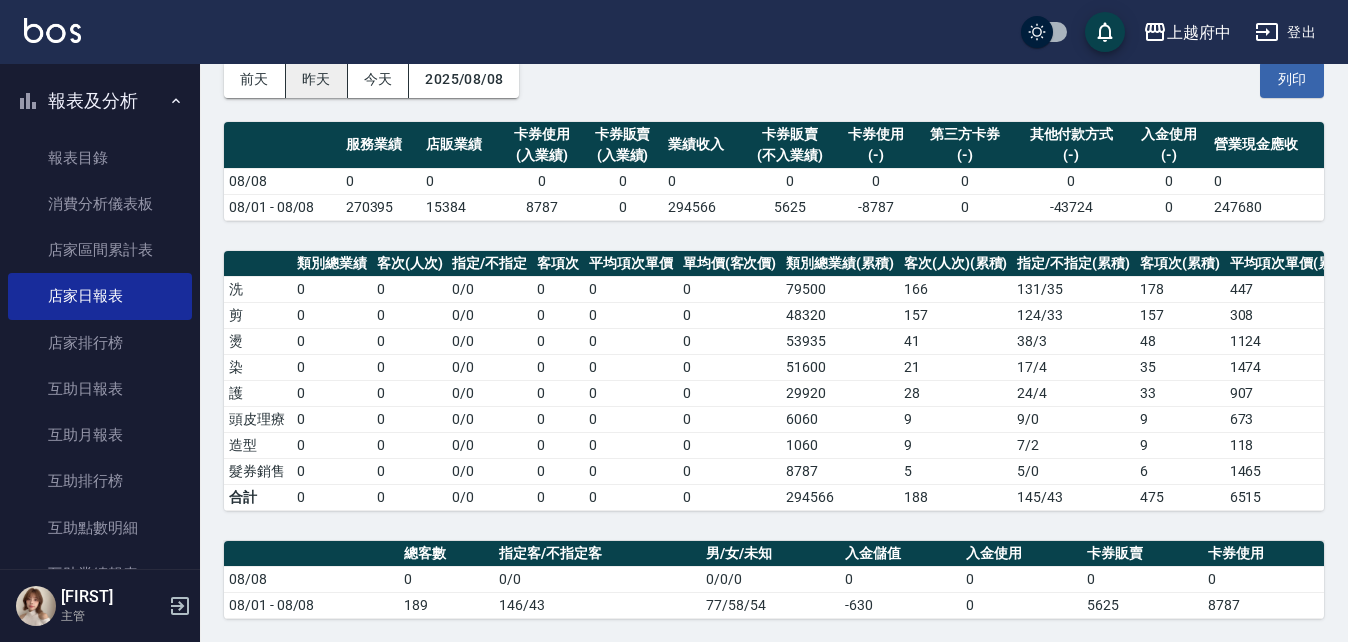 click on "昨天" at bounding box center (317, 79) 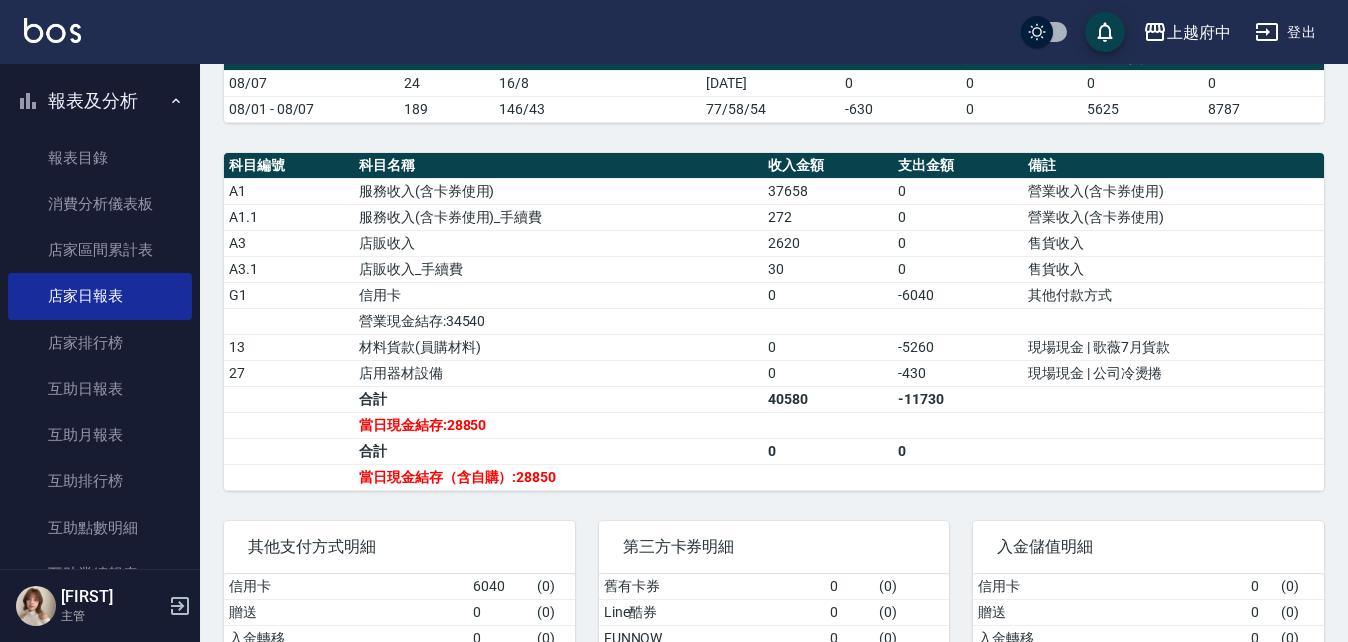 scroll, scrollTop: 600, scrollLeft: 0, axis: vertical 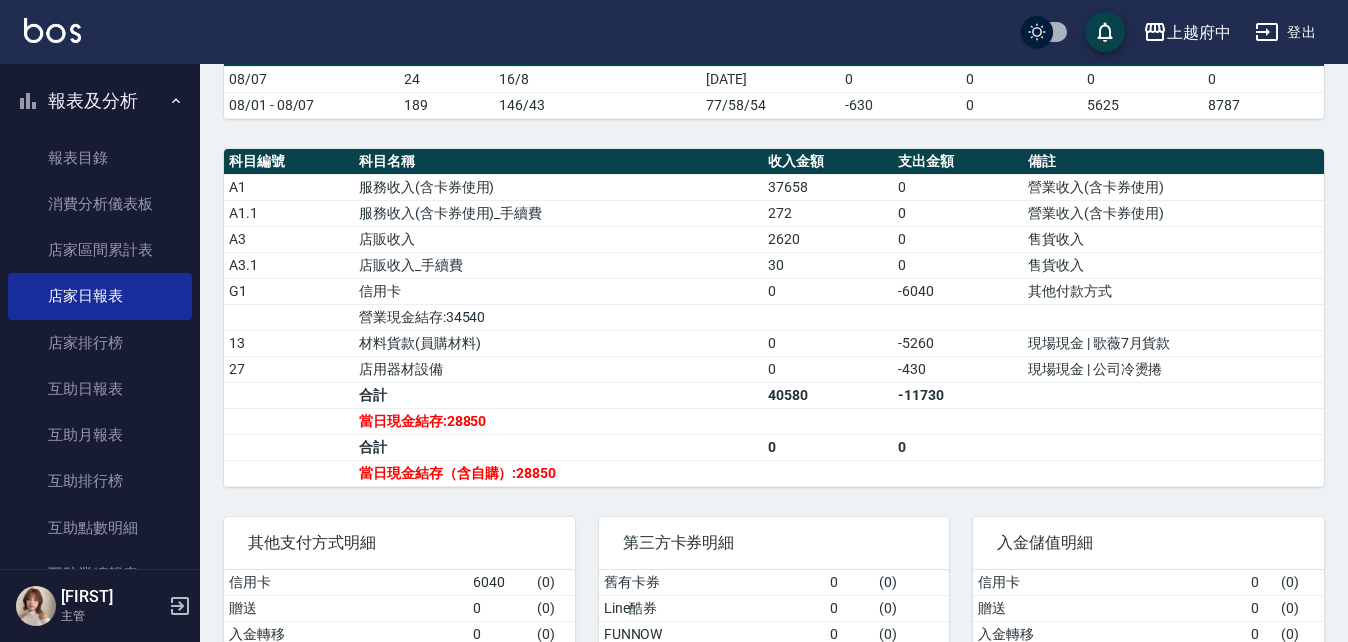 click on "報表及分析" at bounding box center [100, 101] 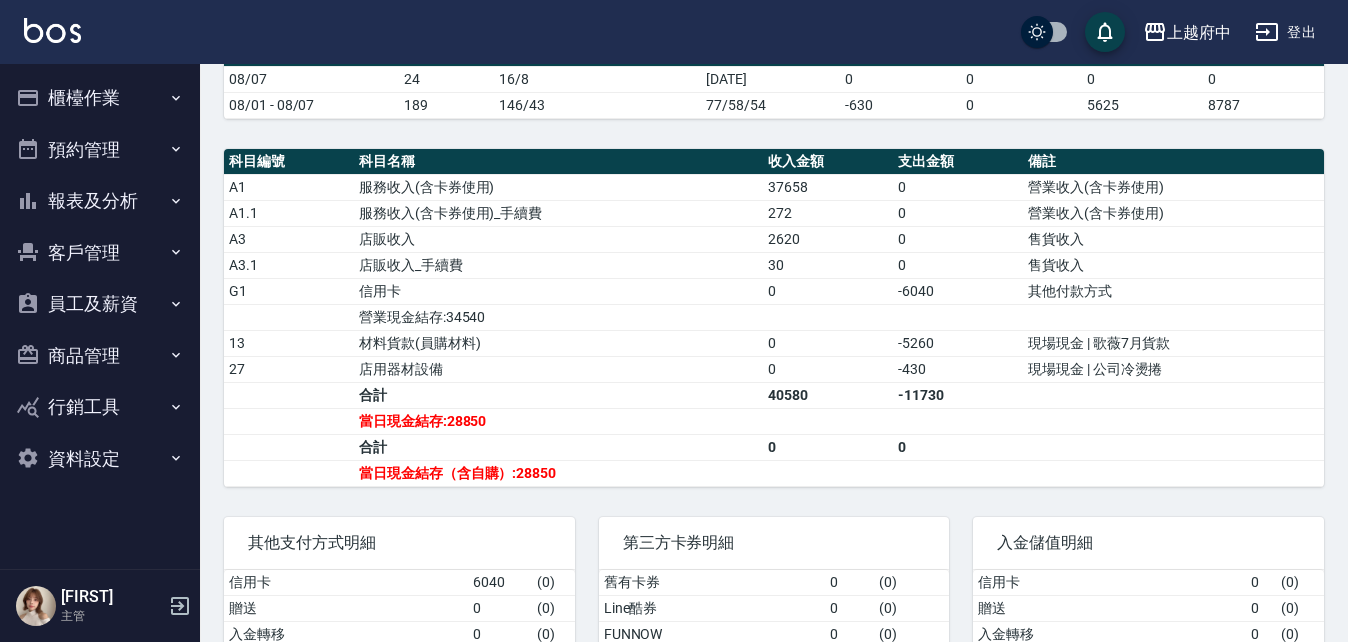 scroll, scrollTop: 0, scrollLeft: 0, axis: both 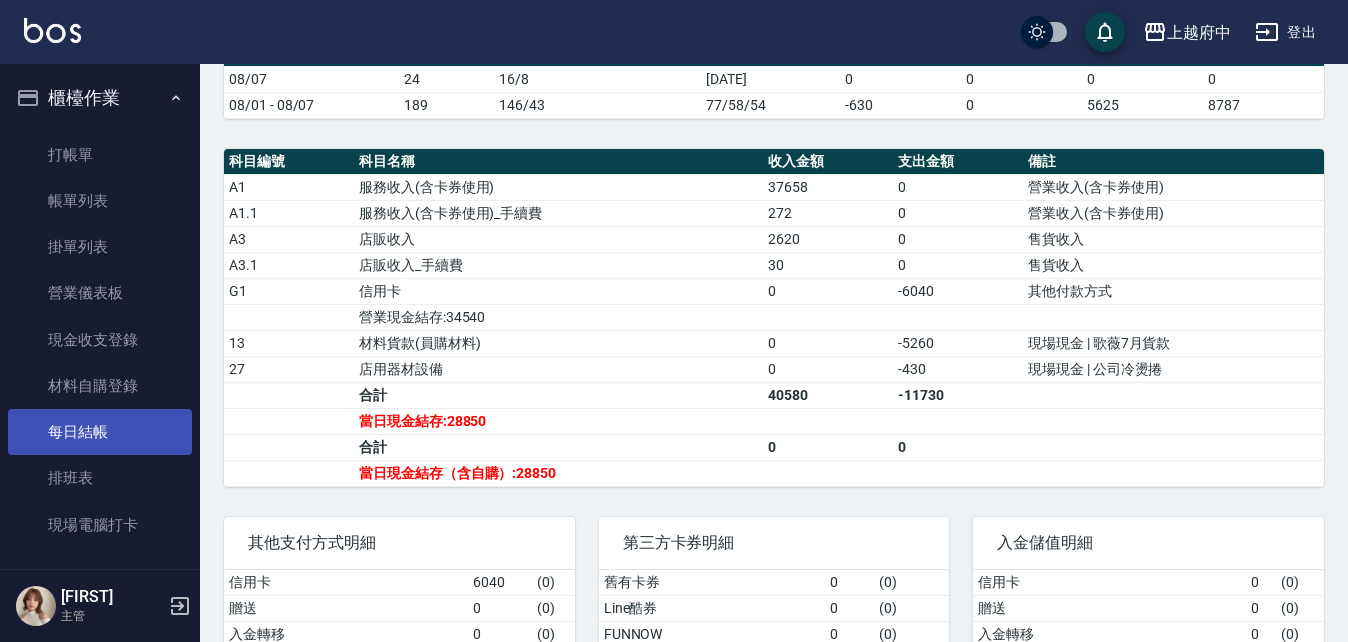 click on "每日結帳" at bounding box center [100, 432] 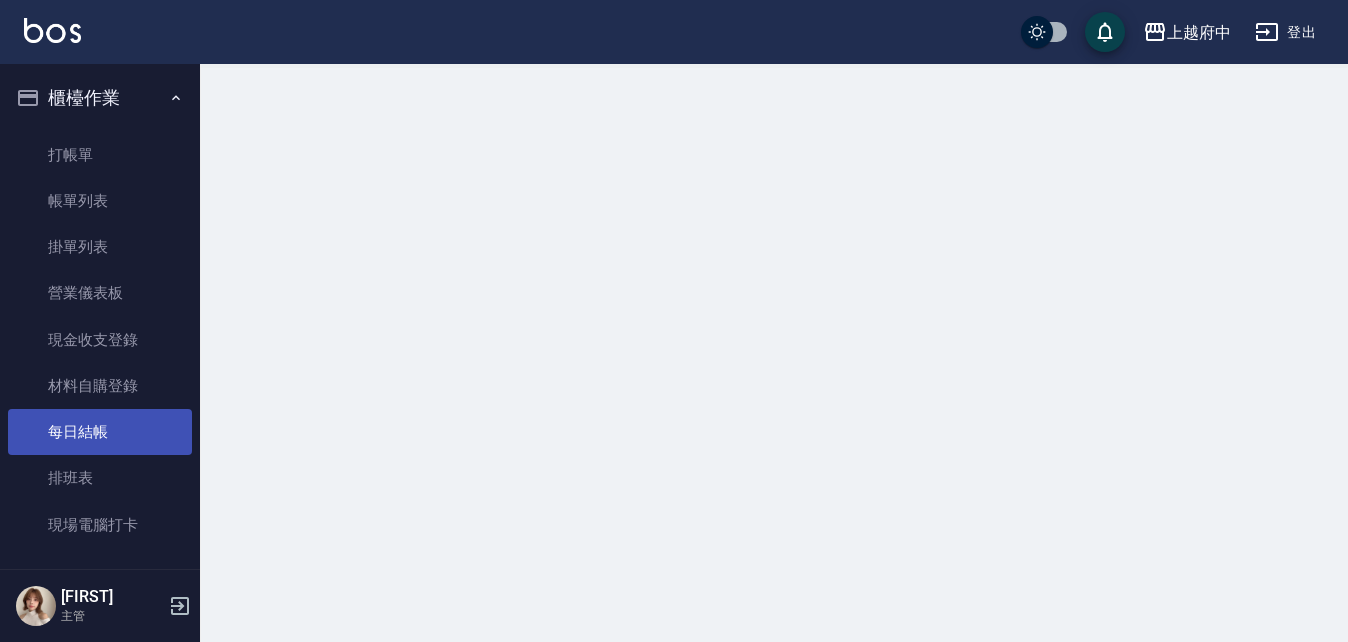scroll, scrollTop: 0, scrollLeft: 0, axis: both 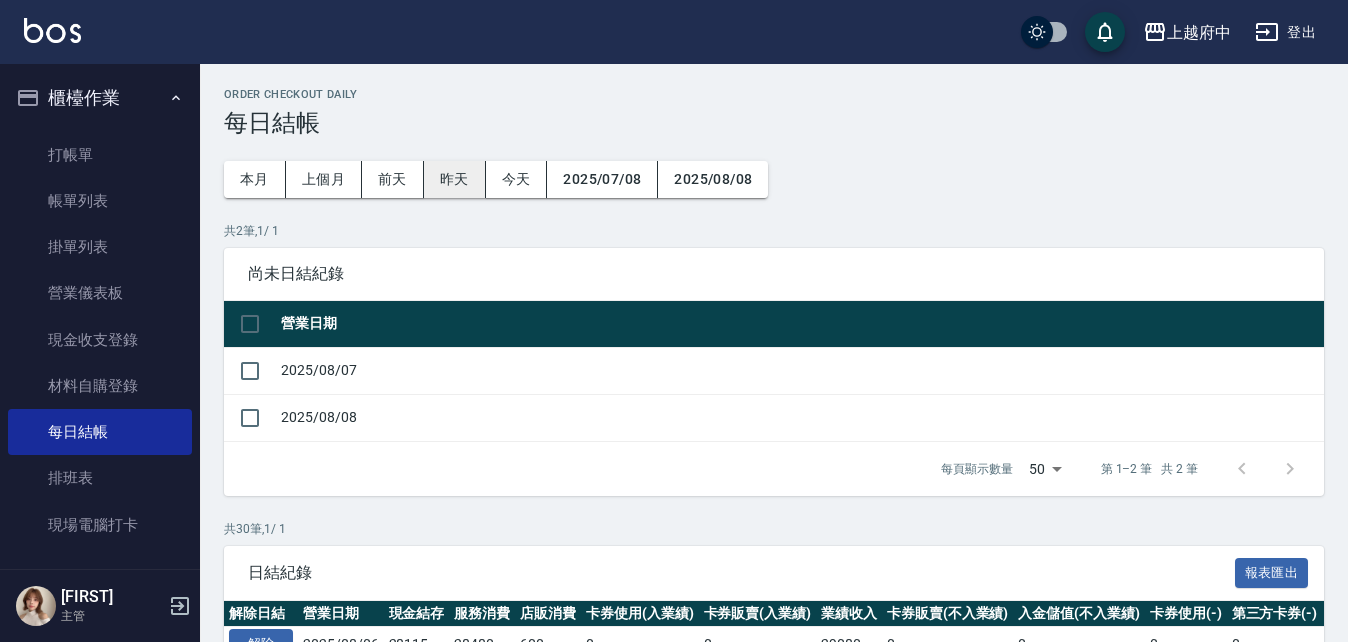 click on "昨天" at bounding box center [455, 179] 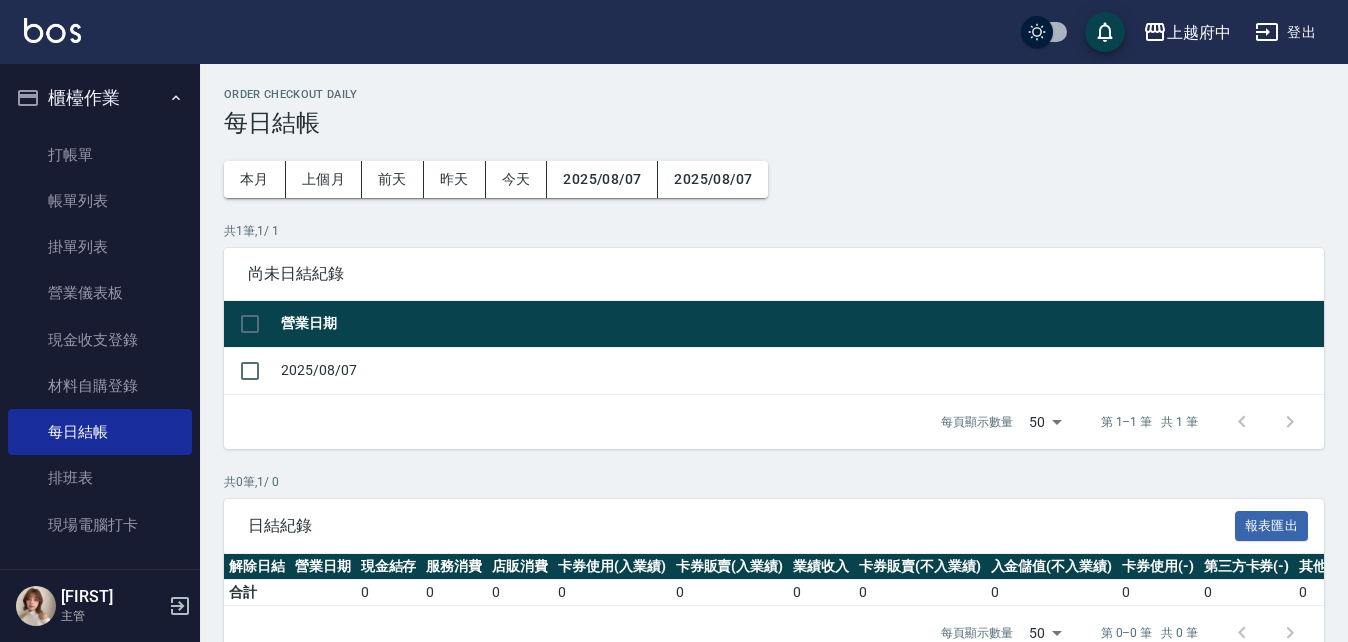 click at bounding box center (250, 370) 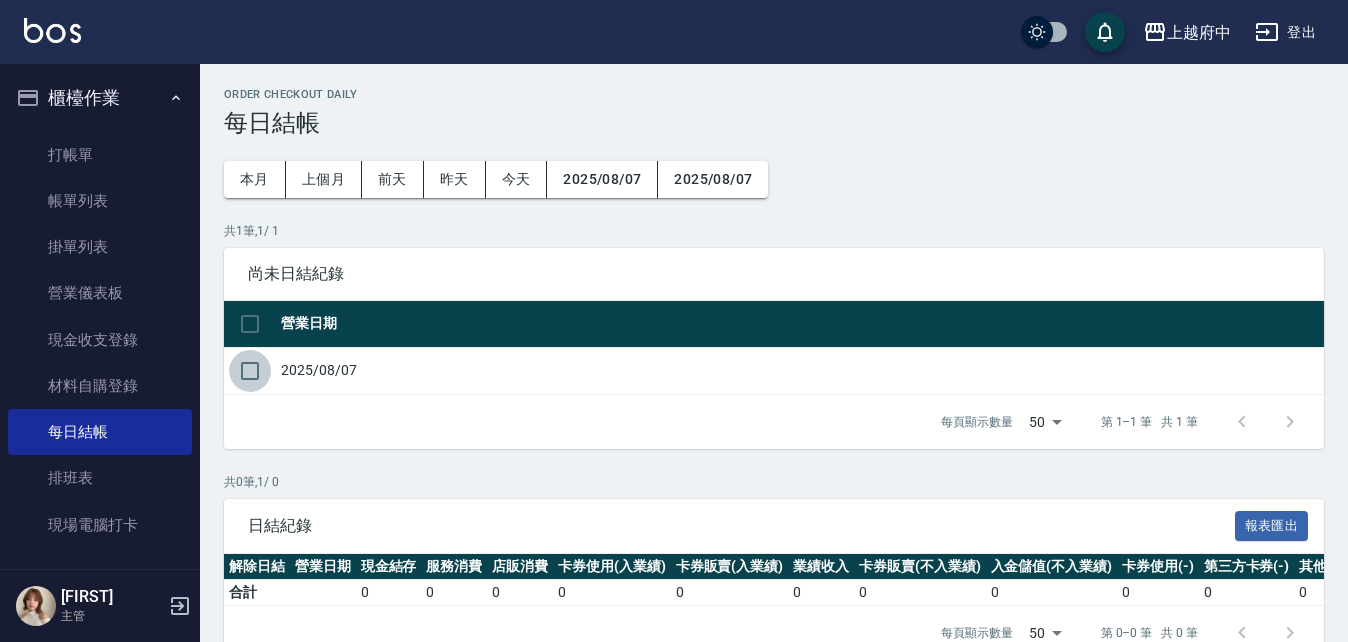 click at bounding box center [250, 371] 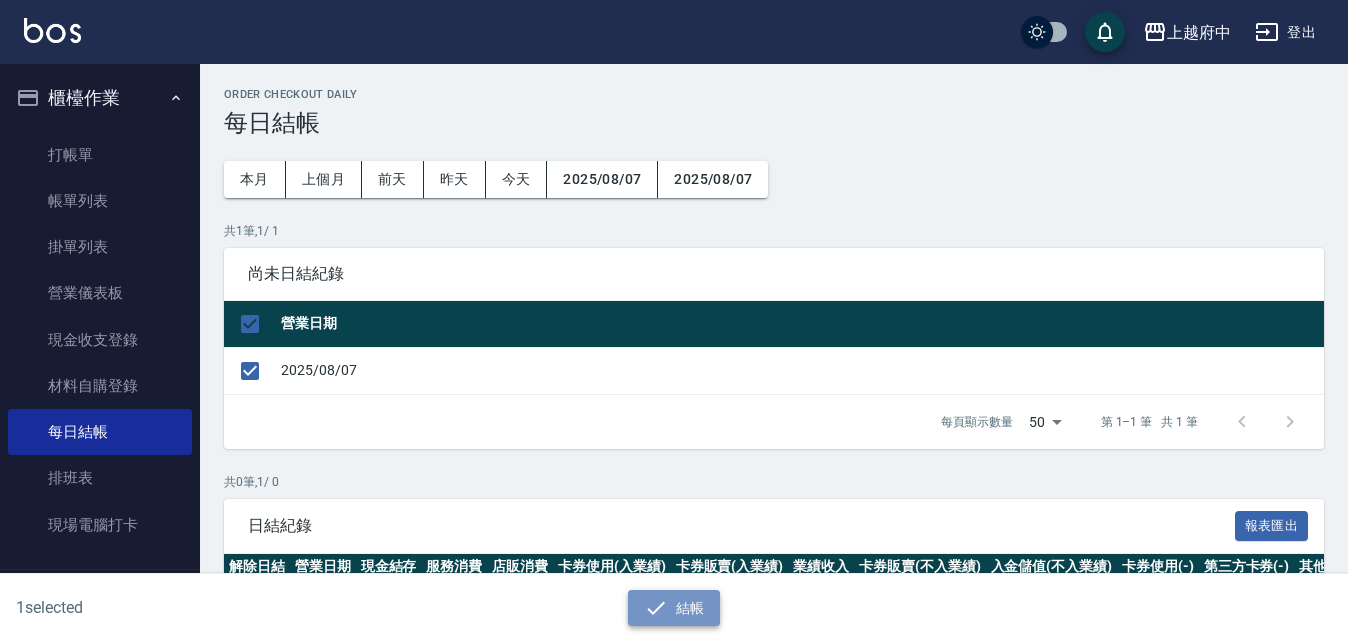 click 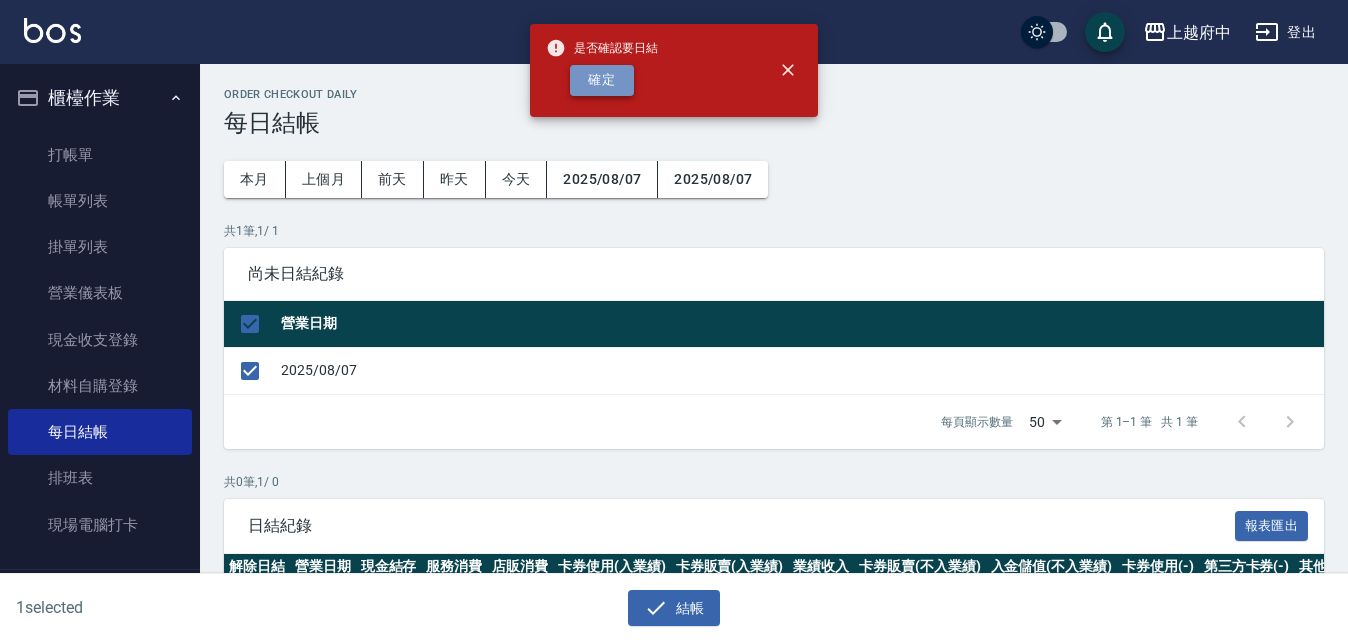 click on "確定" at bounding box center [602, 80] 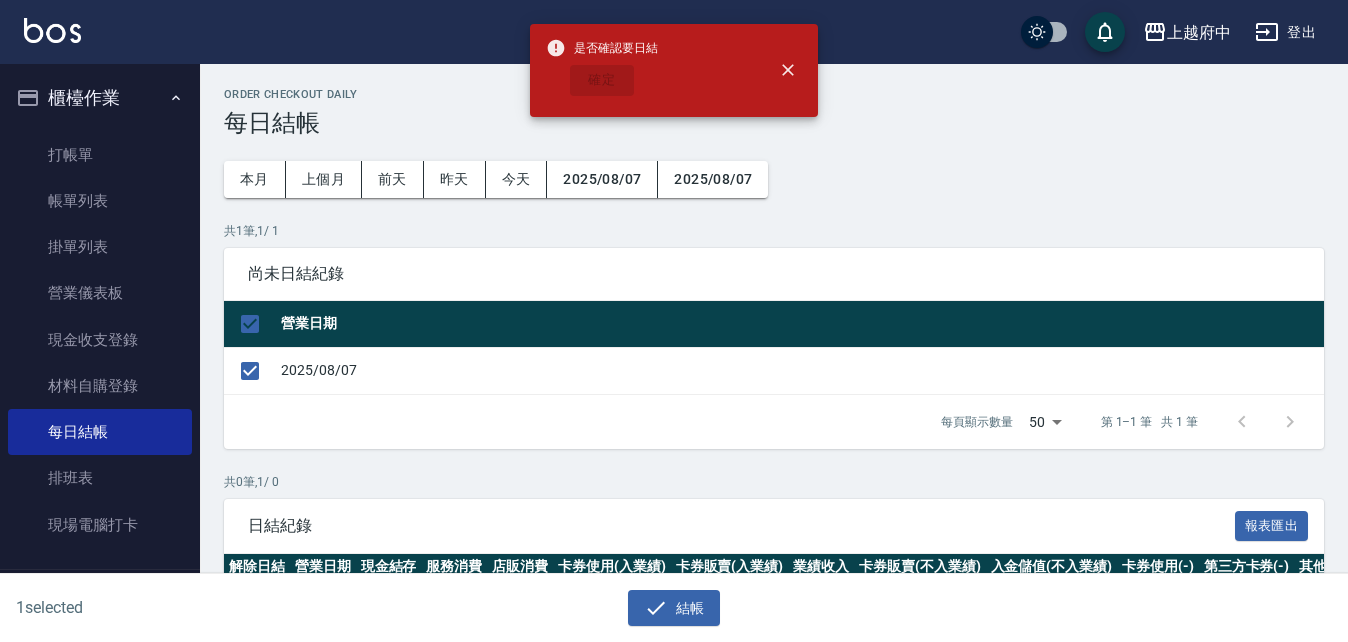checkbox on "false" 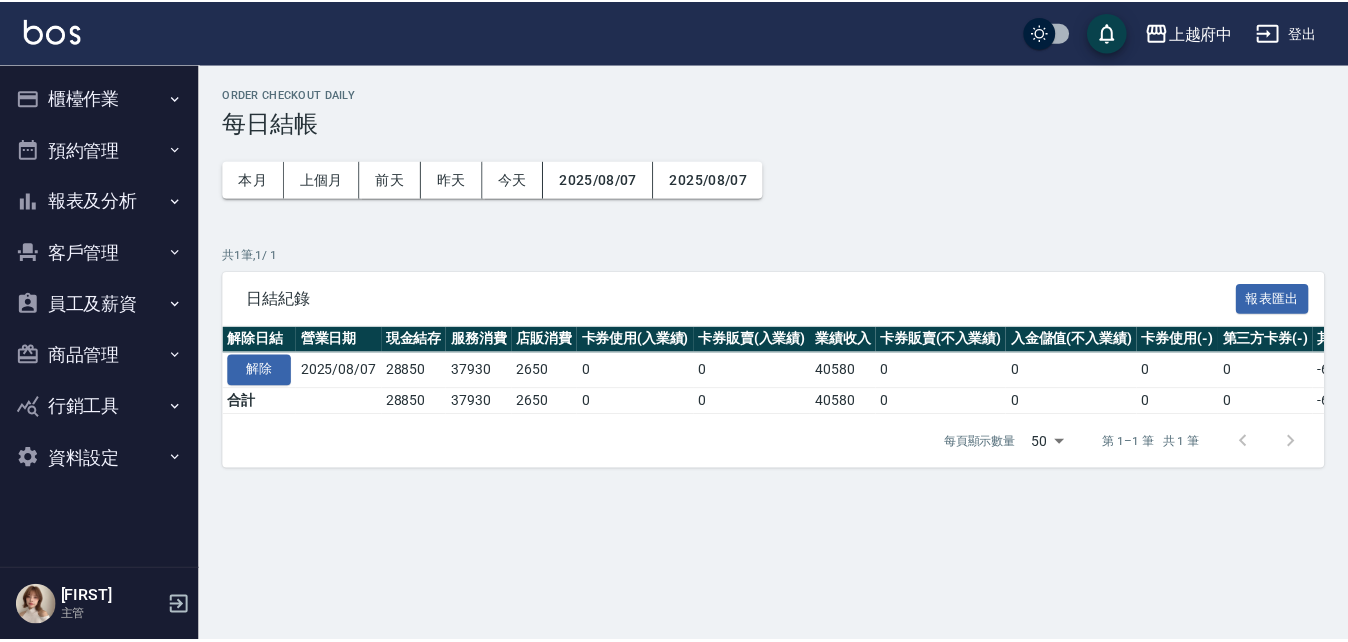 scroll, scrollTop: 0, scrollLeft: 0, axis: both 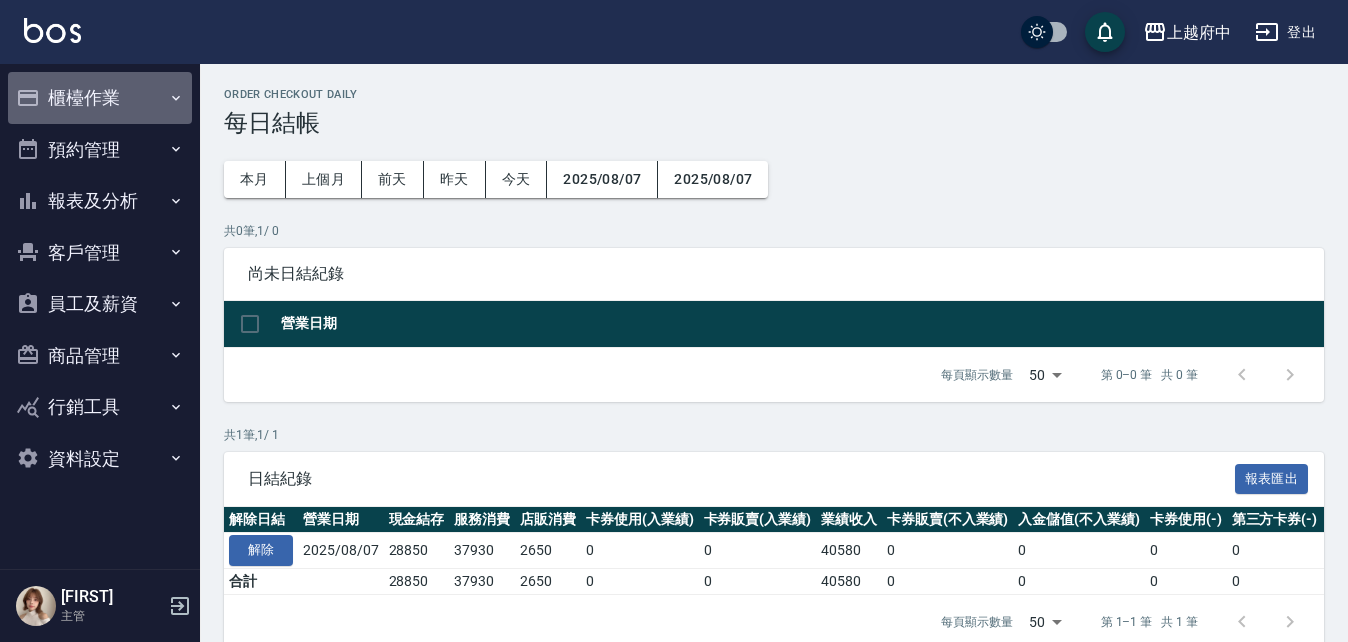 click on "櫃檯作業" at bounding box center (100, 98) 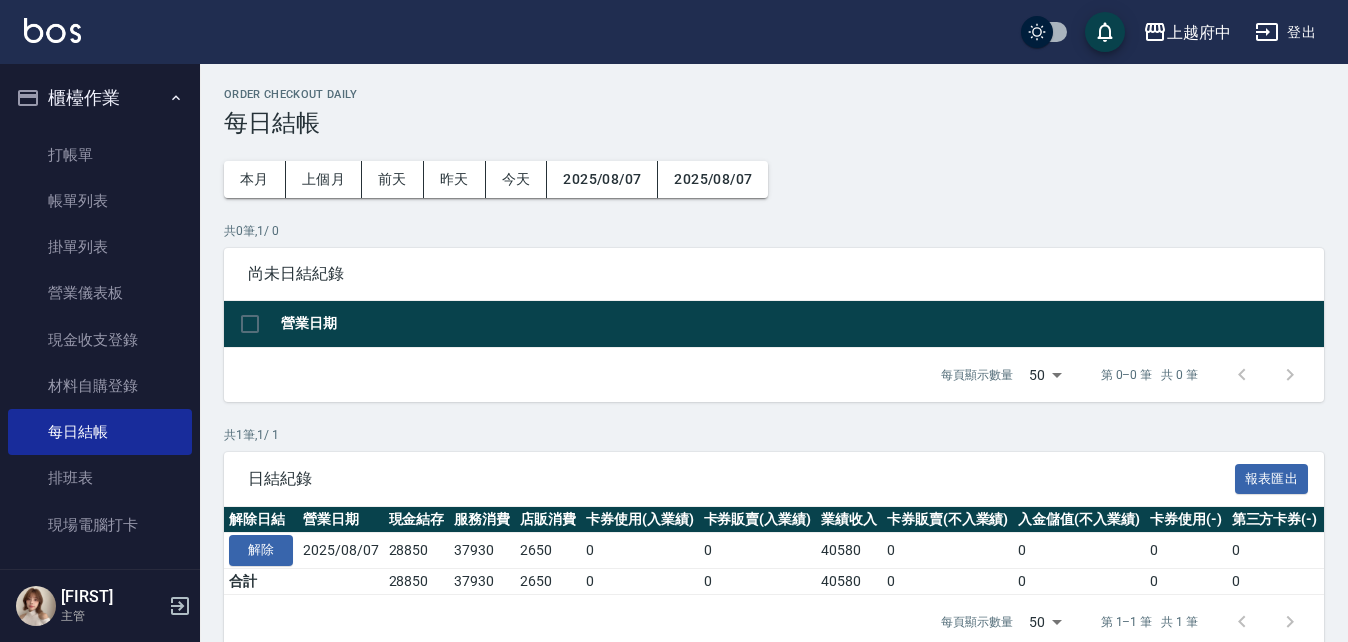 click on "櫃檯作業" at bounding box center [100, 98] 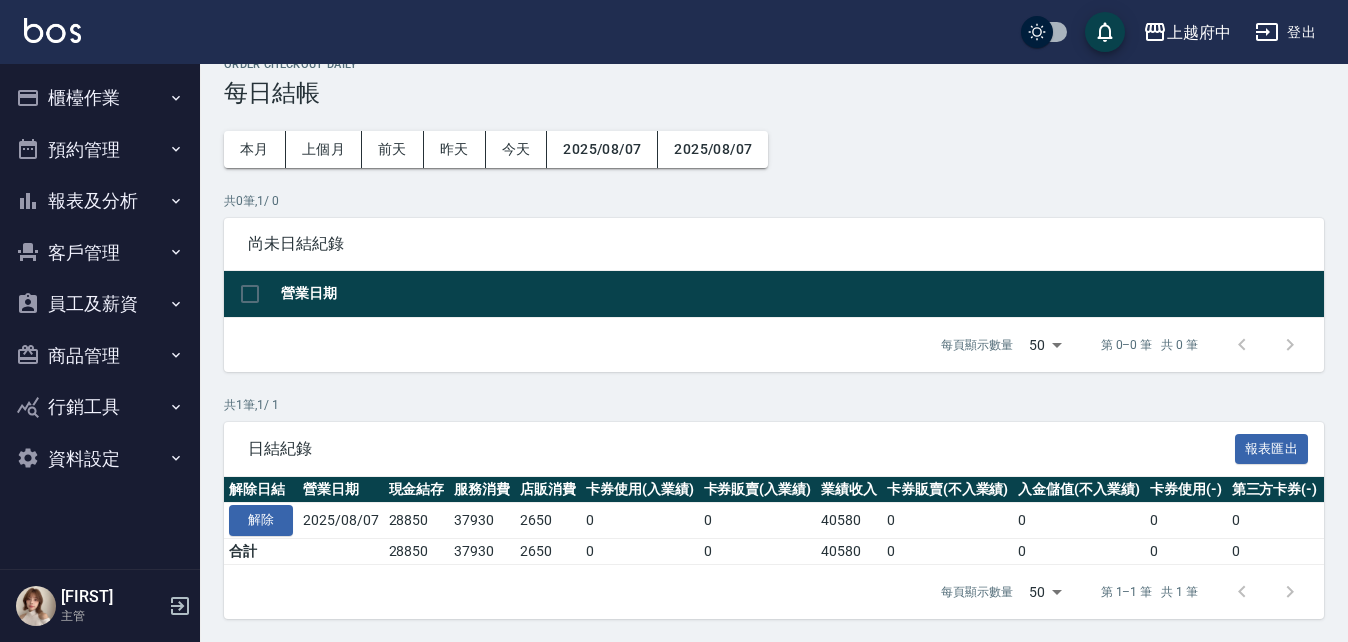 scroll, scrollTop: 46, scrollLeft: 0, axis: vertical 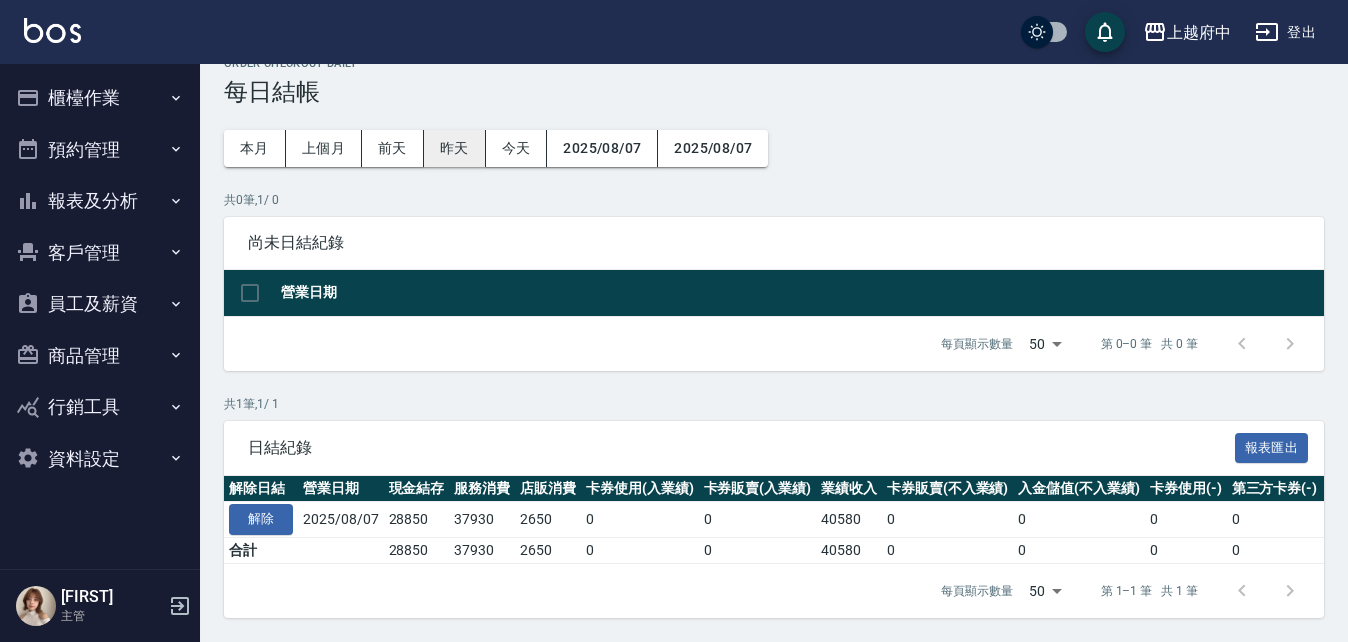 click on "昨天" at bounding box center [455, 148] 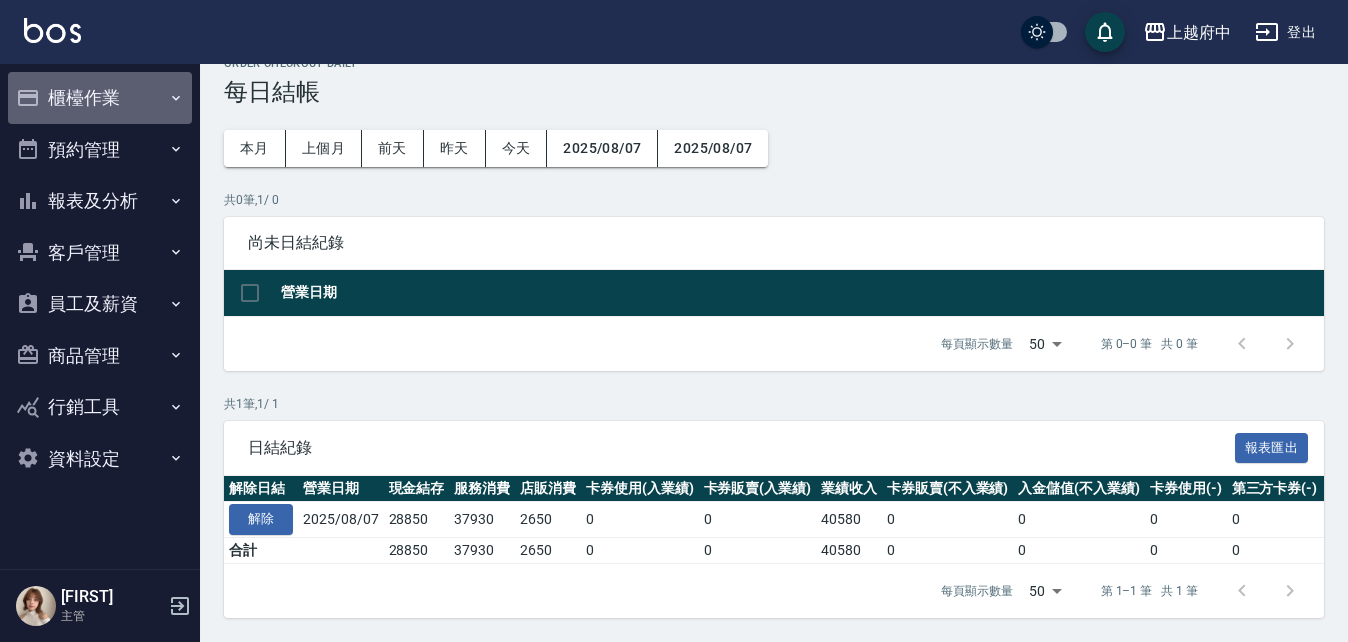 click on "櫃檯作業" at bounding box center [100, 98] 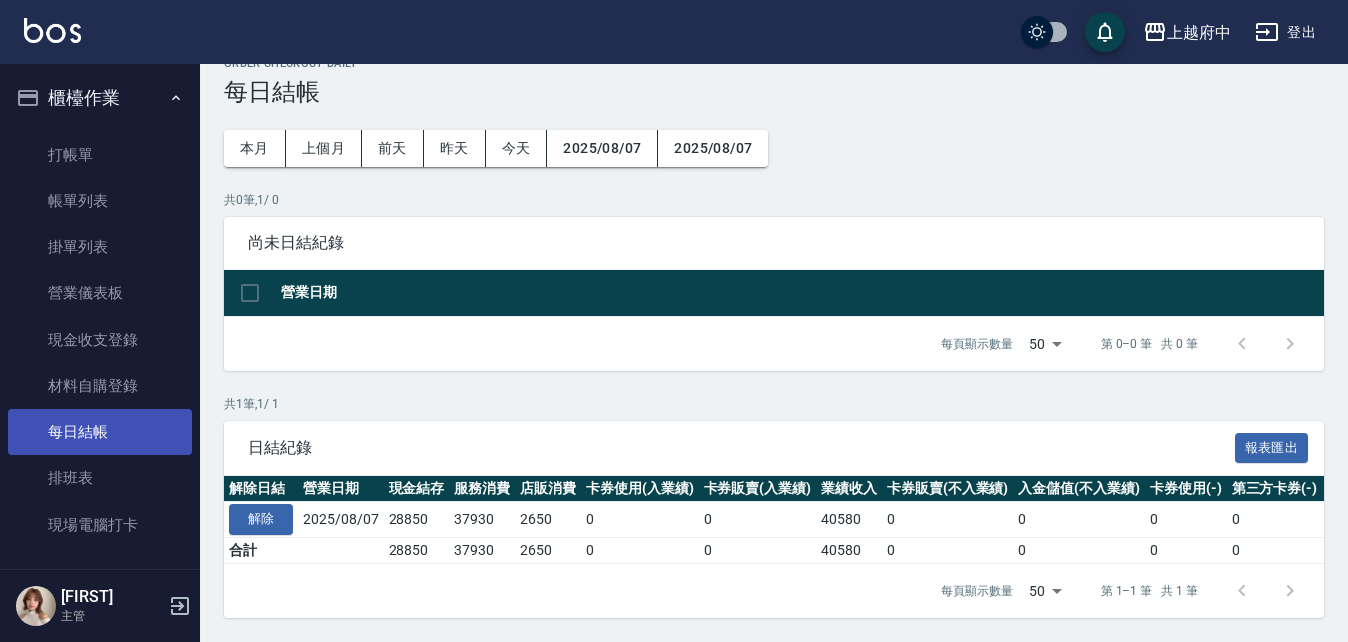 click on "每日結帳" at bounding box center [100, 432] 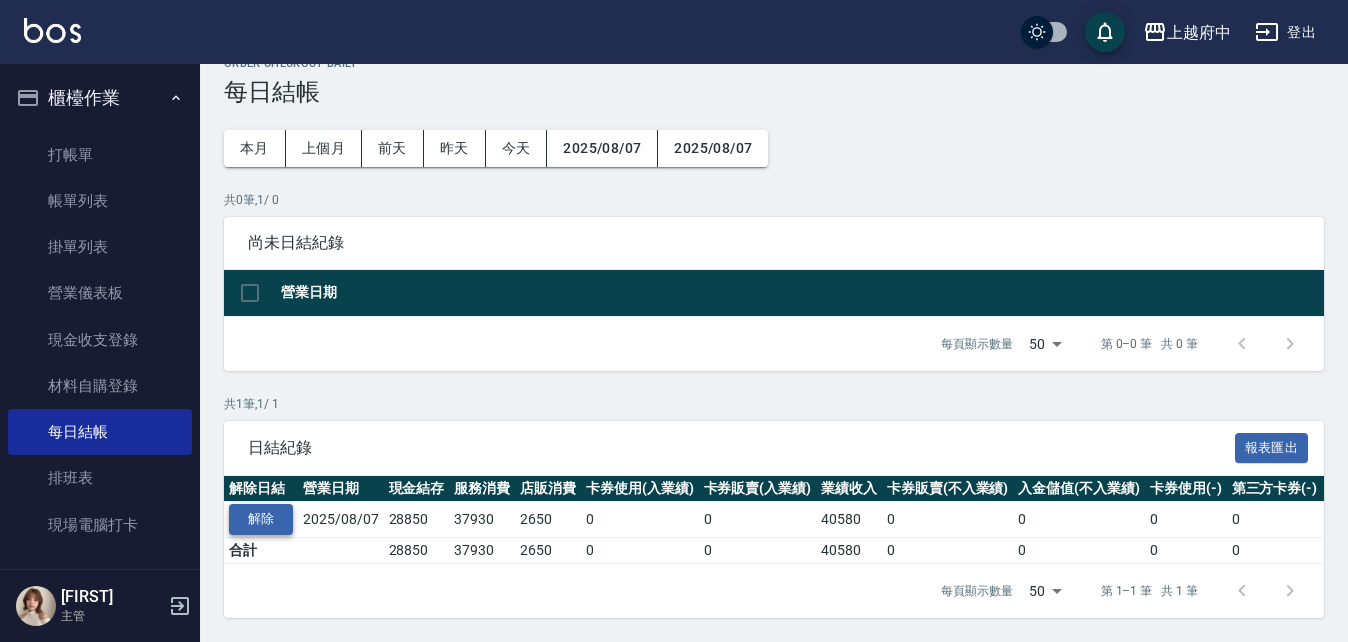 click on "解除" at bounding box center [261, 519] 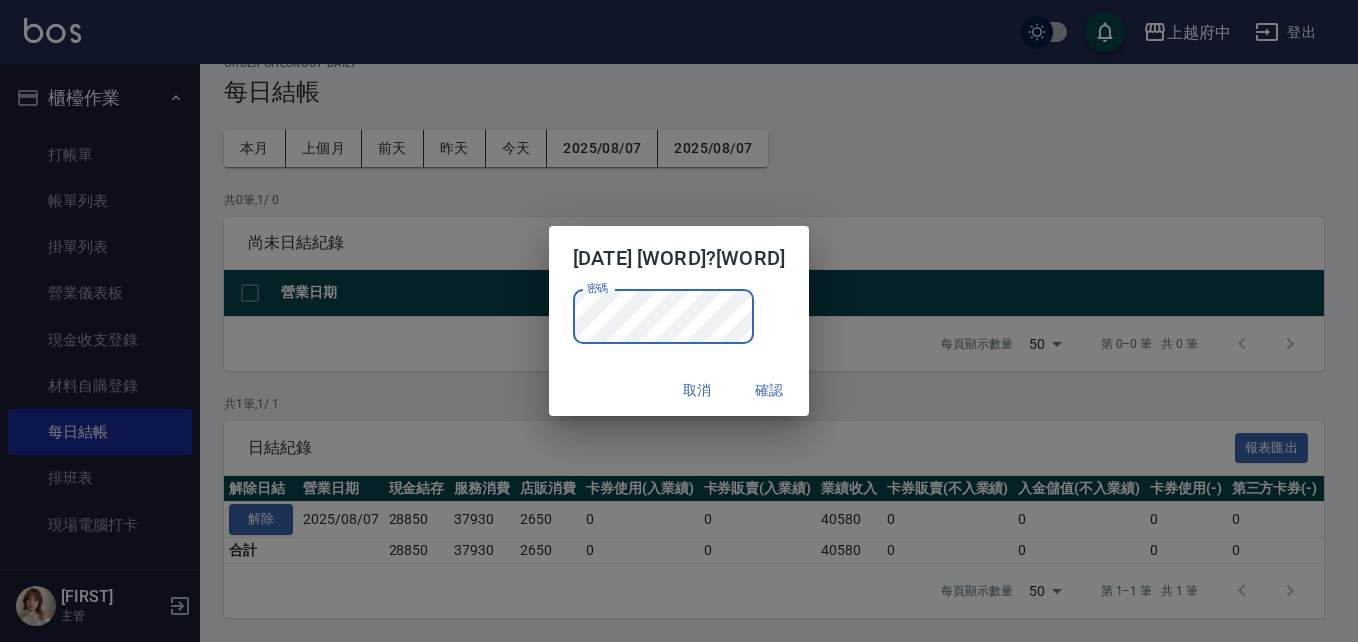 click on "確認" at bounding box center [769, 390] 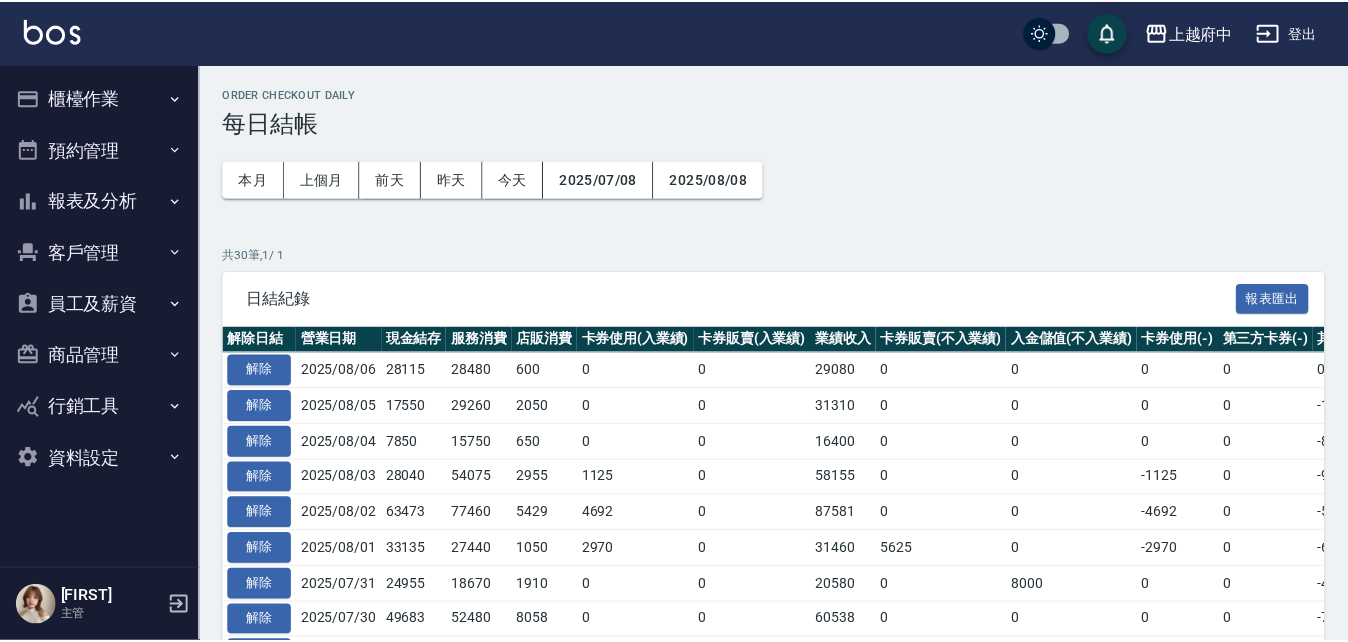 scroll, scrollTop: 46, scrollLeft: 0, axis: vertical 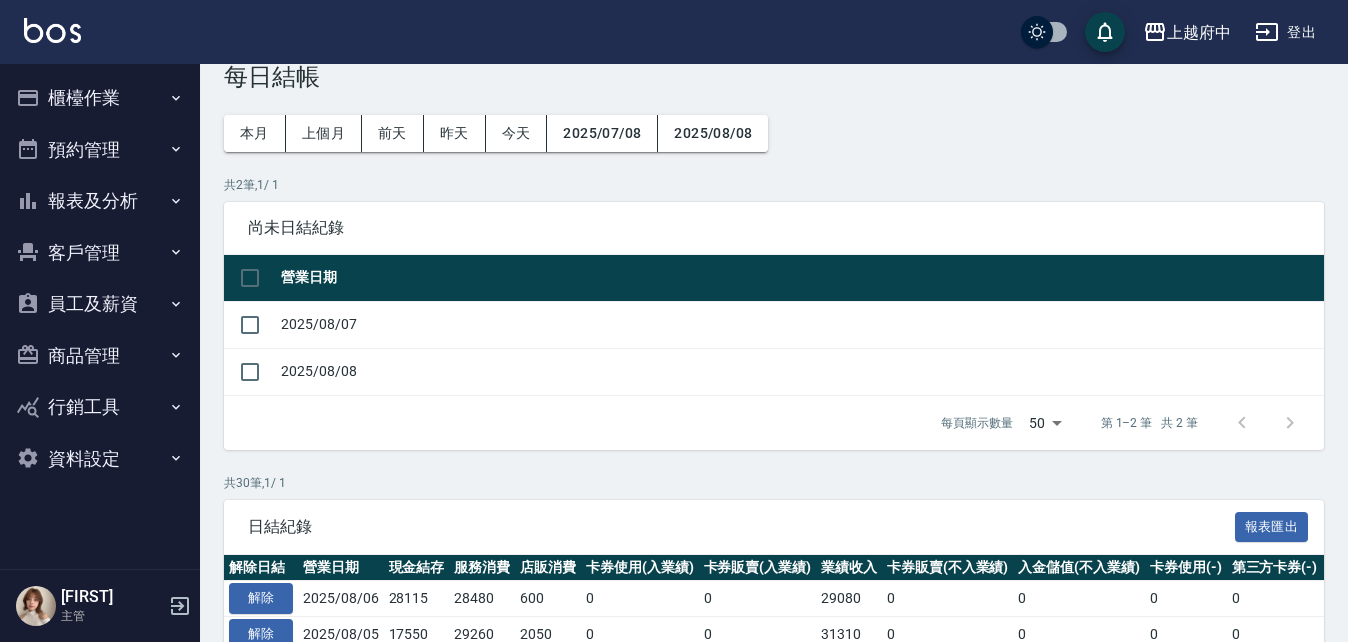 click on "櫃檯作業" at bounding box center [100, 98] 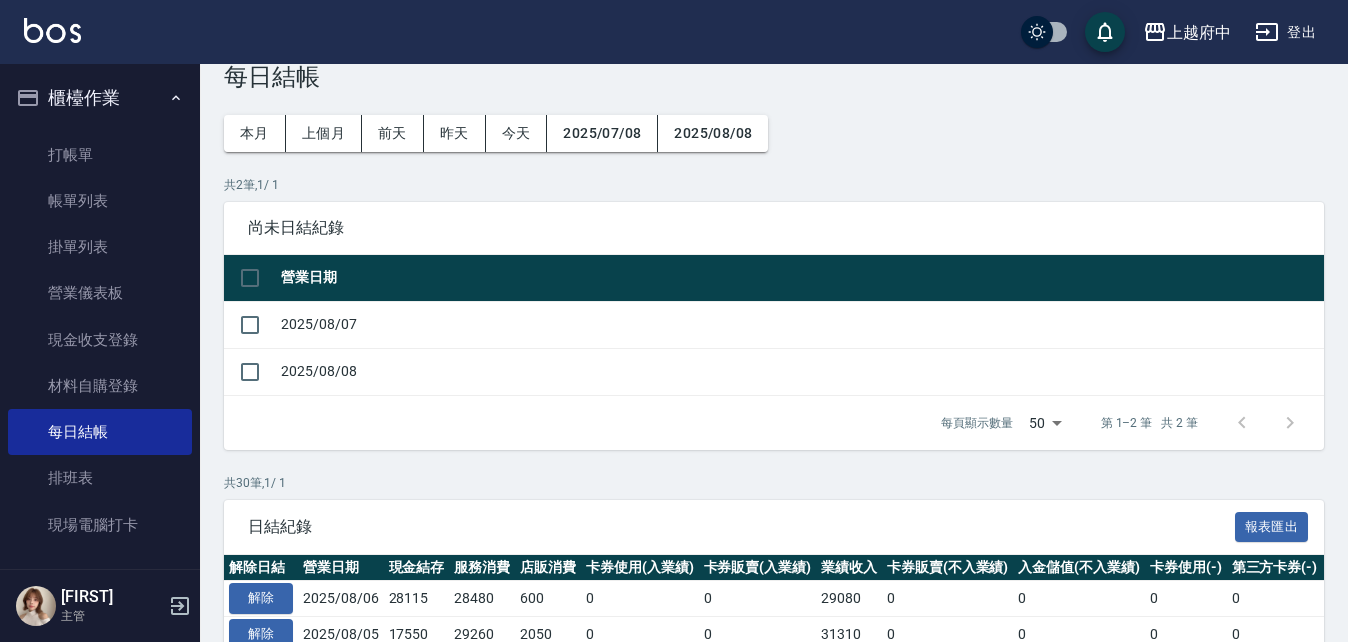 click on "櫃檯作業" at bounding box center [100, 98] 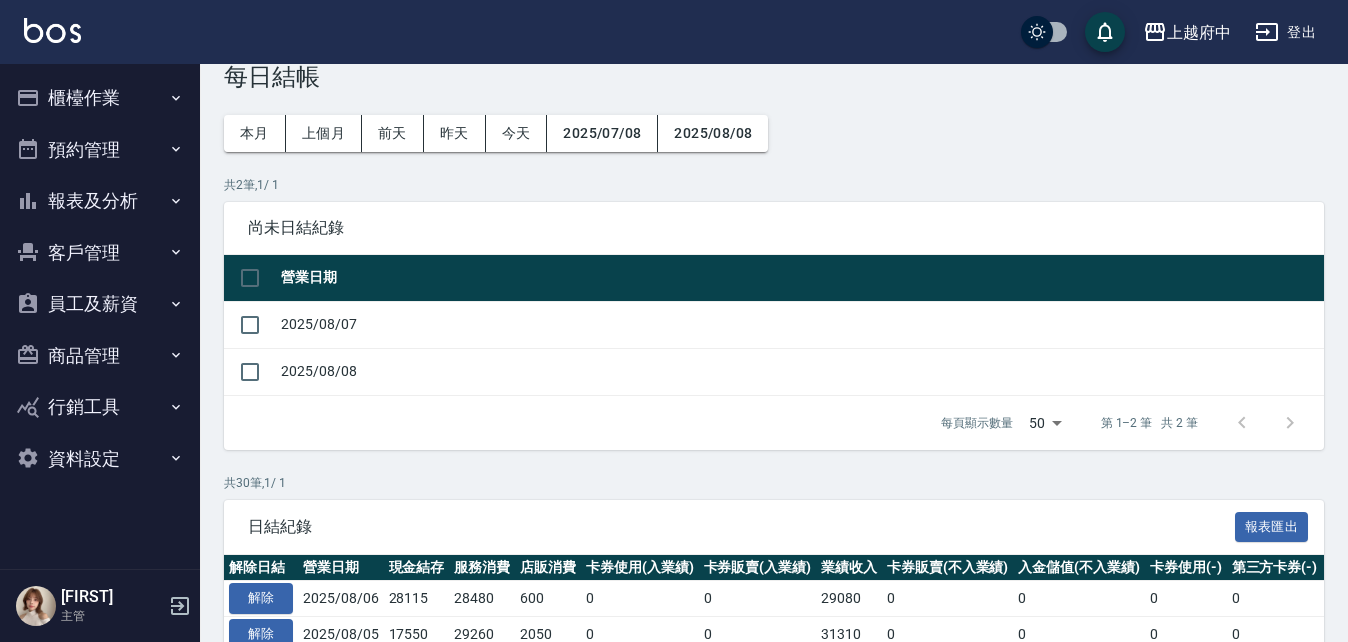 click on "櫃檯作業" at bounding box center (100, 98) 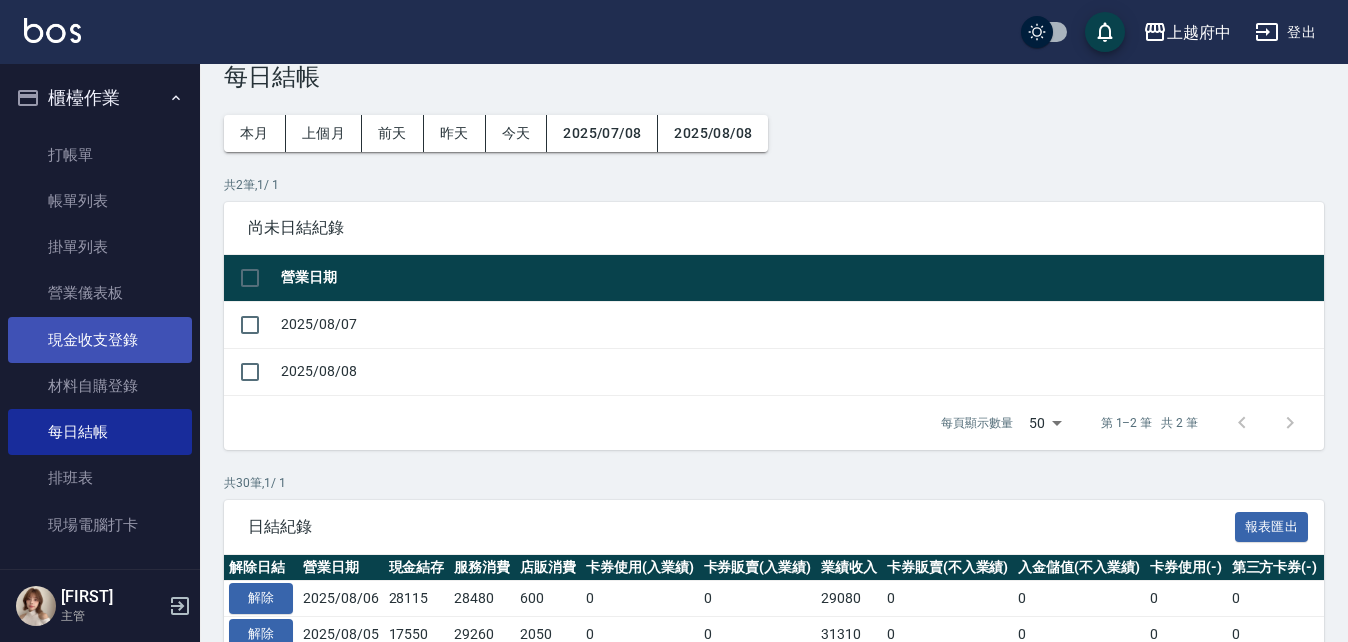 click on "現金收支登錄" at bounding box center [100, 340] 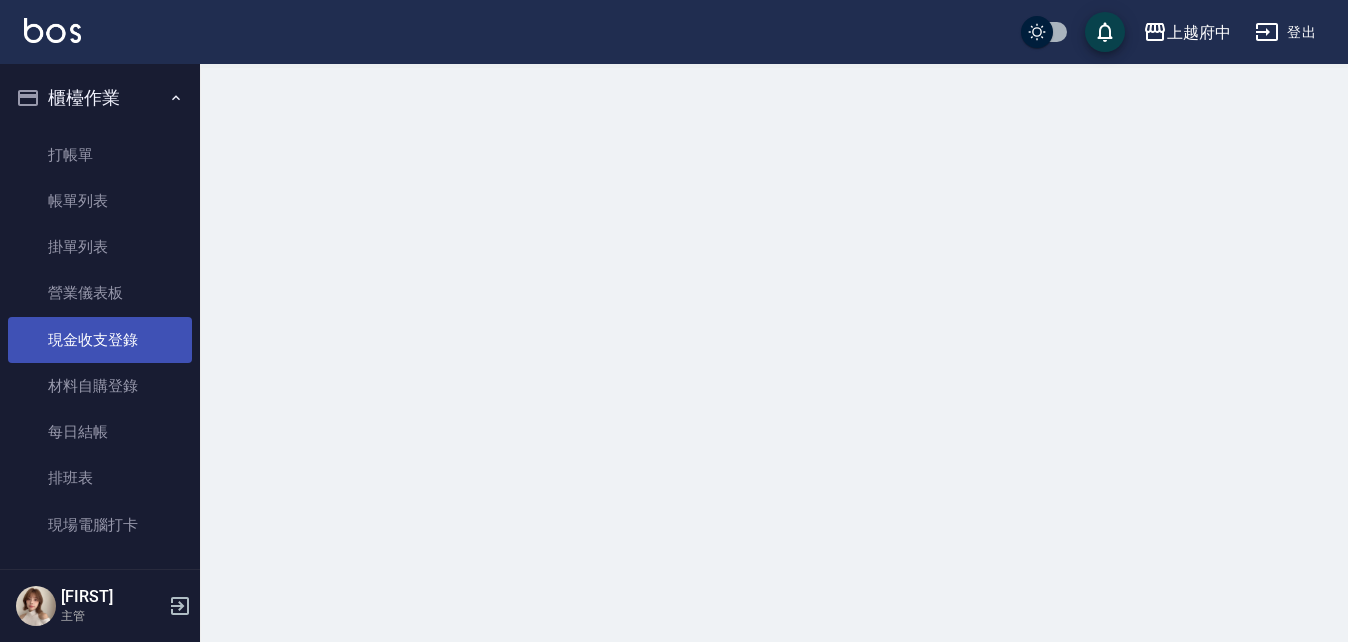 scroll, scrollTop: 0, scrollLeft: 0, axis: both 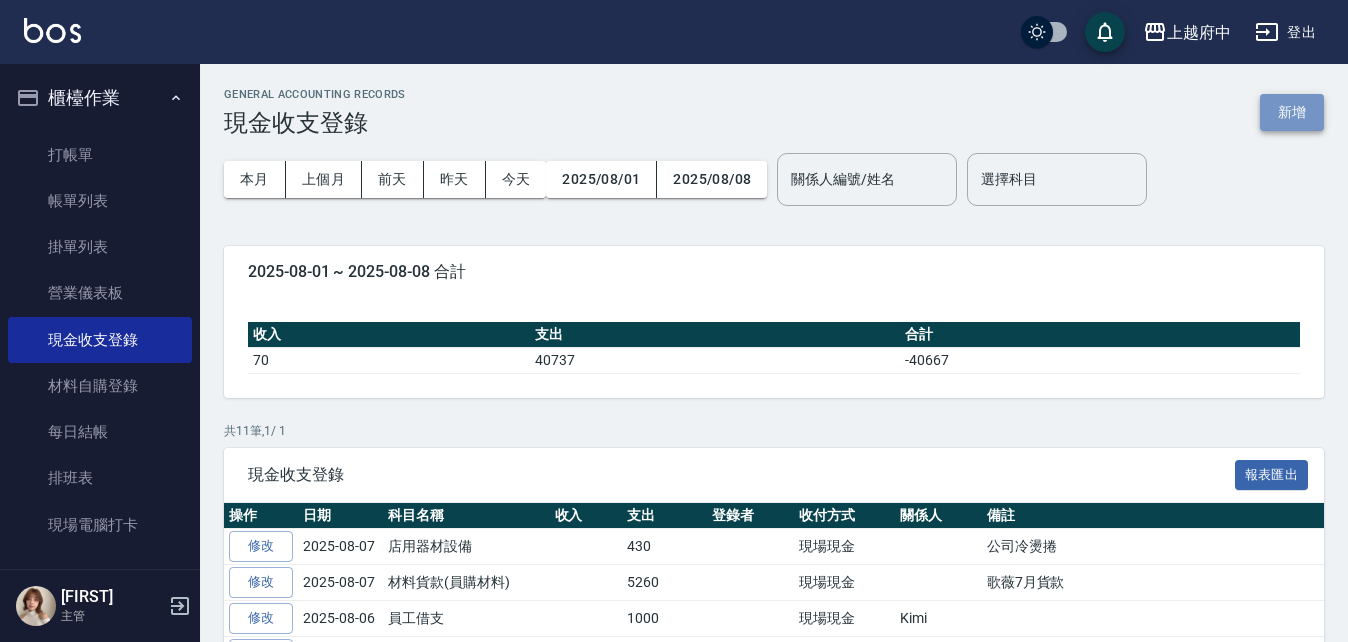 click on "新增" at bounding box center [1292, 112] 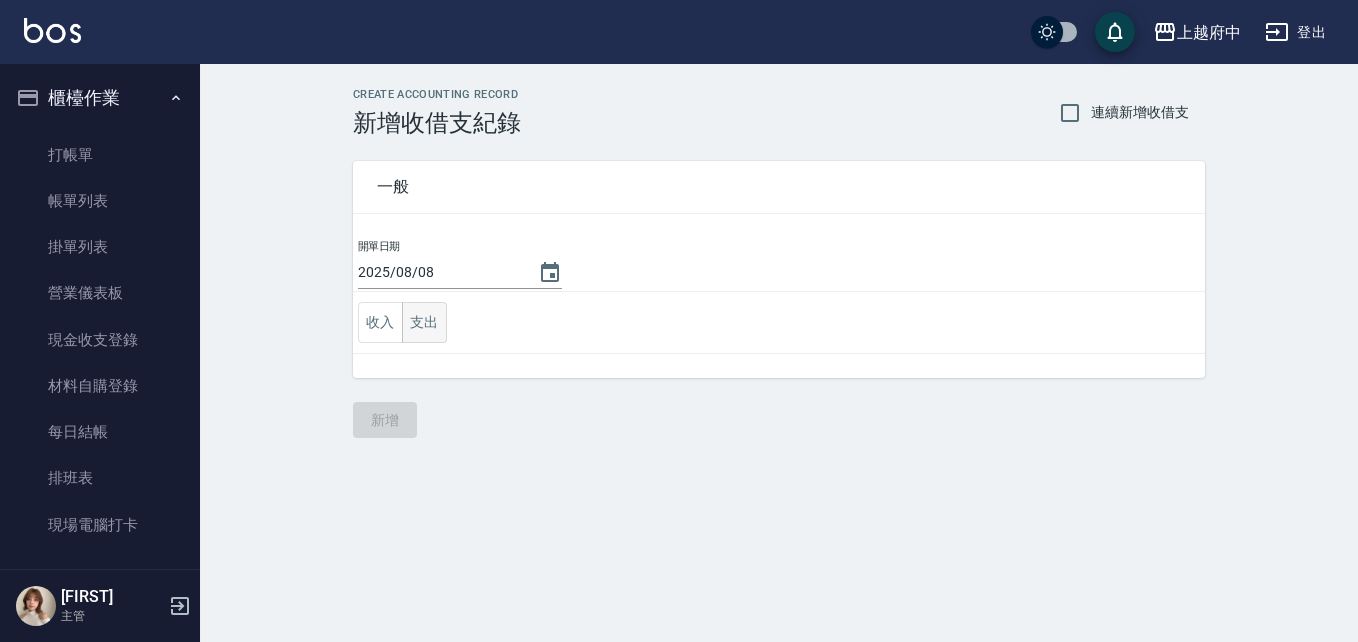 click on "支出" at bounding box center (424, 322) 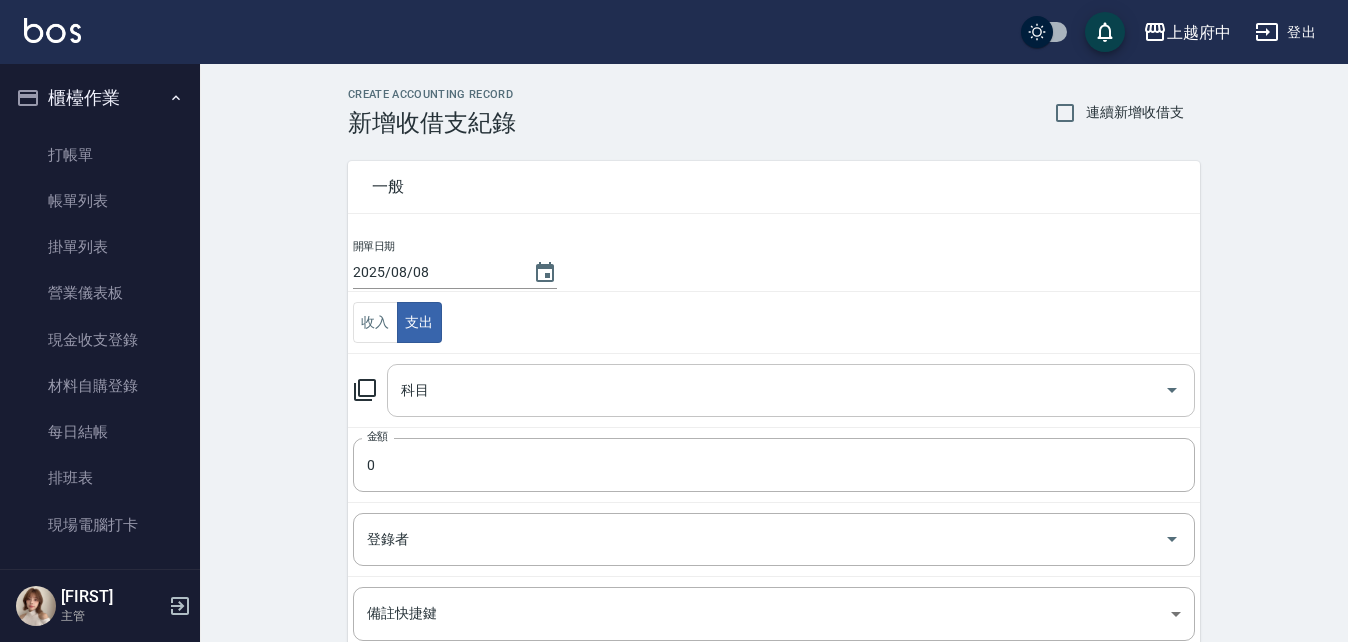 click on "科目" at bounding box center [776, 390] 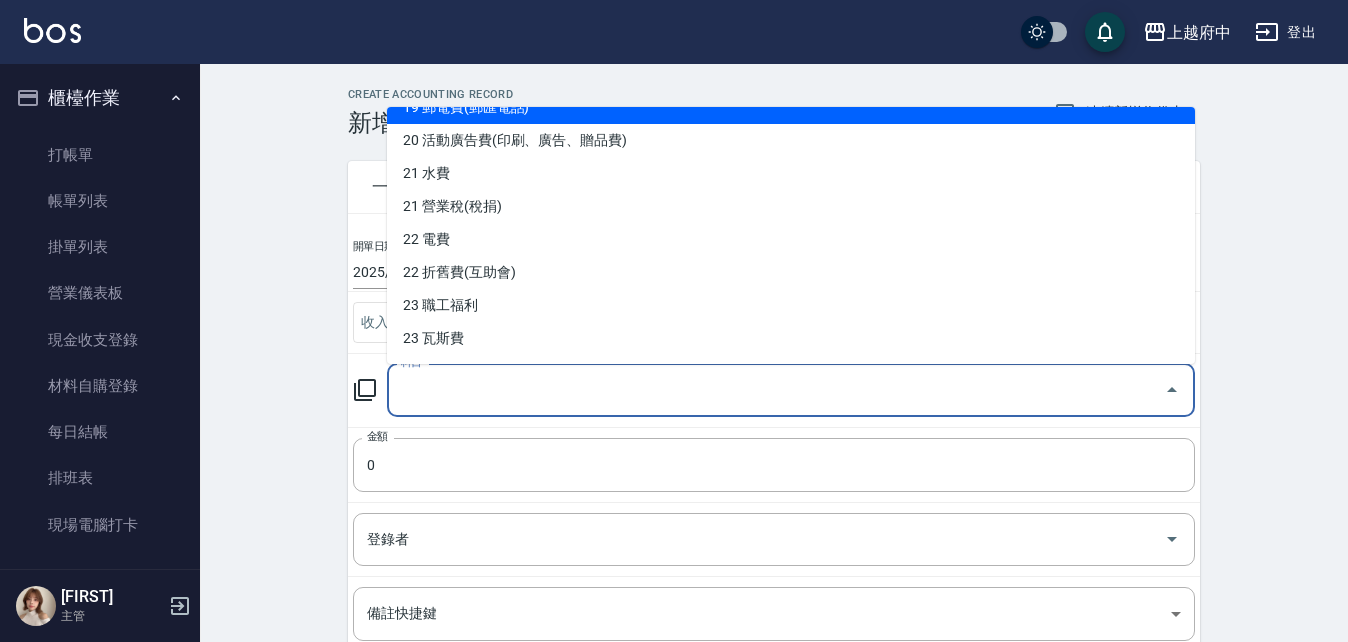 scroll, scrollTop: 800, scrollLeft: 0, axis: vertical 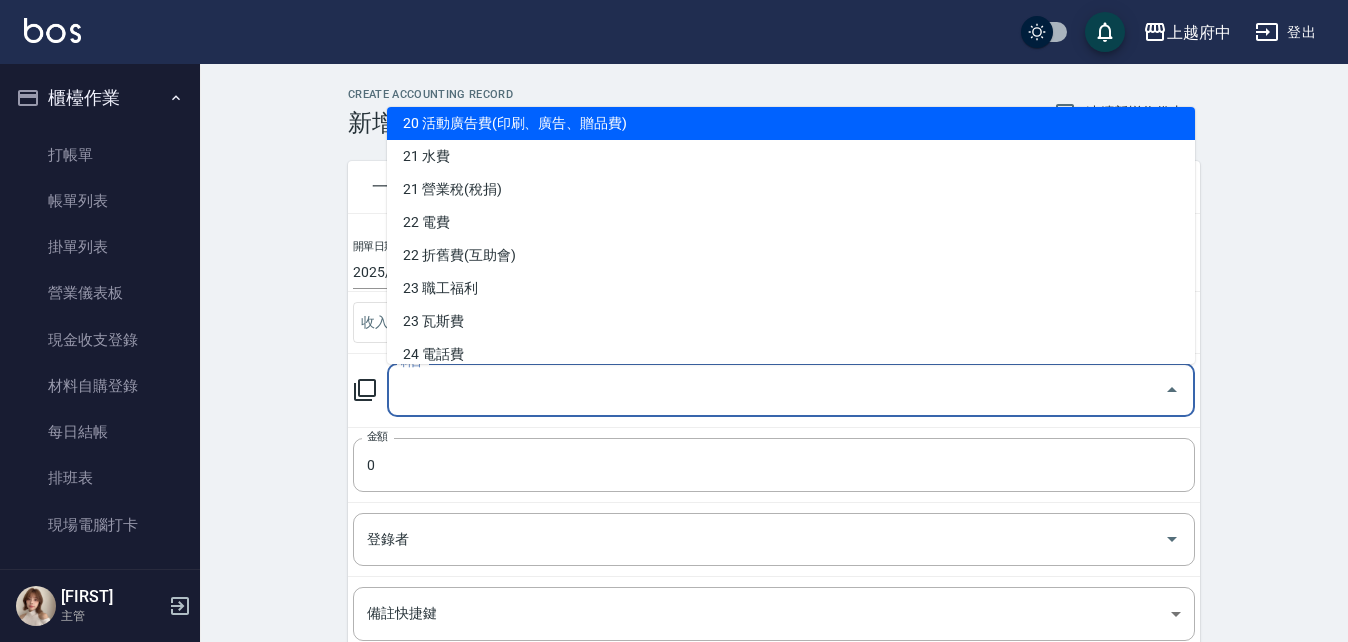 click on "20 活動廣告費(印刷、廣告、贈品費)" at bounding box center [791, 123] 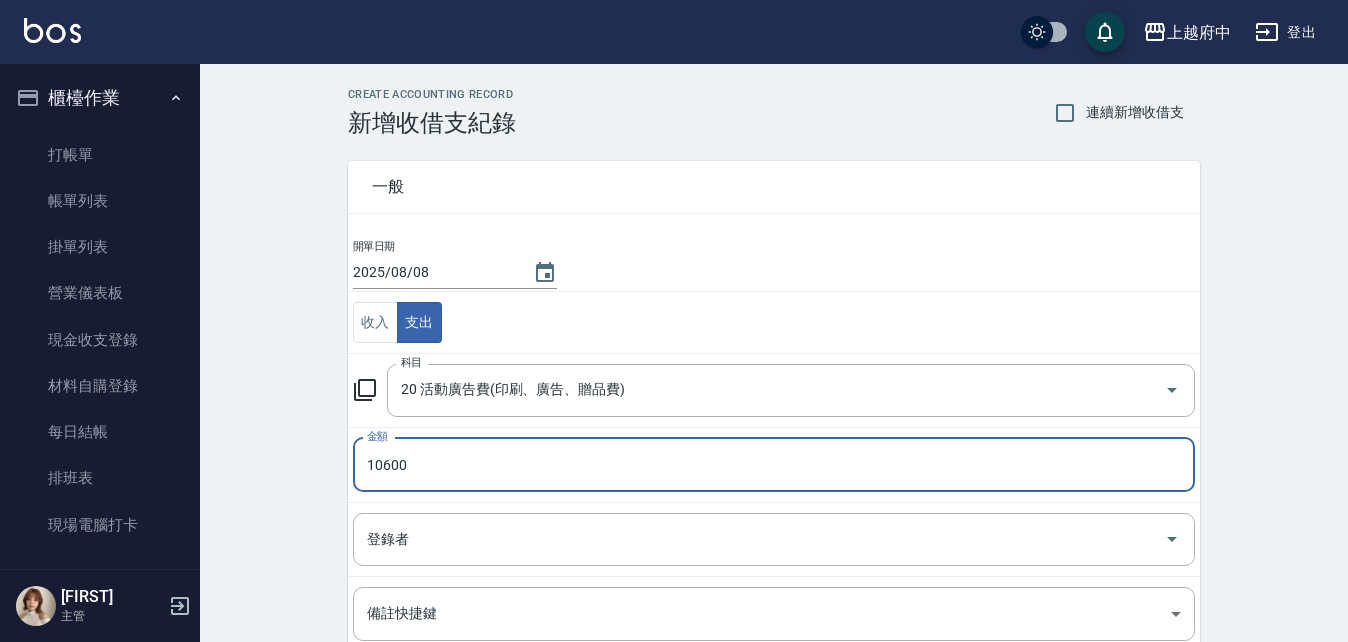 type on "10600" 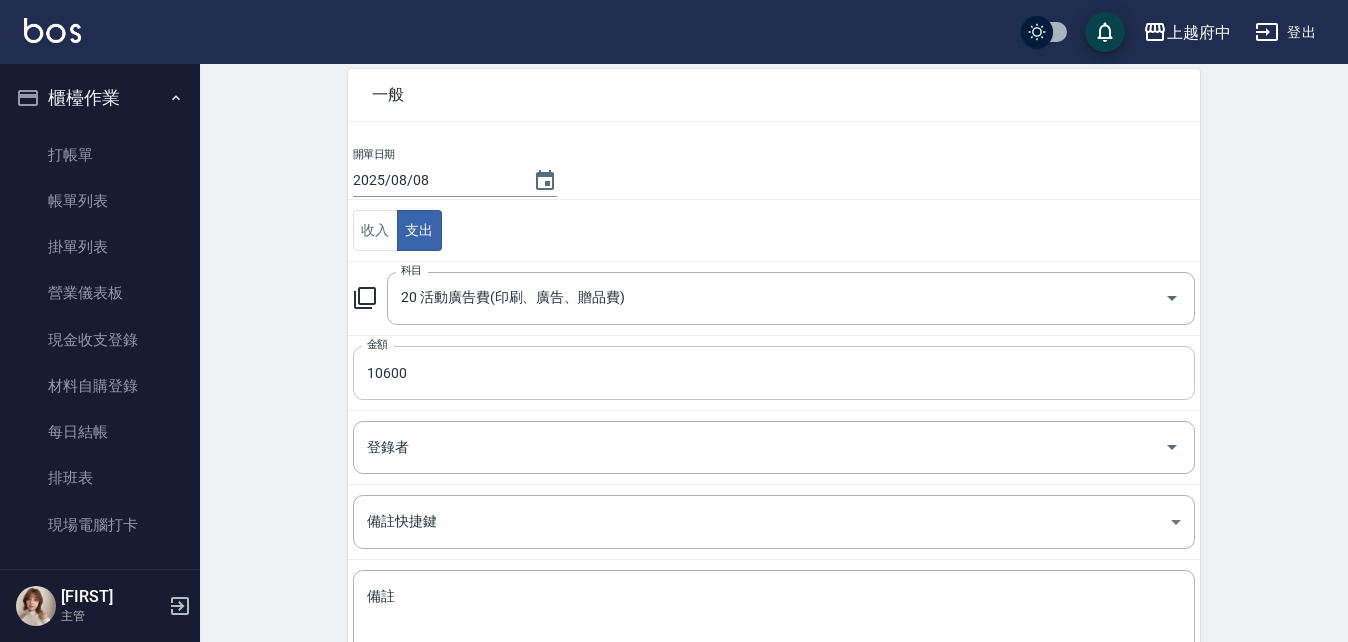 scroll, scrollTop: 200, scrollLeft: 0, axis: vertical 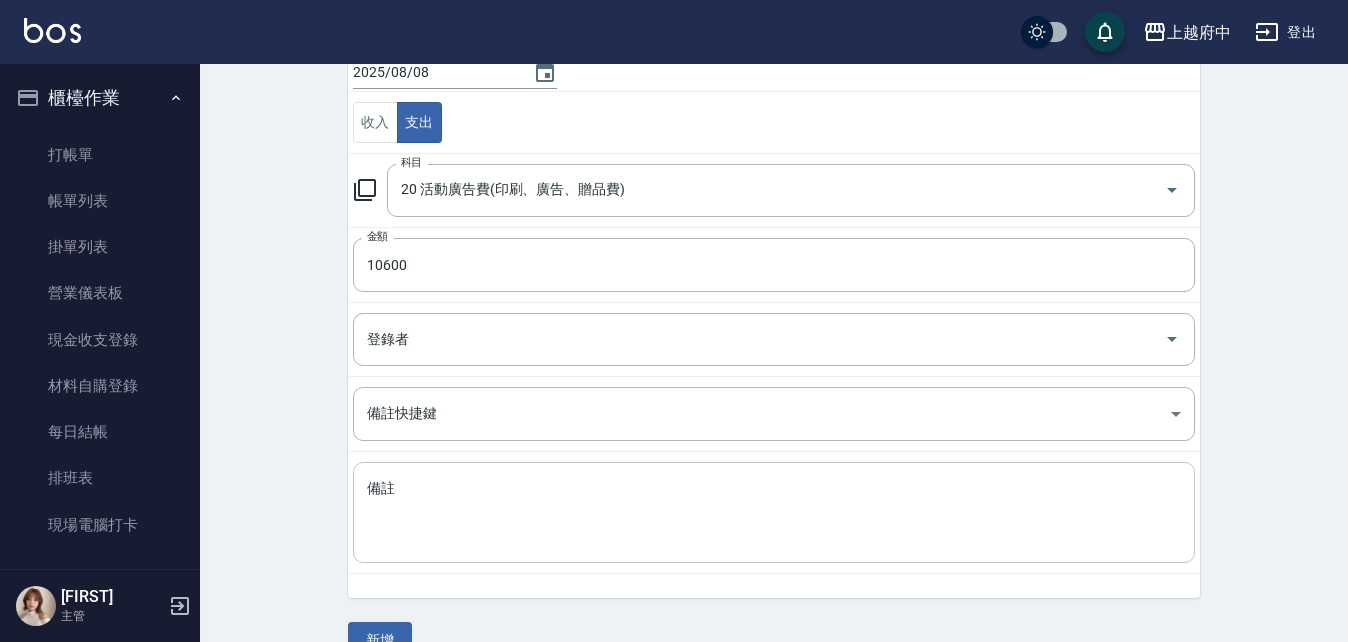 click on "備註" at bounding box center (774, 513) 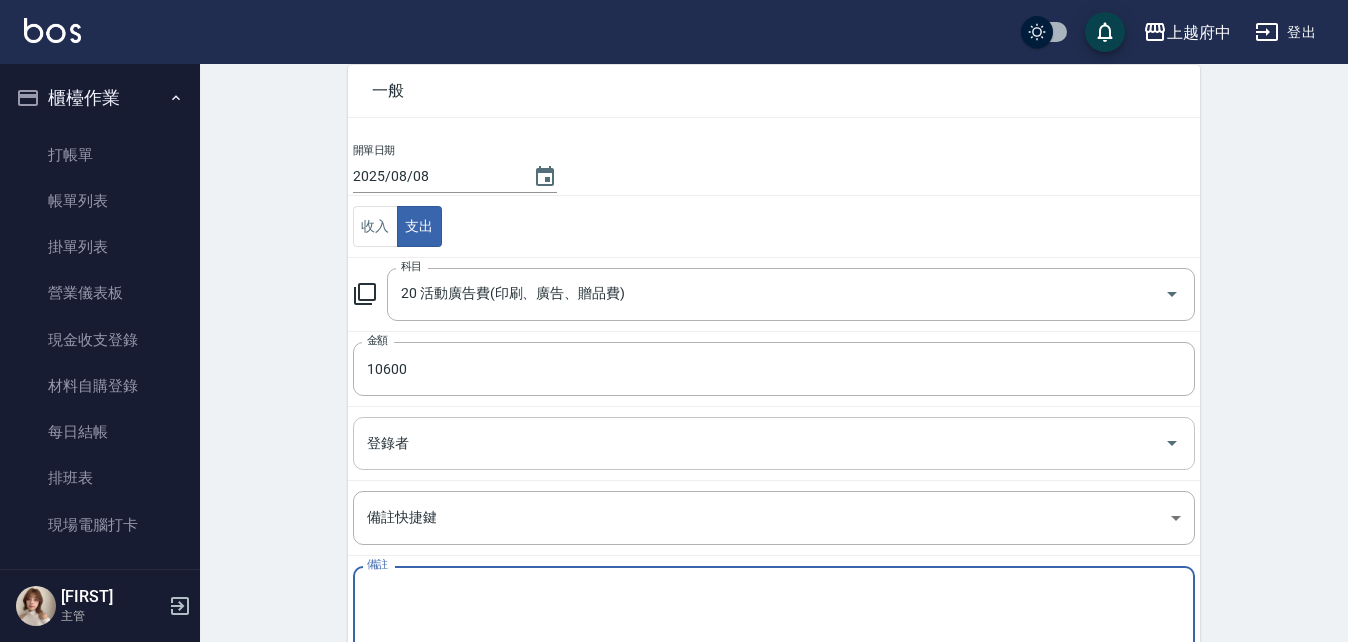 scroll, scrollTop: 200, scrollLeft: 0, axis: vertical 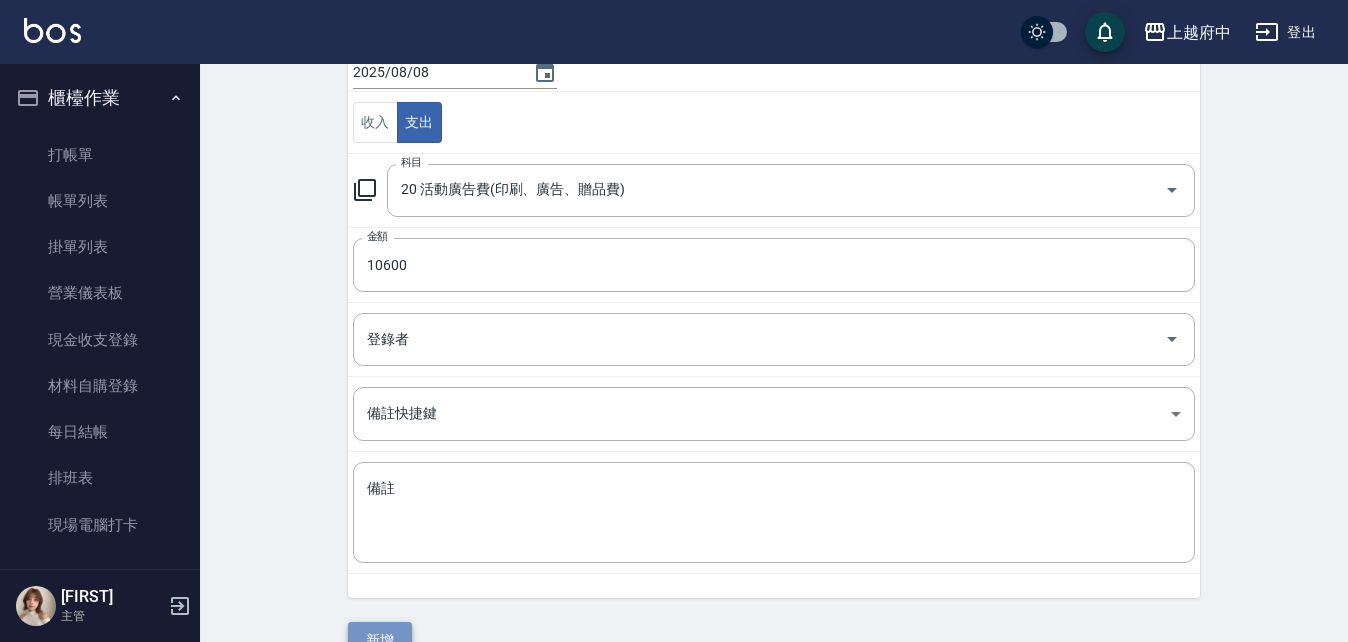 click on "新增" at bounding box center [380, 640] 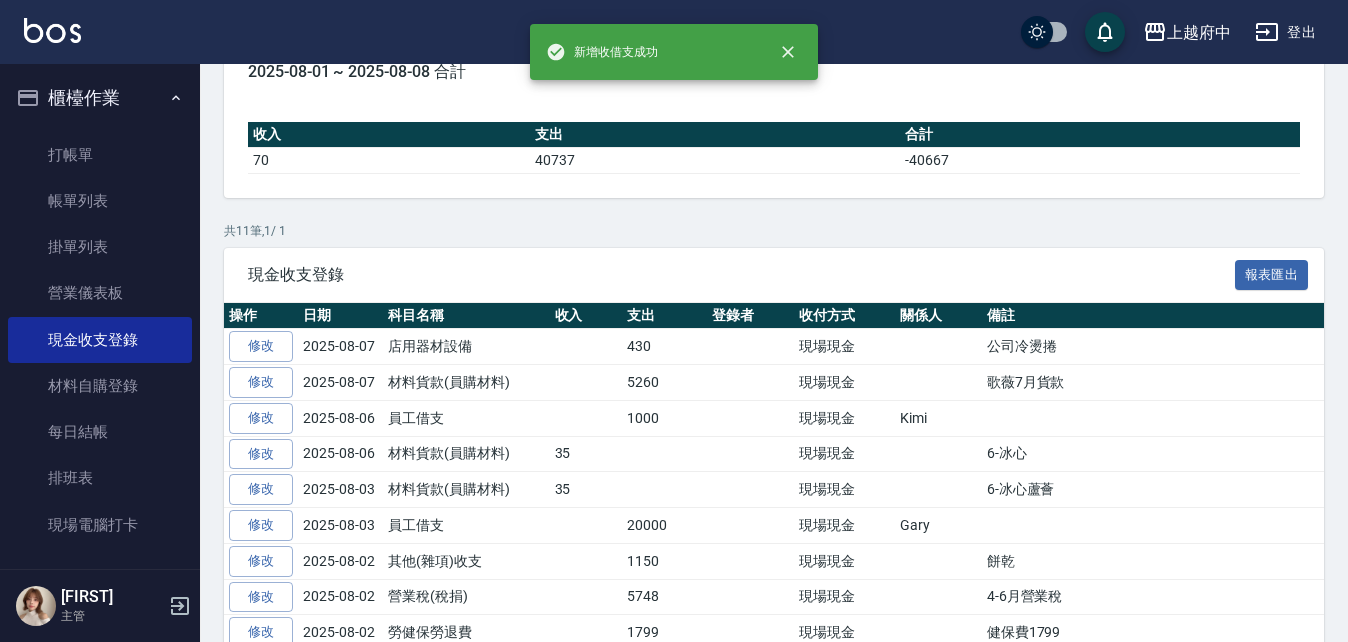 scroll, scrollTop: 0, scrollLeft: 0, axis: both 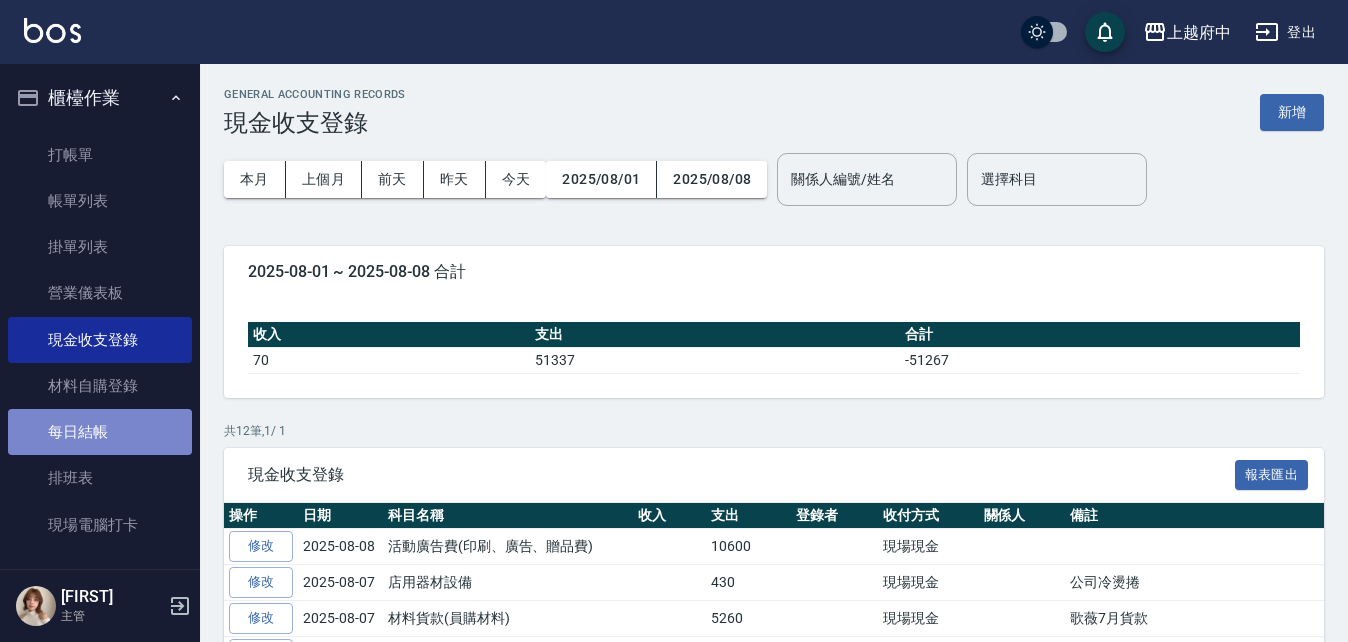 click on "每日結帳" at bounding box center [100, 432] 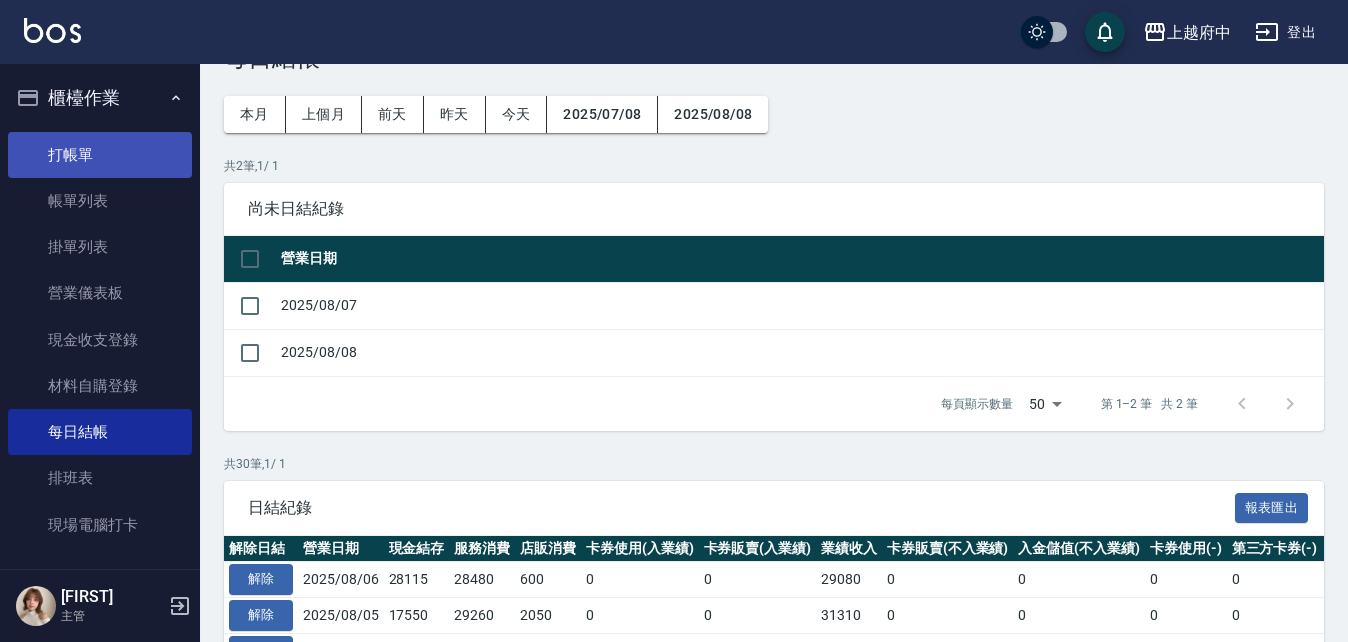 scroll, scrollTop: 100, scrollLeft: 0, axis: vertical 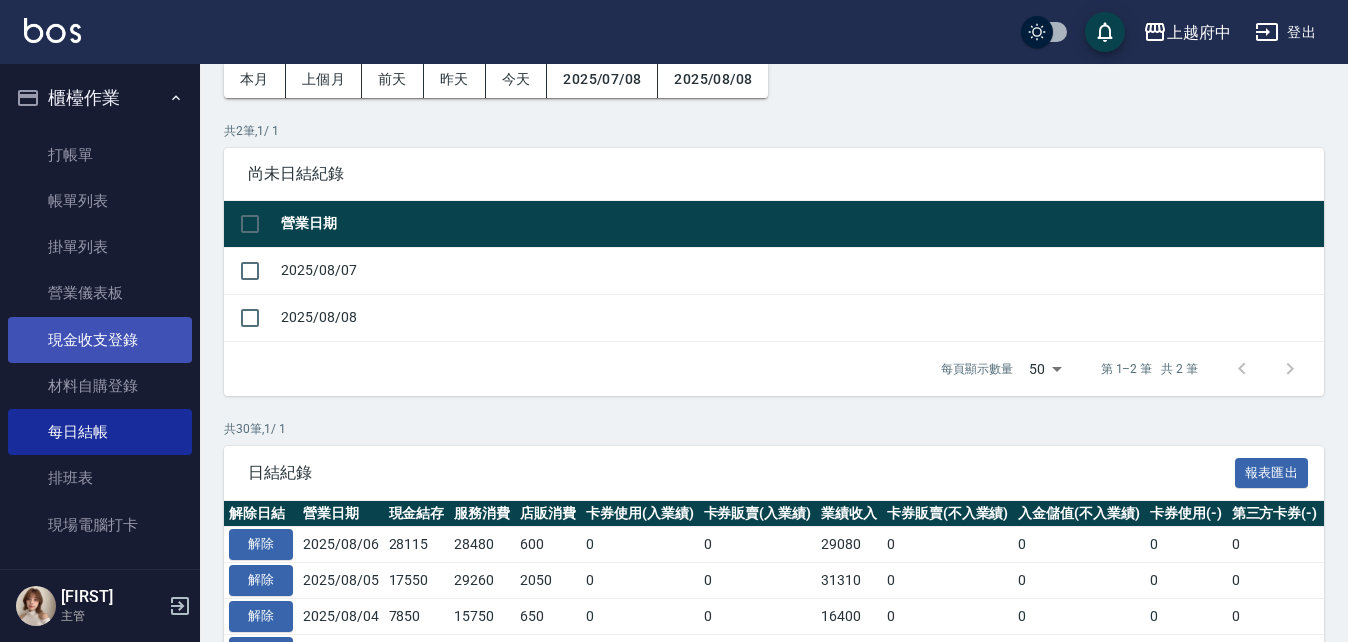 click on "現金收支登錄" at bounding box center [100, 340] 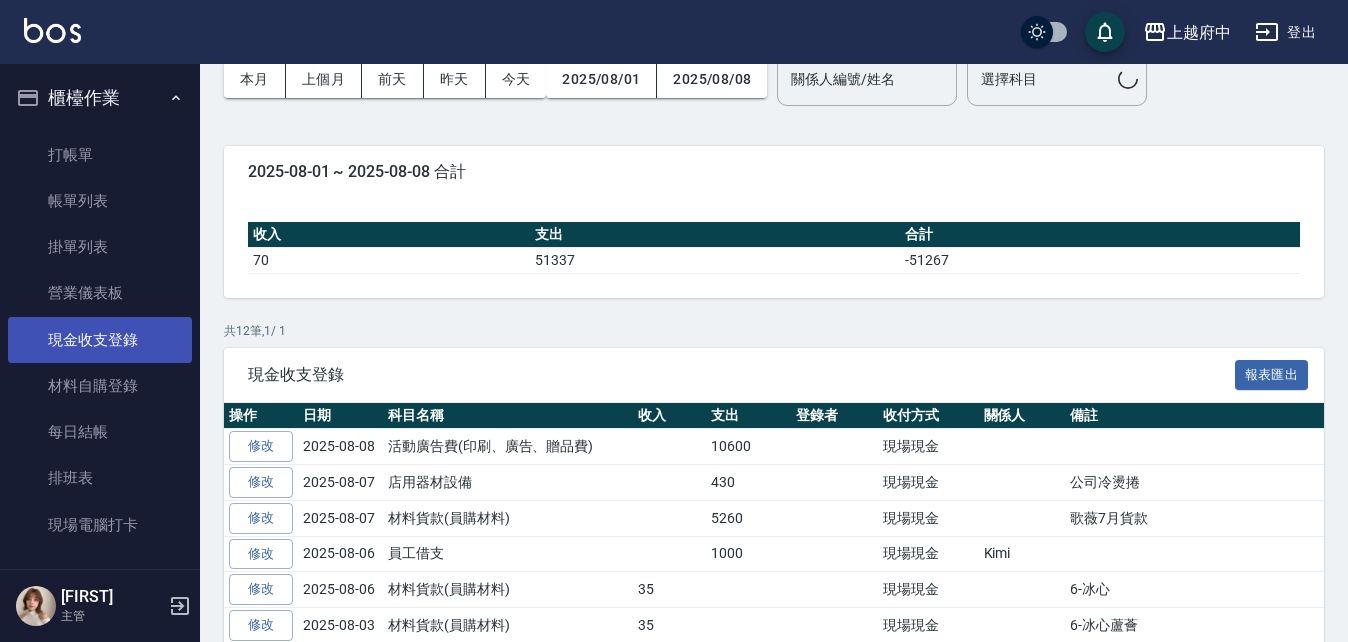 scroll, scrollTop: 0, scrollLeft: 0, axis: both 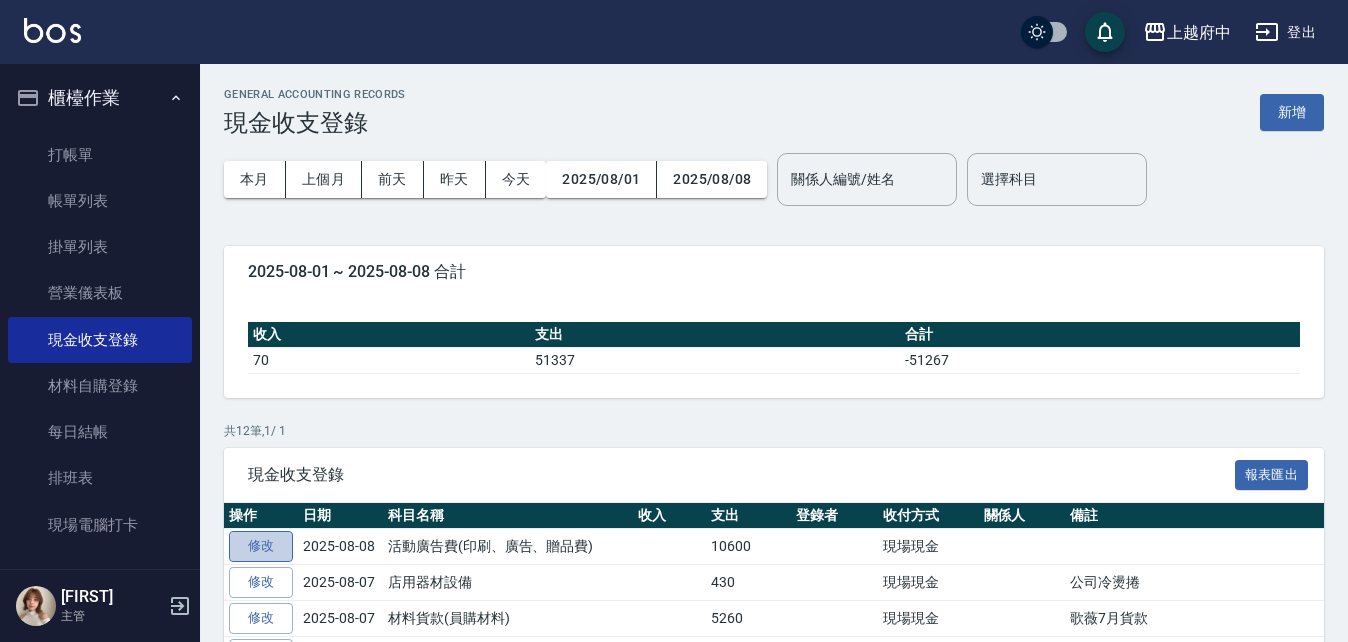 click on "修改" at bounding box center (261, 546) 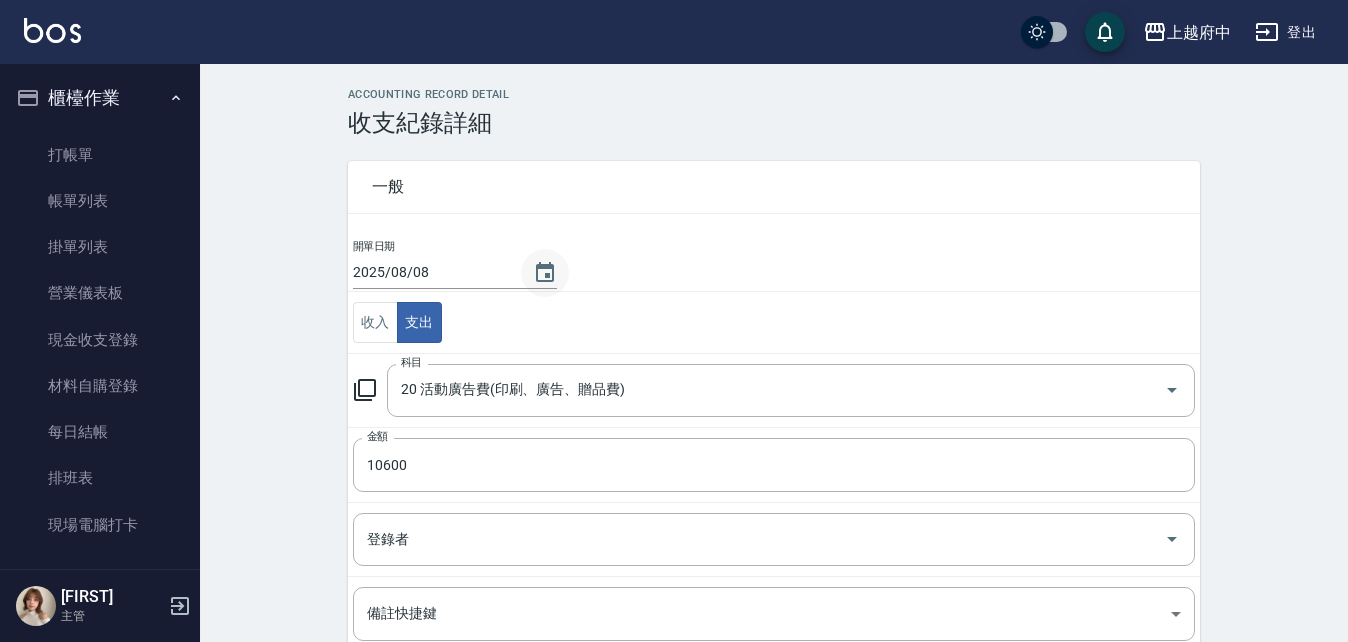 click 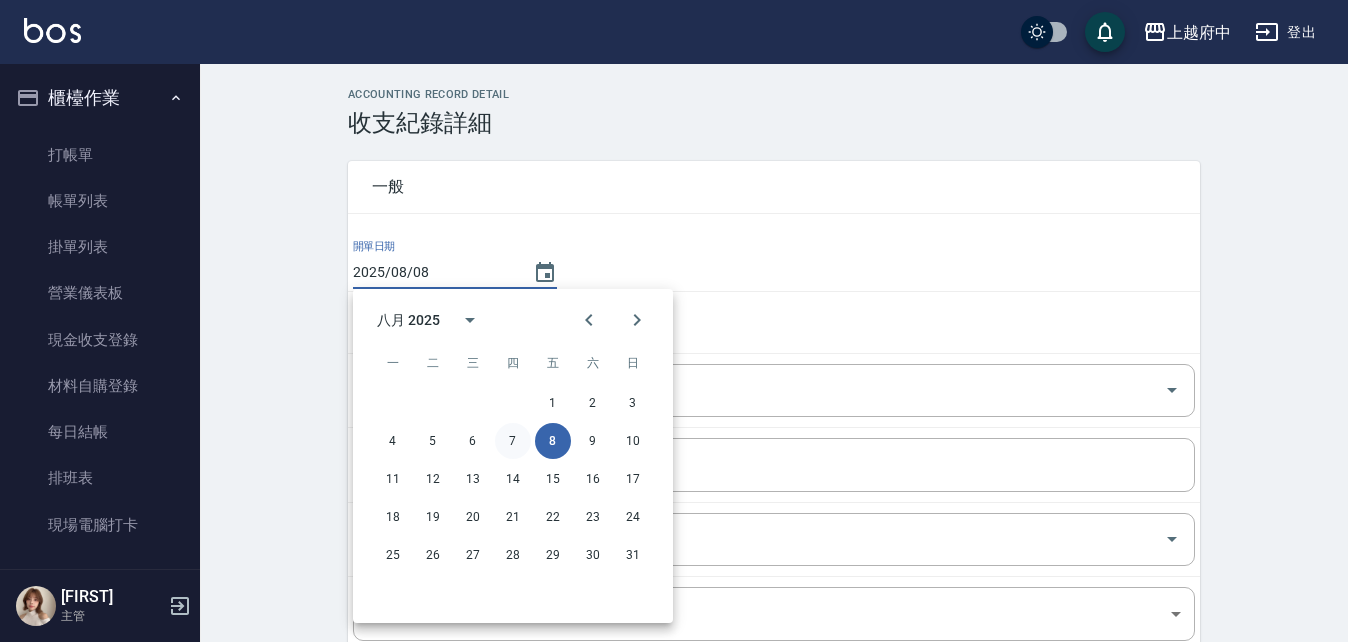 click on "7" at bounding box center [513, 441] 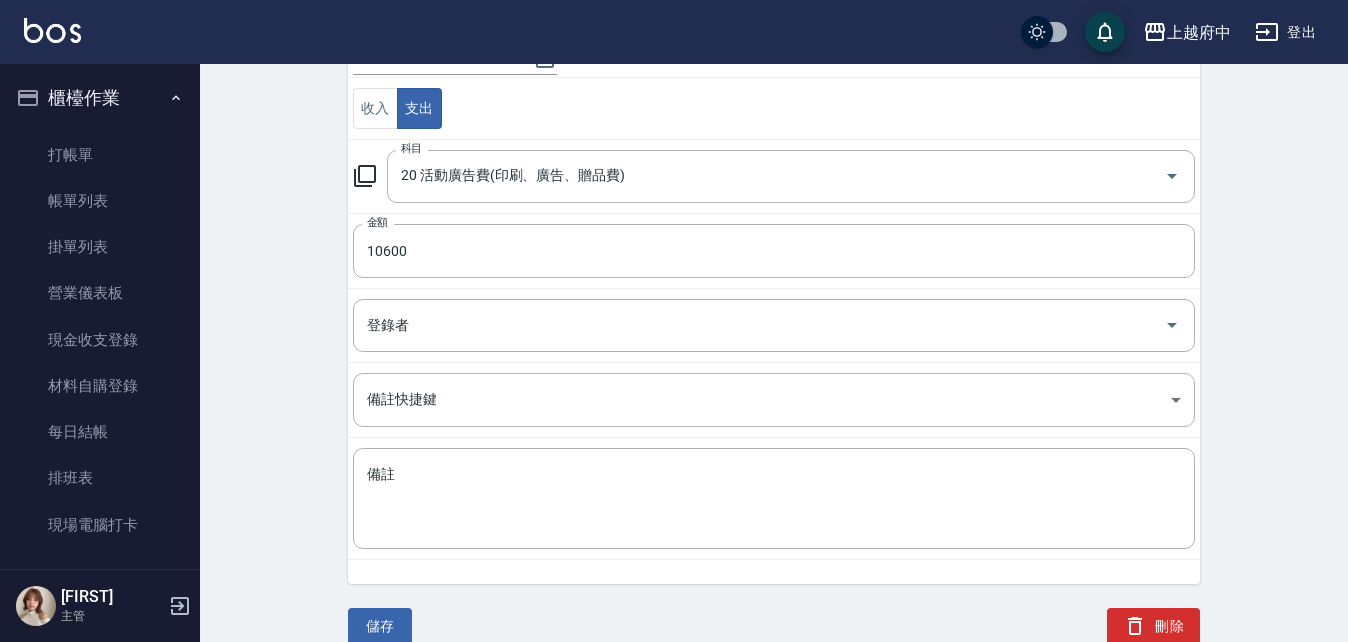 scroll, scrollTop: 217, scrollLeft: 0, axis: vertical 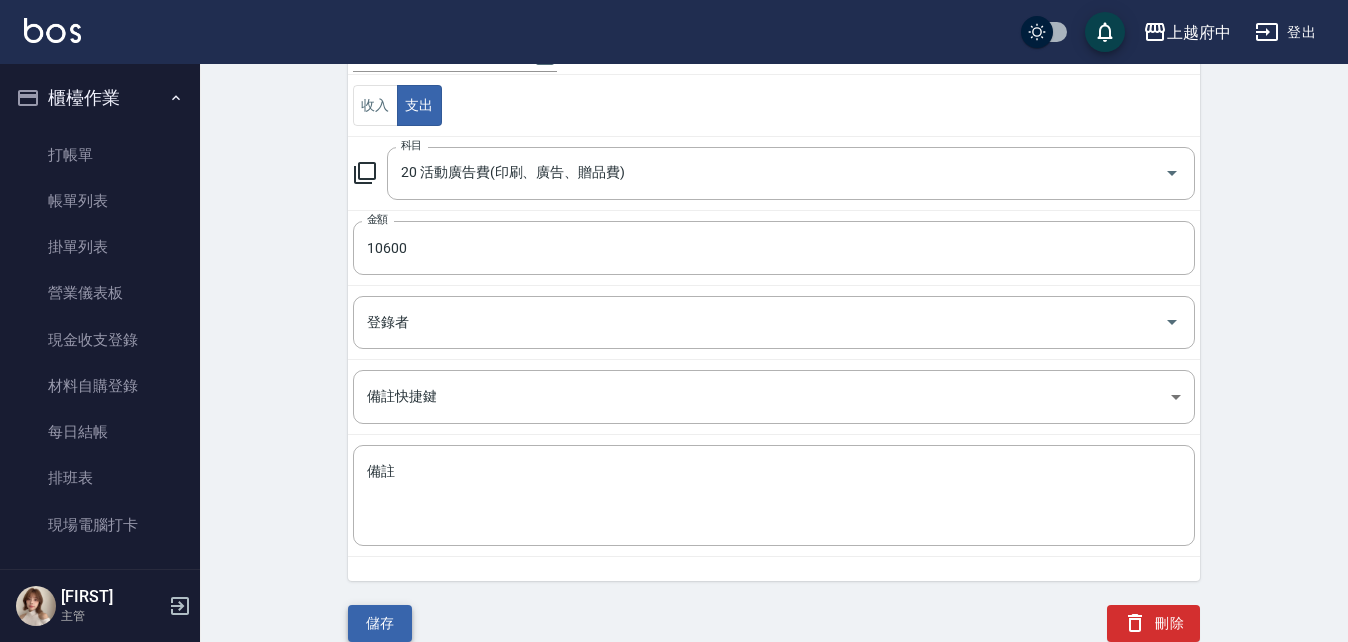 click on "儲存" at bounding box center (380, 623) 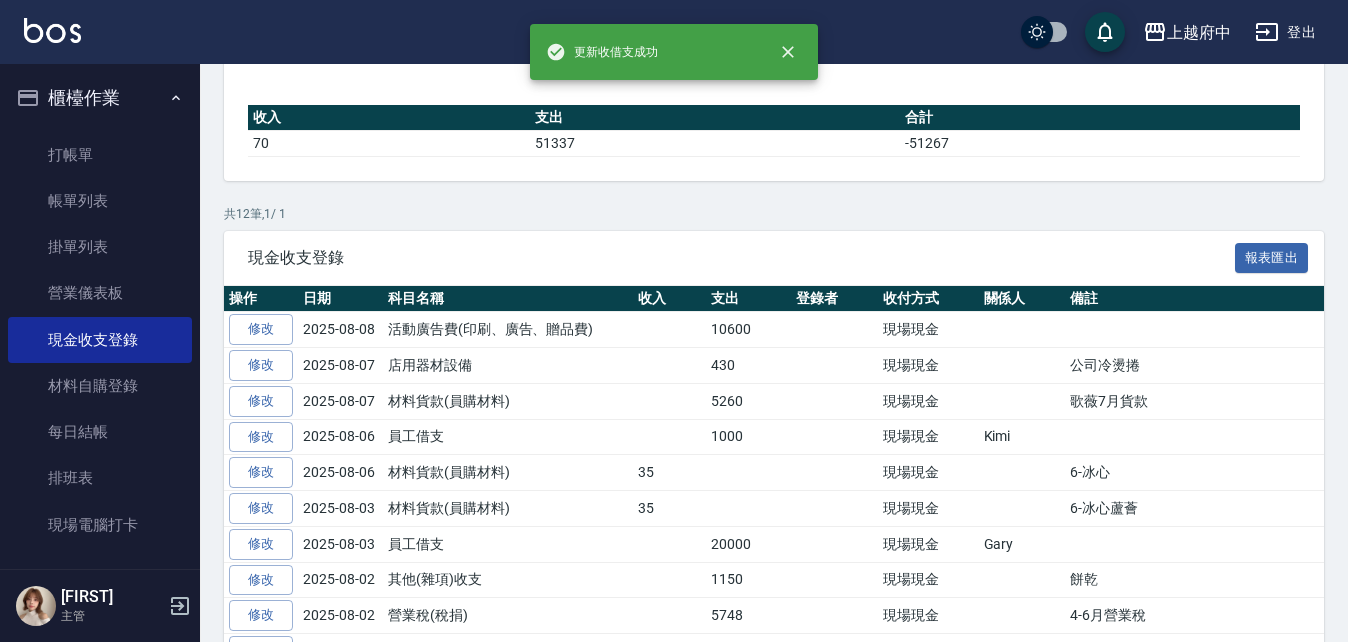 scroll, scrollTop: 0, scrollLeft: 0, axis: both 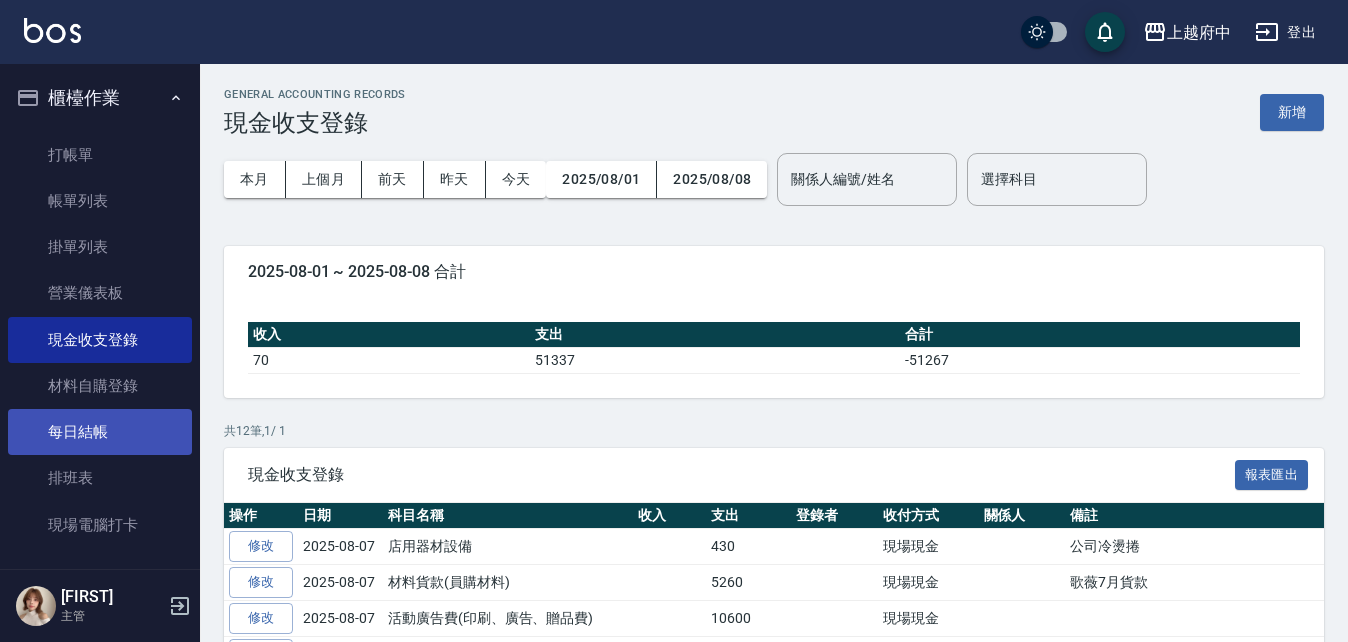 click on "每日結帳" at bounding box center [100, 432] 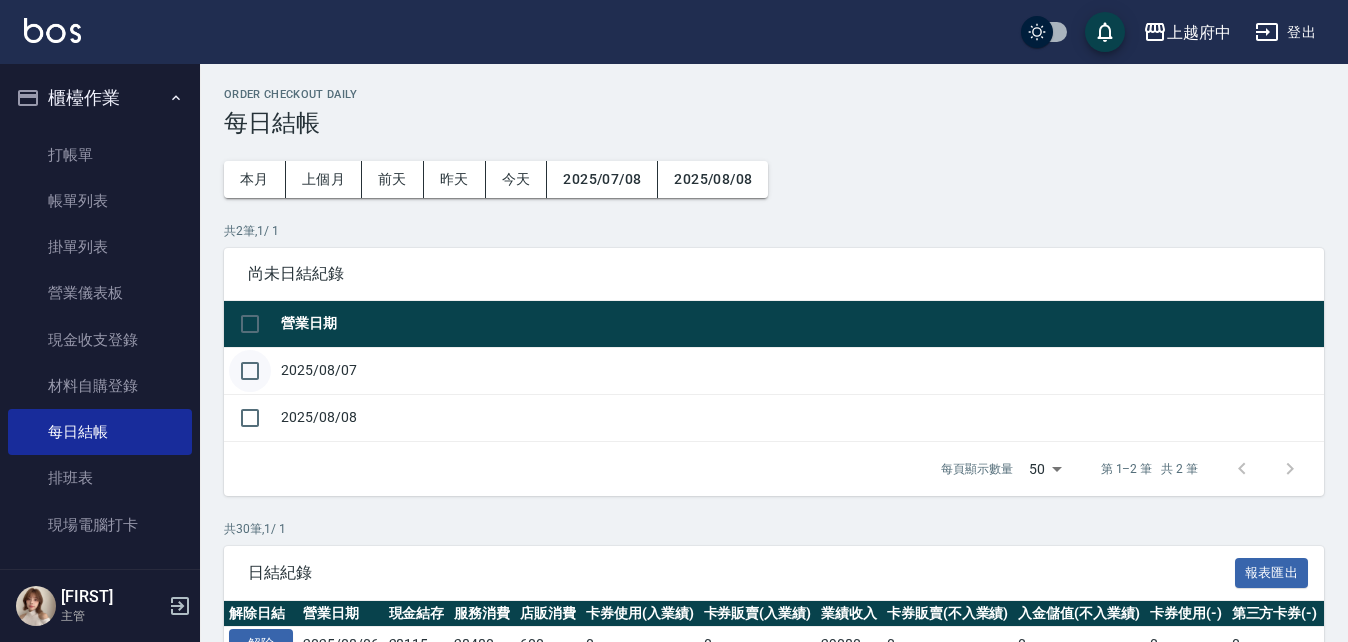 click at bounding box center [250, 371] 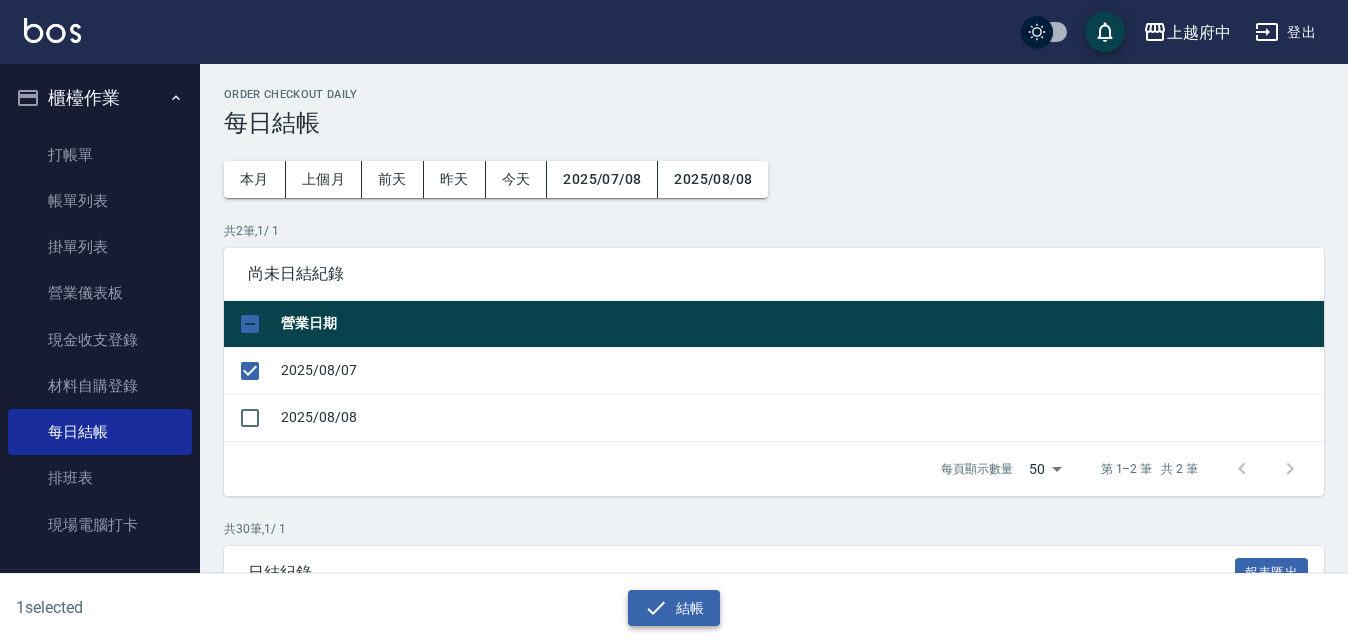 click on "結帳" at bounding box center [674, 608] 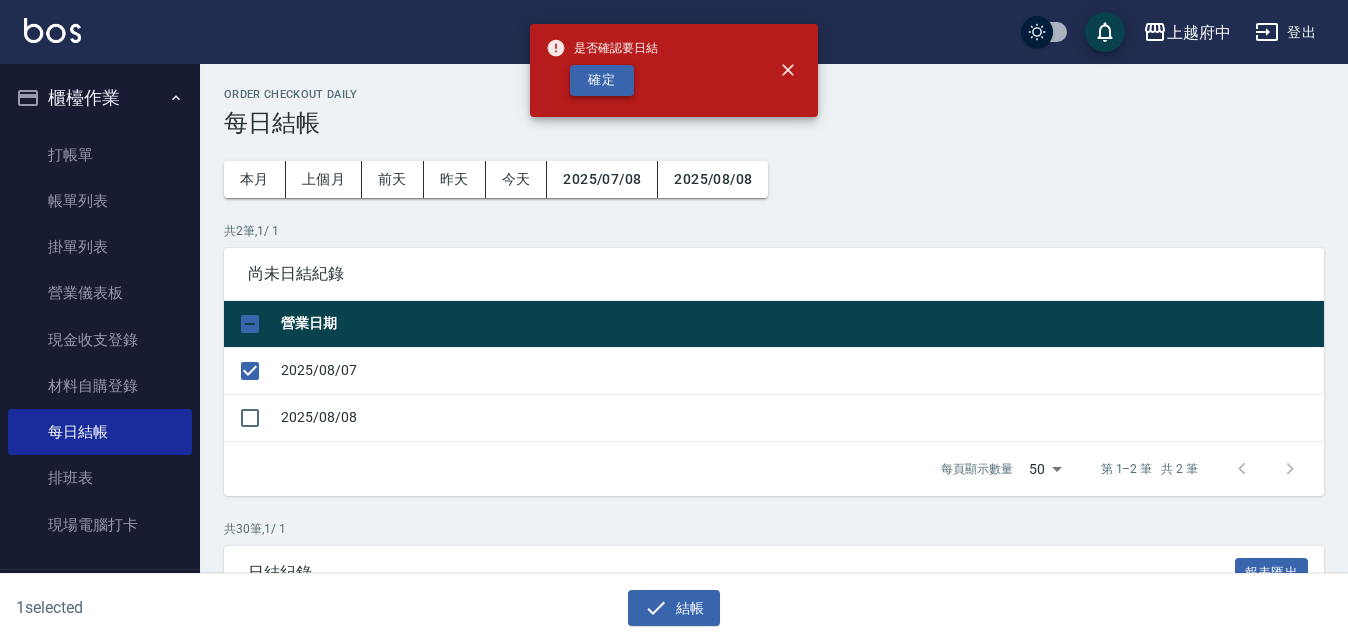 click on "確定" at bounding box center [602, 80] 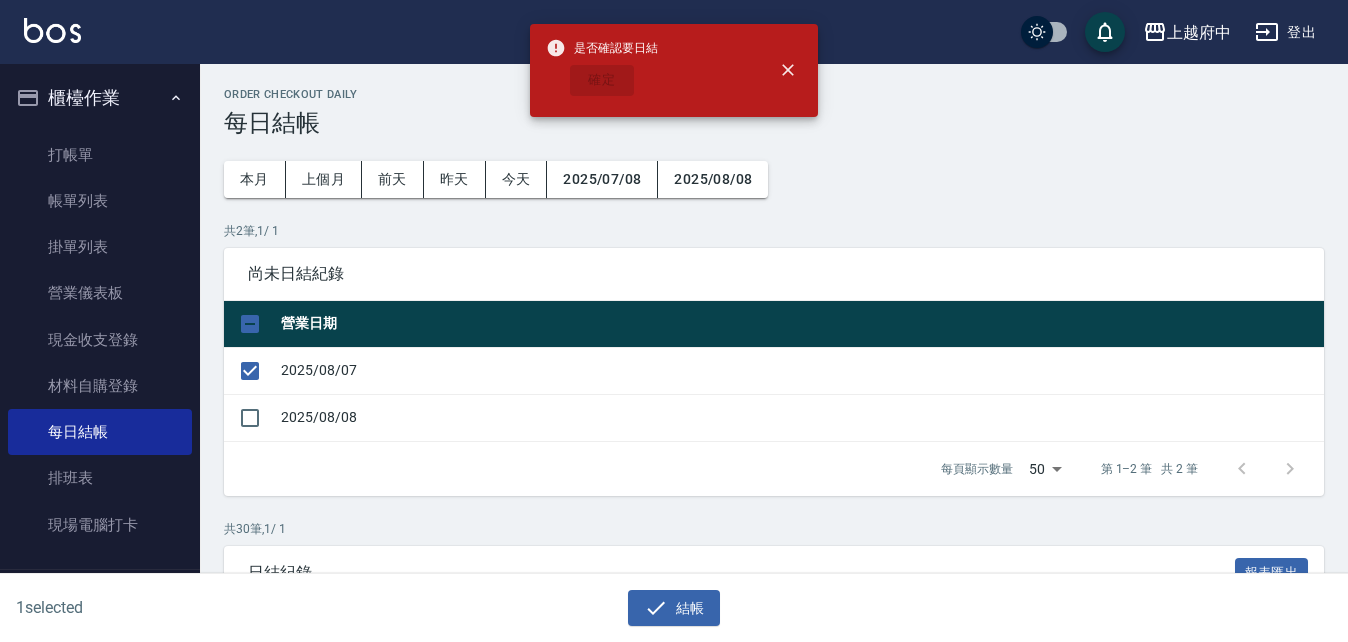checkbox on "false" 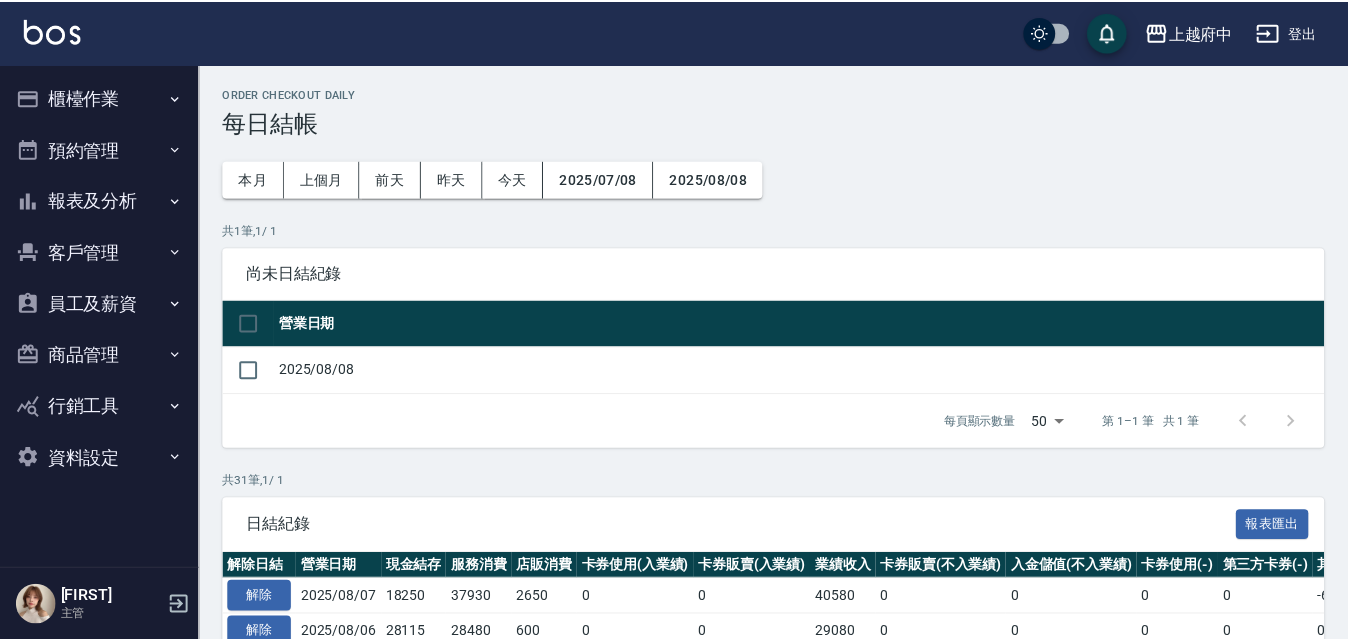 scroll, scrollTop: 0, scrollLeft: 0, axis: both 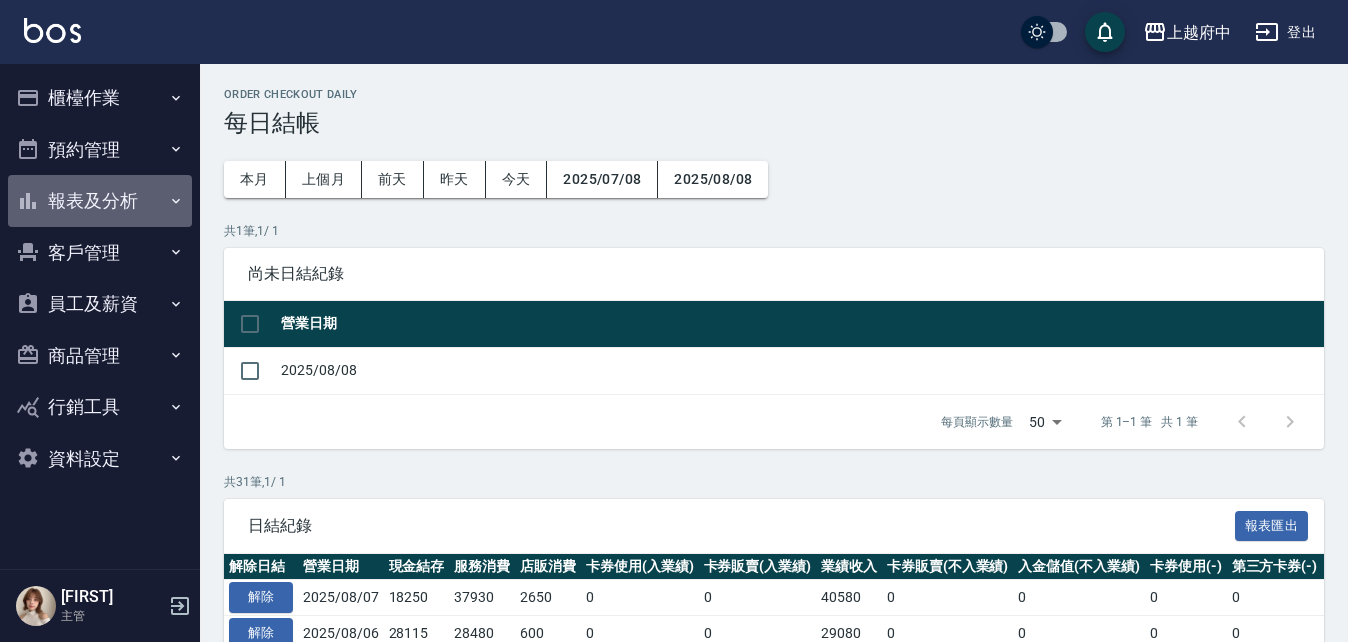 click on "報表及分析" at bounding box center (100, 201) 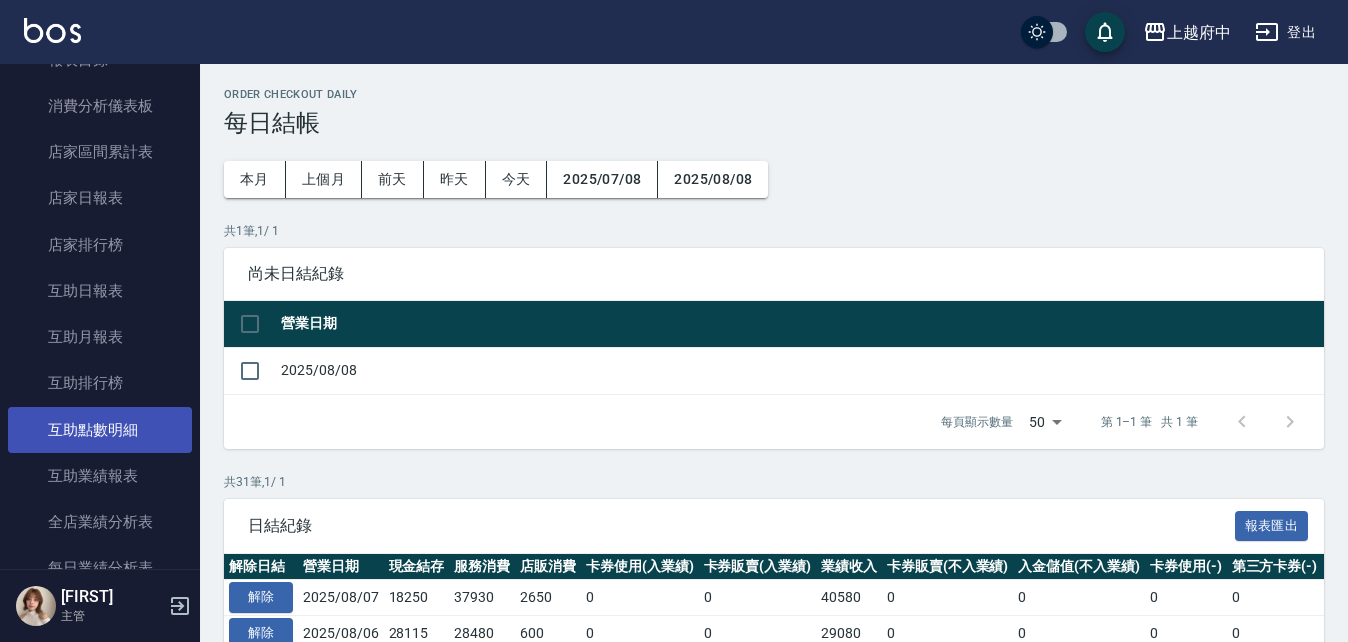 scroll, scrollTop: 200, scrollLeft: 0, axis: vertical 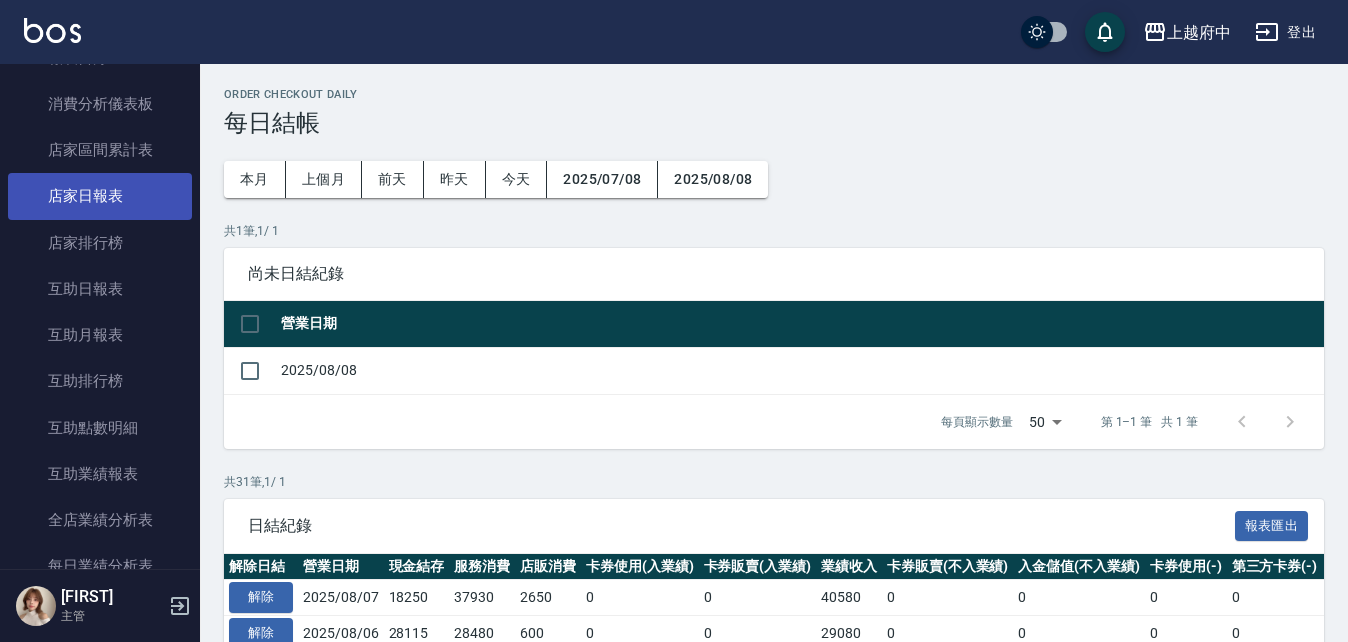 click on "店家日報表" at bounding box center (100, 196) 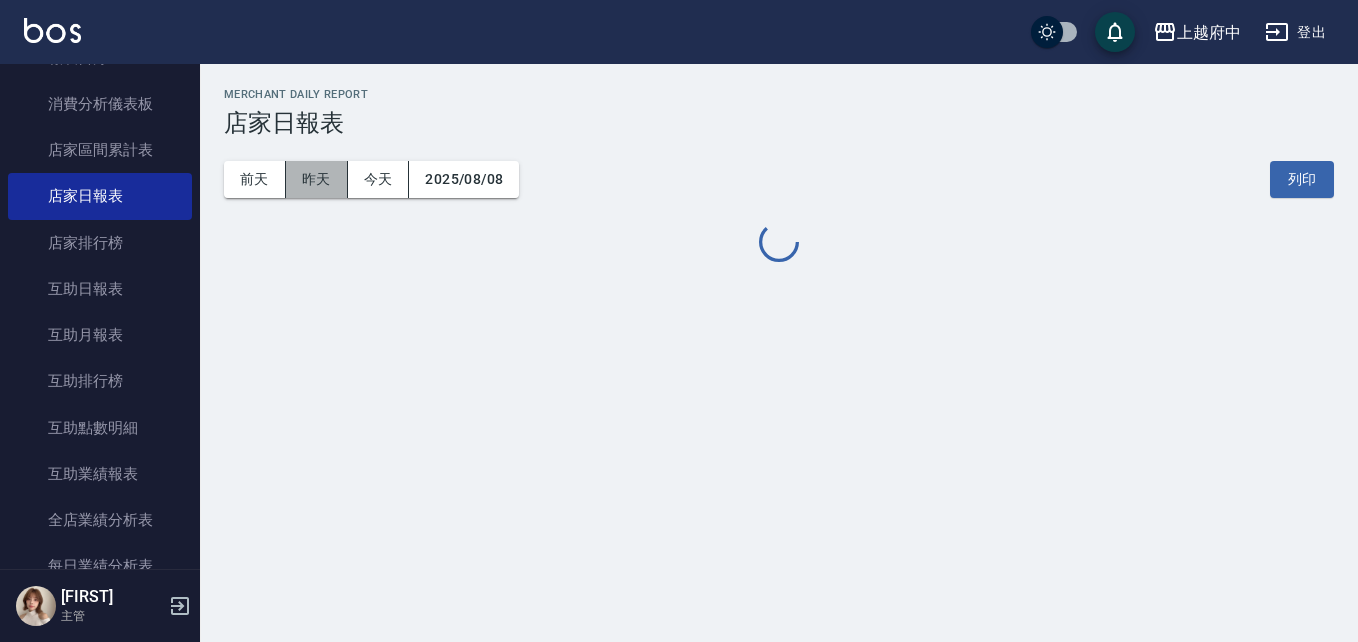 click on "昨天" at bounding box center (317, 179) 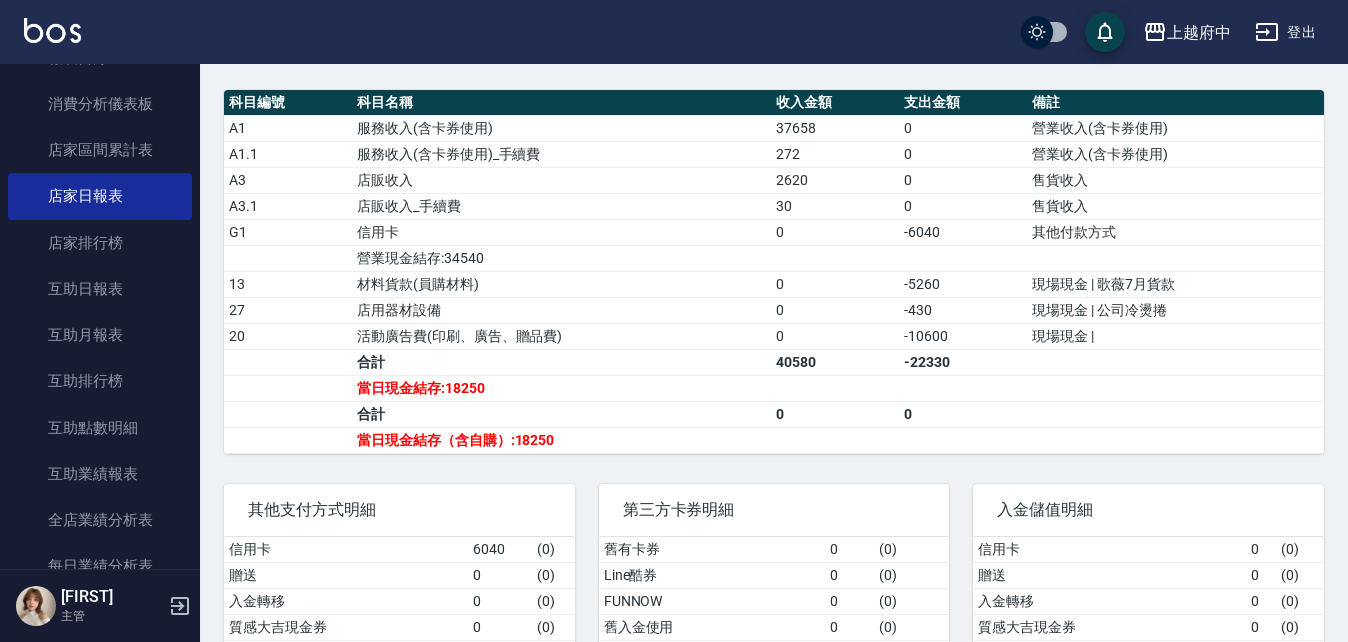 scroll, scrollTop: 700, scrollLeft: 0, axis: vertical 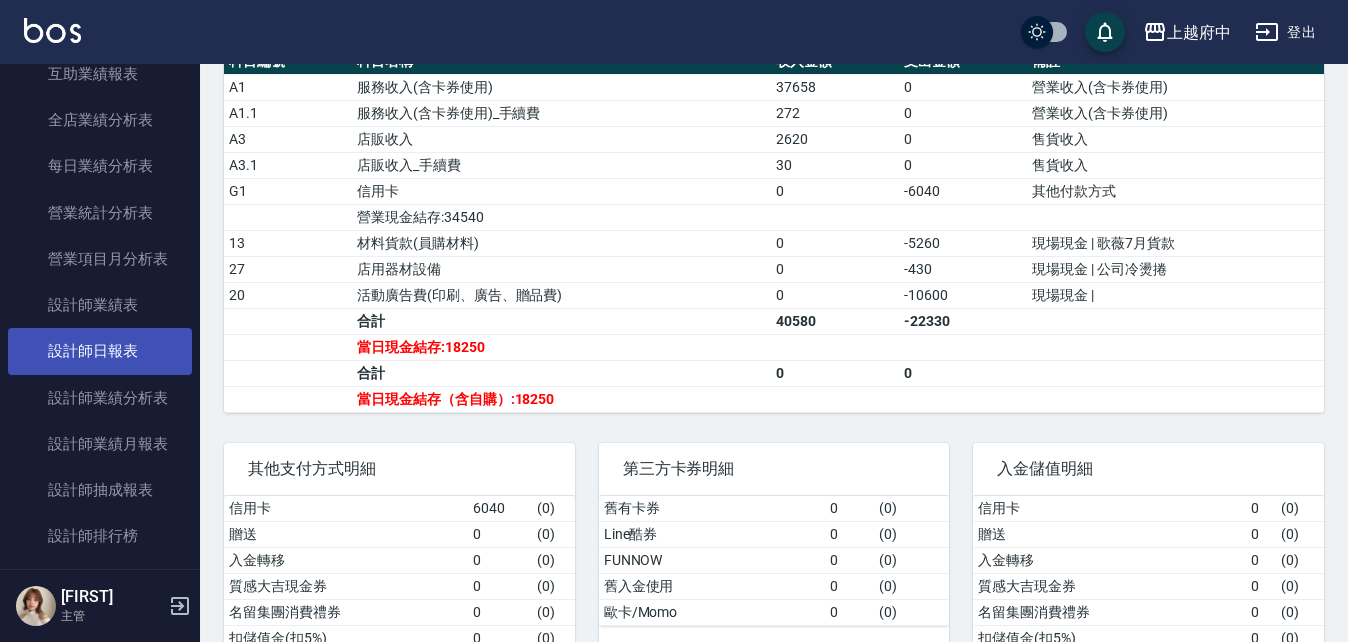 click on "設計師日報表" at bounding box center (100, 351) 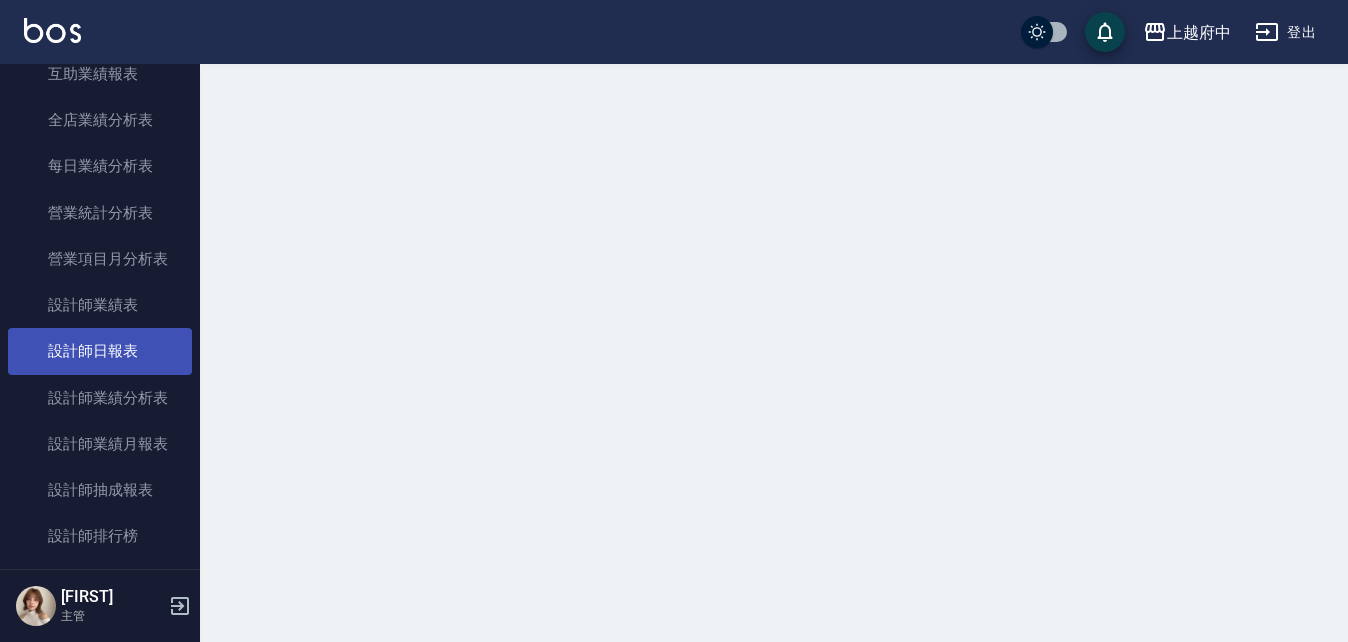 scroll, scrollTop: 0, scrollLeft: 0, axis: both 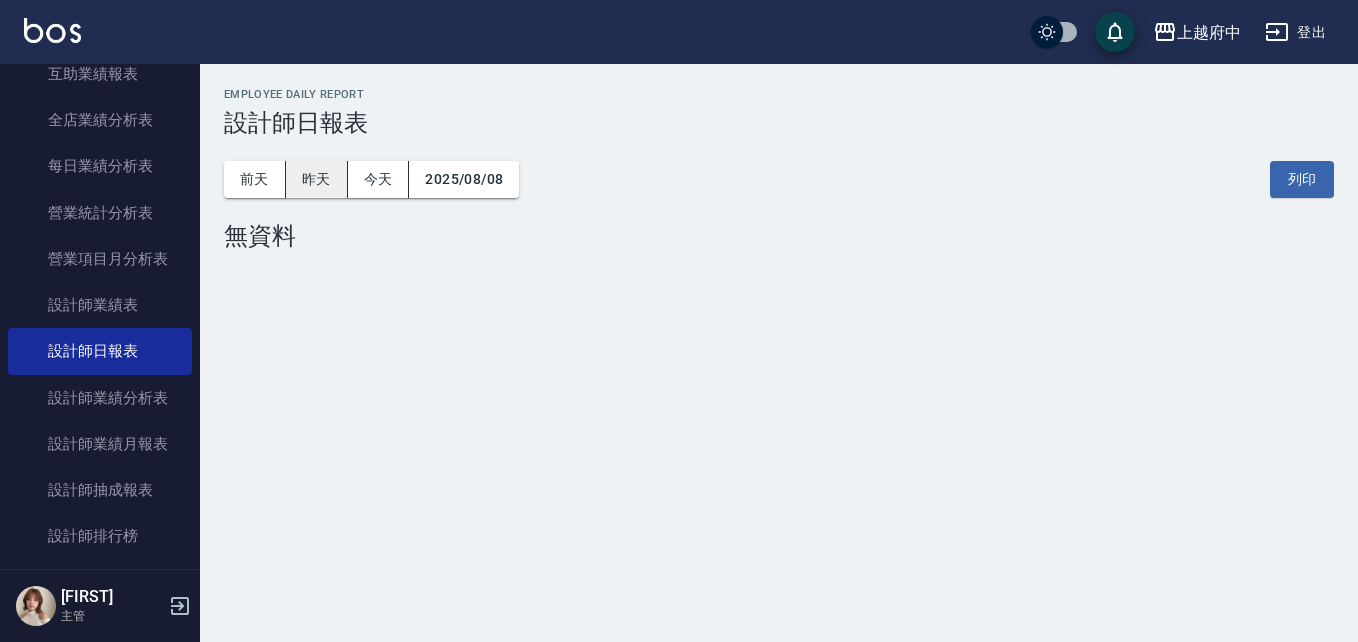 click on "昨天" at bounding box center (317, 179) 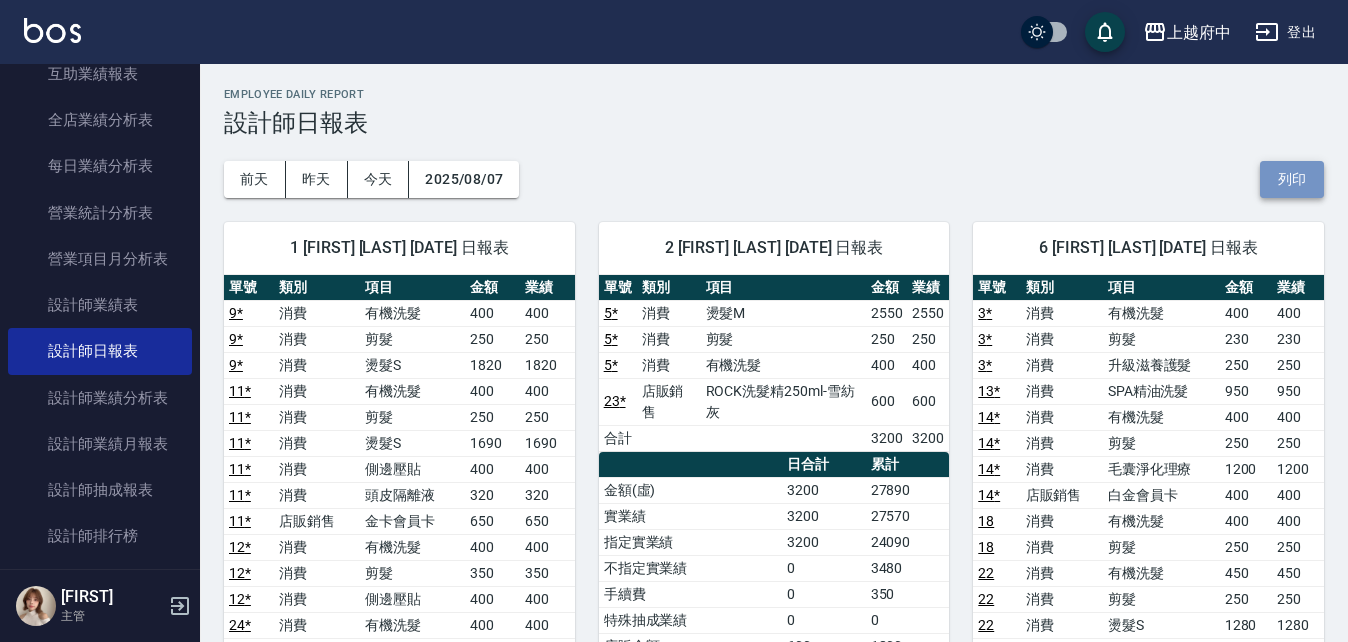 click on "列印" at bounding box center [1292, 179] 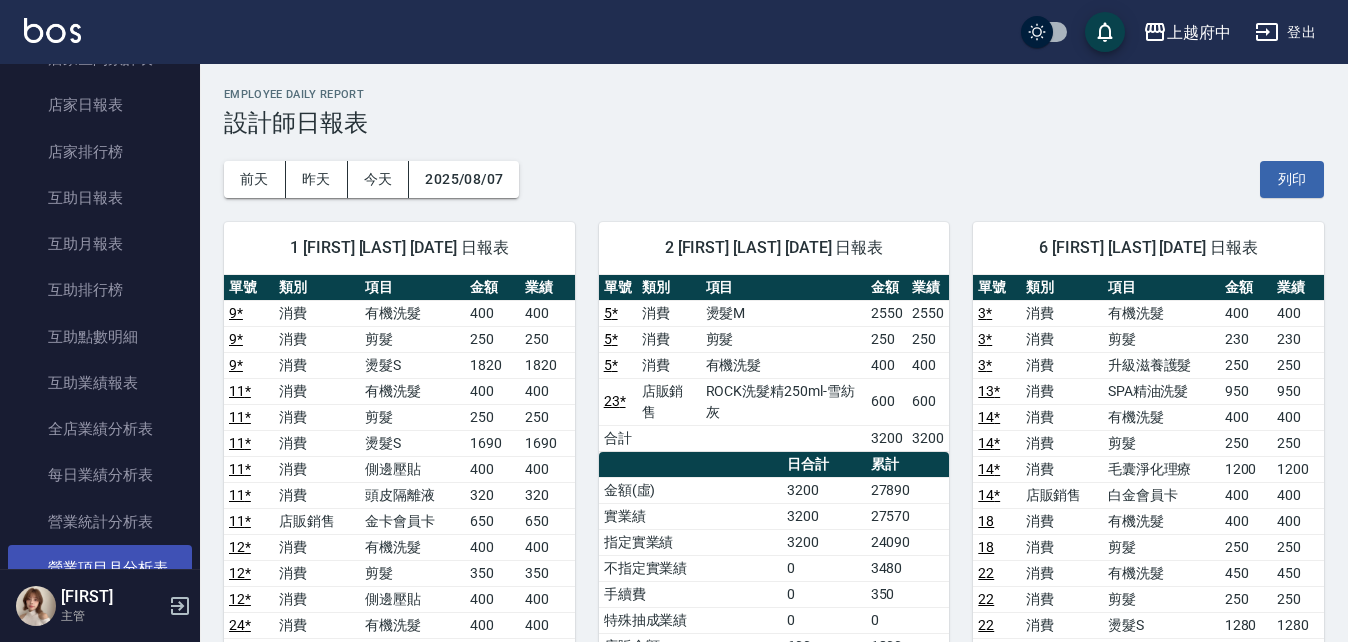 scroll, scrollTop: 0, scrollLeft: 0, axis: both 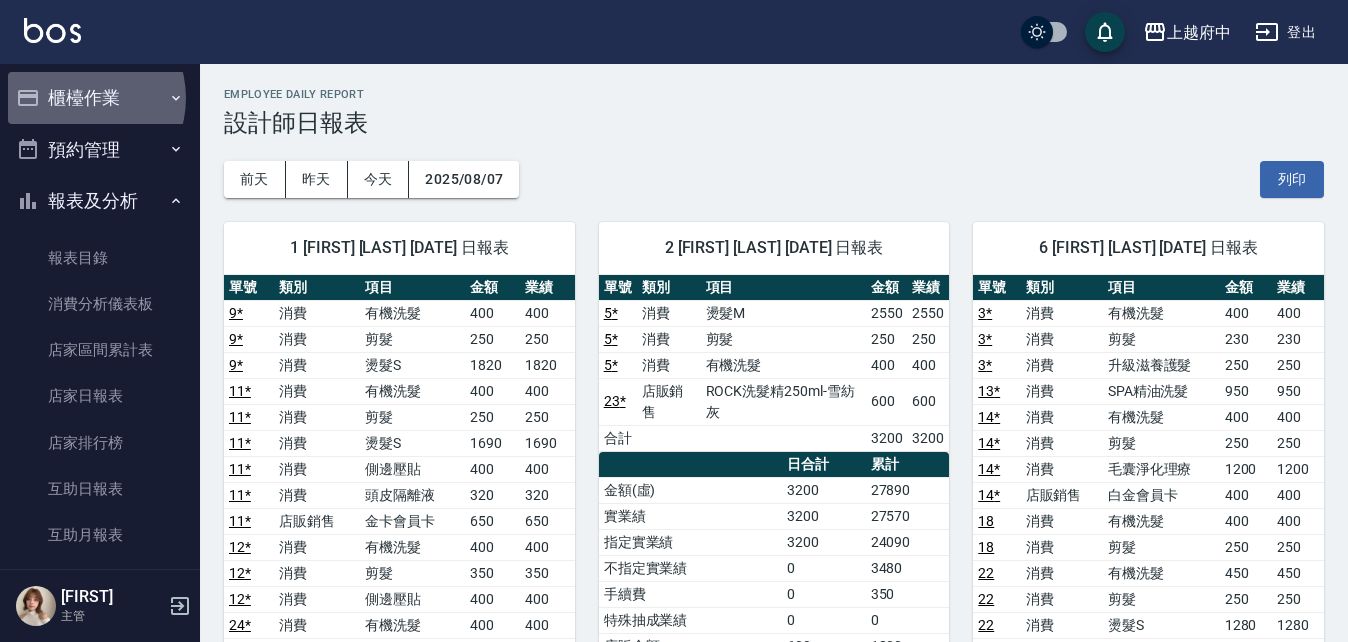 click on "櫃檯作業" at bounding box center [100, 98] 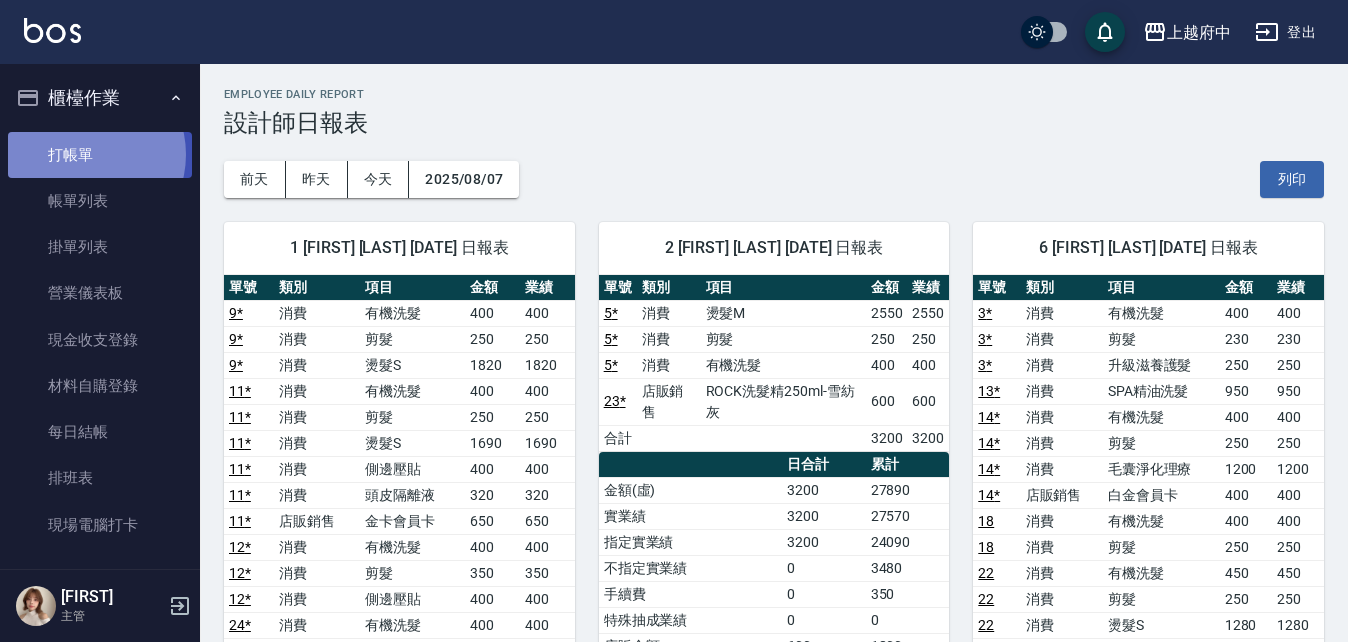click on "打帳單" at bounding box center (100, 155) 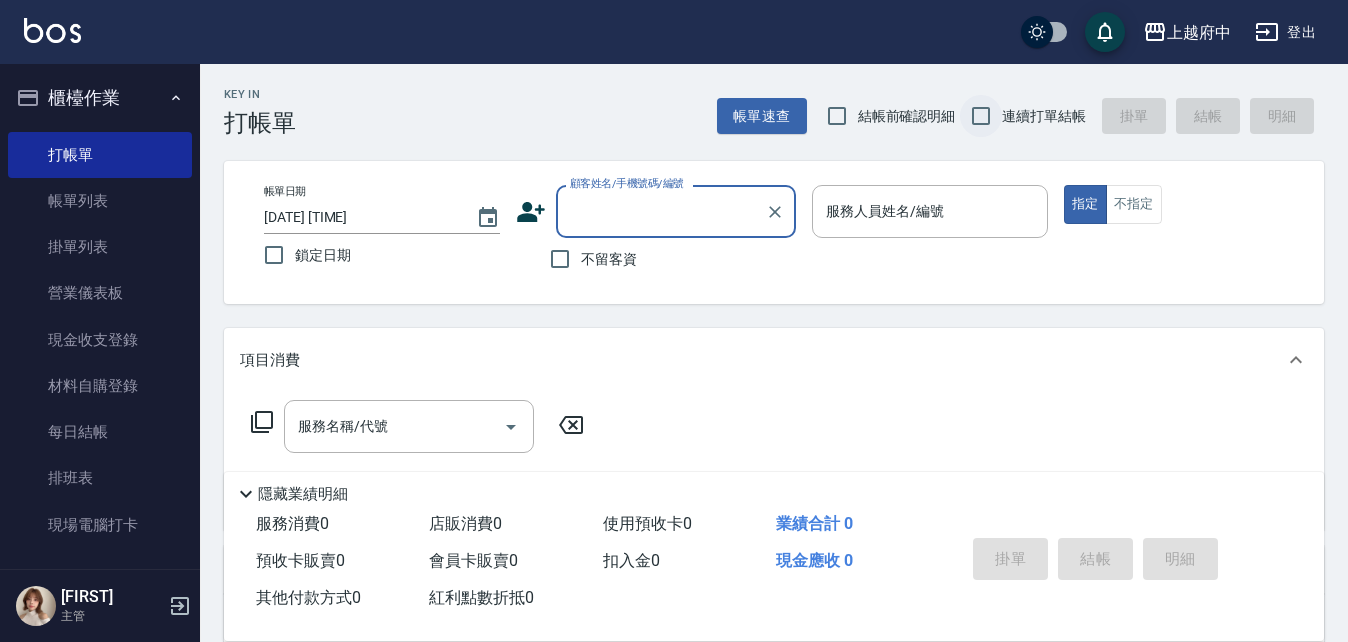 click on "連續打單結帳" at bounding box center [981, 116] 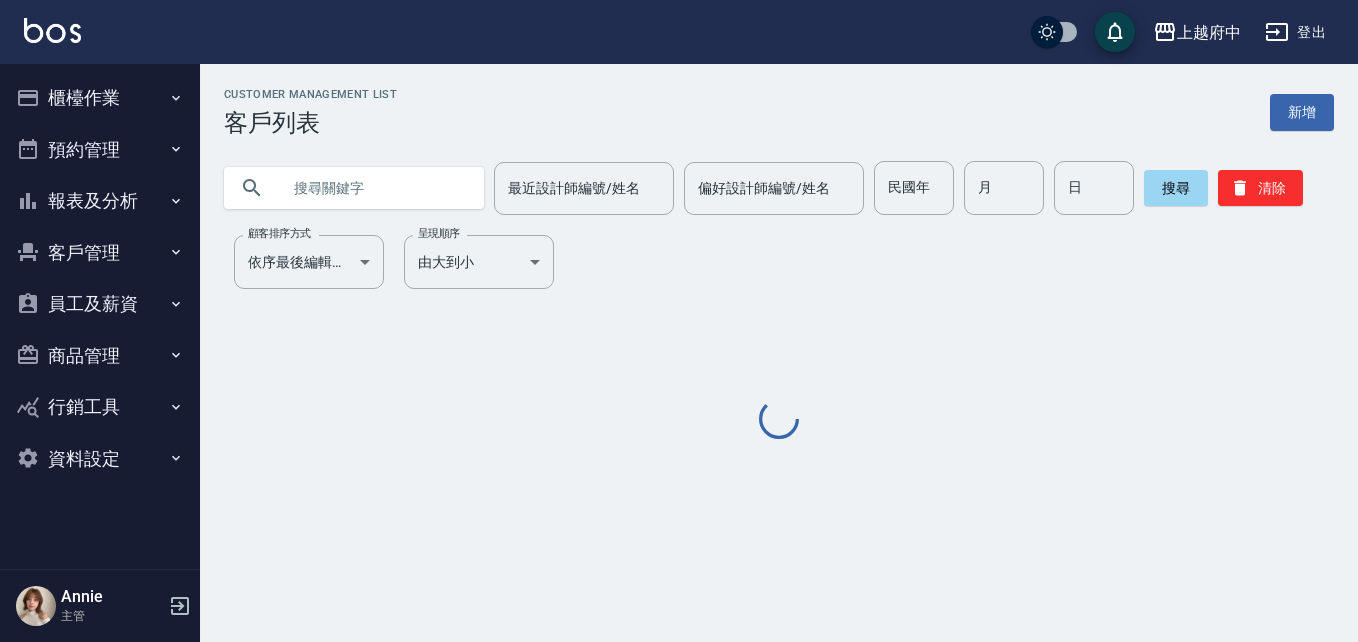 scroll, scrollTop: 0, scrollLeft: 0, axis: both 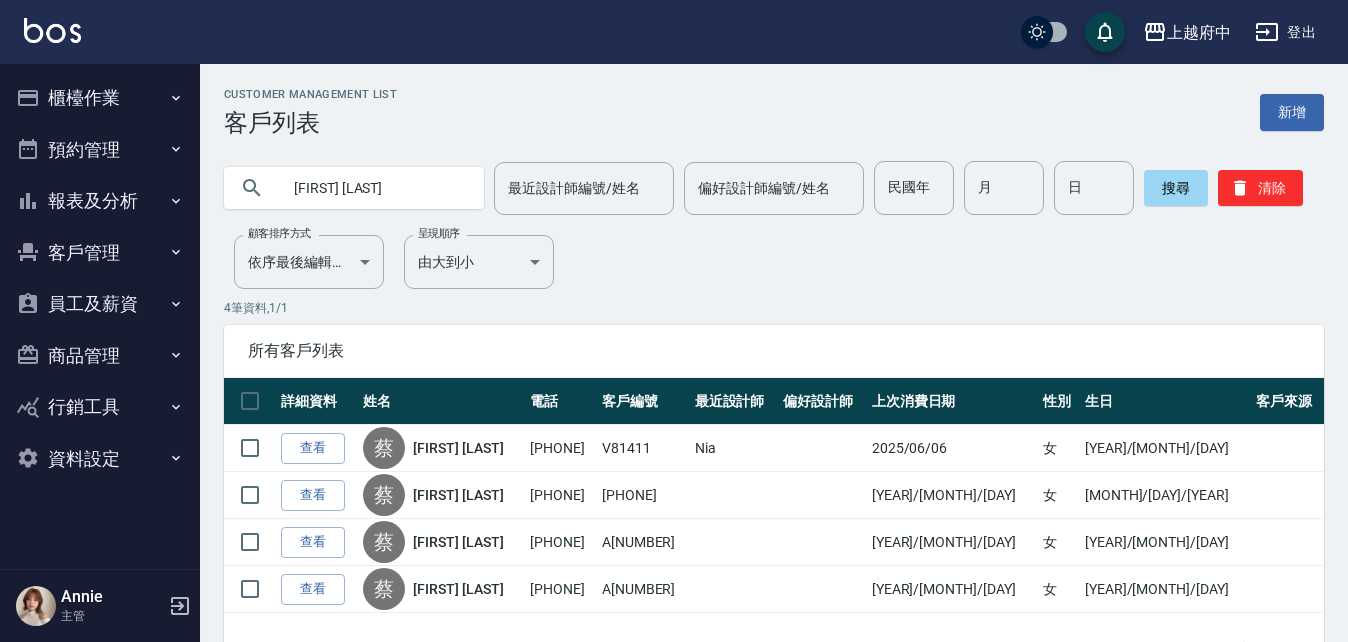 type on "蔡" 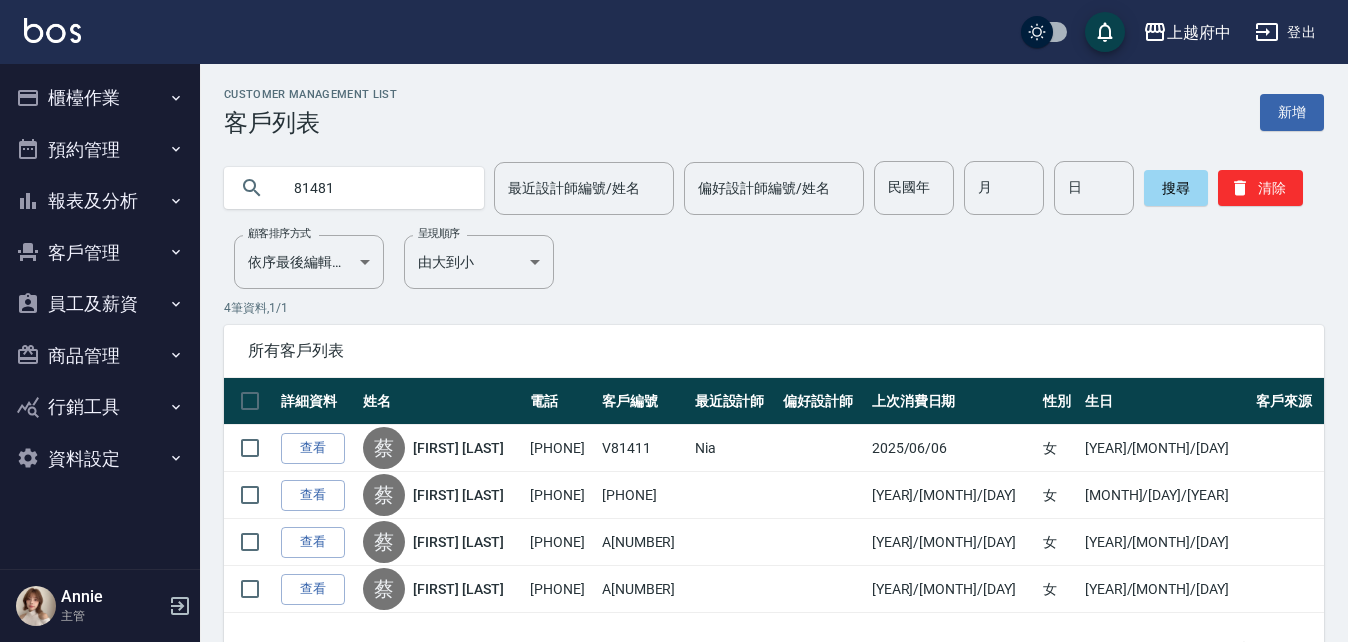 type on "81481" 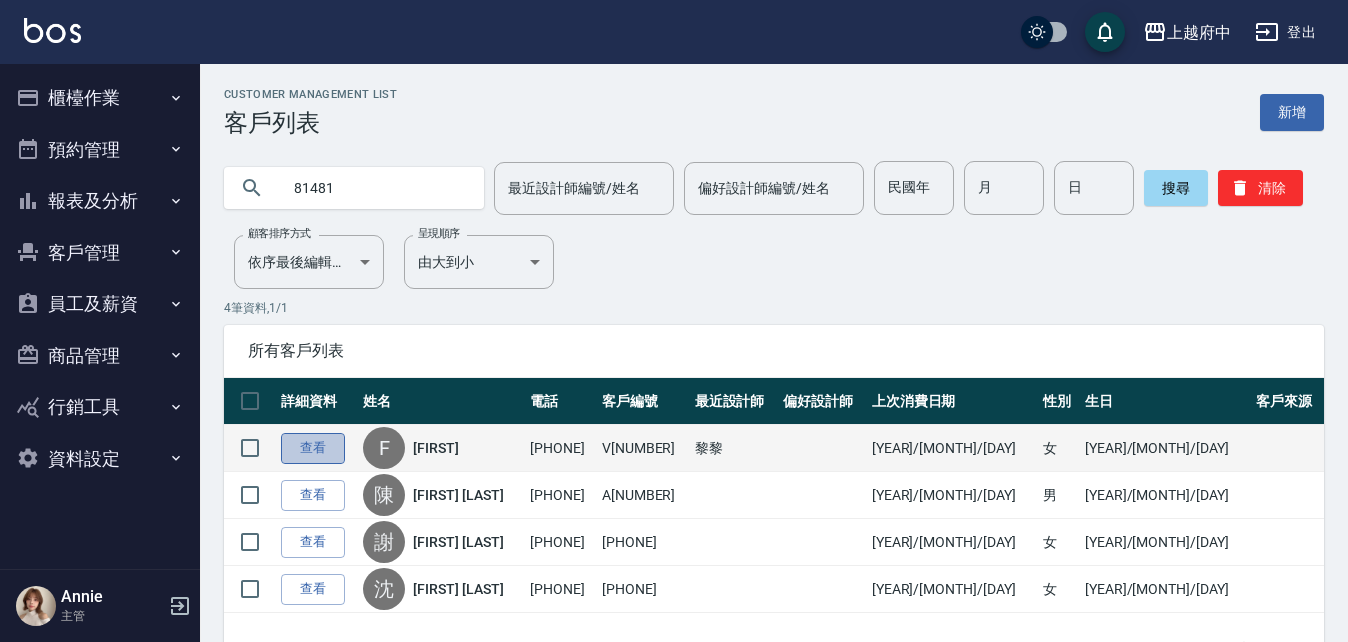 click on "查看" at bounding box center (313, 448) 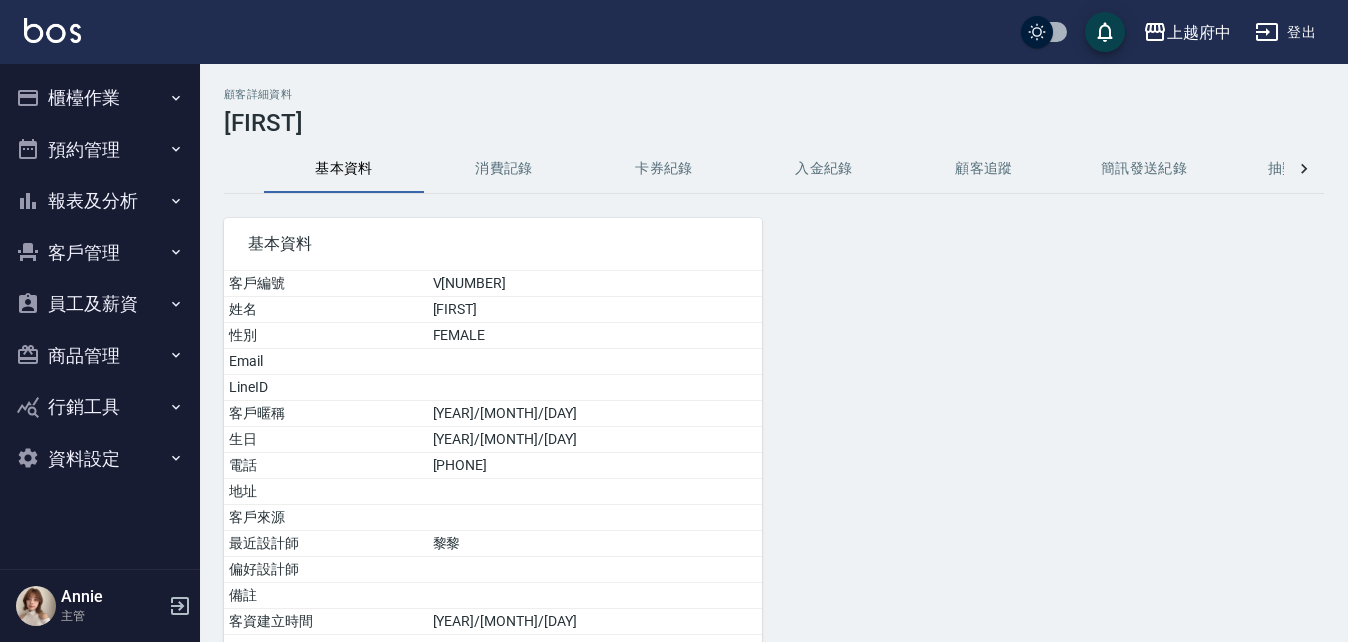 click on "消費記錄" at bounding box center (504, 169) 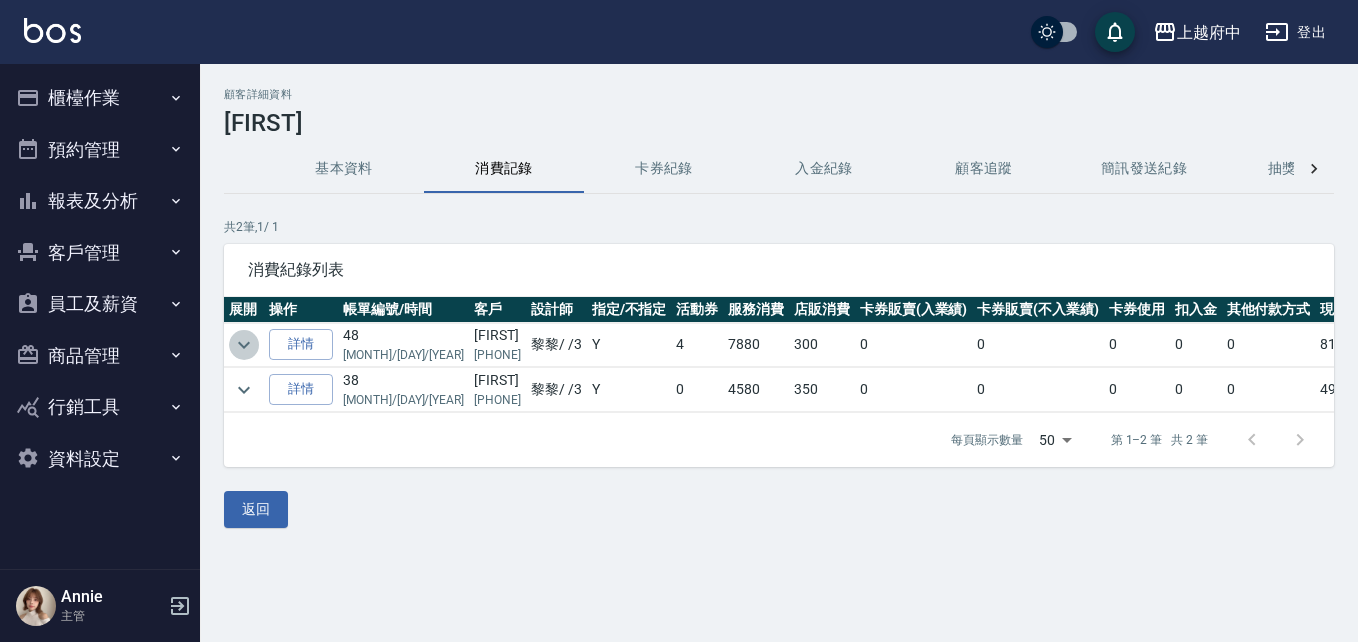 click 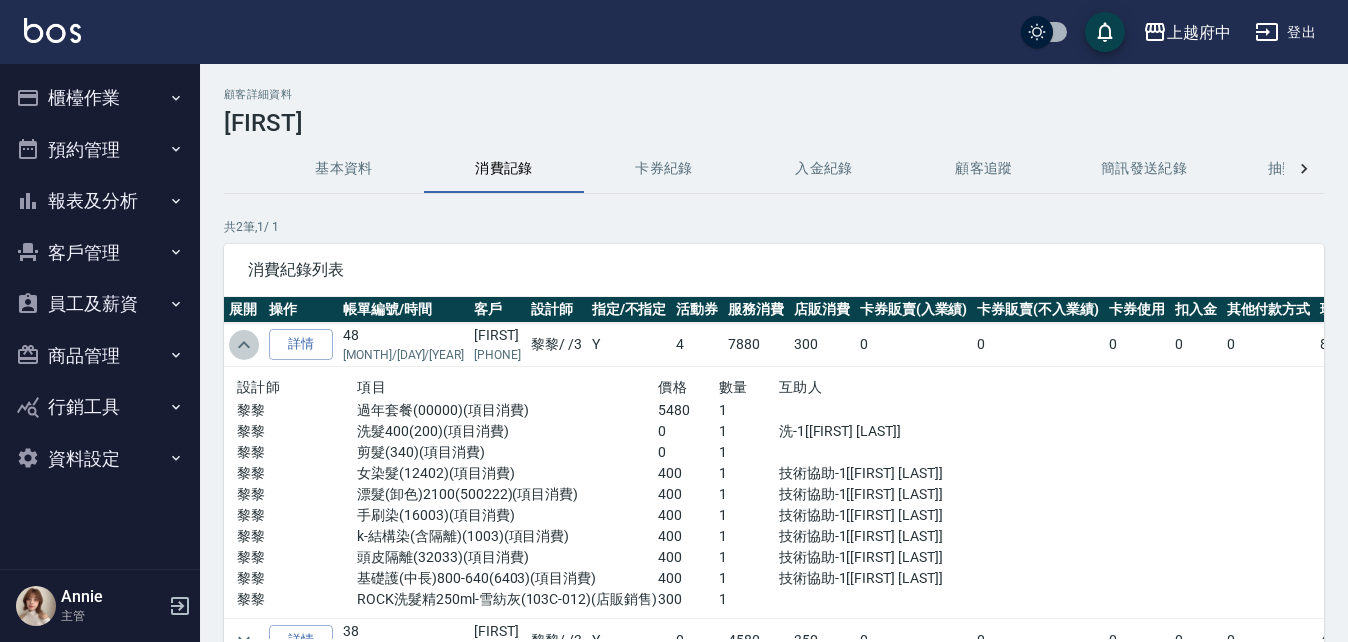 click 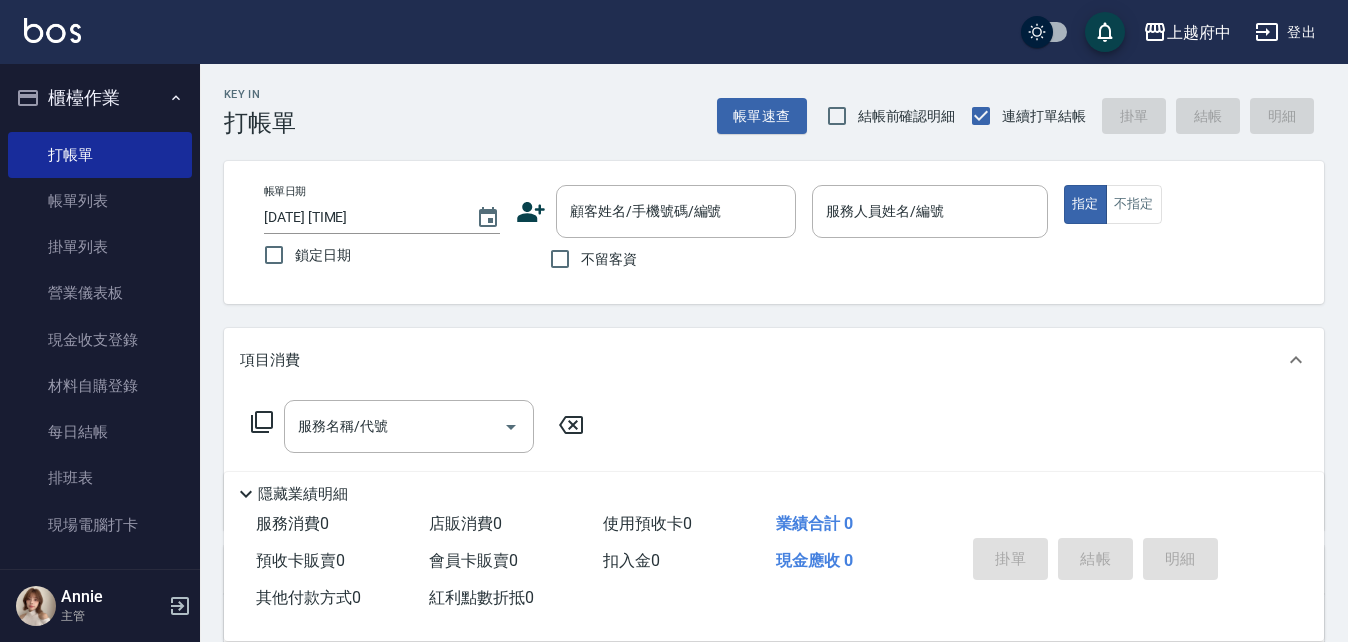 scroll, scrollTop: 0, scrollLeft: 0, axis: both 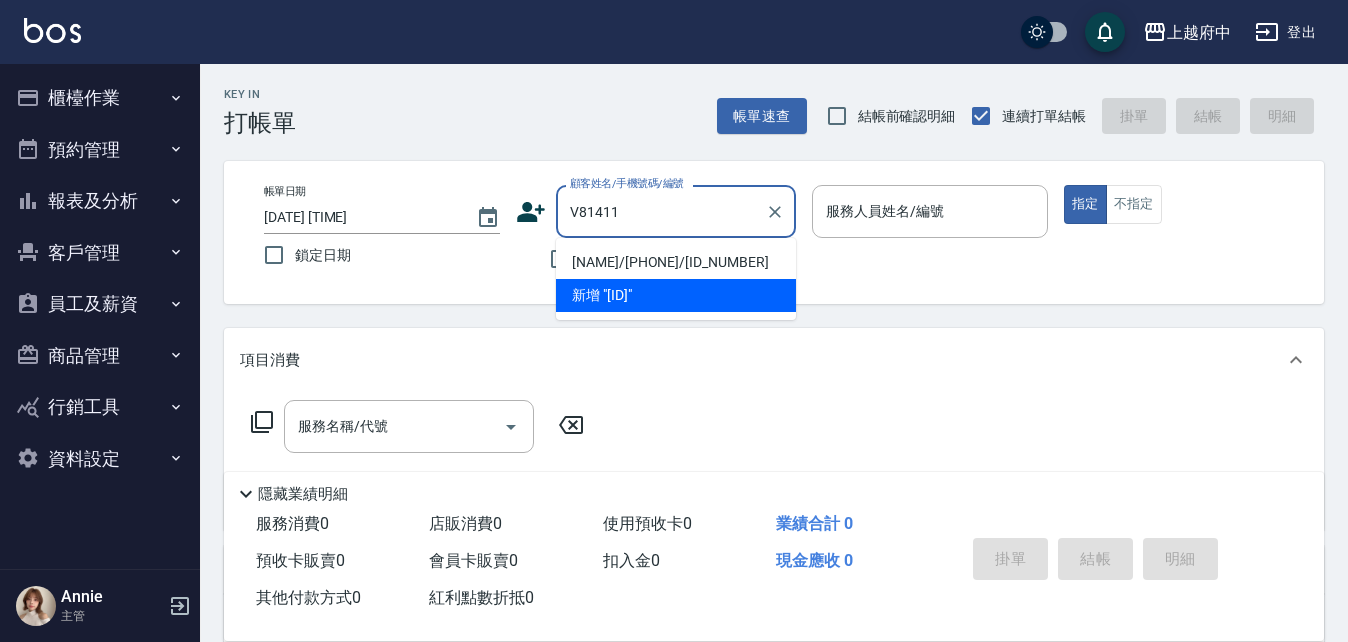 click on "[NAME]/[PHONE]/[ID_NUMBER]" at bounding box center (676, 262) 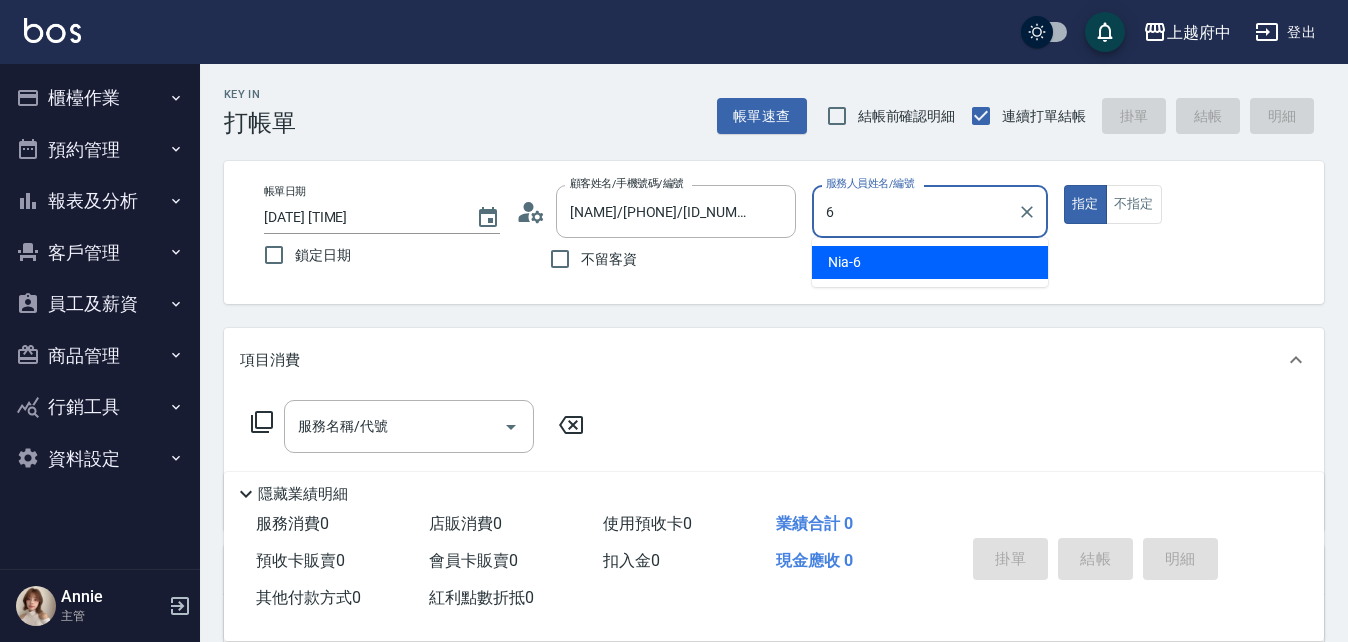 type on "Nia-6" 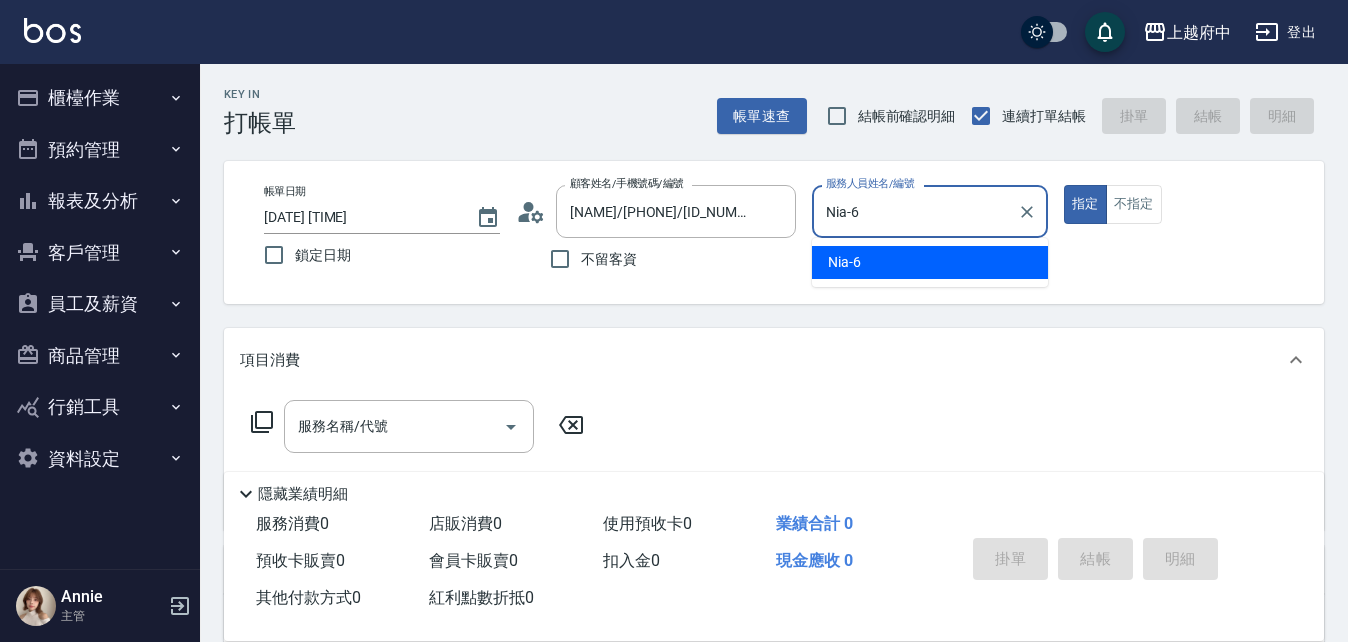 type on "true" 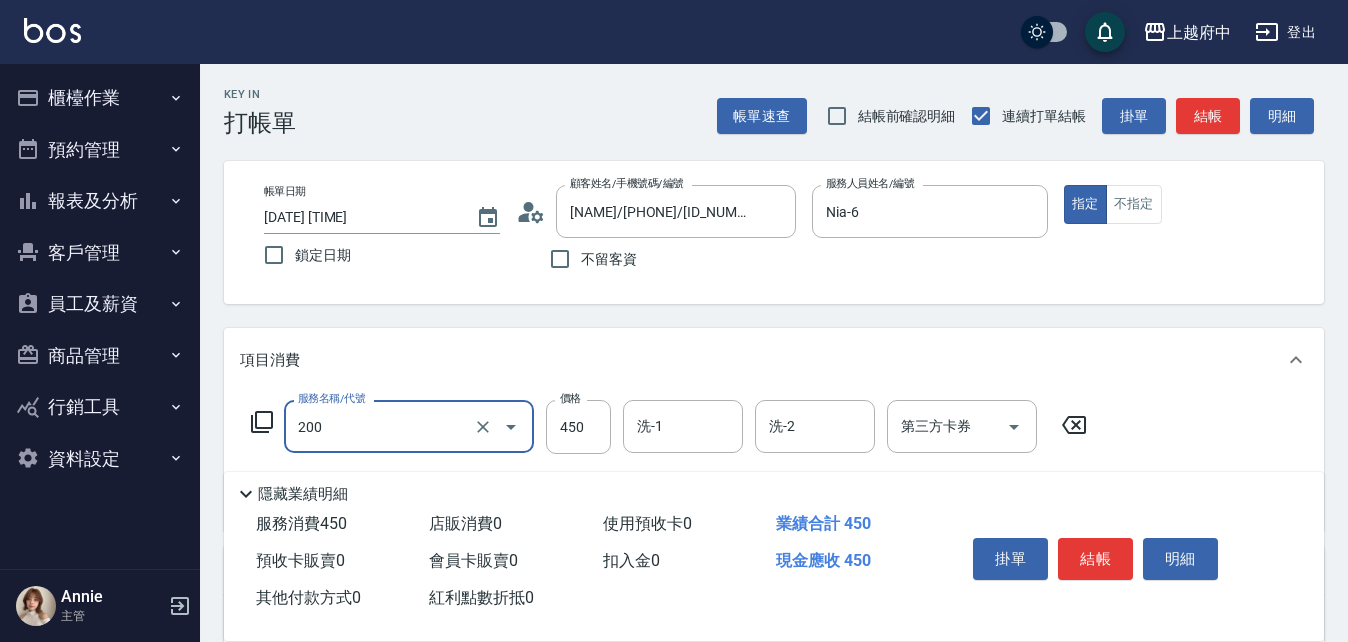 type on "有機洗髮(200)" 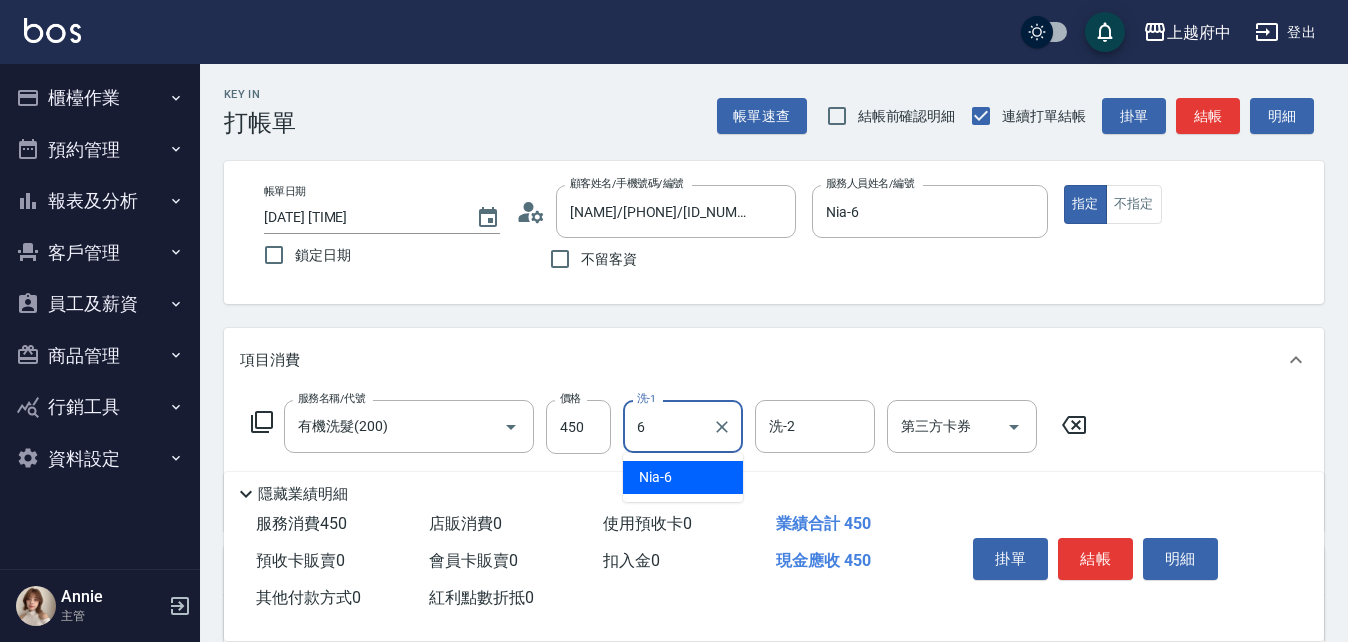 type on "Nia-6" 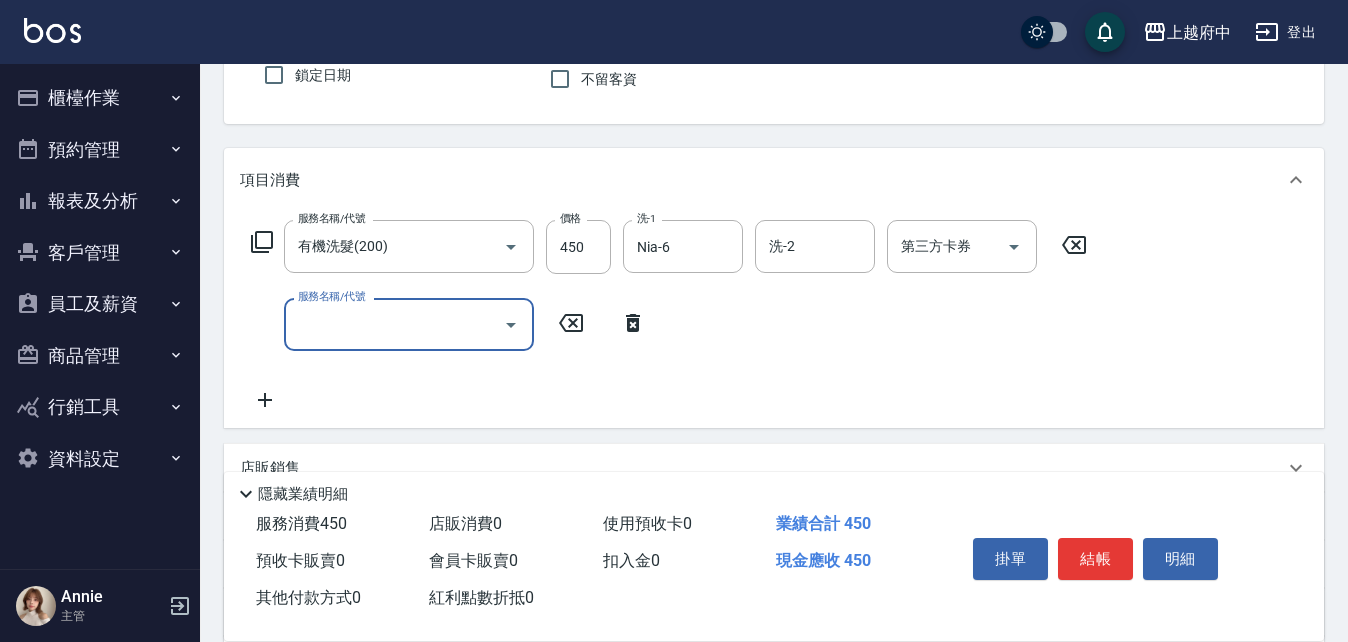 scroll, scrollTop: 200, scrollLeft: 0, axis: vertical 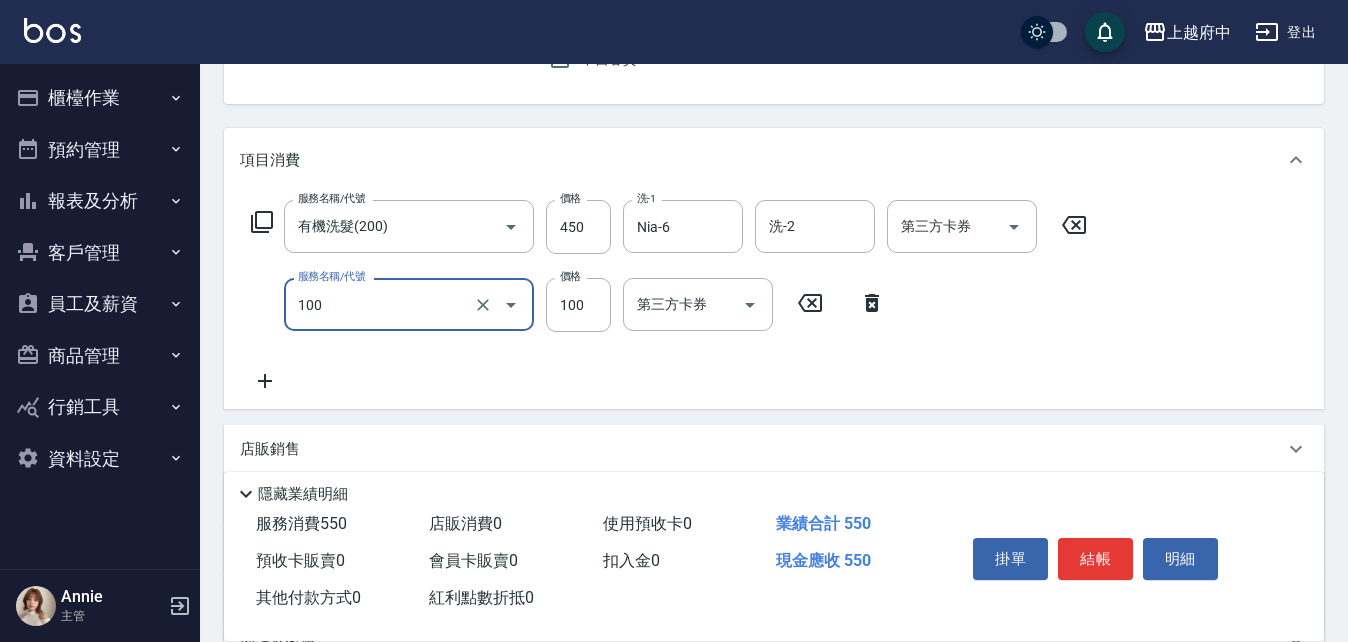 type on "造型/修劉海(100)" 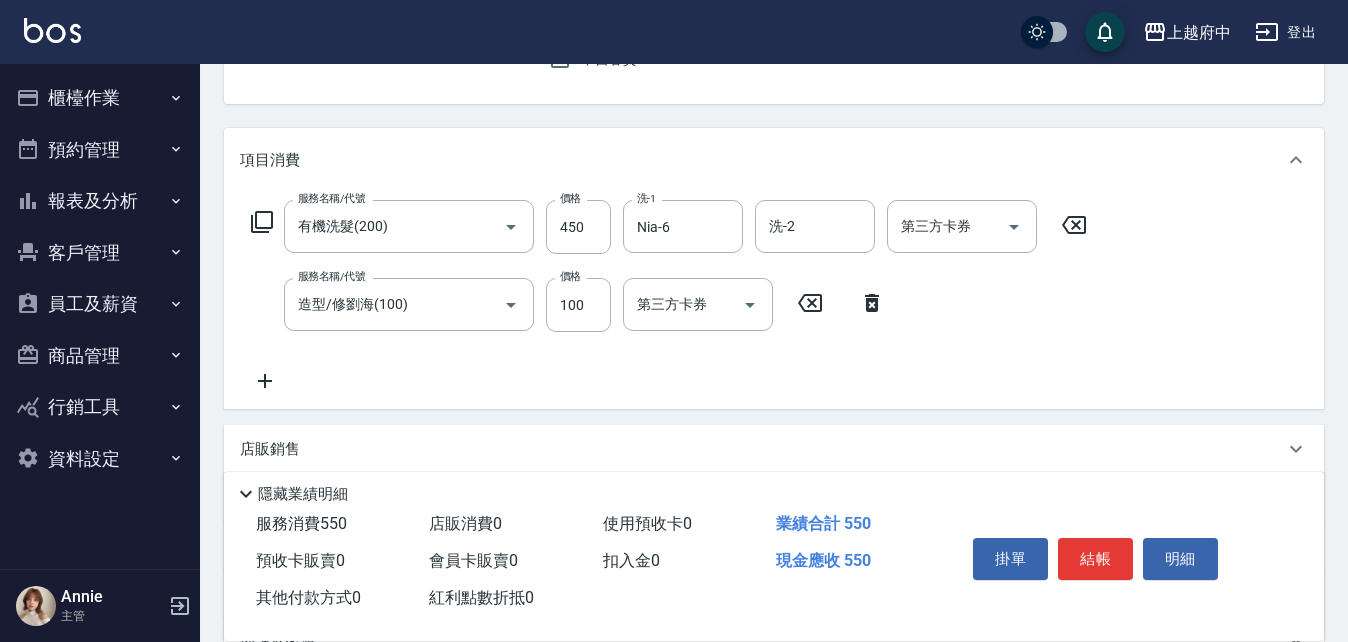 click on "服務名稱/代號 有機洗髮(200) 服務名稱/代號 價格 450 價格 [CODE] [NAME]-[AGE] [CODE] [CODE] 第三方卡券 第三方卡券 服務名稱/代號 造型/修劉海(100) 服務名稱/代號 價格 100 價格 第三方卡券 第三方卡券" at bounding box center [669, 296] 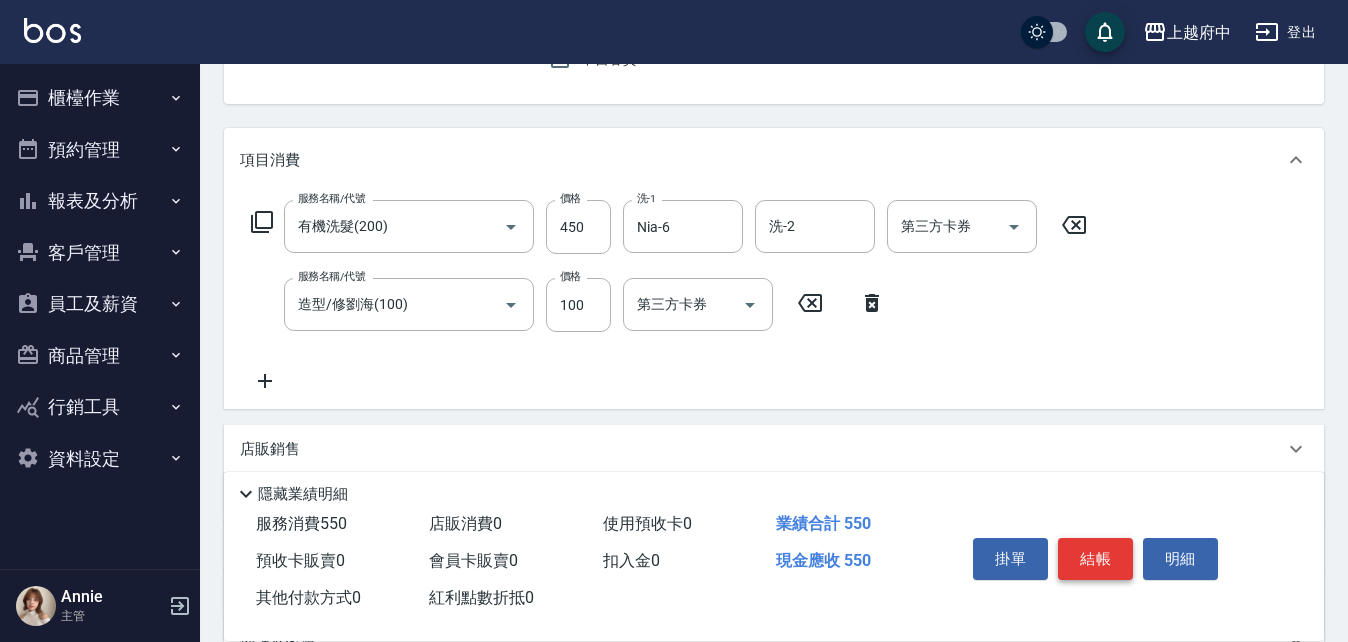 click on "結帳" at bounding box center (1095, 559) 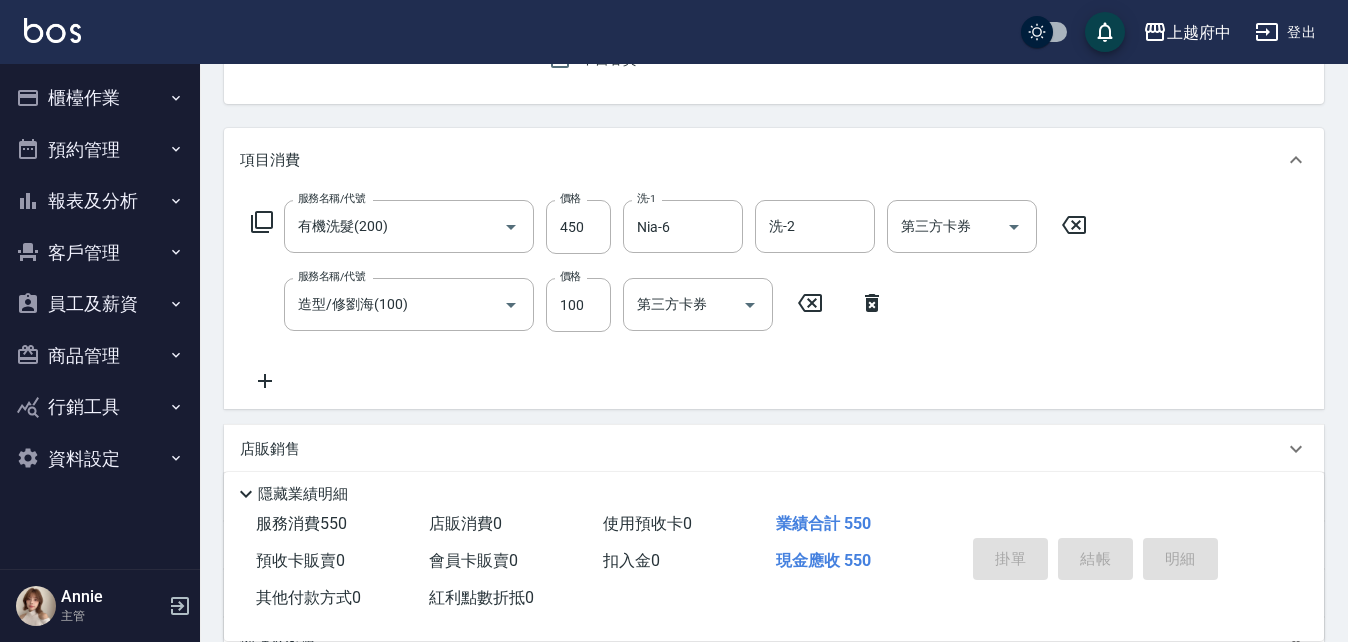 type on "[DATETIME]" 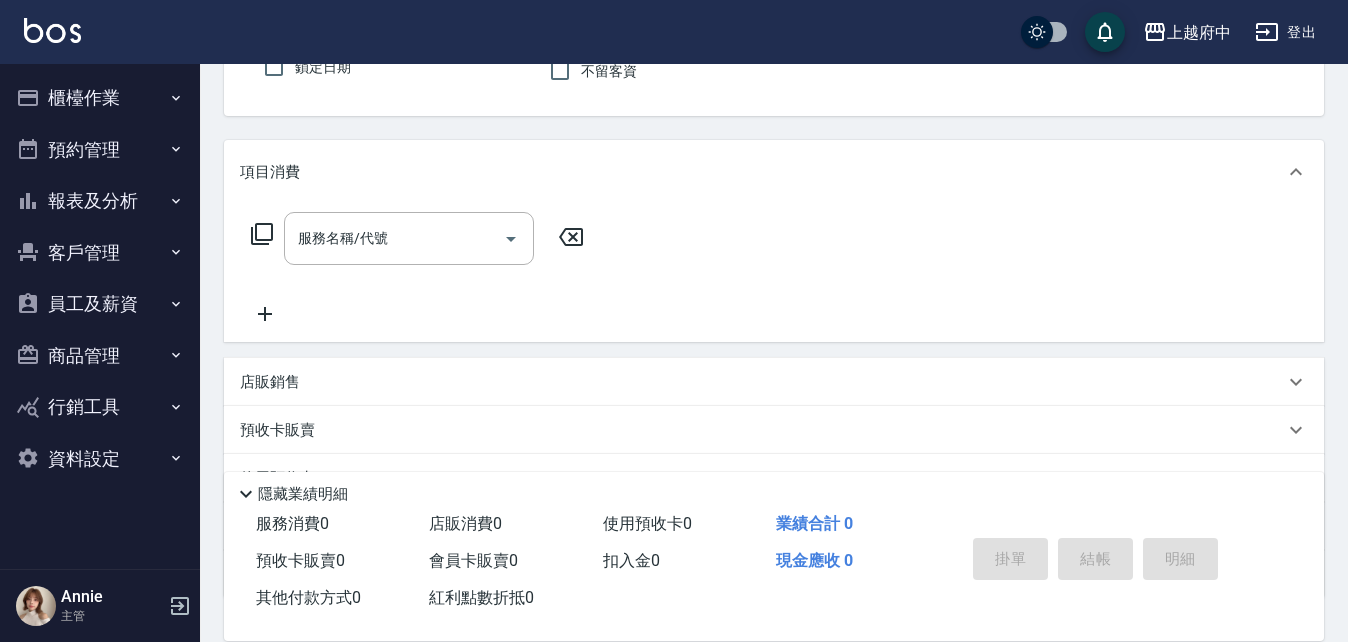 scroll, scrollTop: 0, scrollLeft: 0, axis: both 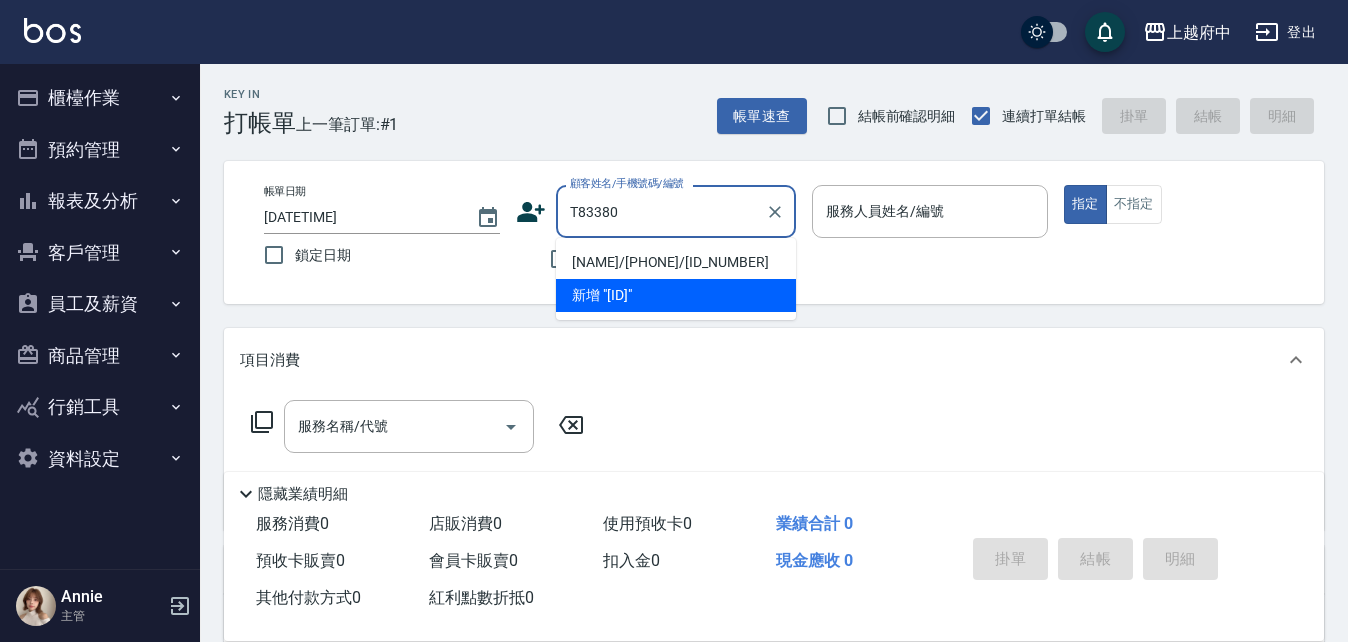 click on "[NAME]/[PHONE]/[ID_NUMBER]" at bounding box center [676, 262] 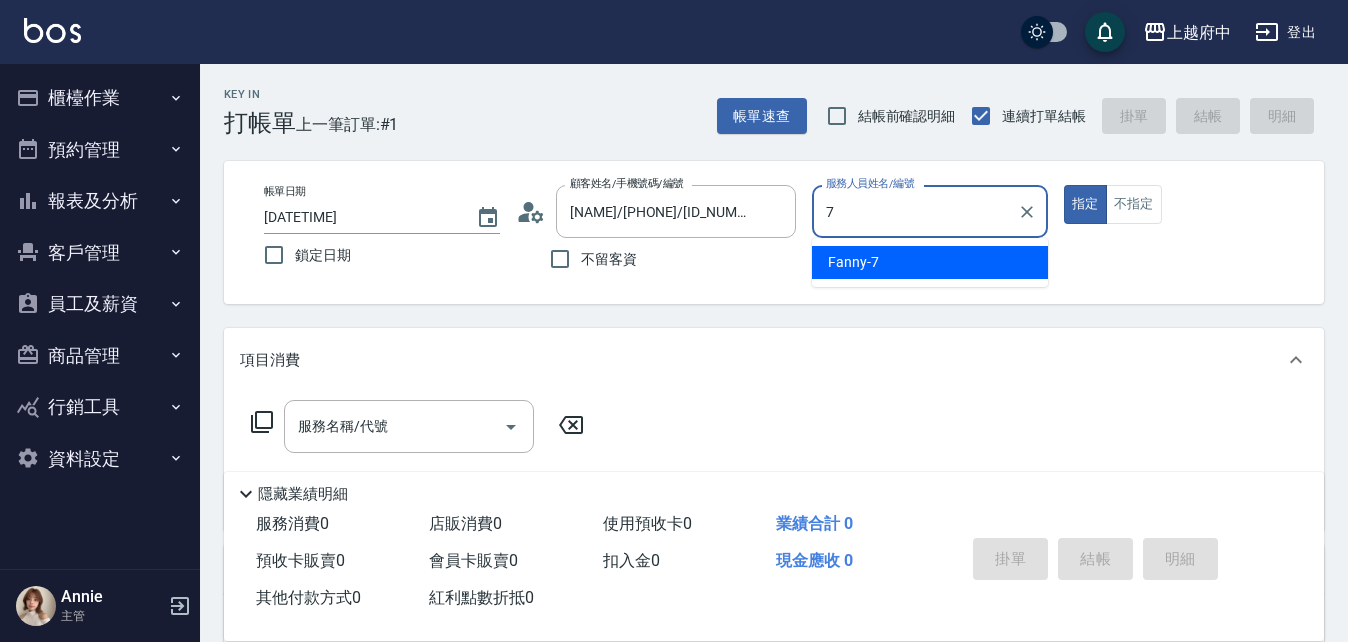 type on "Fanny-7" 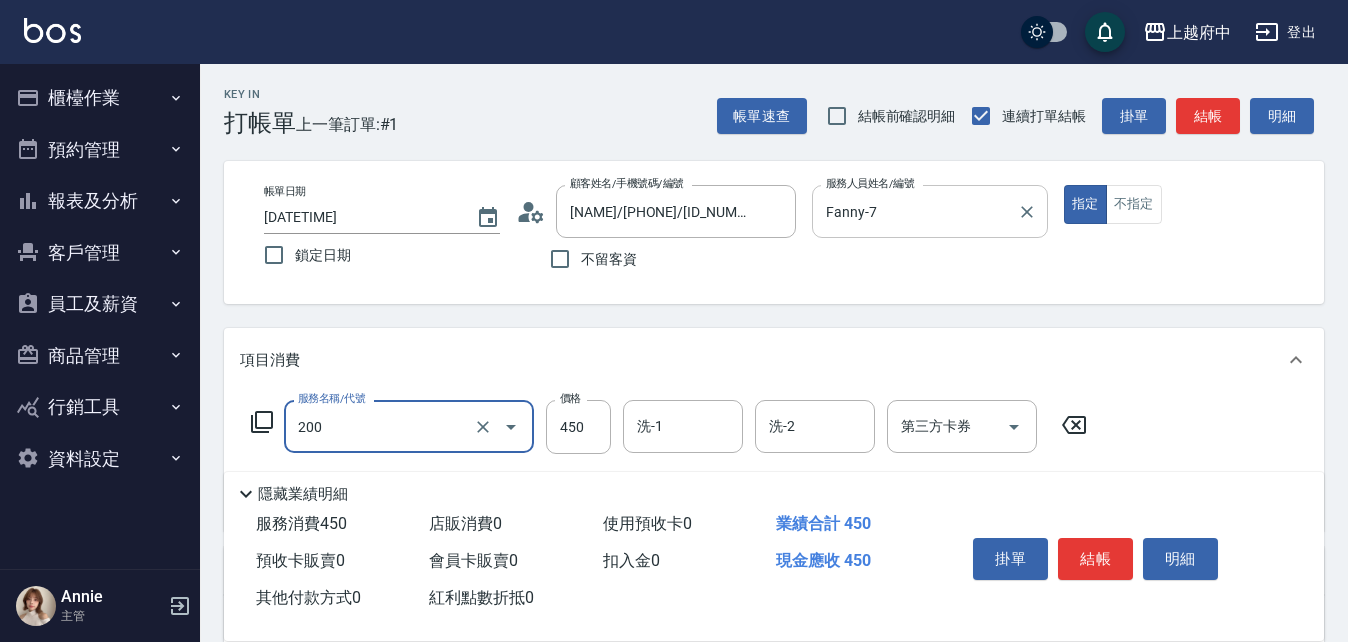type on "有機洗髮(200)" 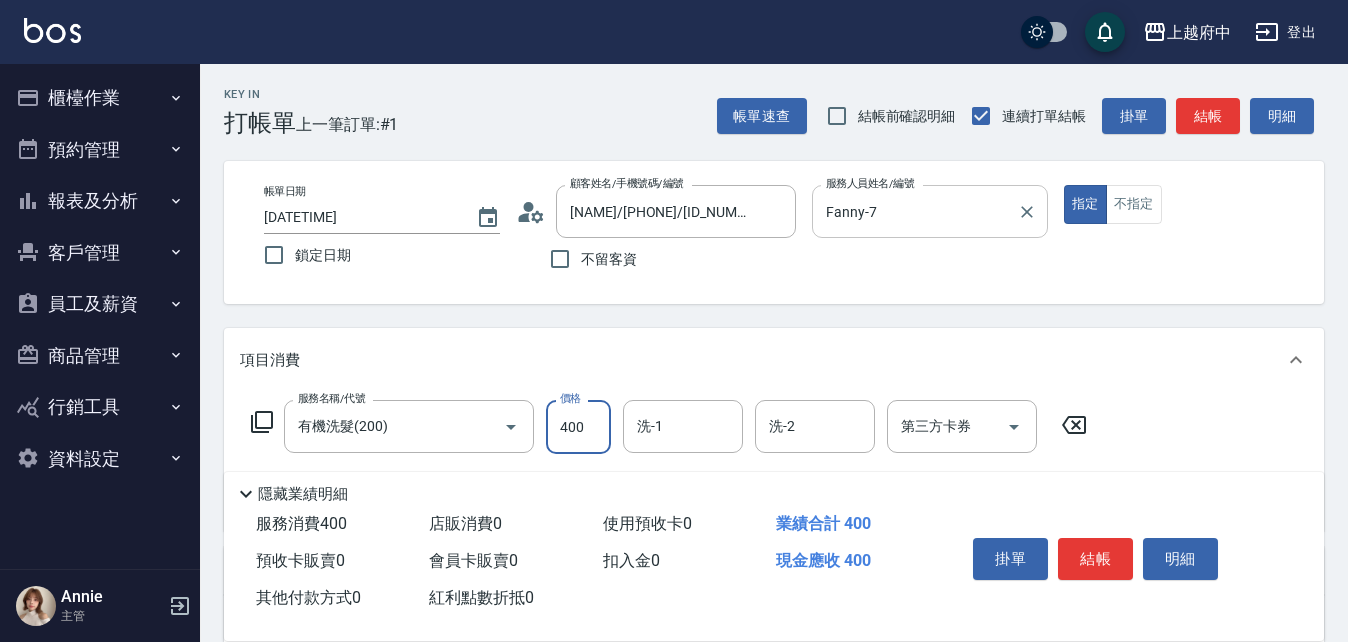 type on "400" 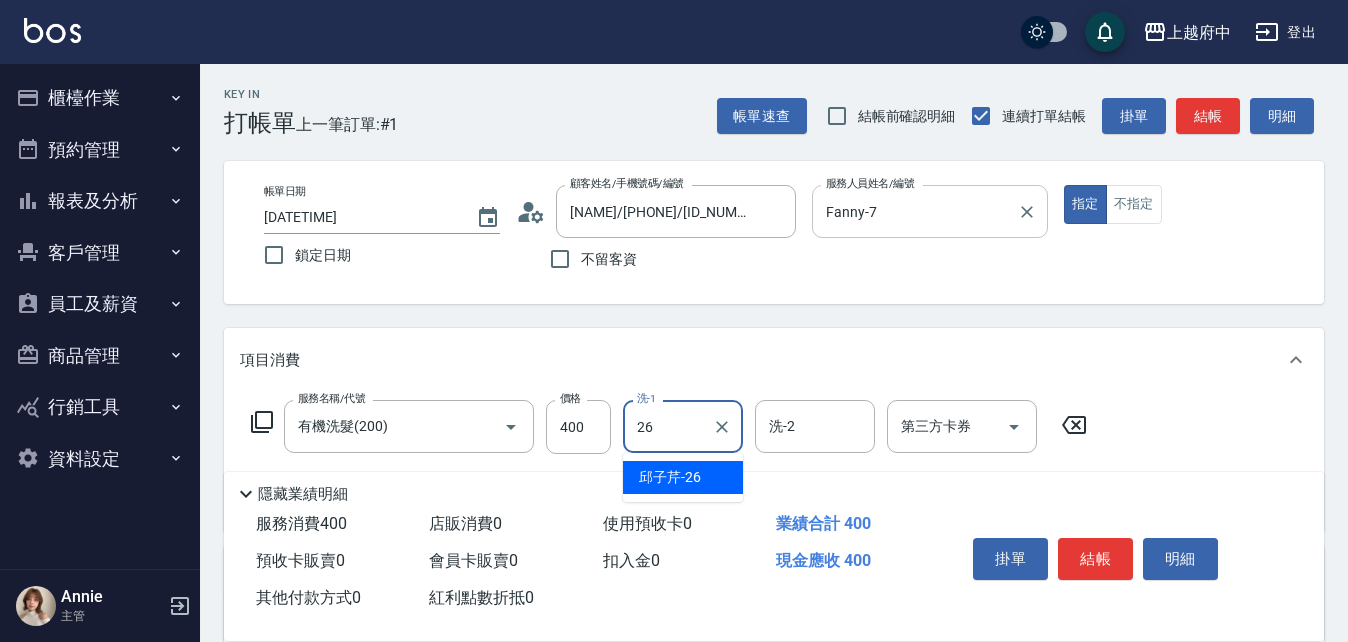 type on "邱子芹-26" 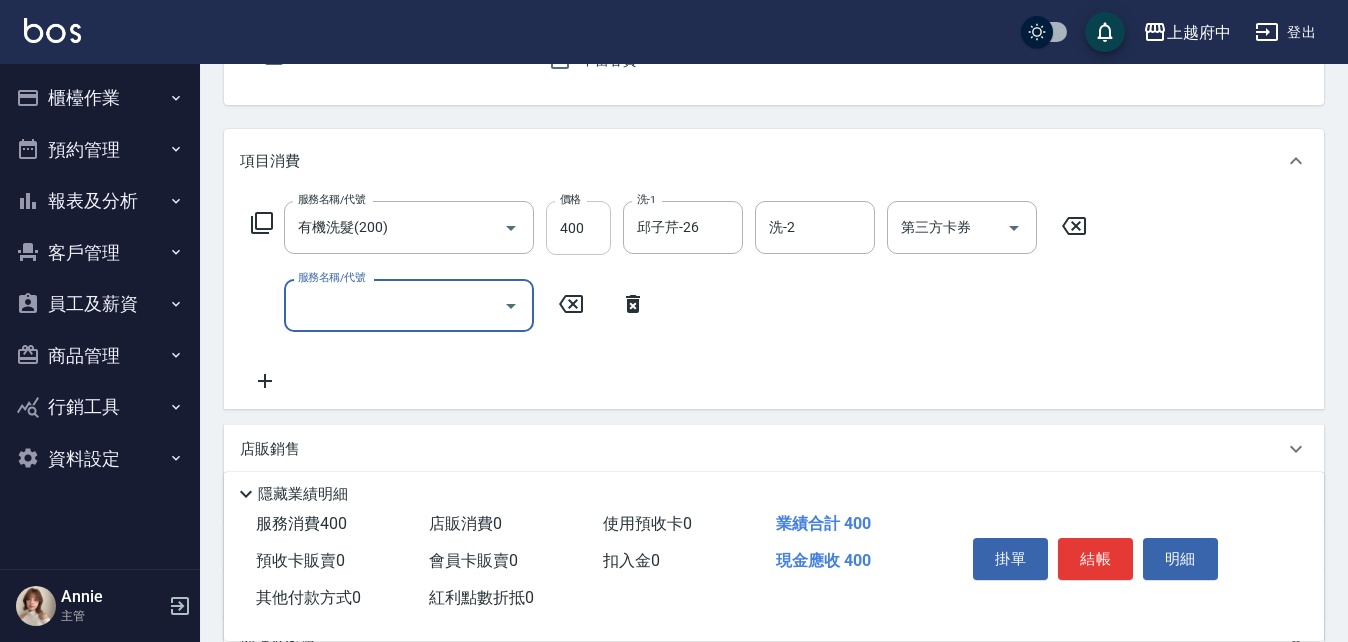 scroll, scrollTop: 200, scrollLeft: 0, axis: vertical 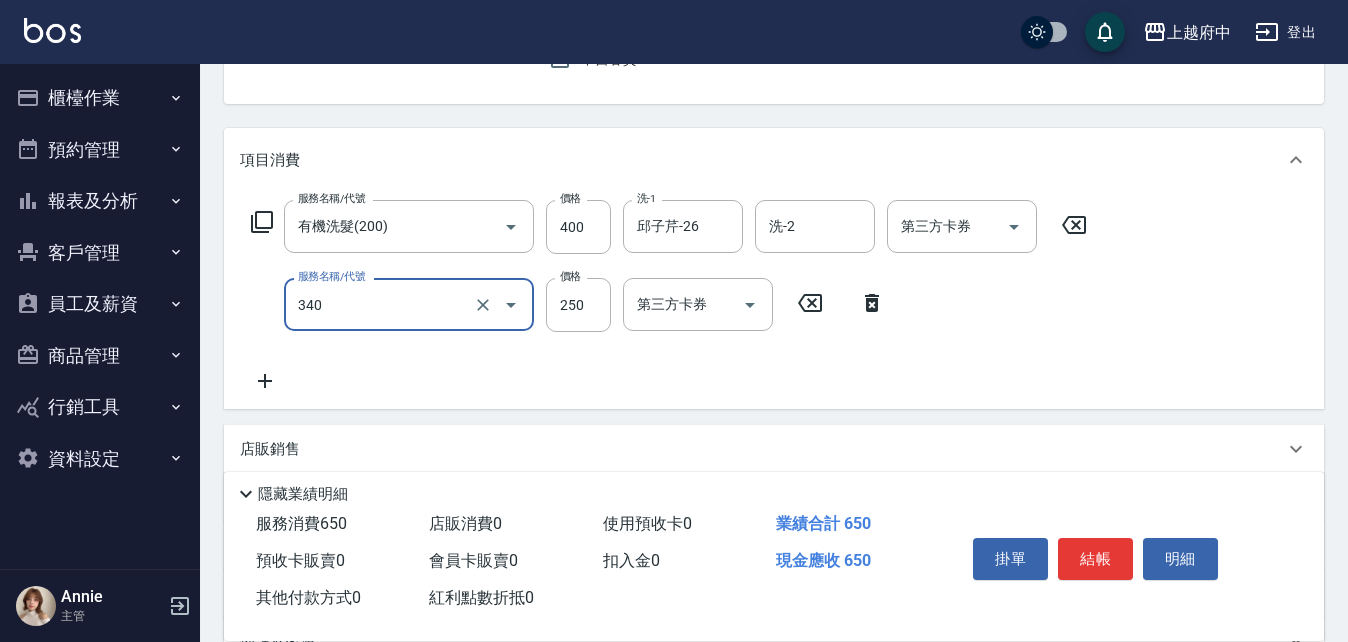 type on "剪髮(340)" 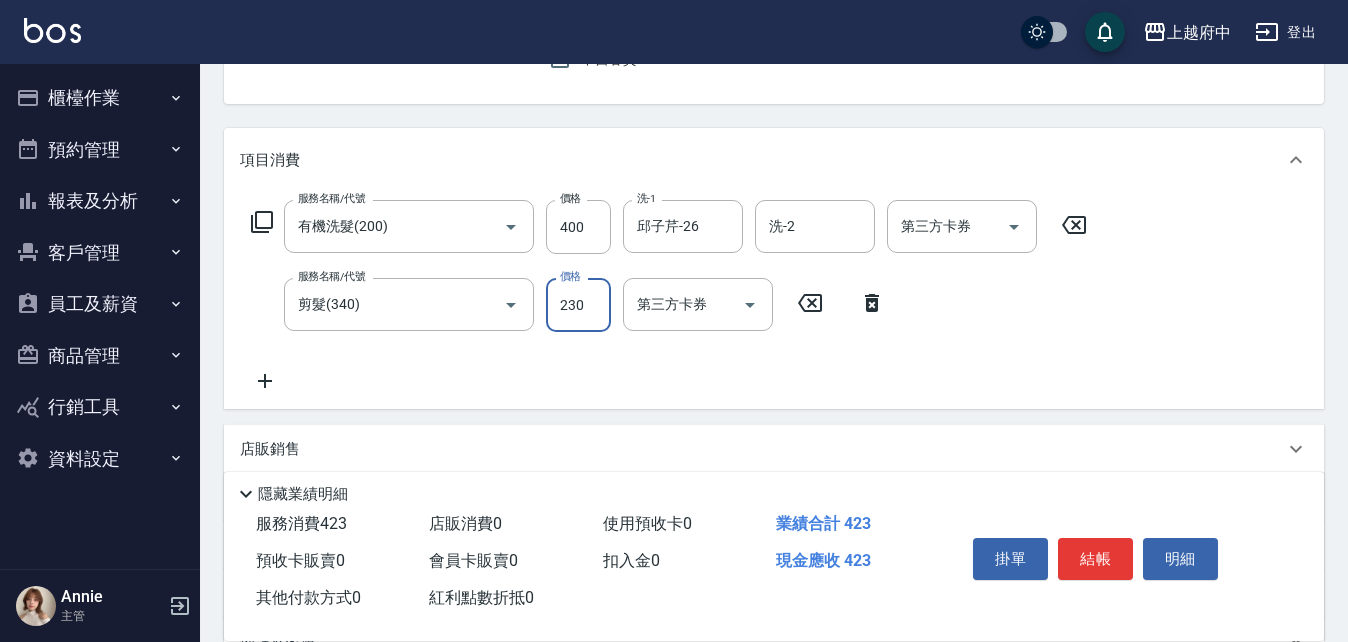 type on "230" 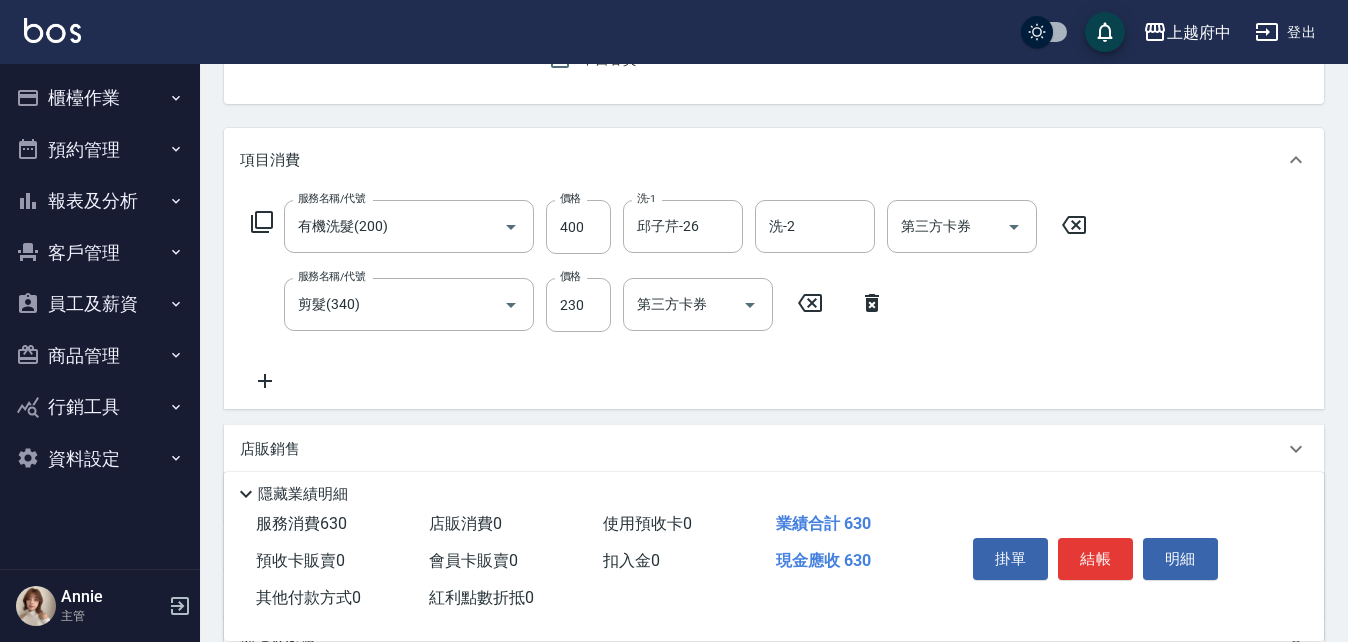 click on "服務名稱/代號 有機洗髮(200) 服務名稱/代號 價格 400 價格 [CODE] [NAME]-[AGE] [CODE] [CODE] 第三方卡券 第三方卡券 服務名稱/代號 剪髮(340) 服務名稱/代號 價格 230 價格 第三方卡券 第三方卡券" at bounding box center [669, 296] 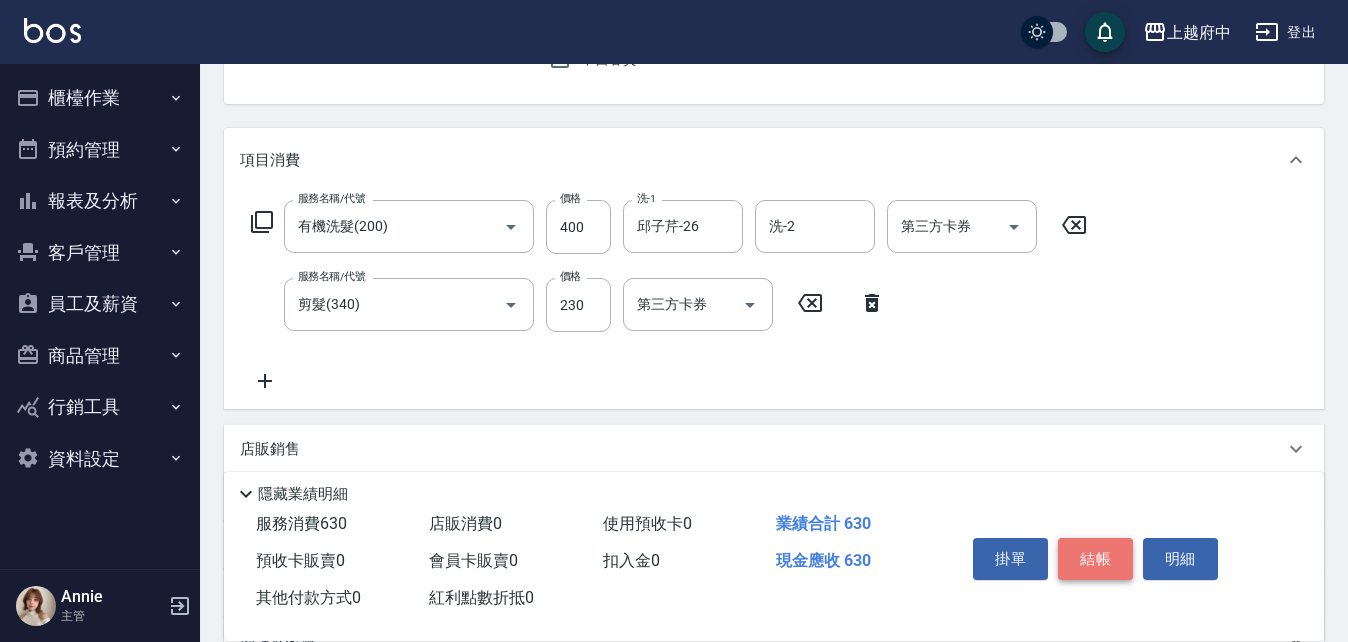 click on "結帳" at bounding box center [1095, 559] 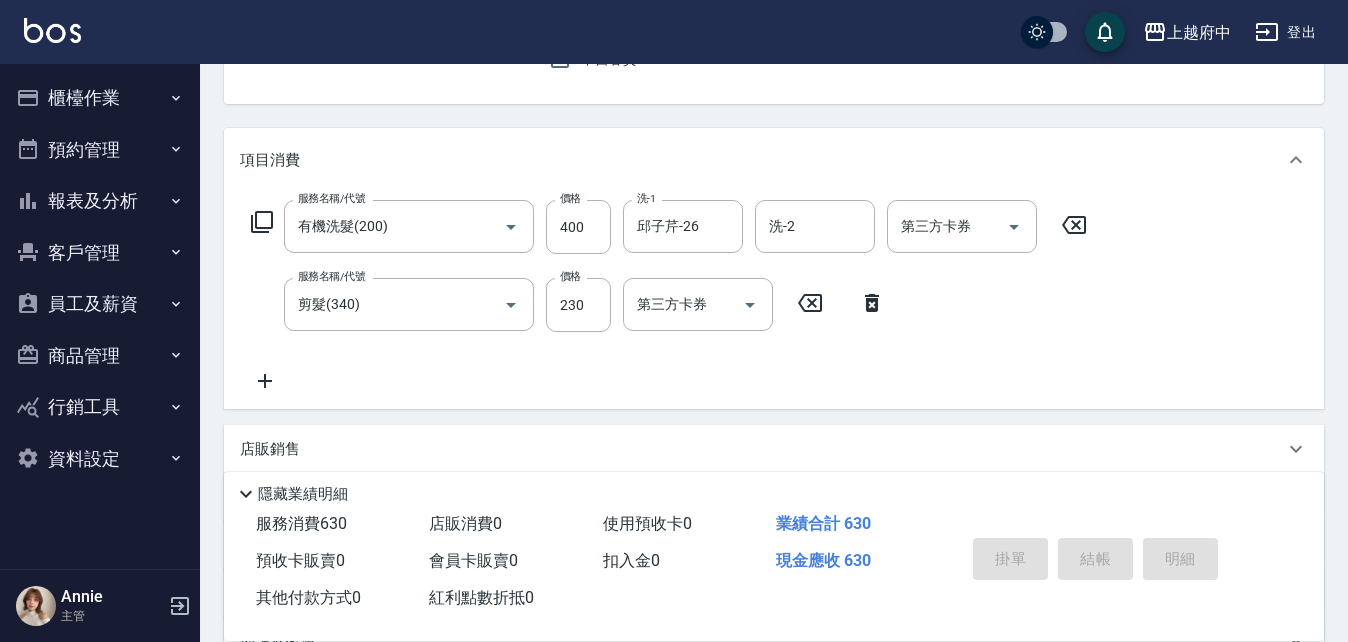 type on "[DATE] [TIME]" 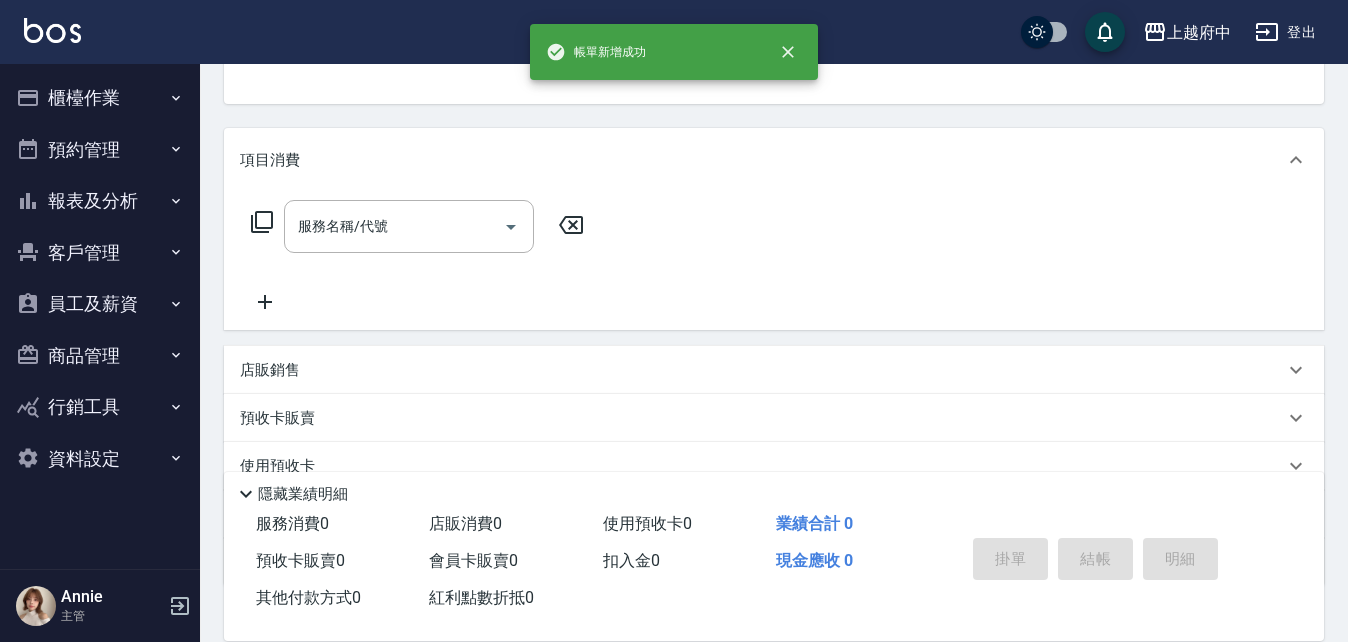 scroll, scrollTop: 194, scrollLeft: 0, axis: vertical 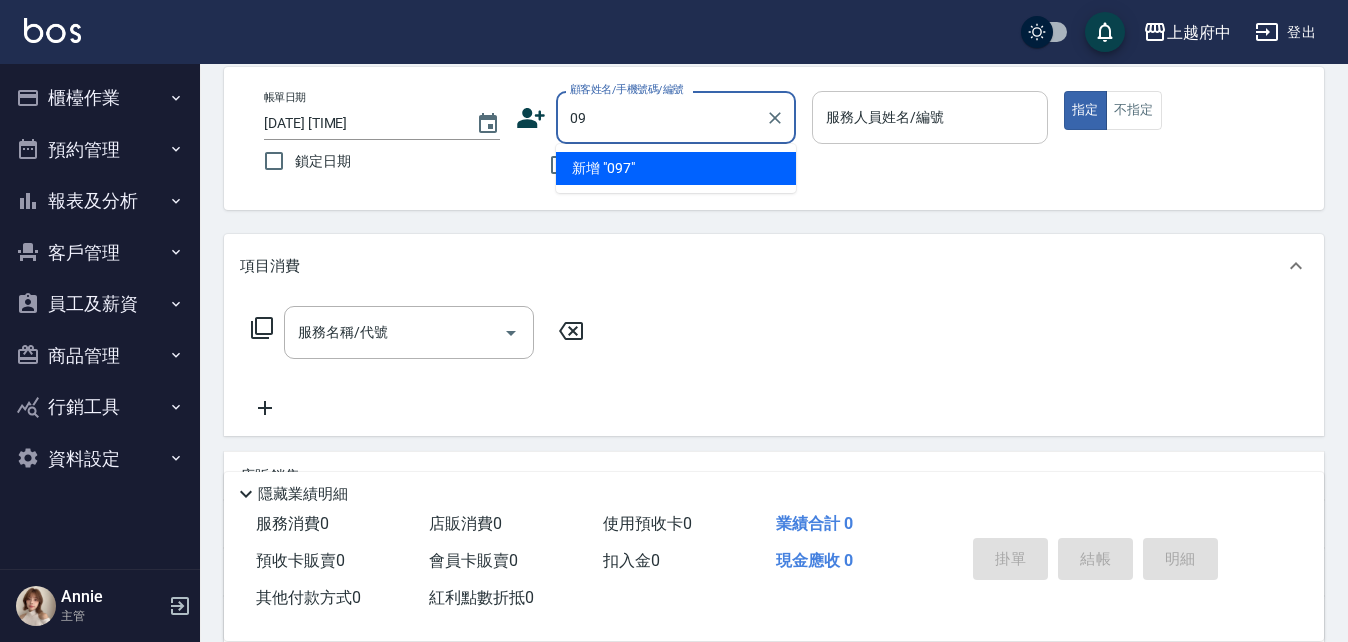 type on "0" 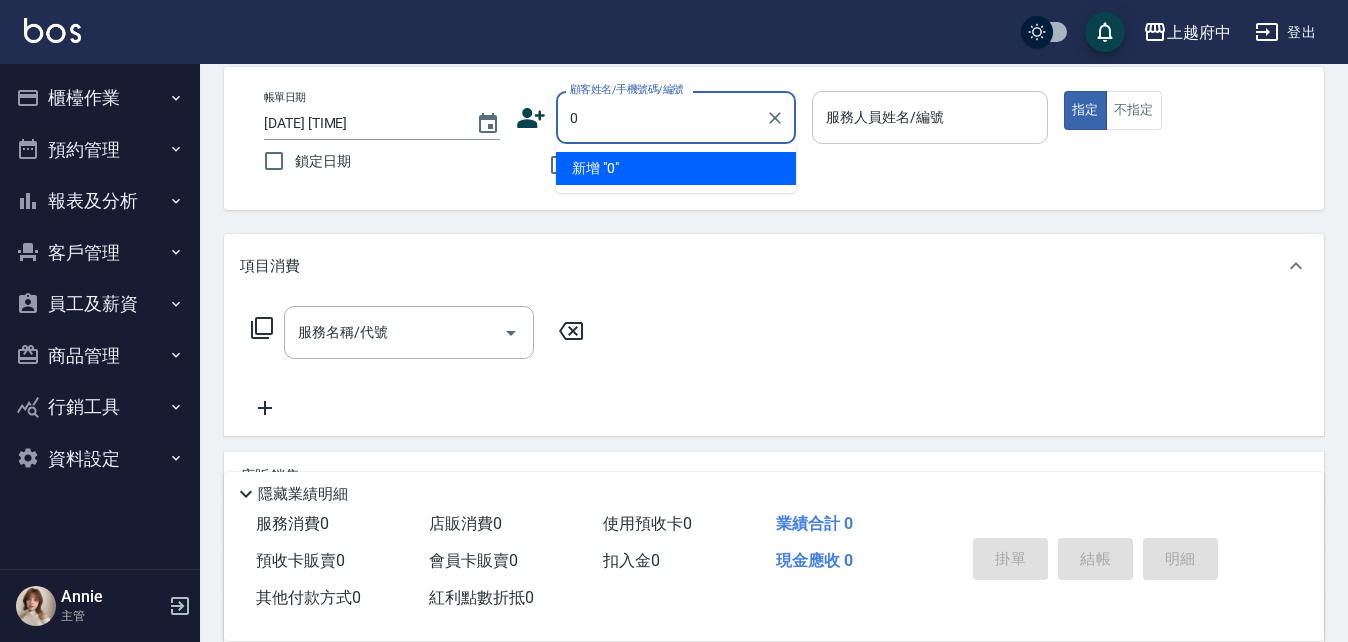 type 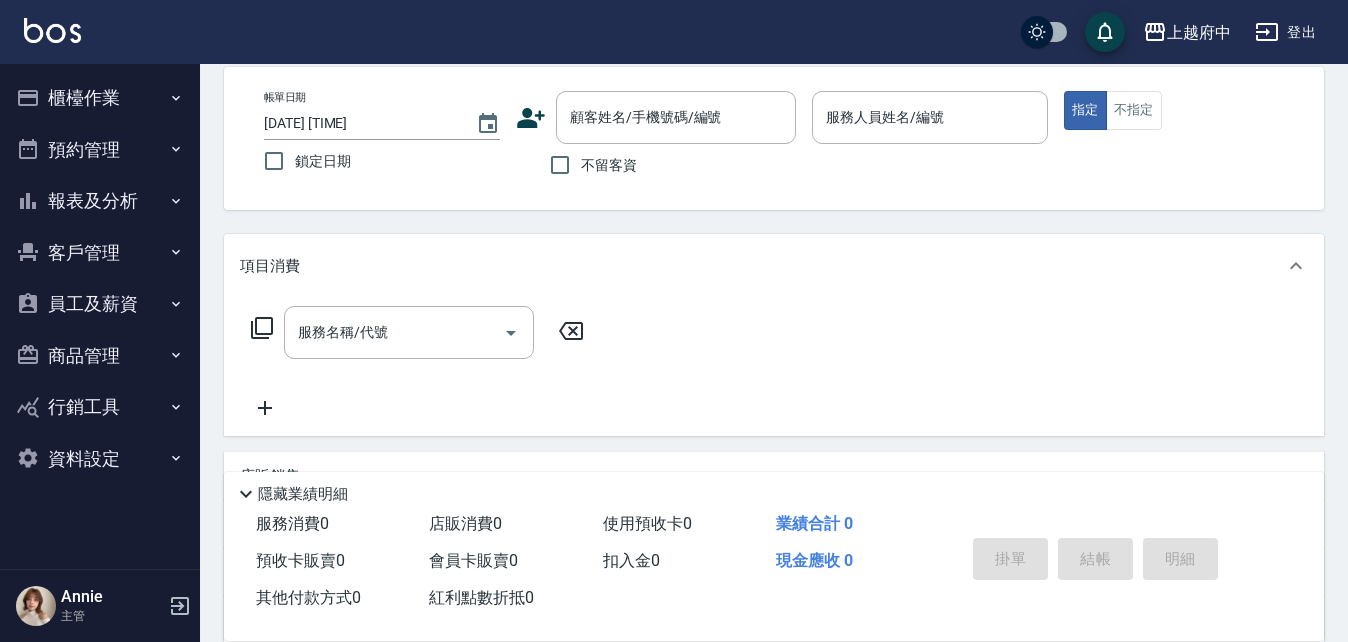 click on "帳單日期 [DATE] [TIME] 鎖定日期 顧客姓名/手機號碼/編號 顧客姓名/手機號碼/編號 不留客資 服務人員姓名/編號 服務人員姓名/編號 指定 不指定" at bounding box center [774, 138] 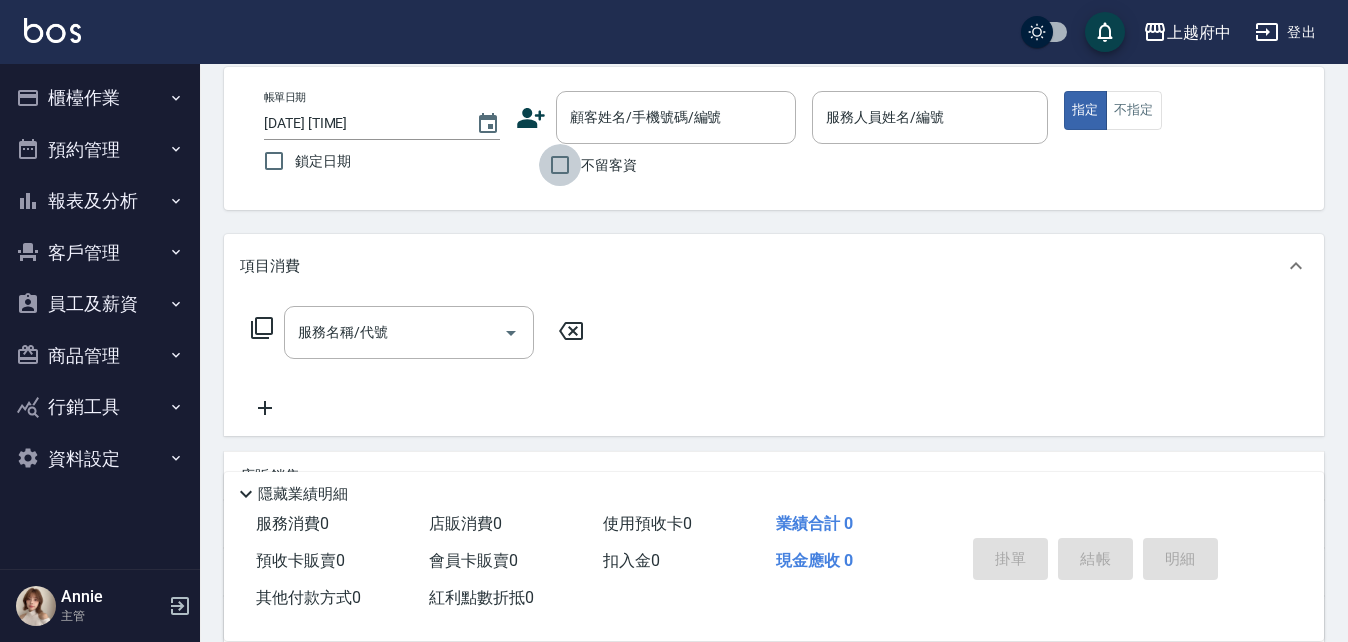 click on "不留客資" at bounding box center [560, 165] 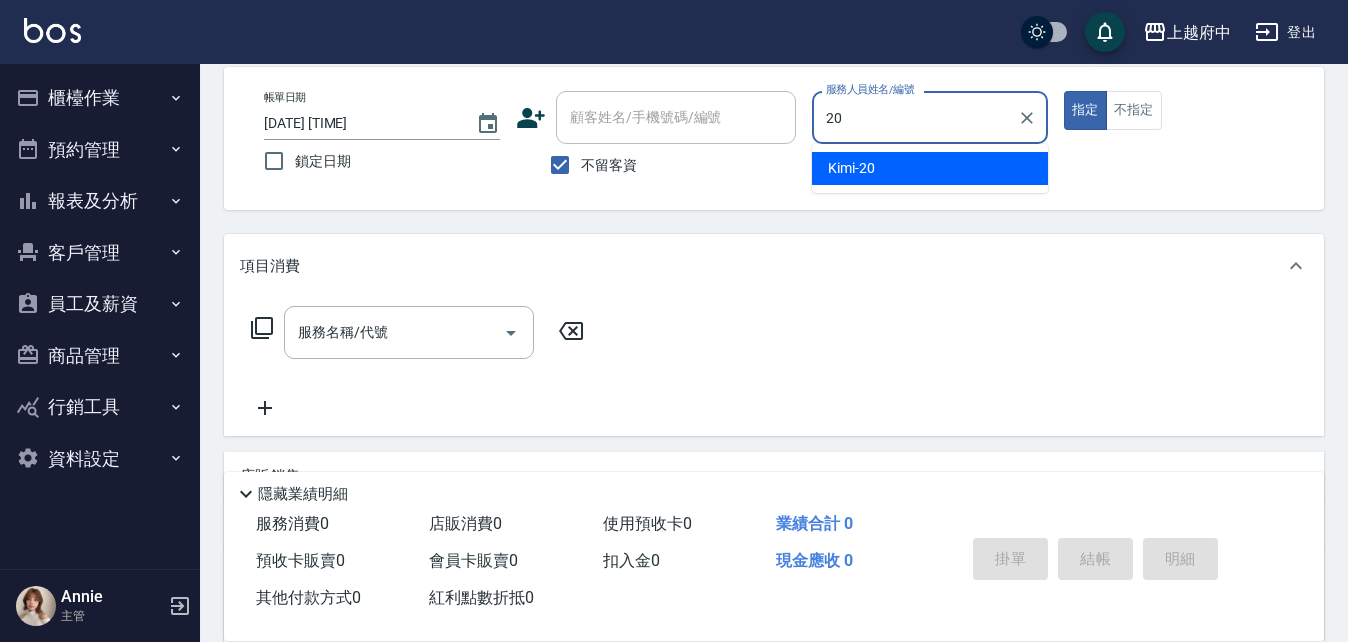 type on "2" 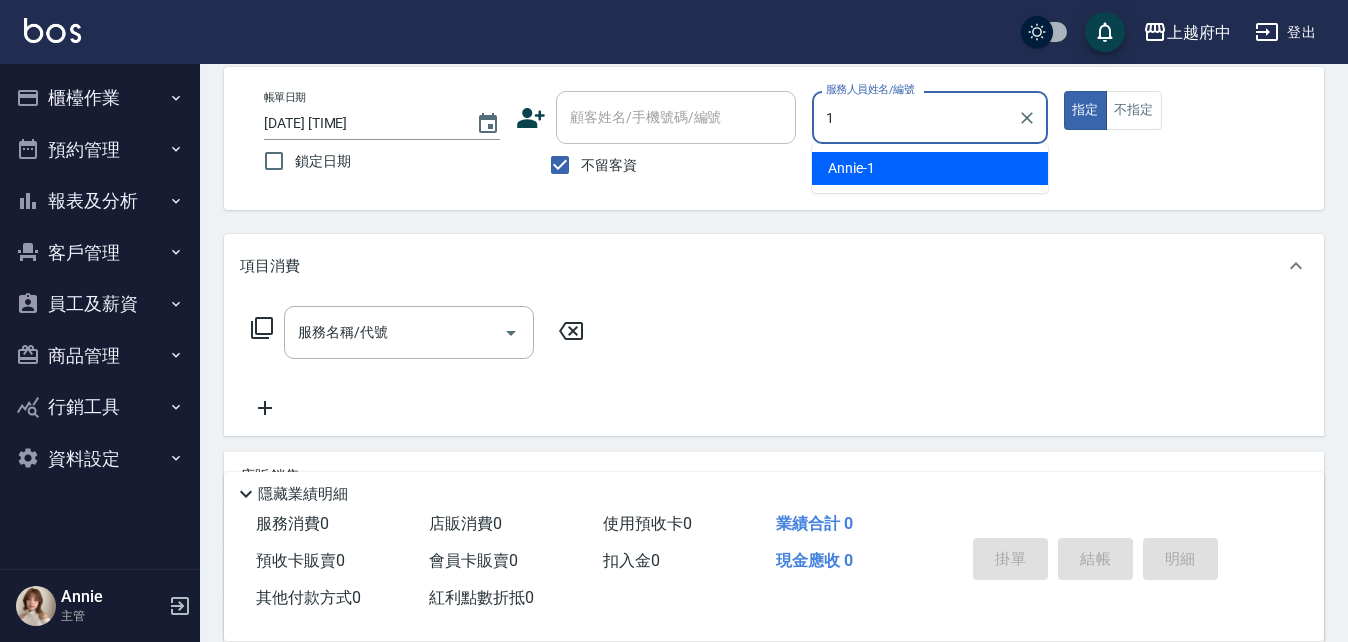 type on "Annie -1" 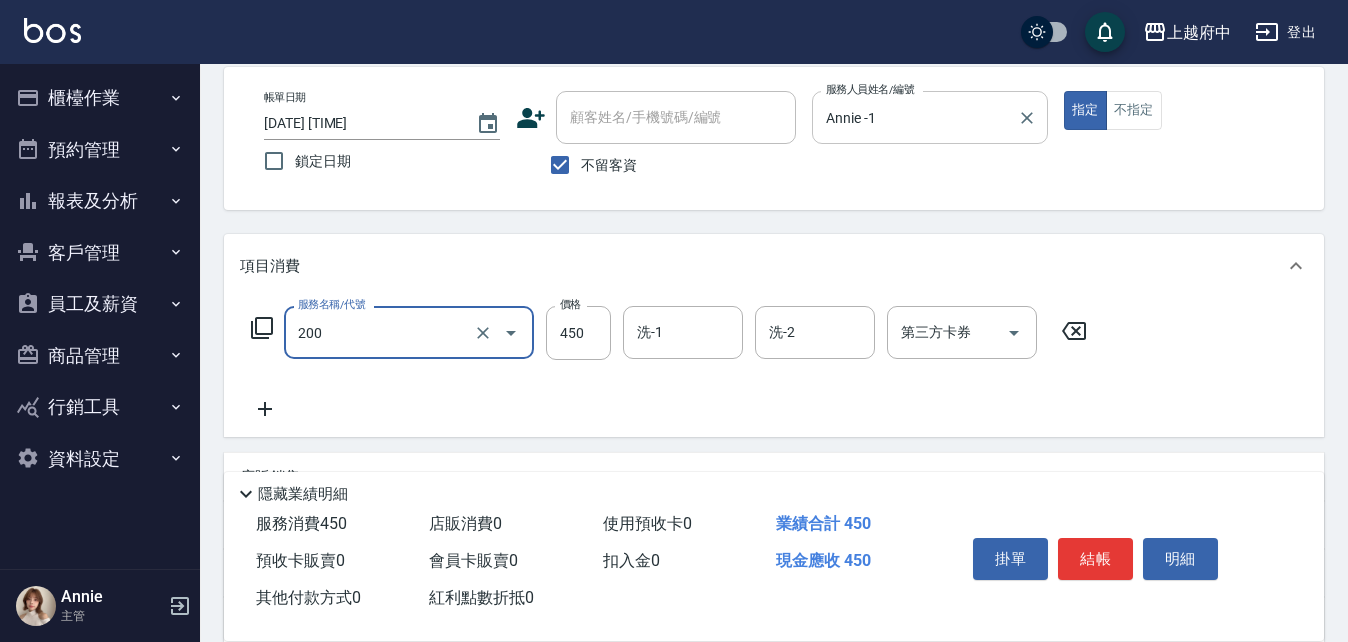 type on "有機洗髮(200)" 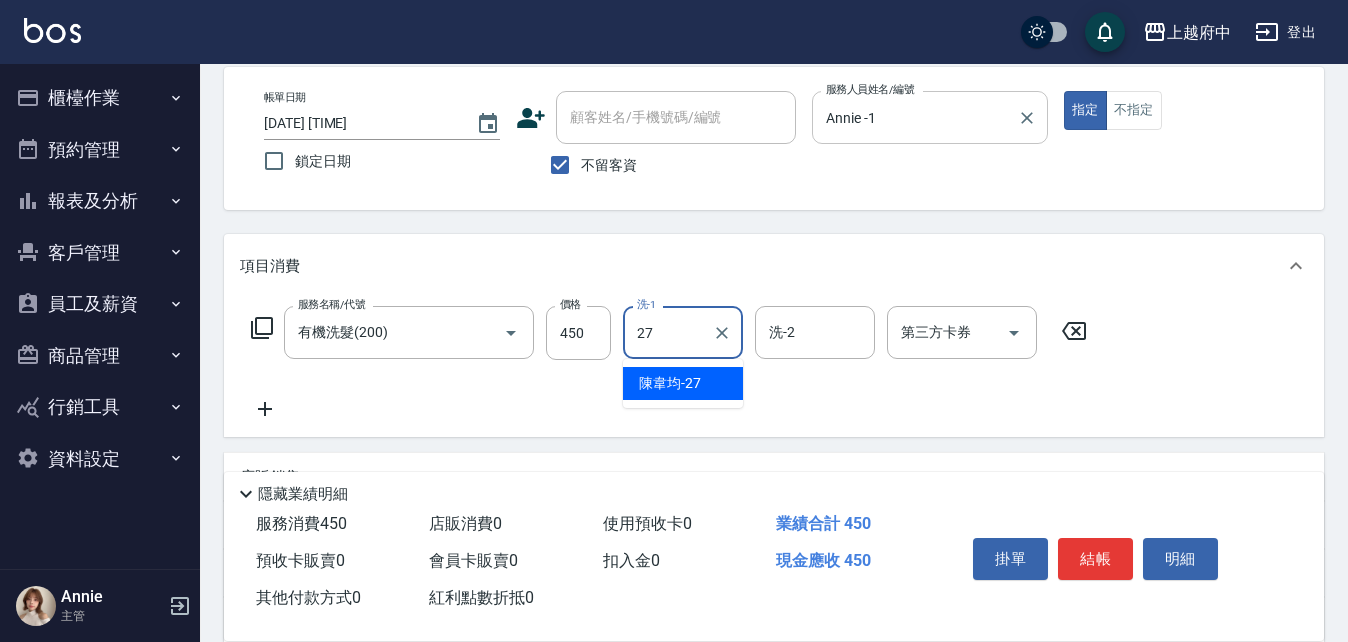 type on "[NAME]-[AGE]" 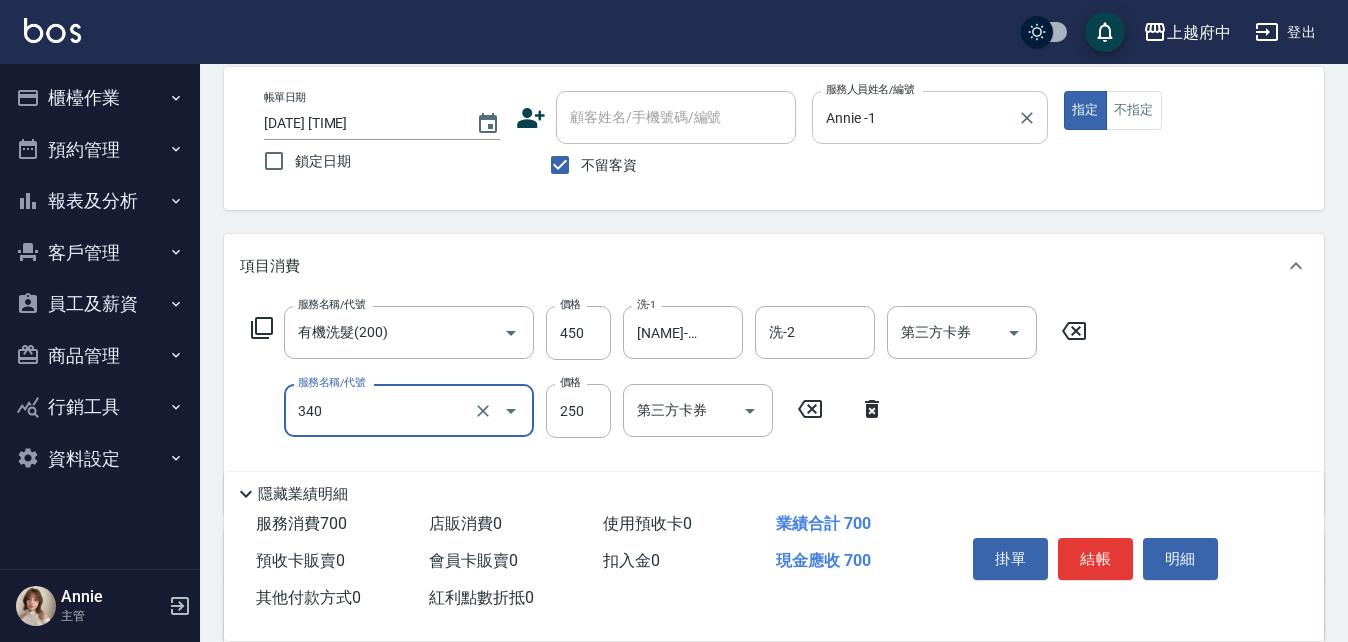 type on "剪髮(340)" 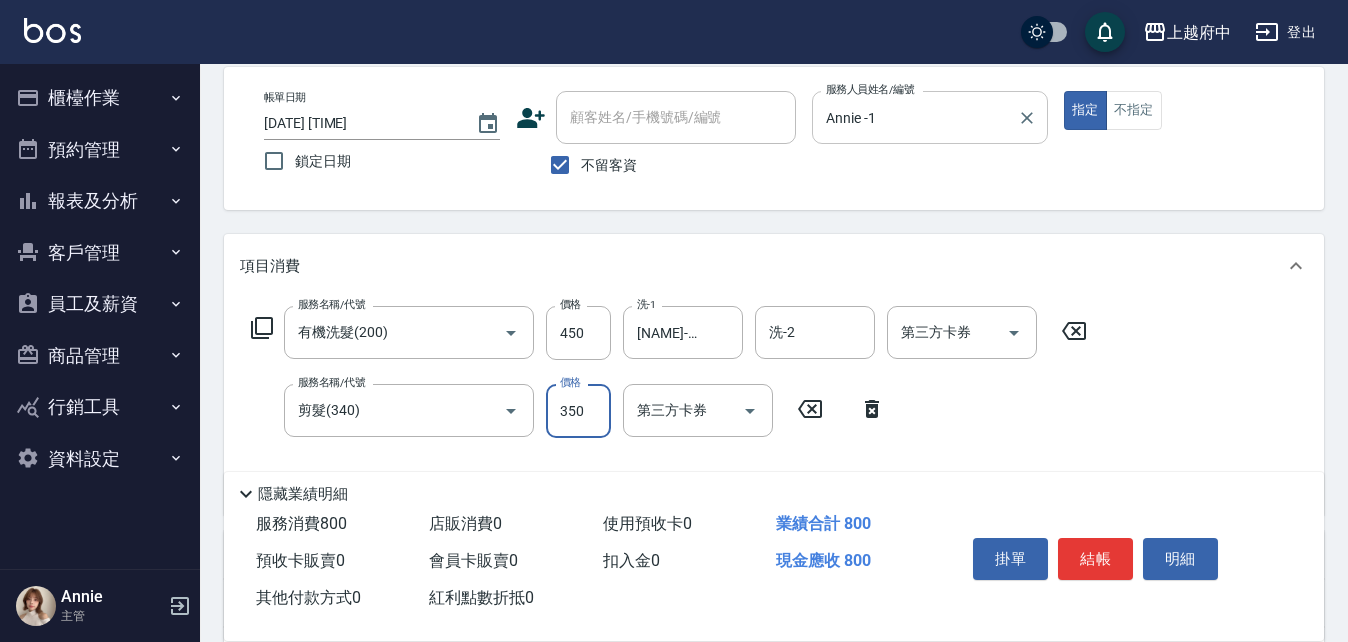 type on "350" 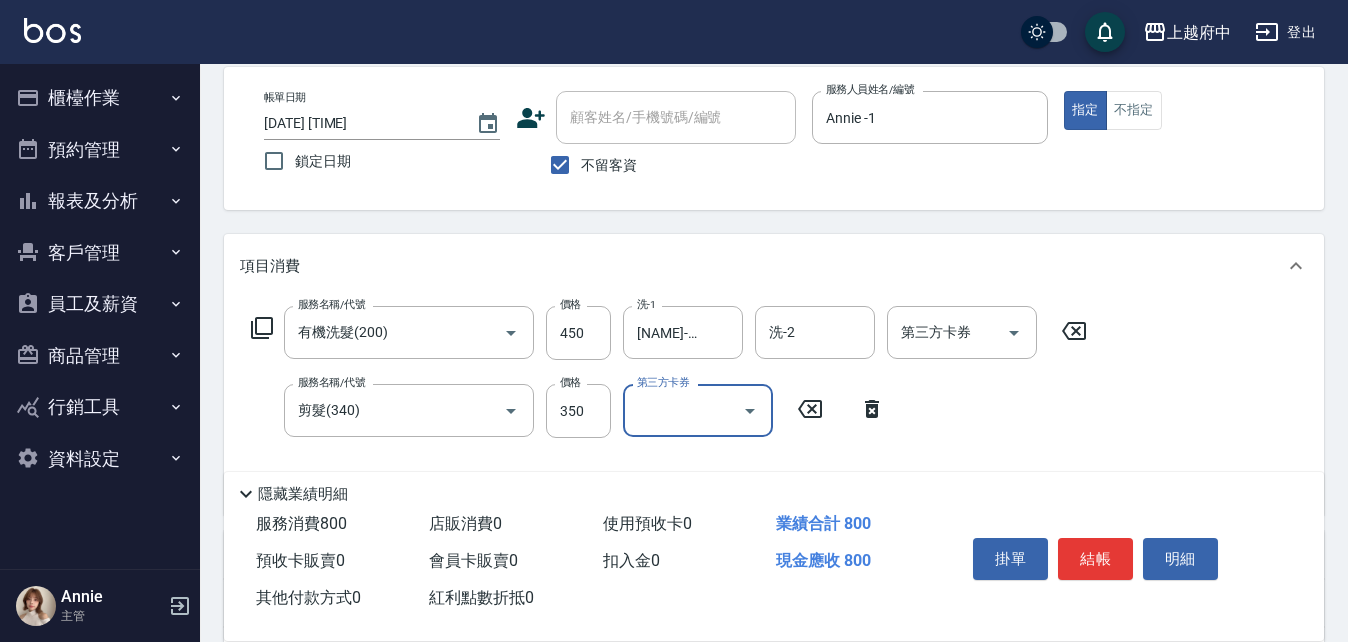 click on "服務名稱/代號 有機洗髮(200) 服務名稱/代號 價格 450 價格 [CODE] [NAME]-[AGE] [CODE] [CODE] 第三方卡券 第三方卡券 服務名稱/代號 剪髮(340) 服務名稱/代號 價格 350 價格 第三方卡券 第三方卡券" at bounding box center [669, 402] 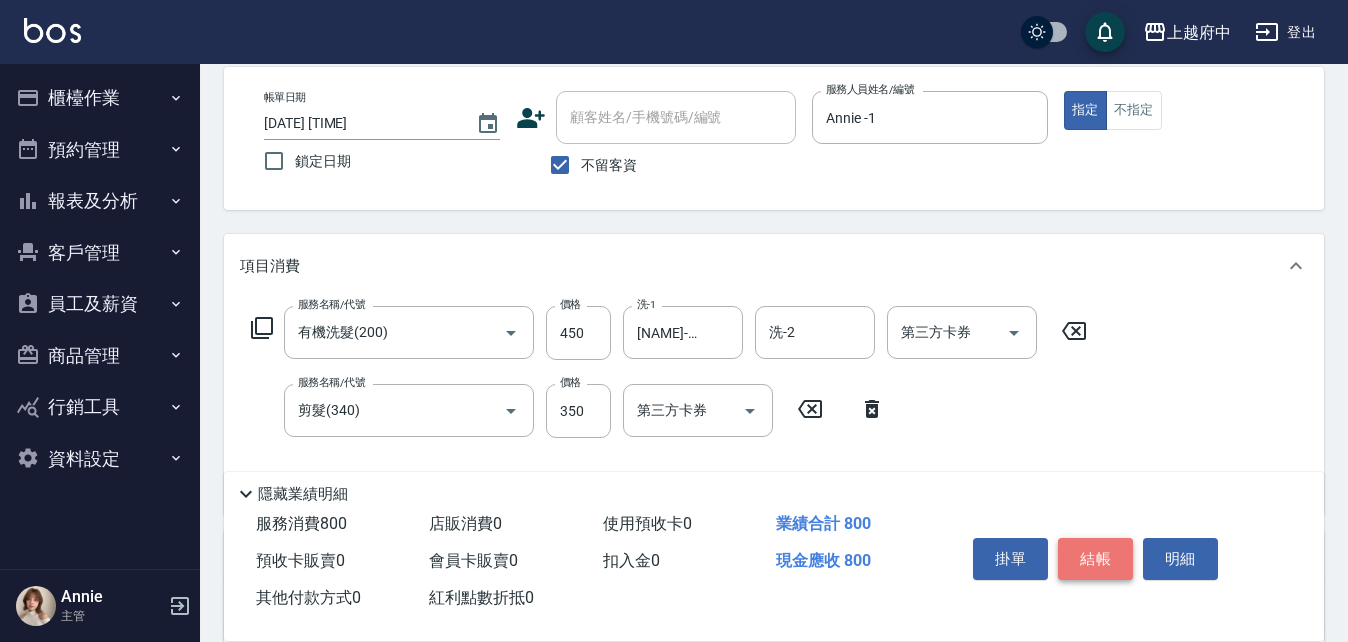 click on "結帳" at bounding box center (1095, 559) 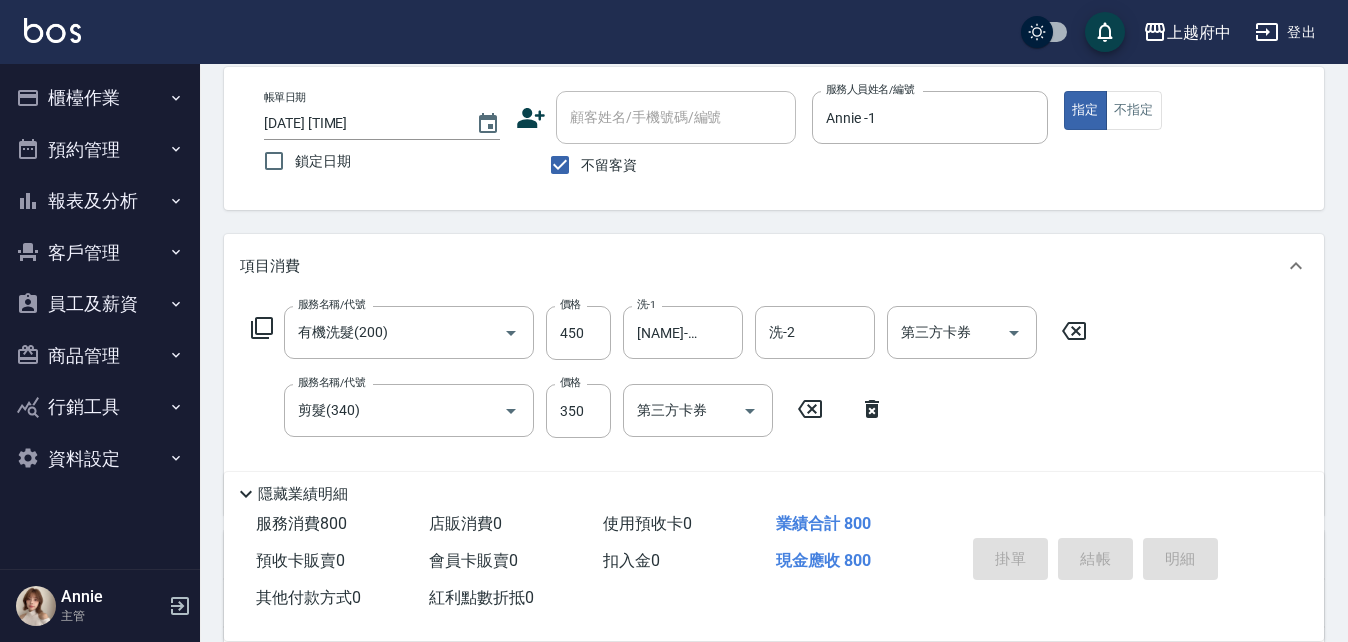 type on "[DATE] [TIME]" 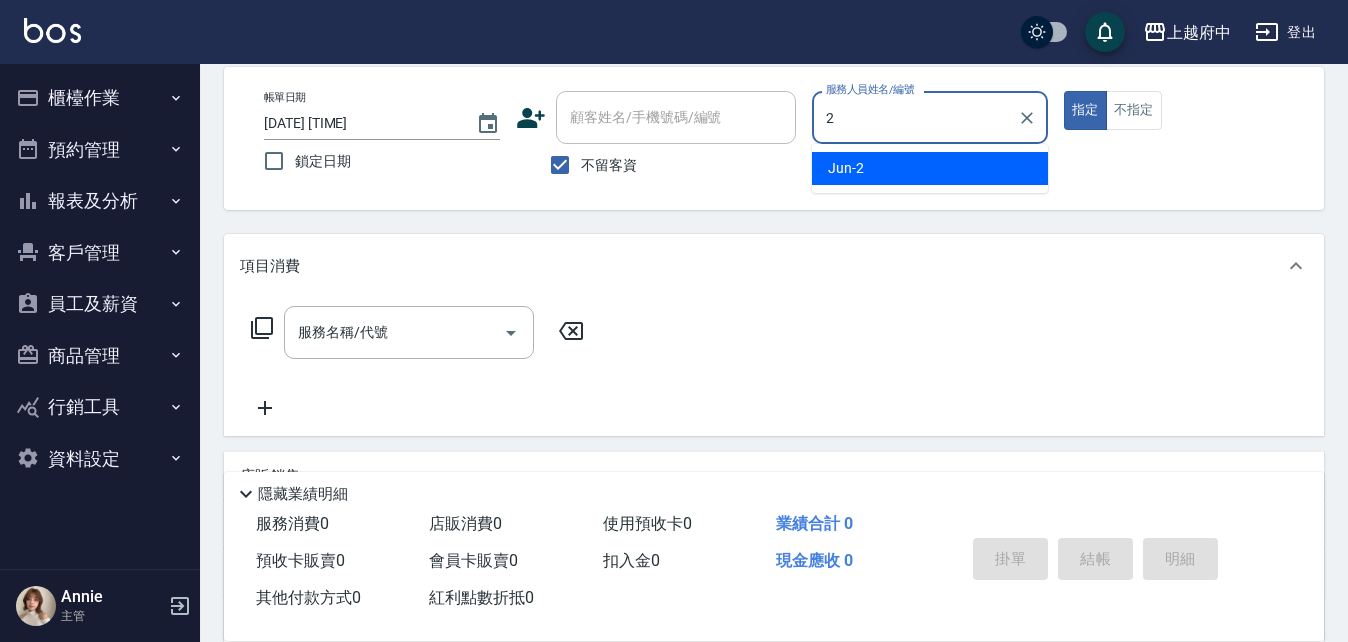 type on "Jun-2" 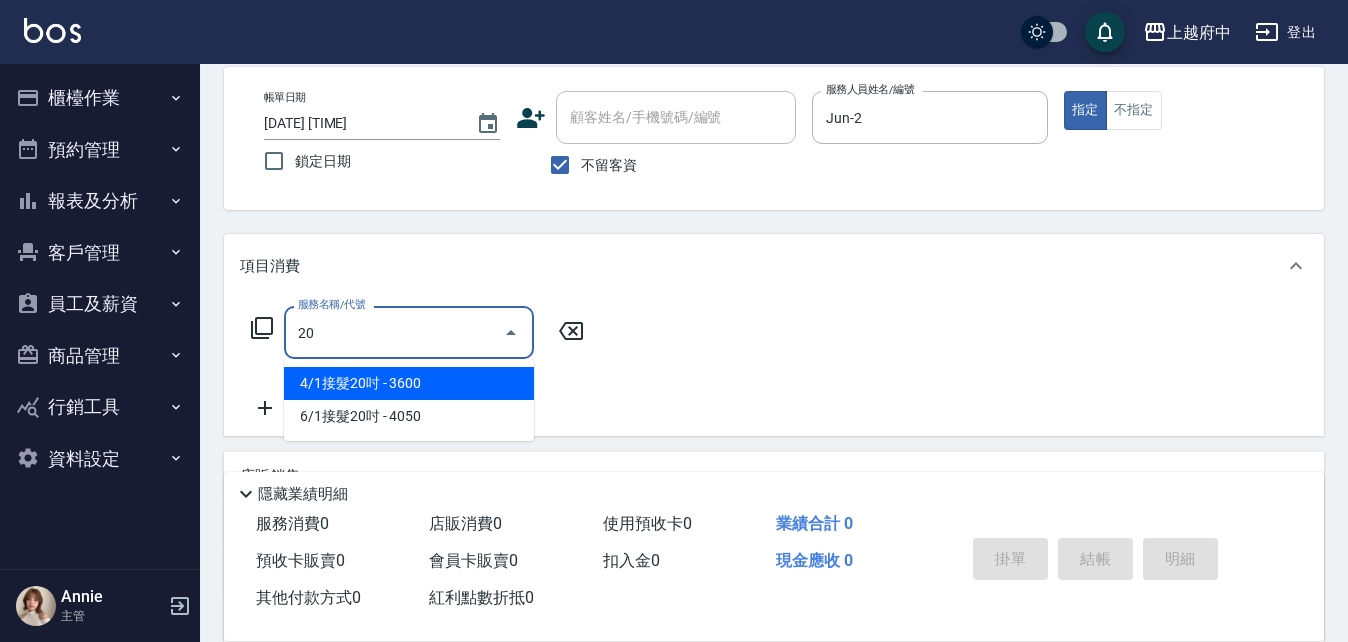 type on "2" 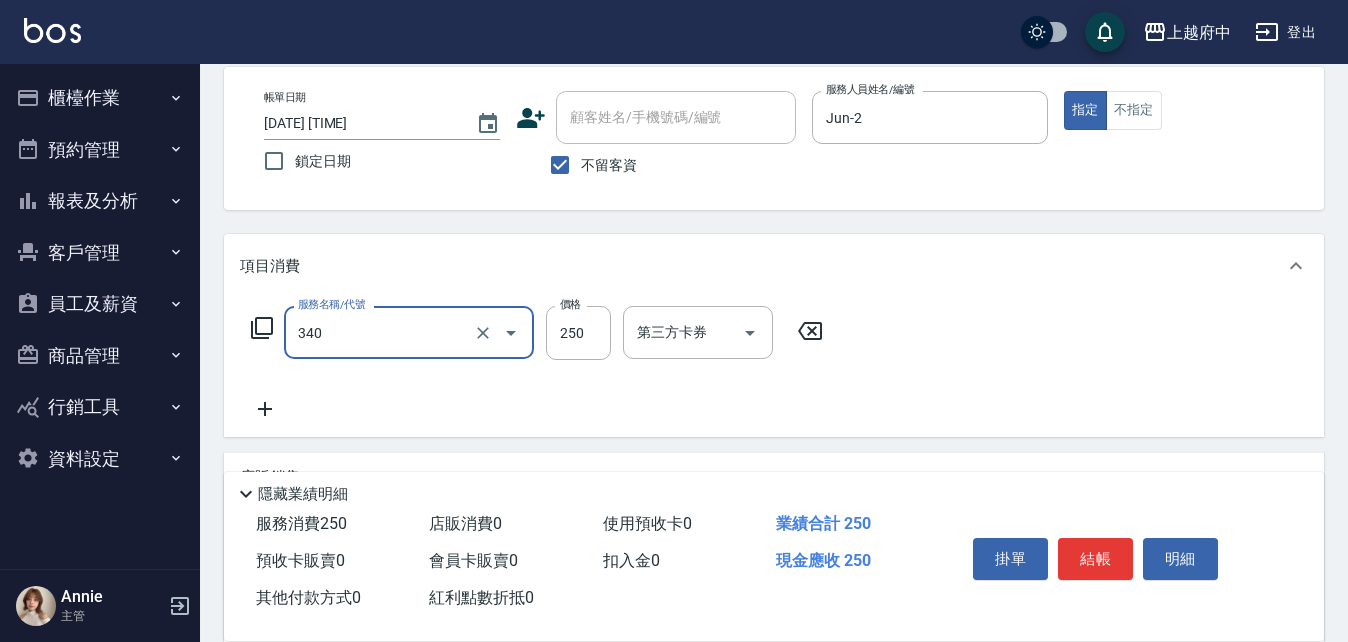 type on "剪髮(340)" 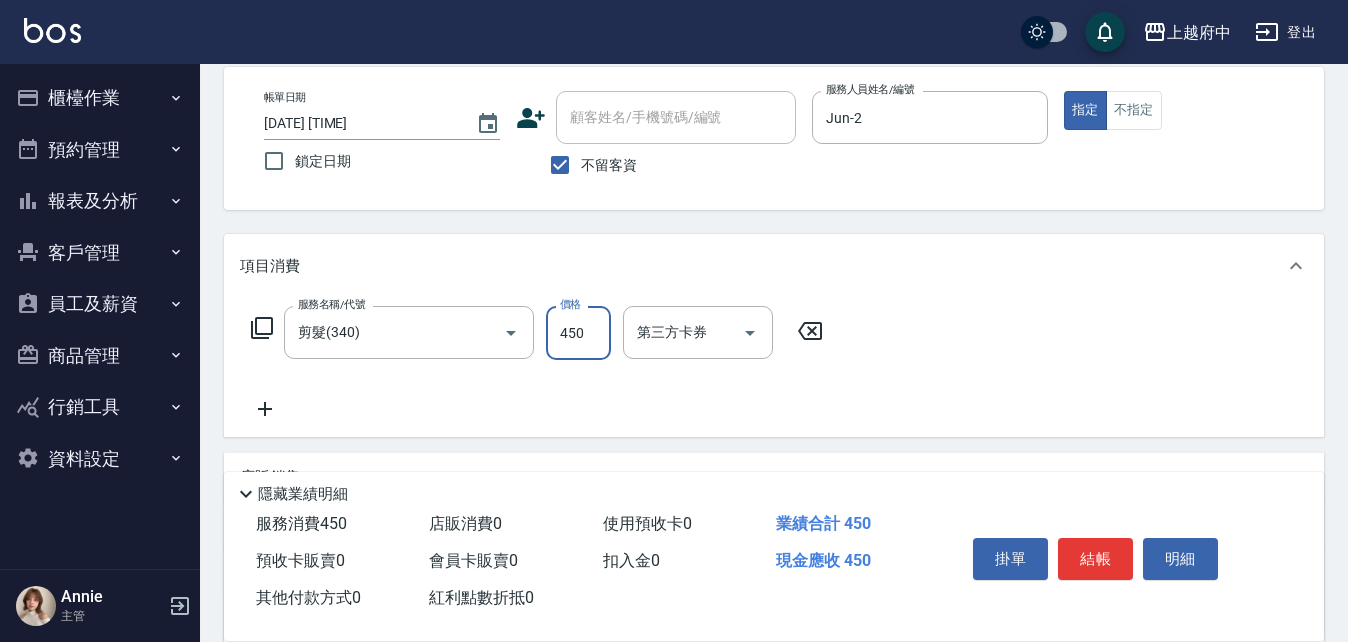 type on "450" 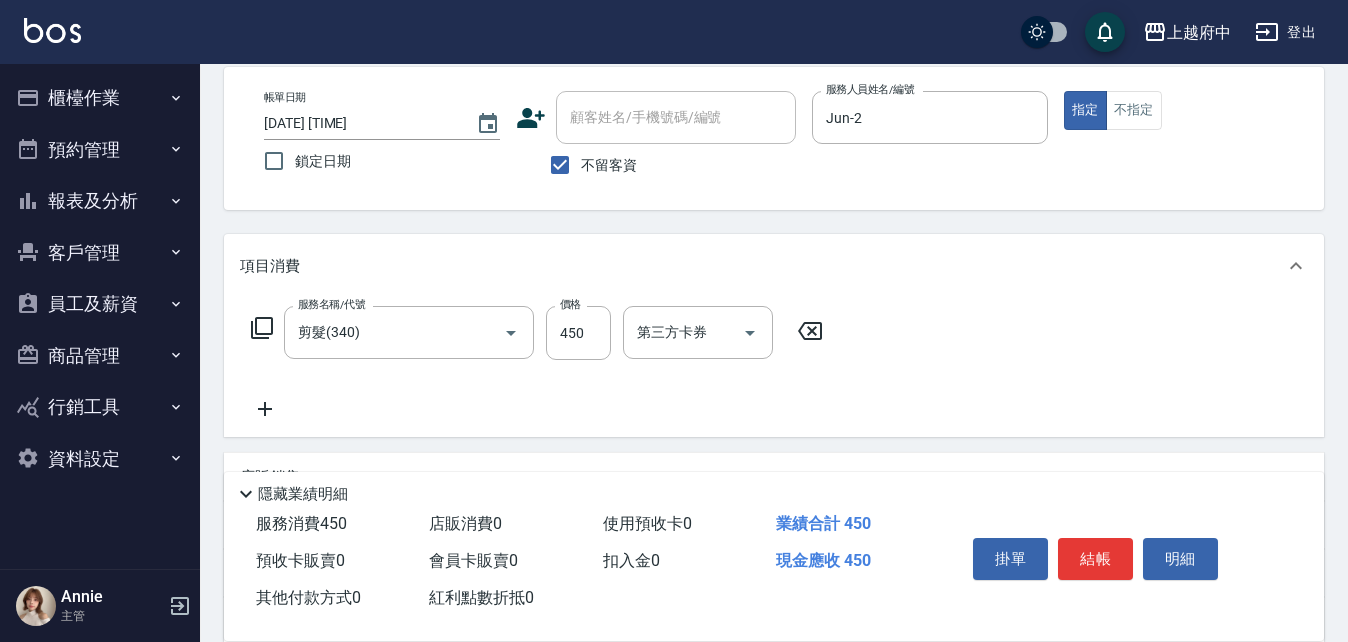 click on "服務名稱/代號 剪髮(340) 服務名稱/代號 價格 450 價格 第三方卡券 第三方卡券" at bounding box center (774, 367) 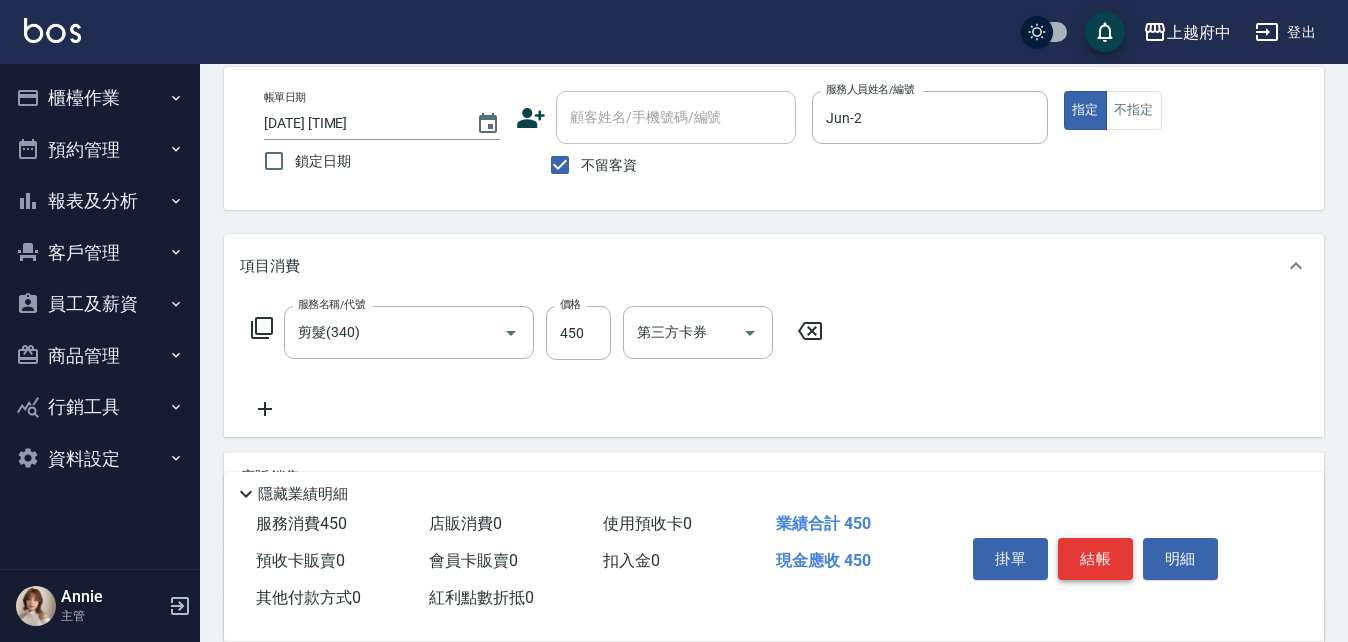 click on "結帳" at bounding box center (1095, 559) 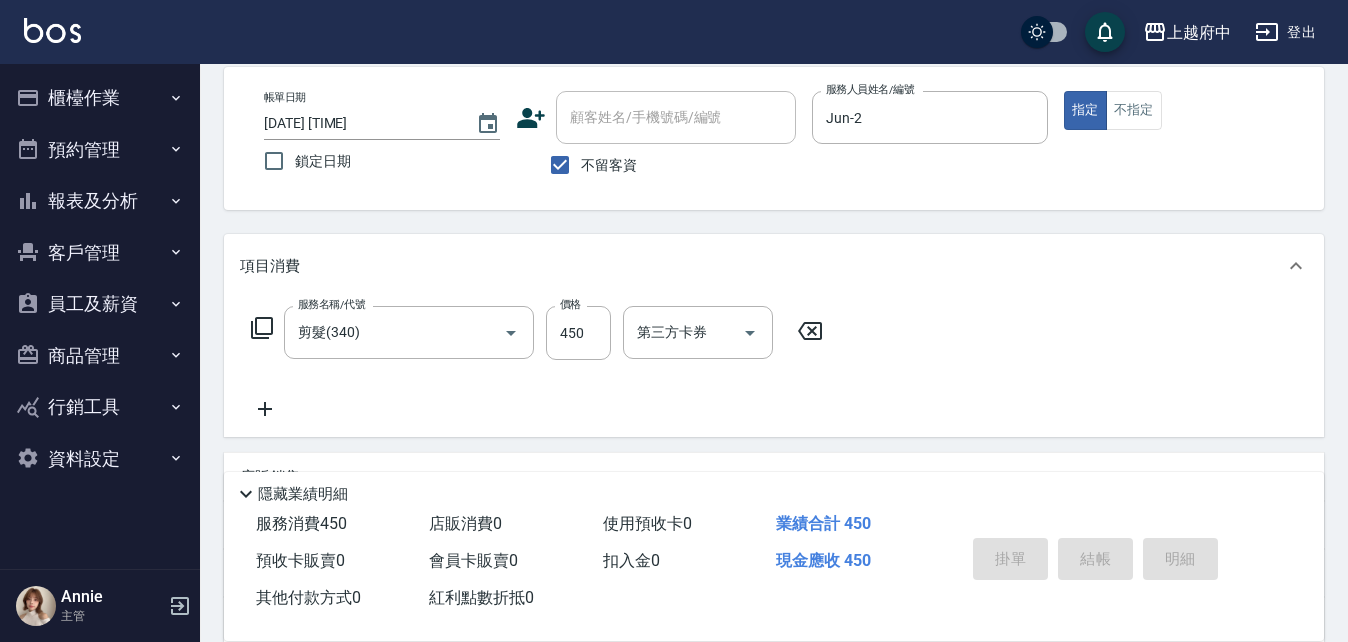 type on "[DATE] [TIME]" 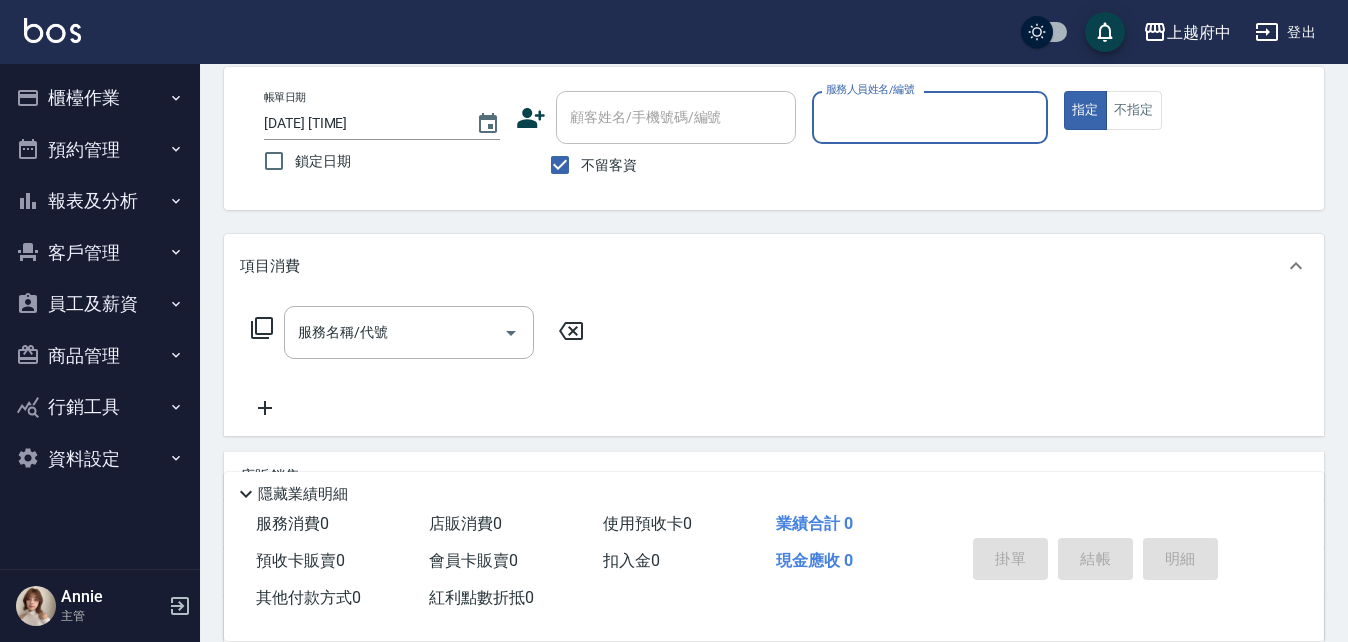 click on "櫃檯作業" at bounding box center (100, 98) 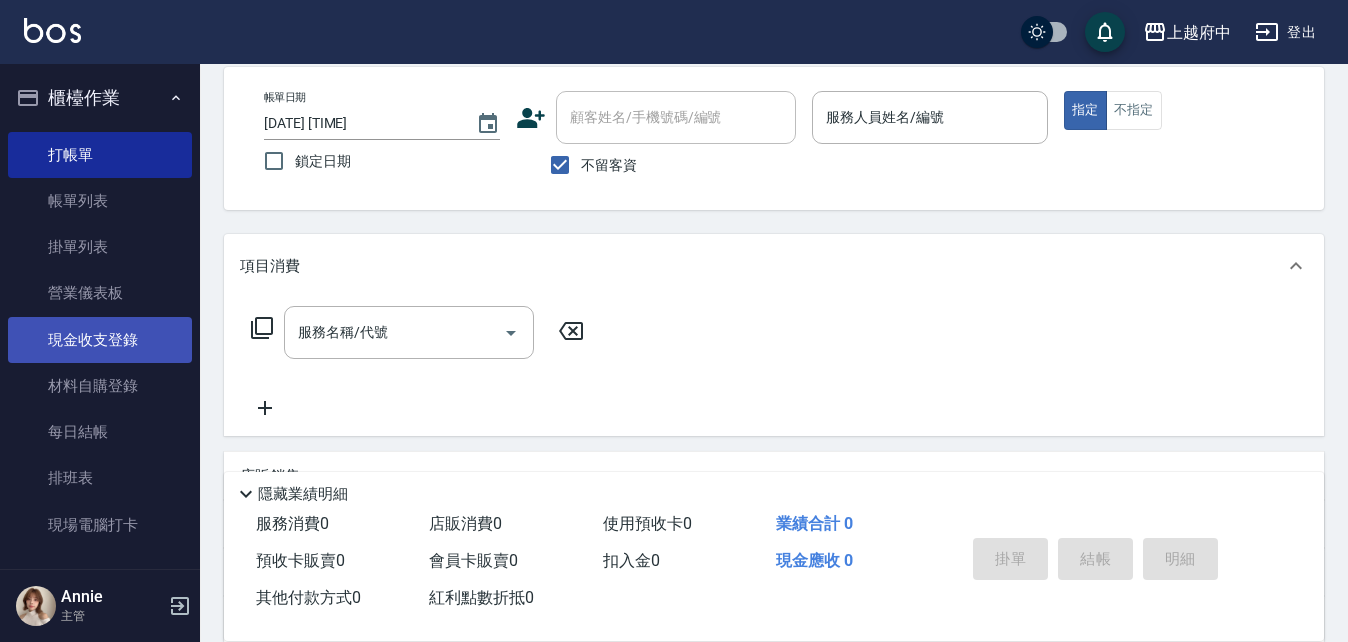 click on "現金收支登錄" at bounding box center (100, 340) 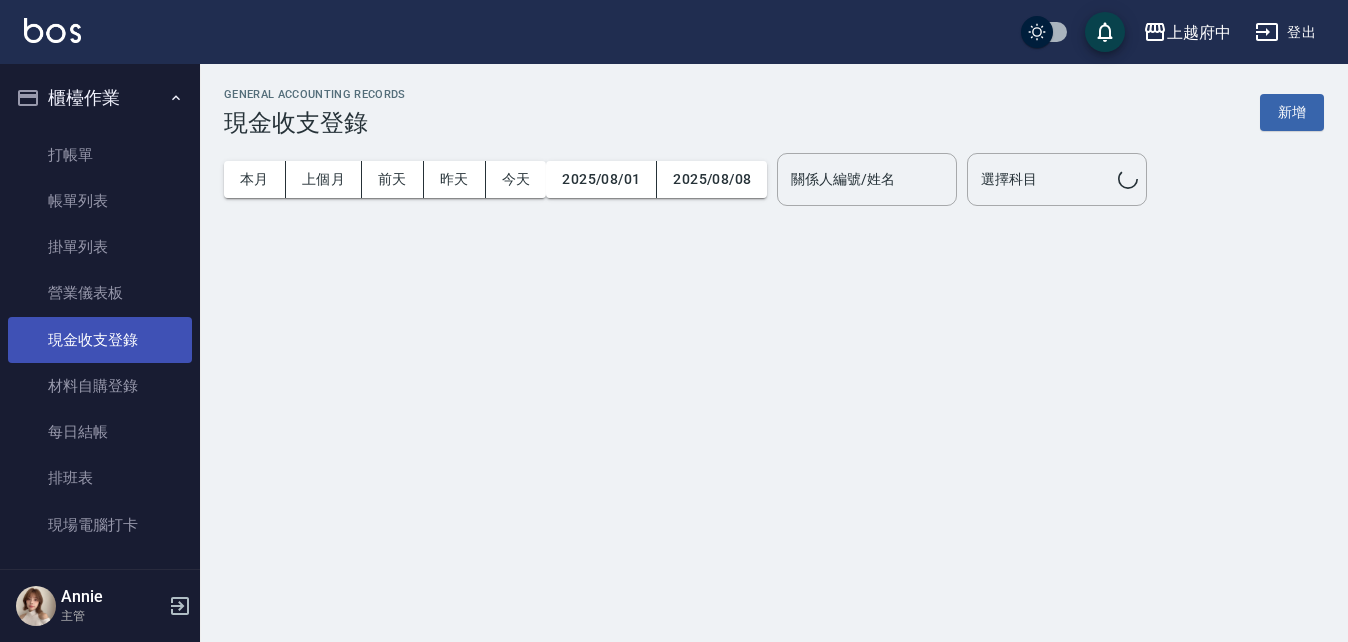 scroll, scrollTop: 0, scrollLeft: 0, axis: both 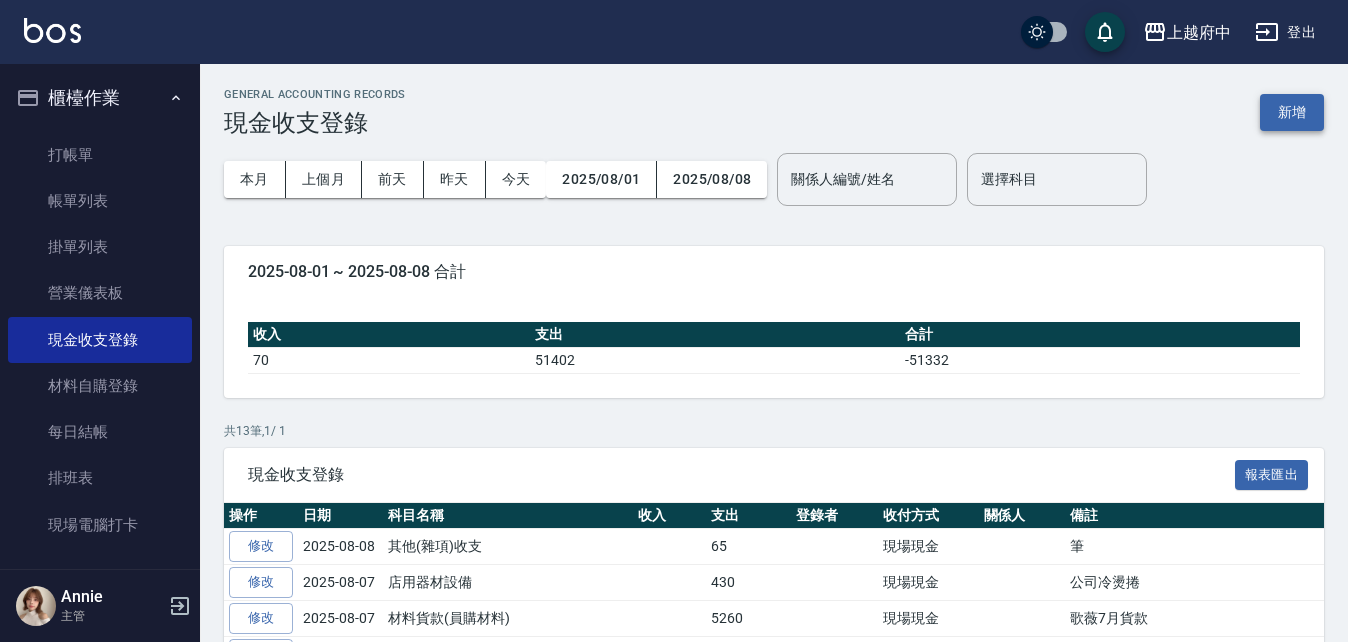 click on "新增" at bounding box center (1292, 112) 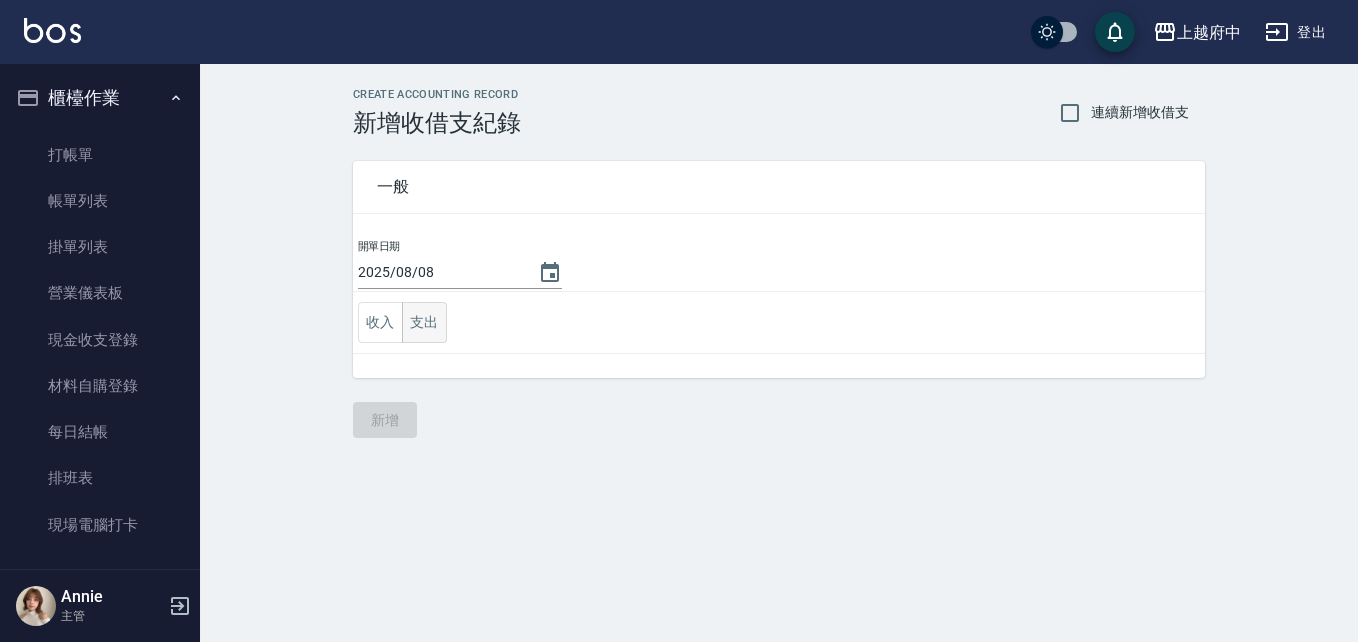 click on "支出" at bounding box center (424, 322) 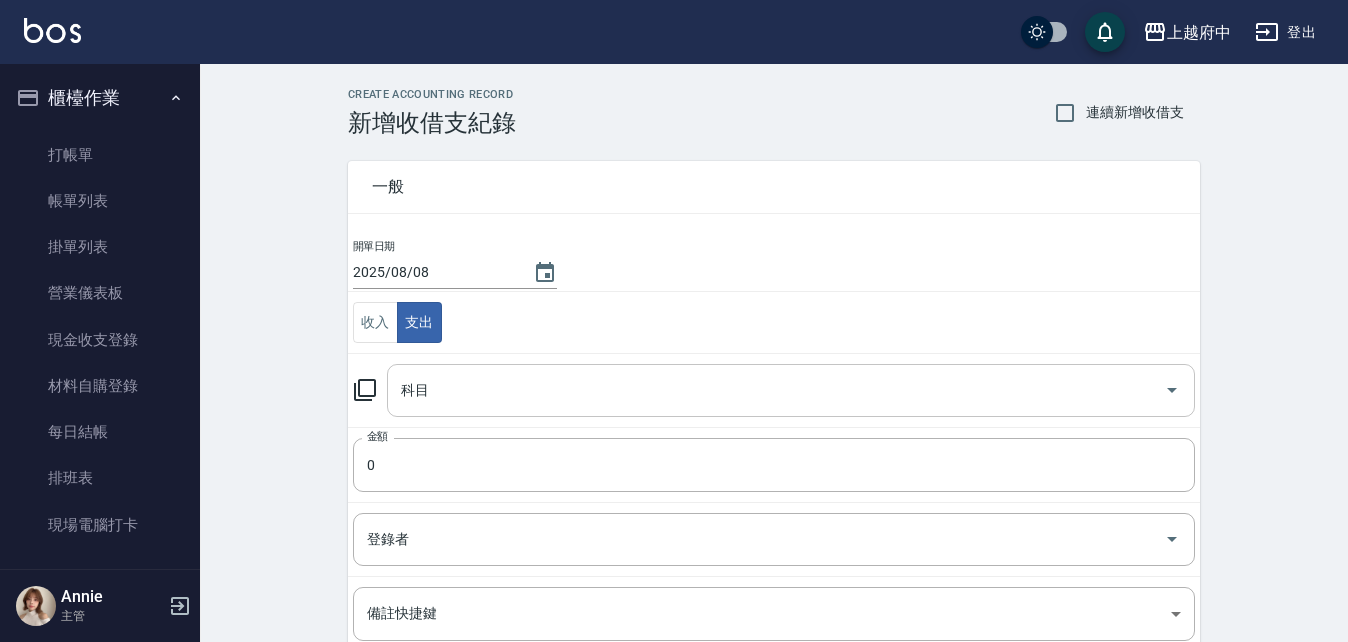 click on "科目" at bounding box center (776, 390) 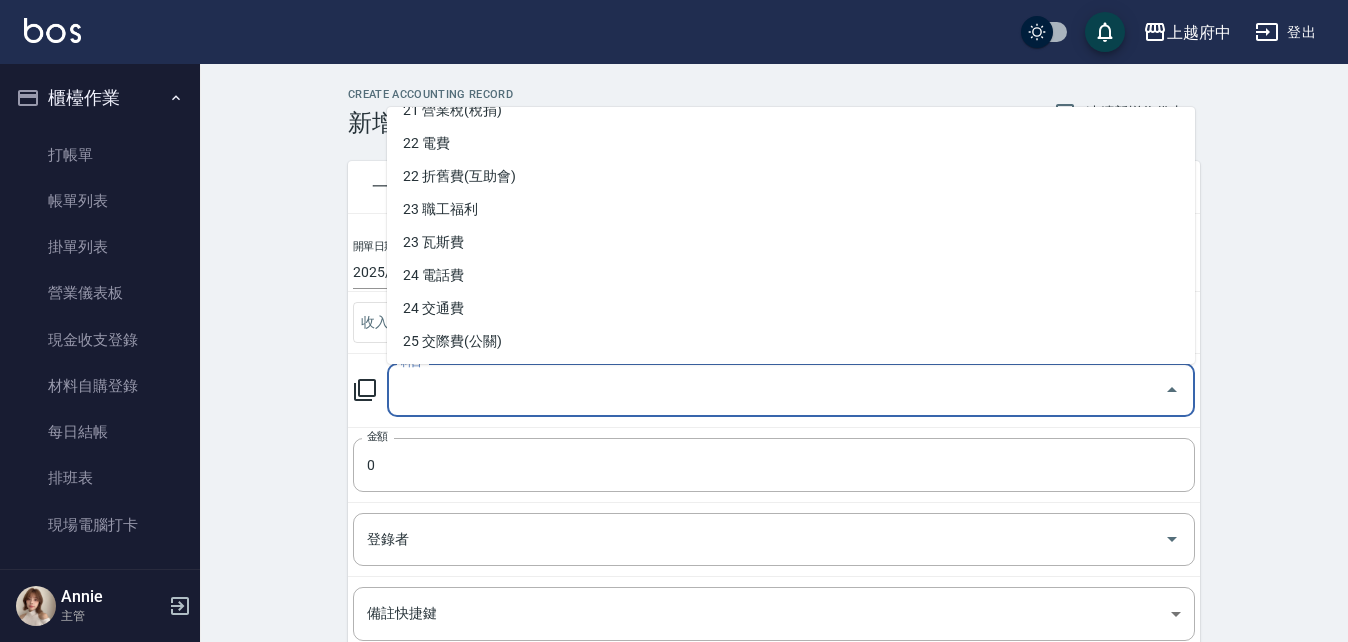 scroll, scrollTop: 711, scrollLeft: 0, axis: vertical 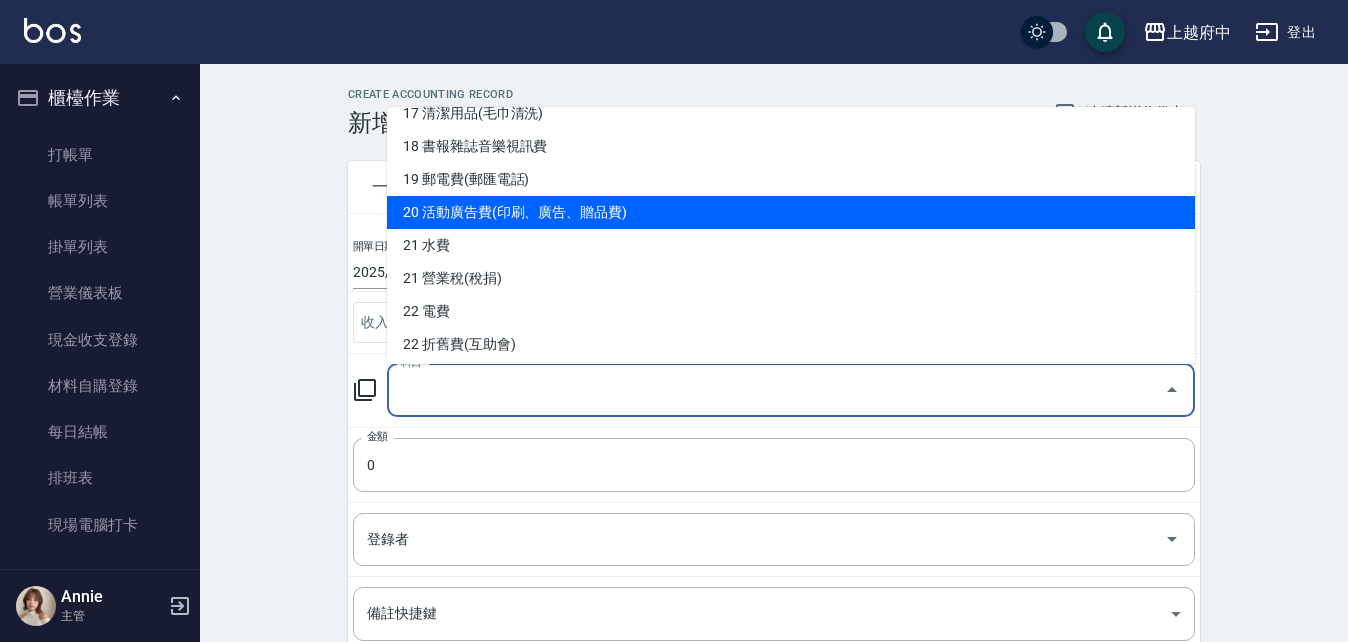 click on "20 活動廣告費(印刷、廣告、贈品費)" at bounding box center (791, 212) 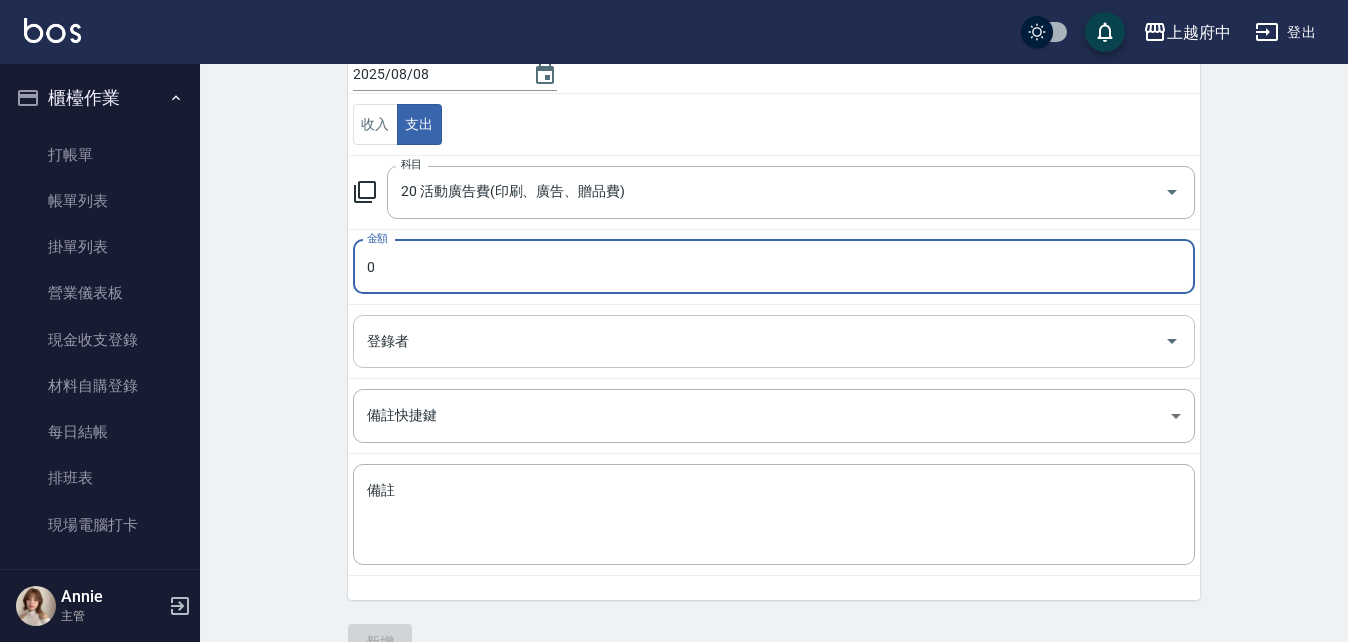 scroll, scrollTop: 200, scrollLeft: 0, axis: vertical 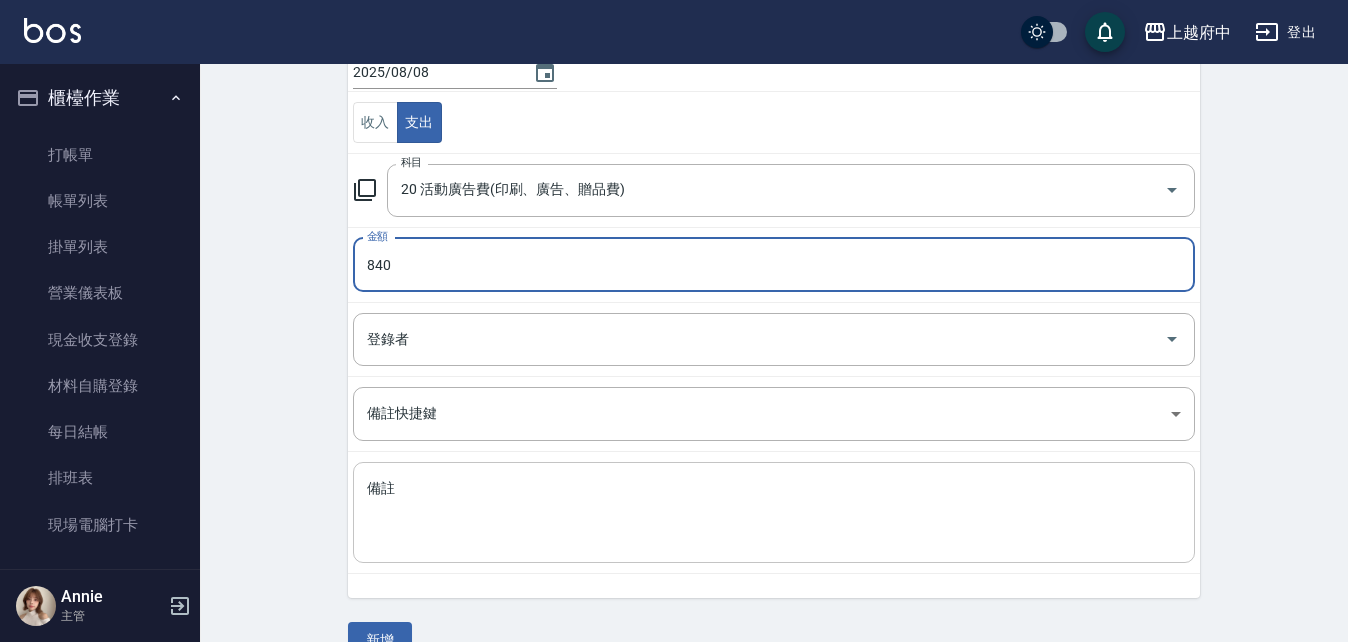 type on "840" 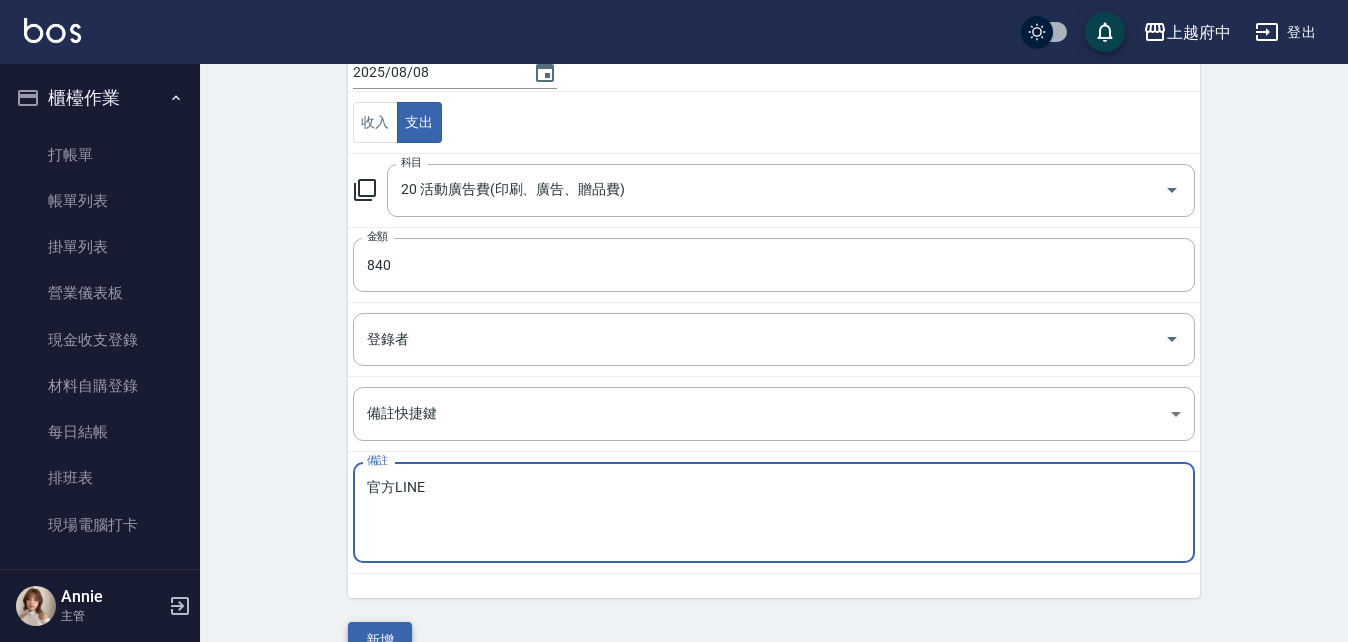 type on "官方LINE" 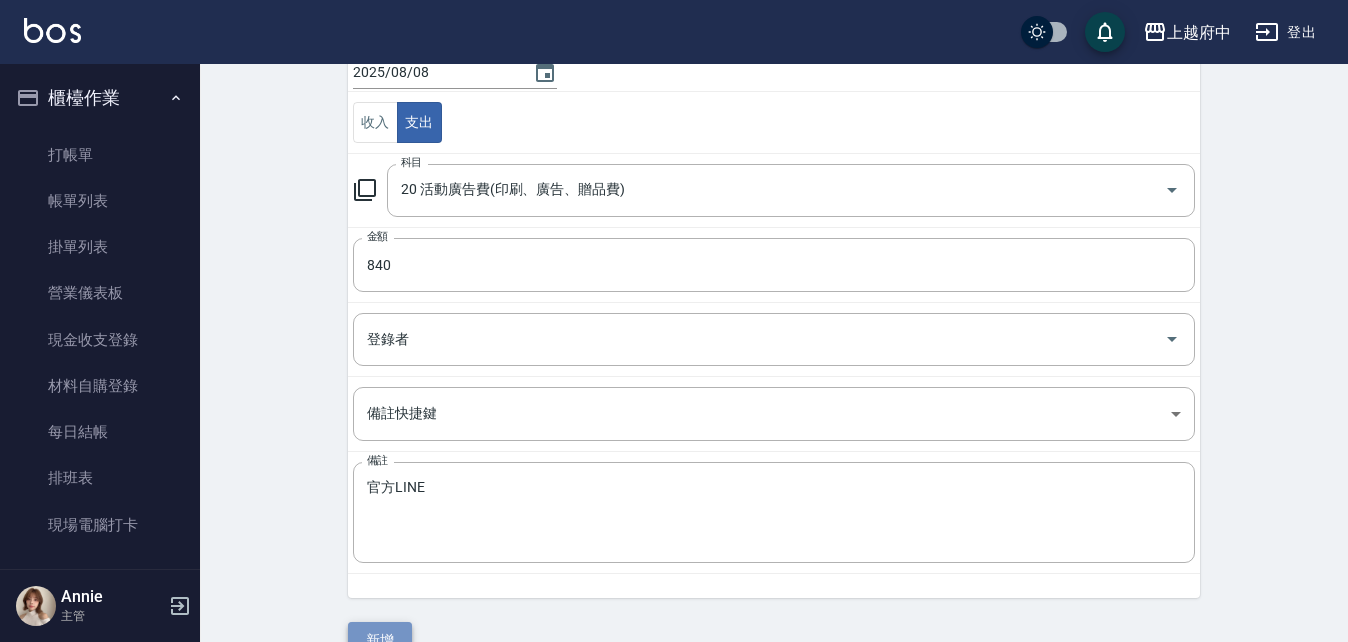 click on "新增" at bounding box center [380, 640] 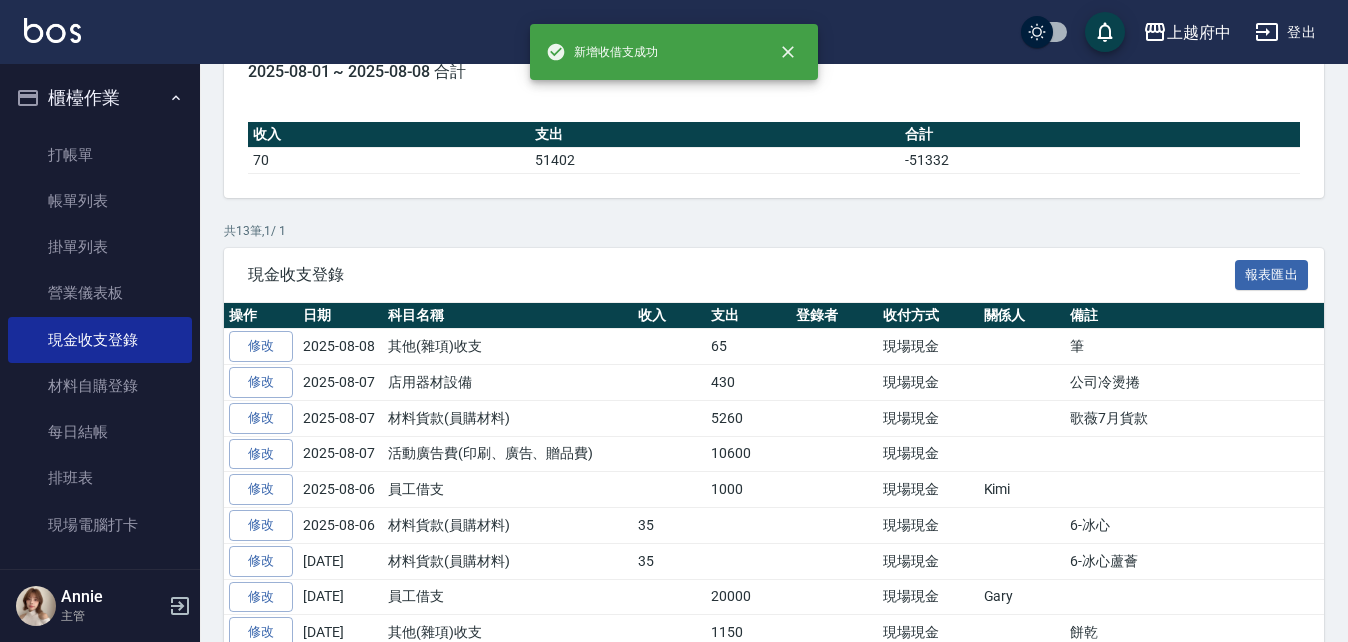 scroll, scrollTop: 0, scrollLeft: 0, axis: both 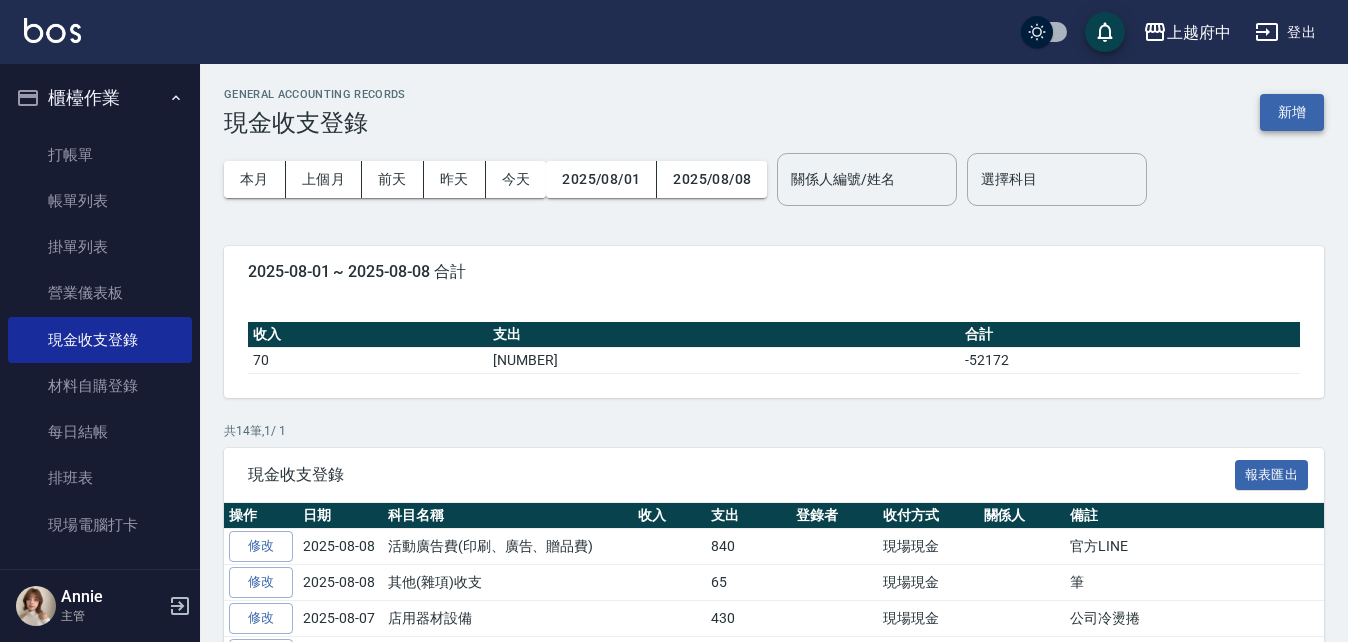 click on "新增" at bounding box center [1292, 112] 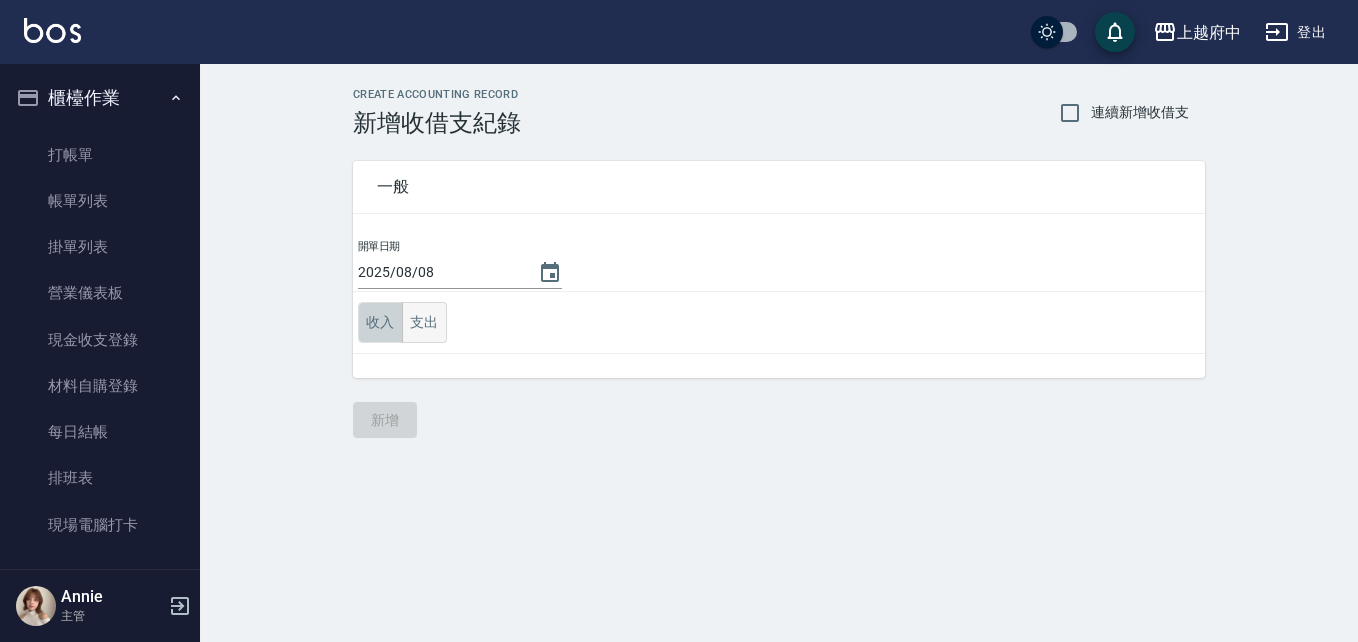 drag, startPoint x: 390, startPoint y: 331, endPoint x: 406, endPoint y: 341, distance: 18.867962 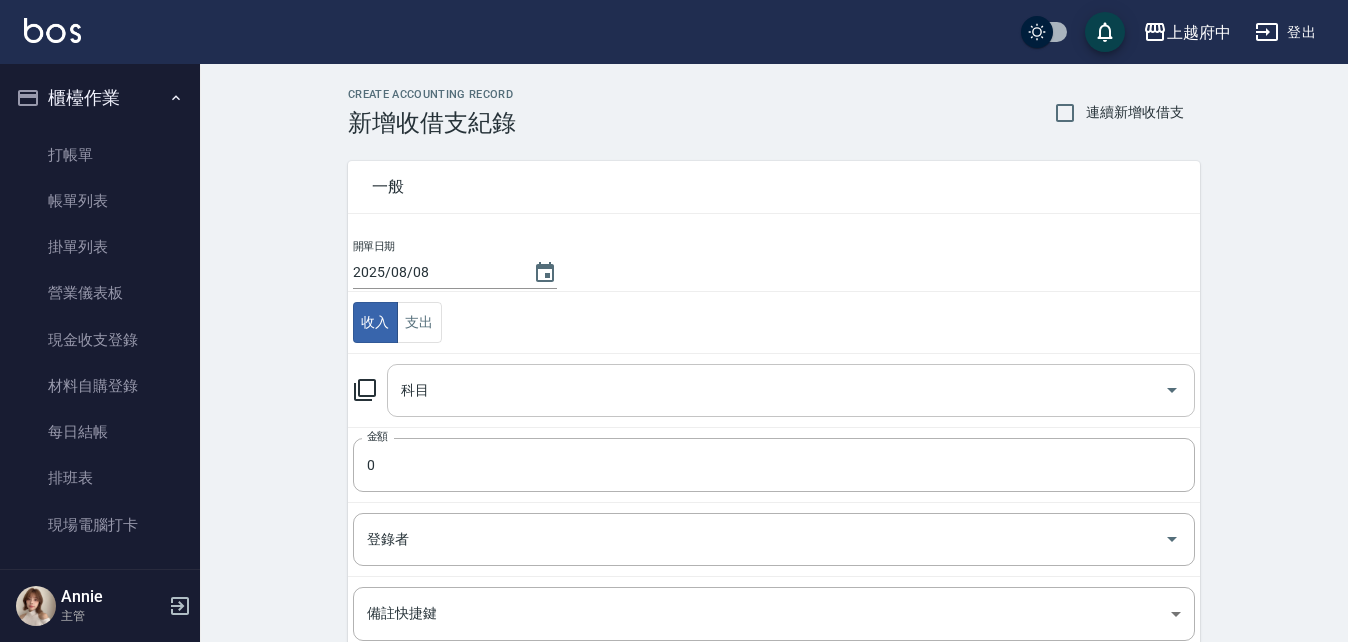 click on "科目" at bounding box center [791, 390] 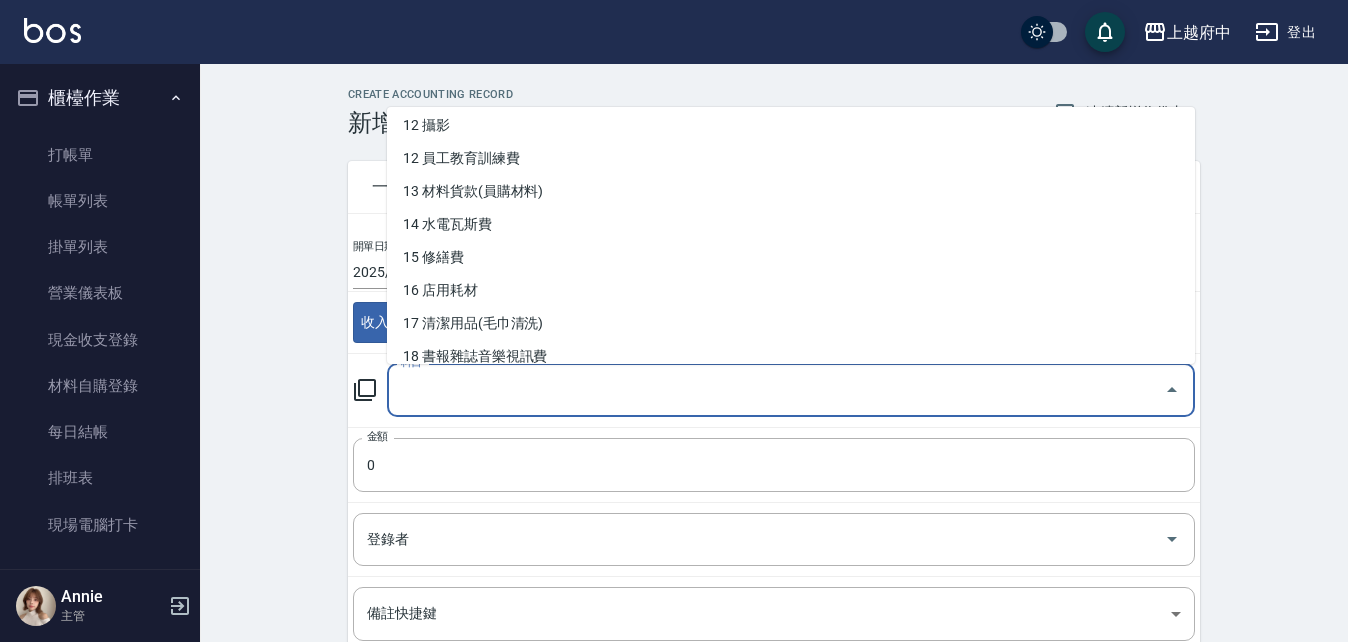 scroll, scrollTop: 500, scrollLeft: 0, axis: vertical 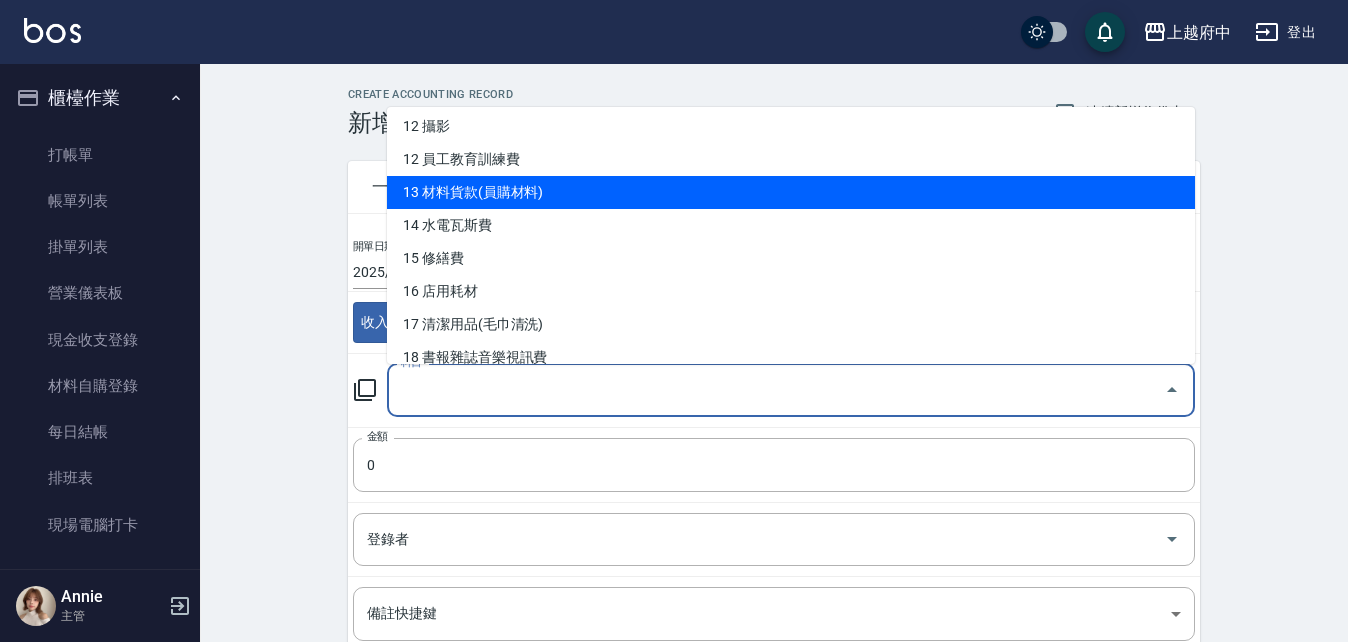 click on "13 材料貨款(員購材料)" at bounding box center [791, 192] 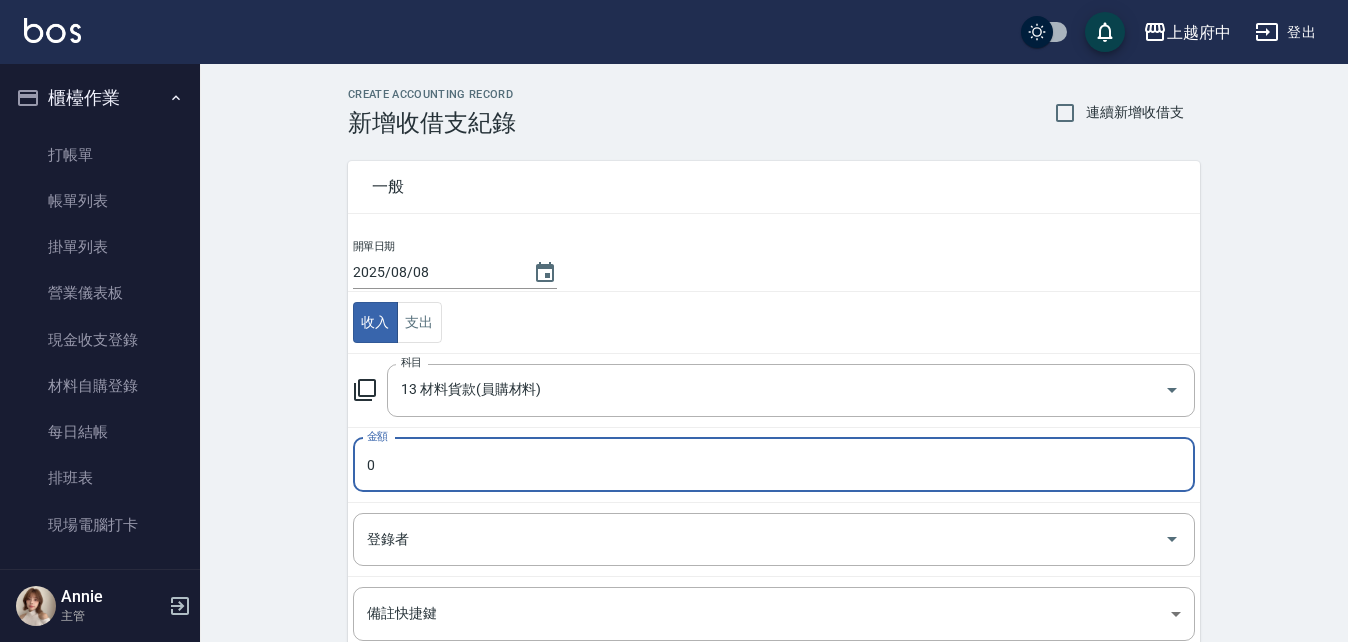 click on "0" at bounding box center [774, 465] 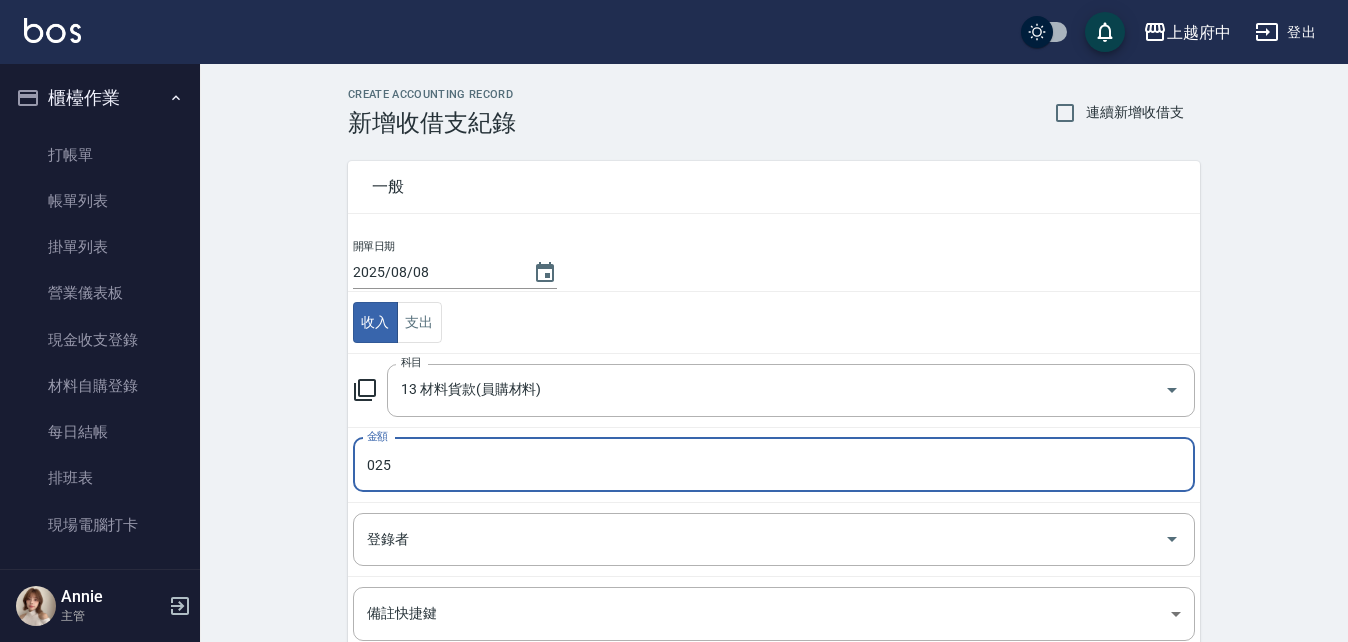 click on "025" at bounding box center (774, 465) 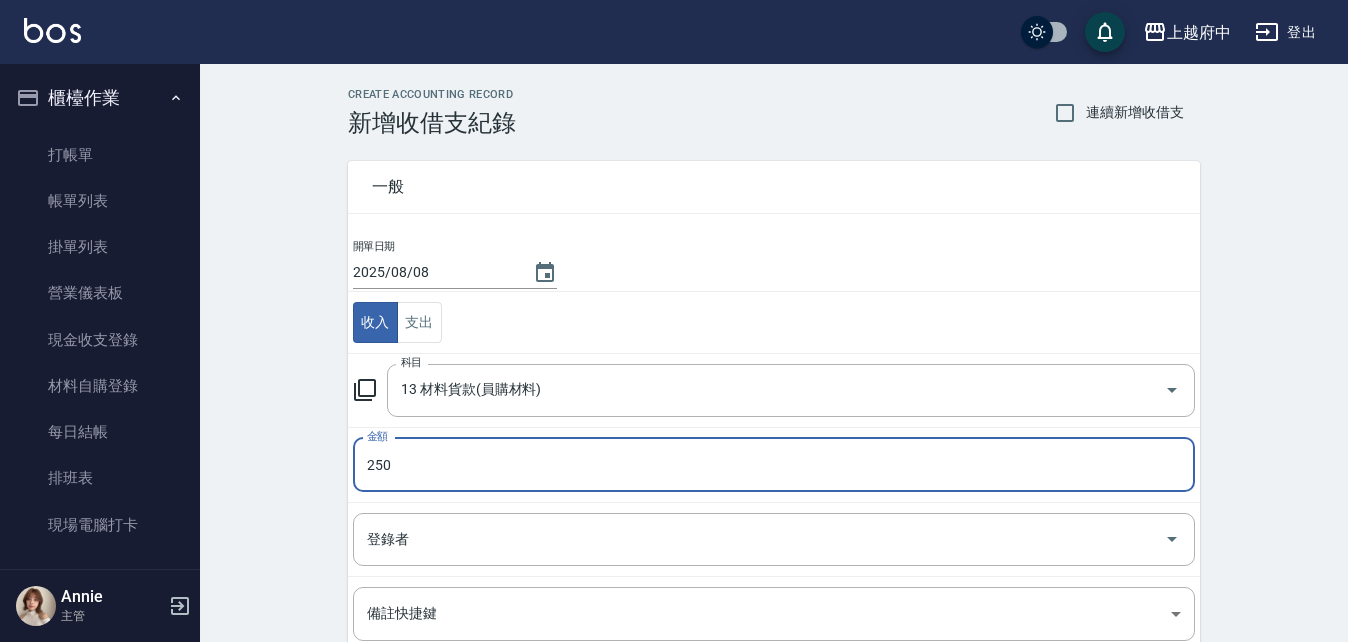 type on "250" 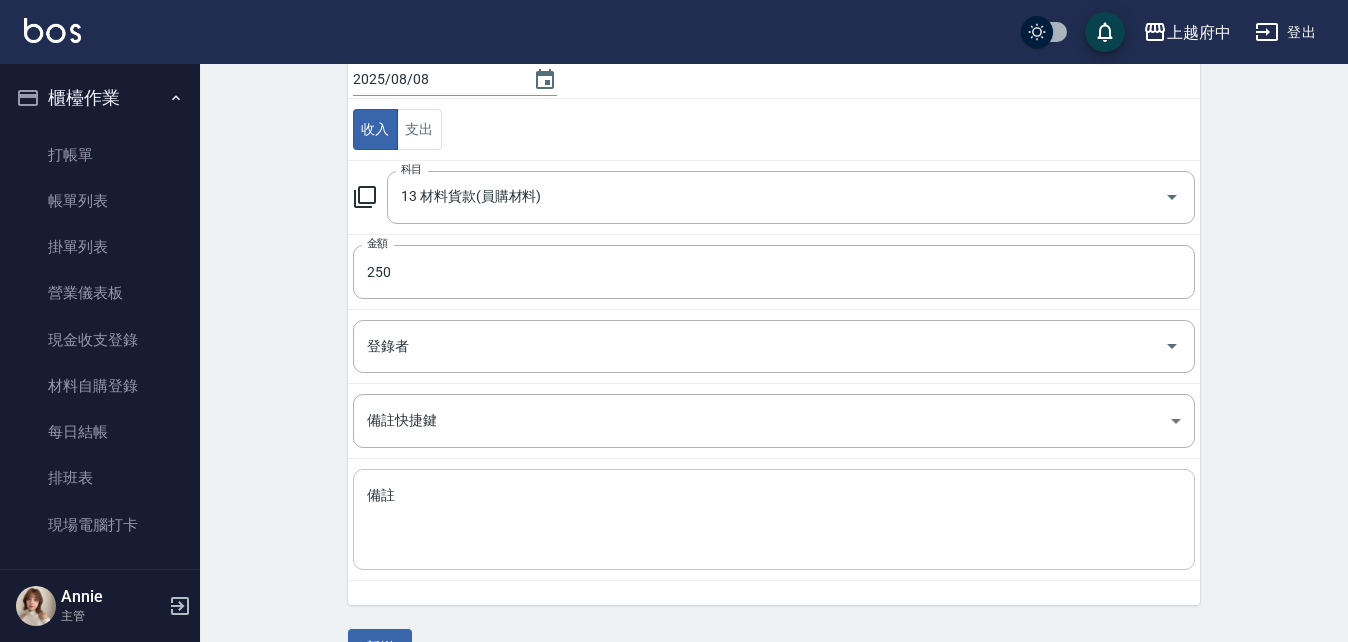 scroll, scrollTop: 200, scrollLeft: 0, axis: vertical 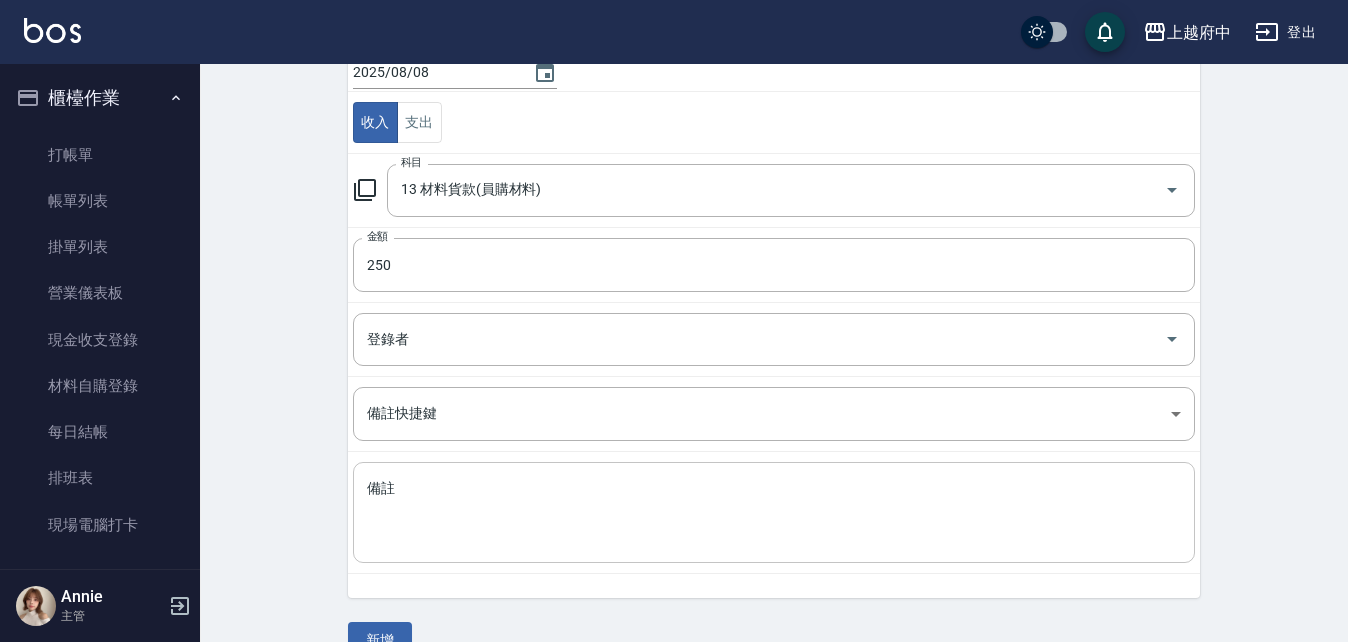 click on "備註" at bounding box center [774, 513] 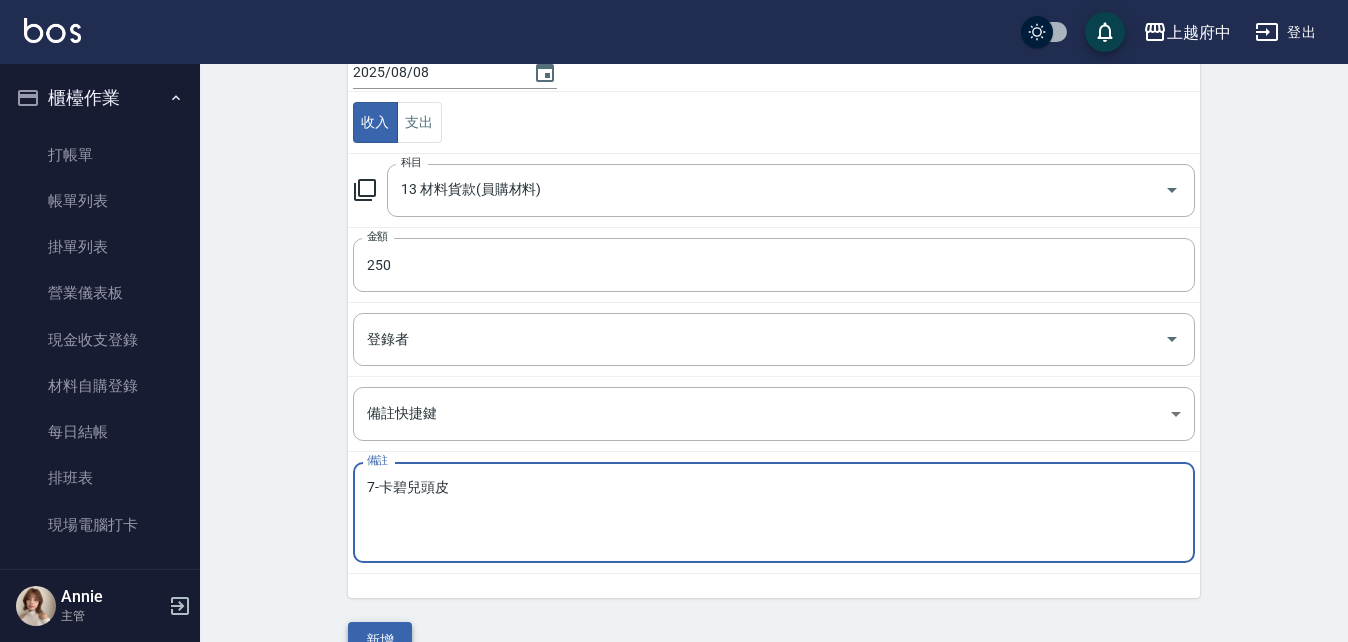 type on "7-卡碧兒頭皮" 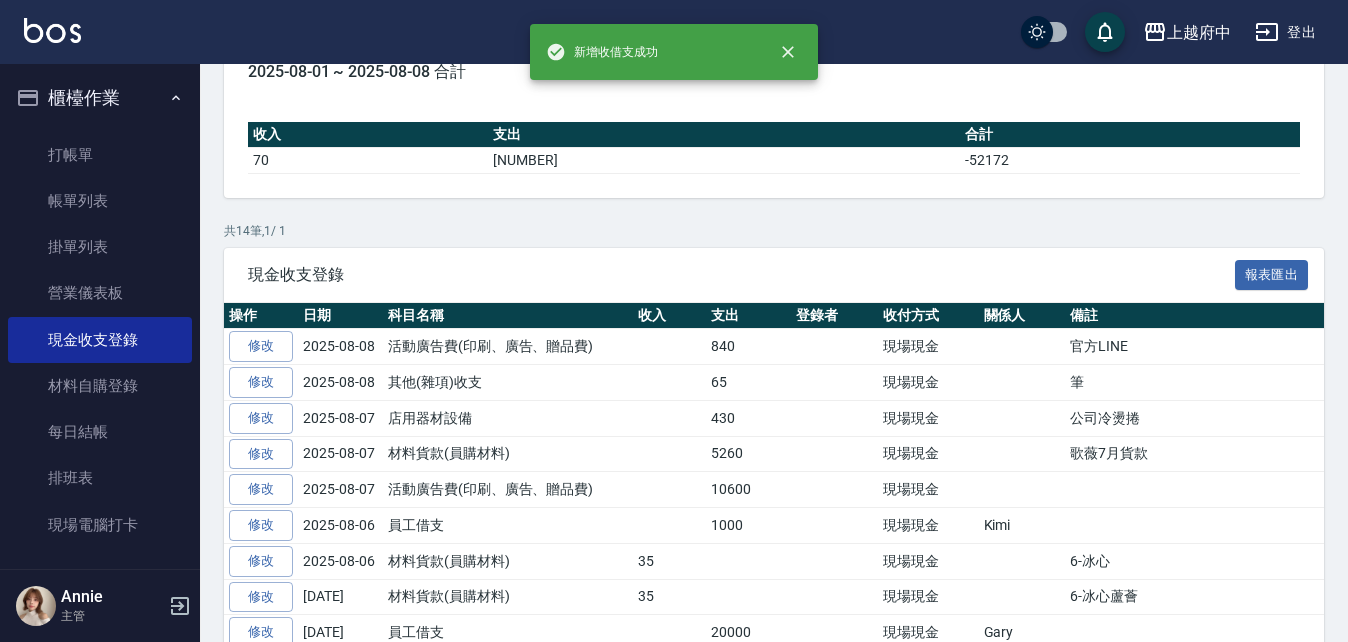 scroll, scrollTop: 0, scrollLeft: 0, axis: both 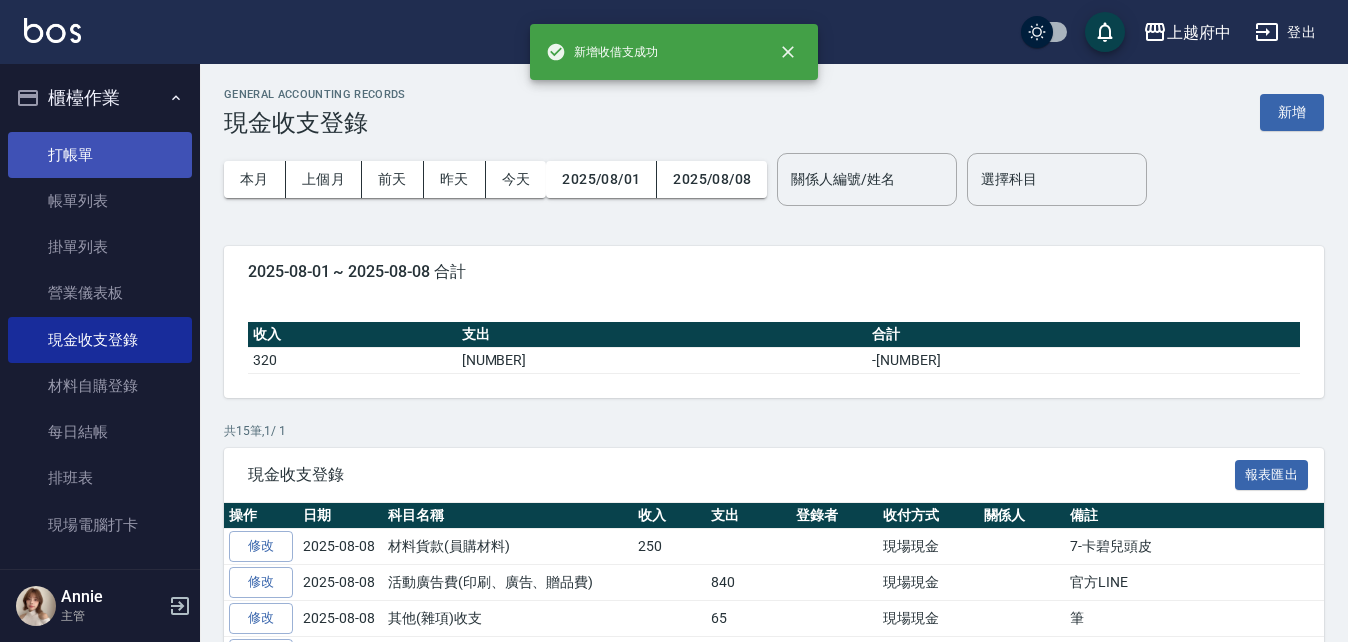 click on "打帳單" at bounding box center [100, 155] 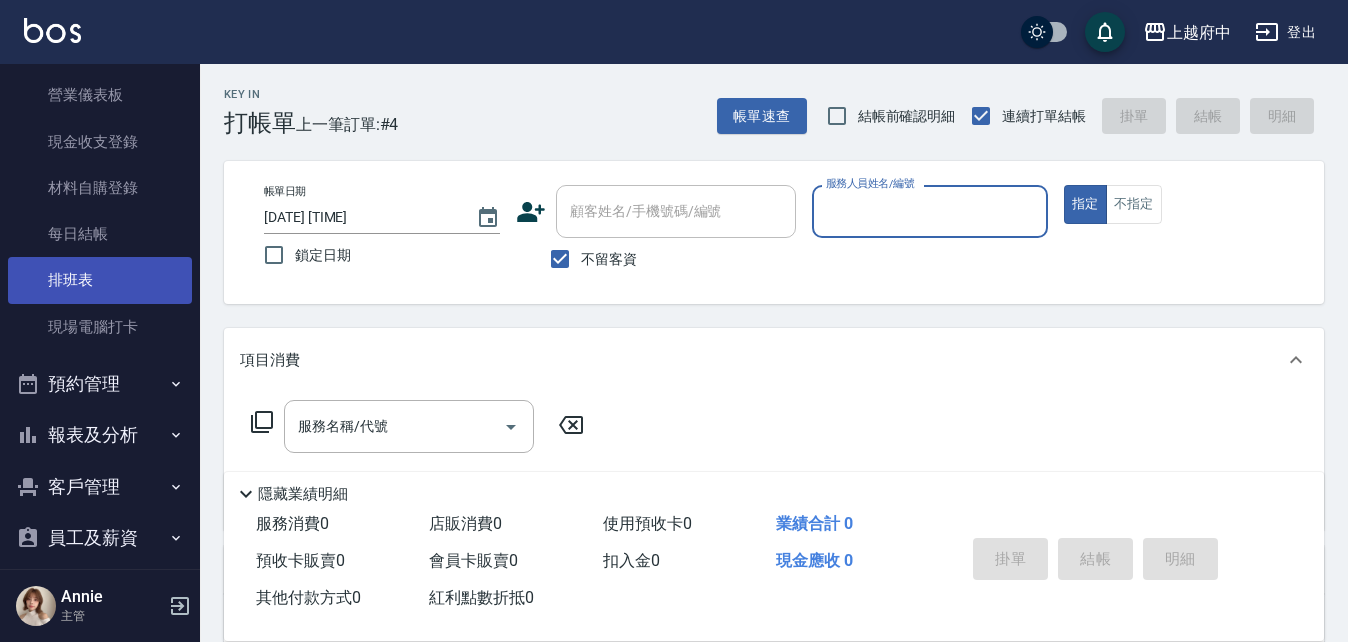 scroll, scrollTop: 200, scrollLeft: 0, axis: vertical 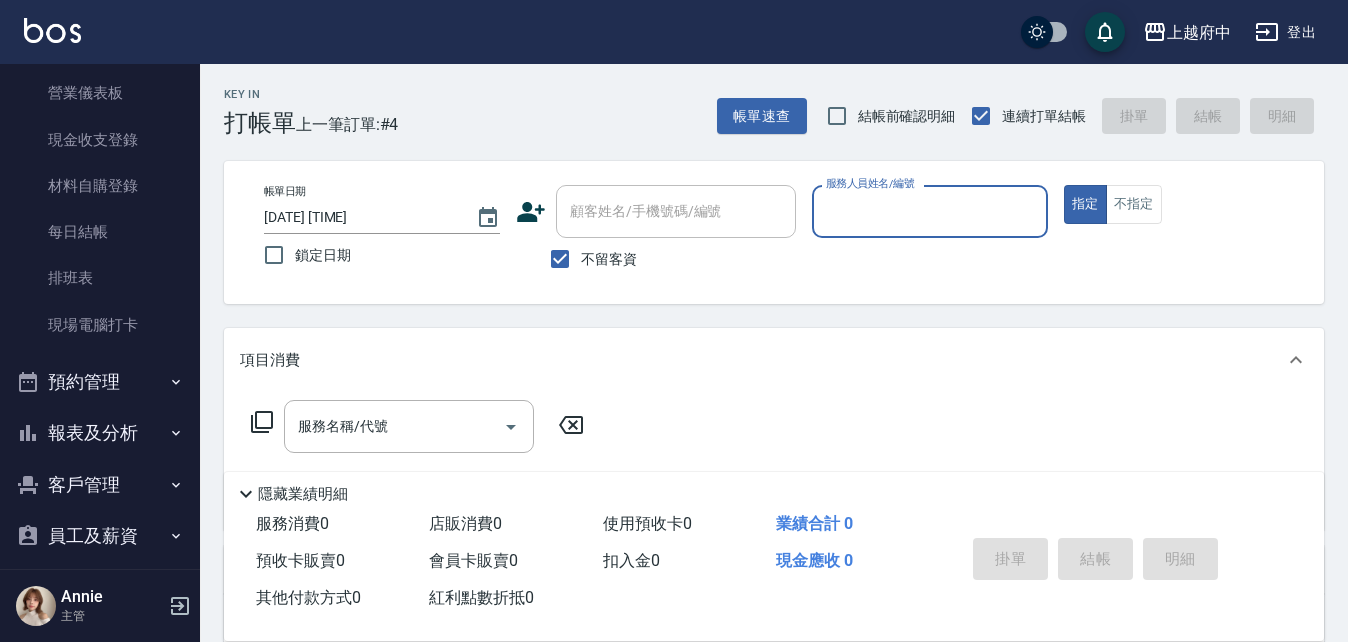 click on "員工及薪資" at bounding box center [100, 536] 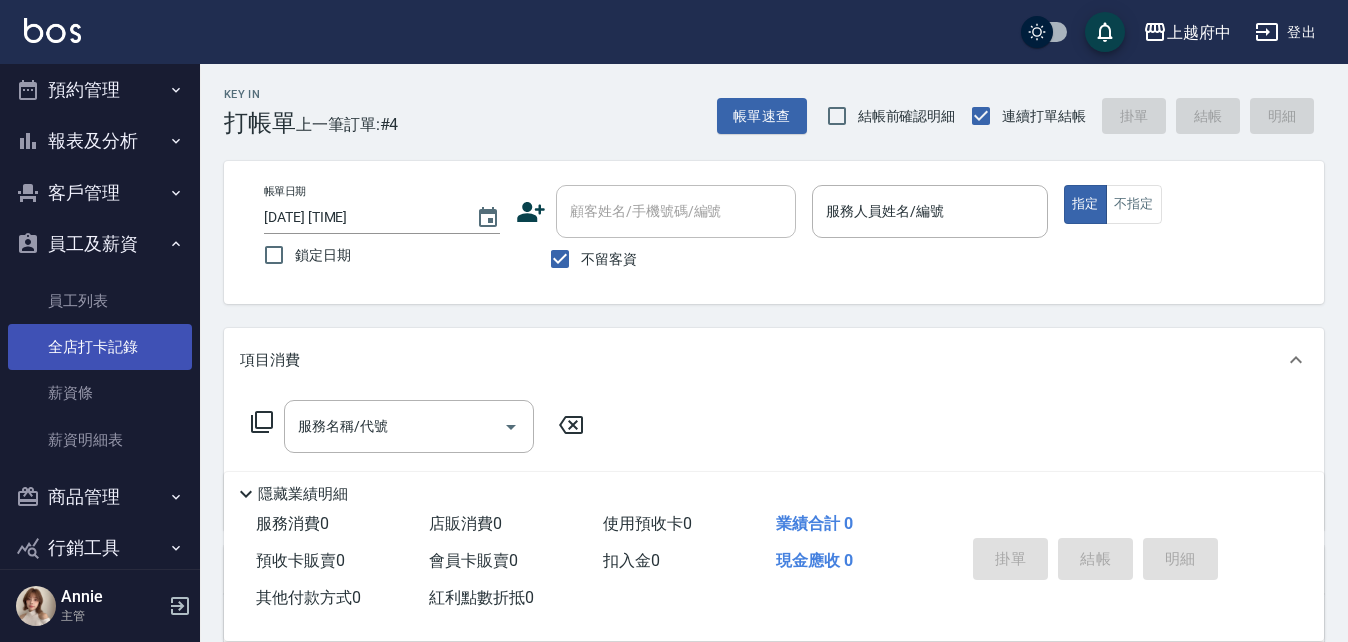 scroll, scrollTop: 572, scrollLeft: 0, axis: vertical 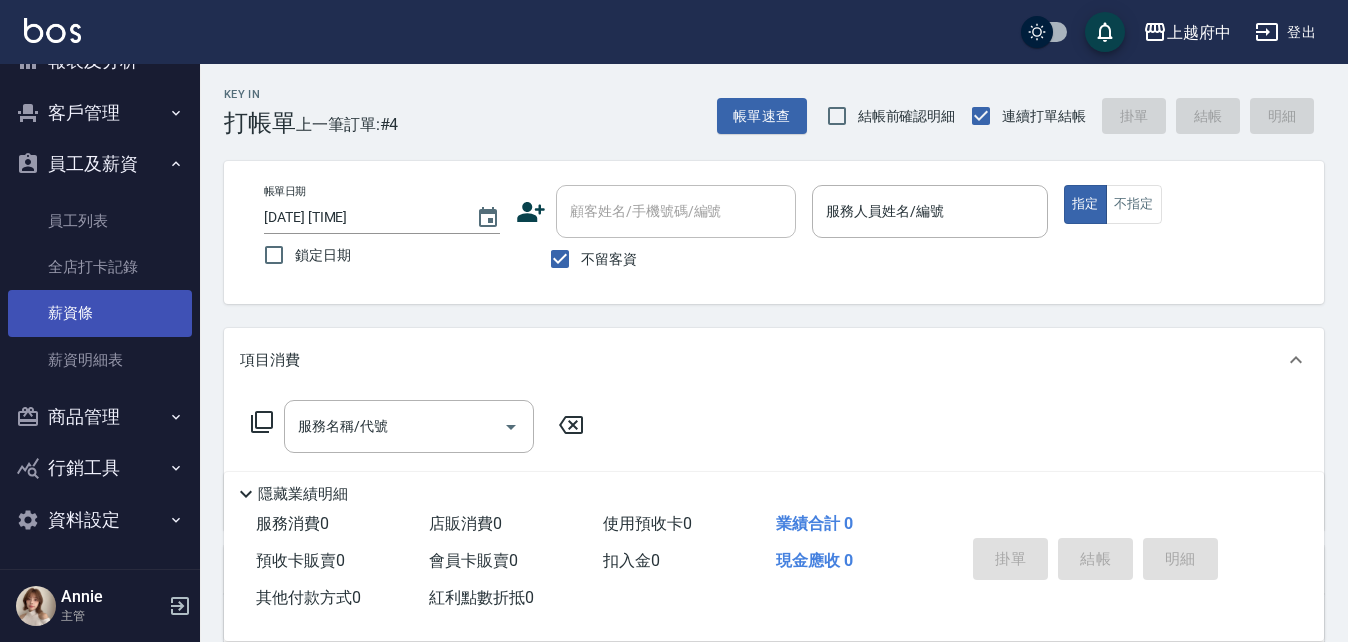 click on "薪資條" at bounding box center (100, 313) 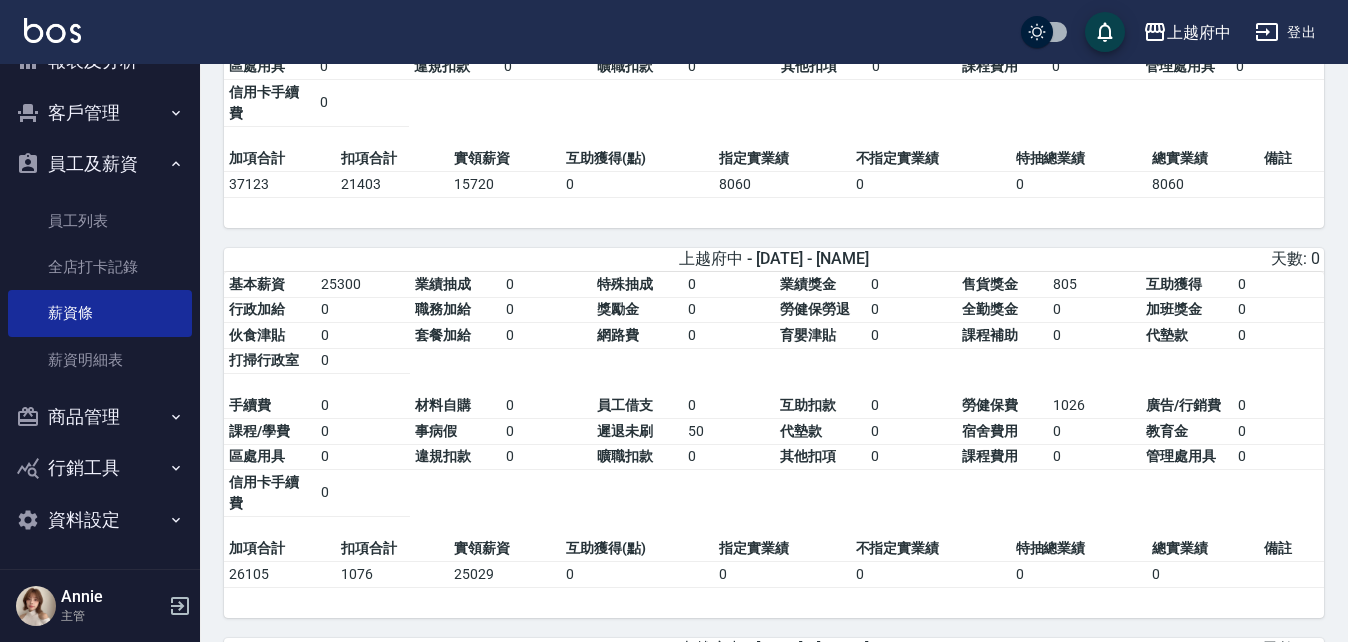 scroll, scrollTop: 4700, scrollLeft: 0, axis: vertical 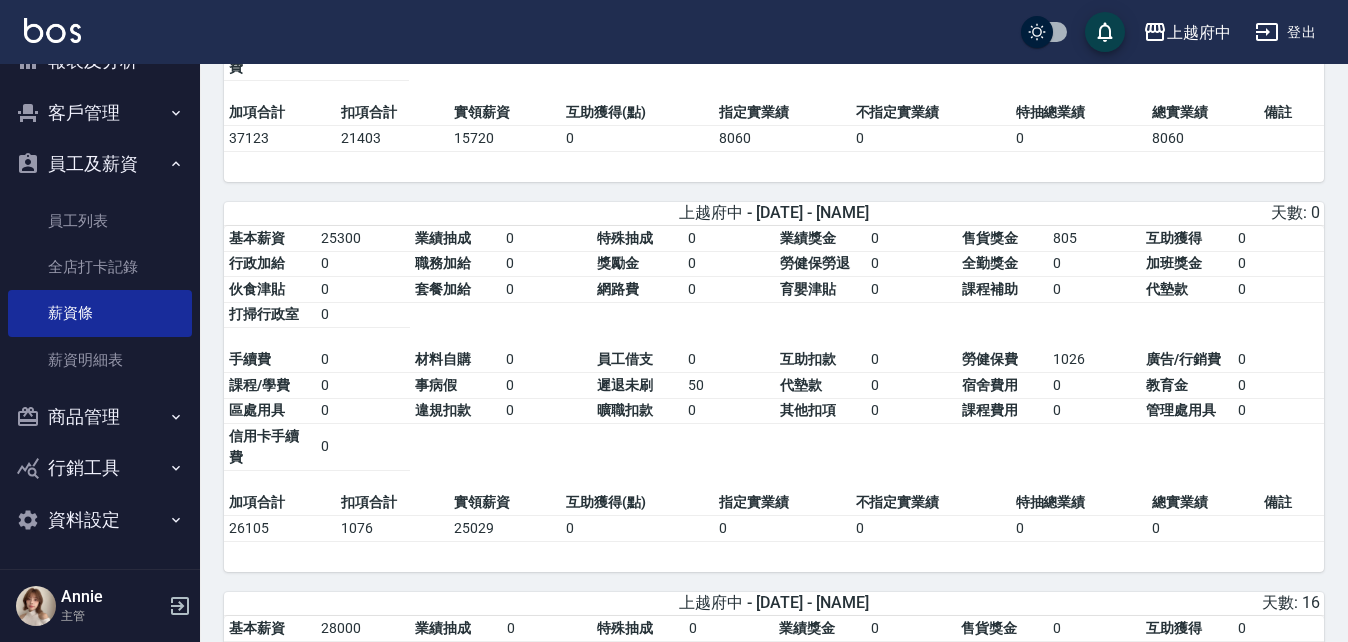drag, startPoint x: 1094, startPoint y: 260, endPoint x: 1160, endPoint y: 264, distance: 66.1211 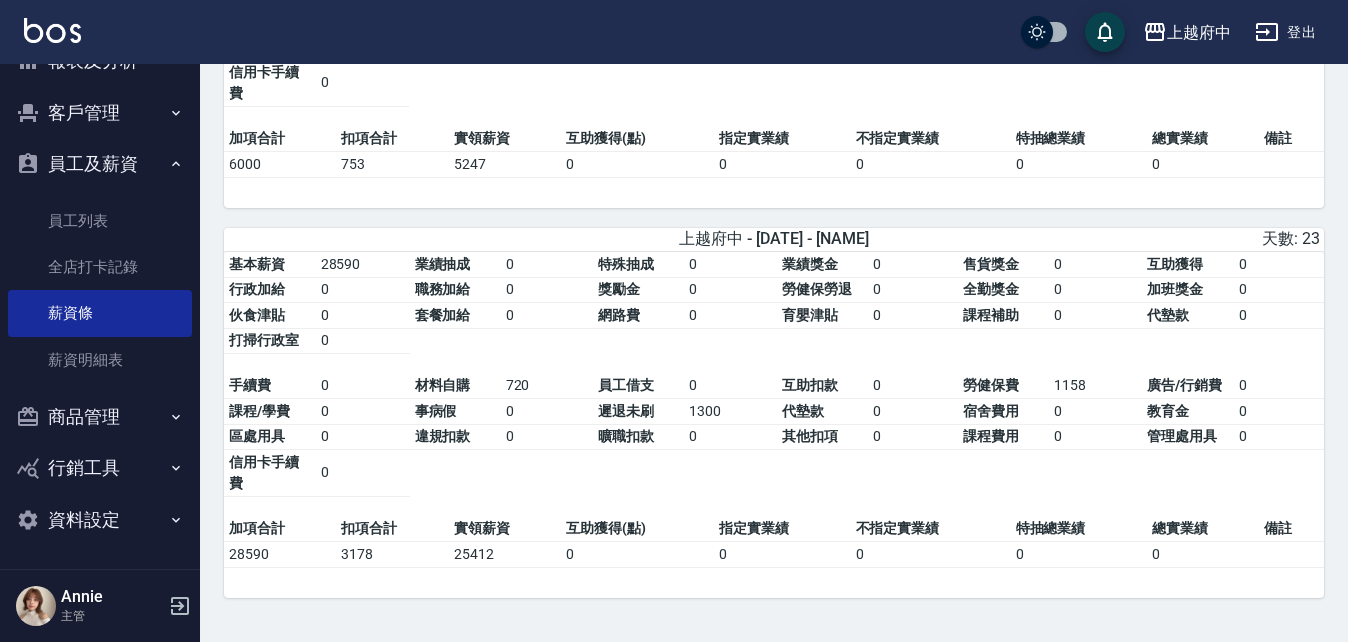 scroll, scrollTop: 6678, scrollLeft: 0, axis: vertical 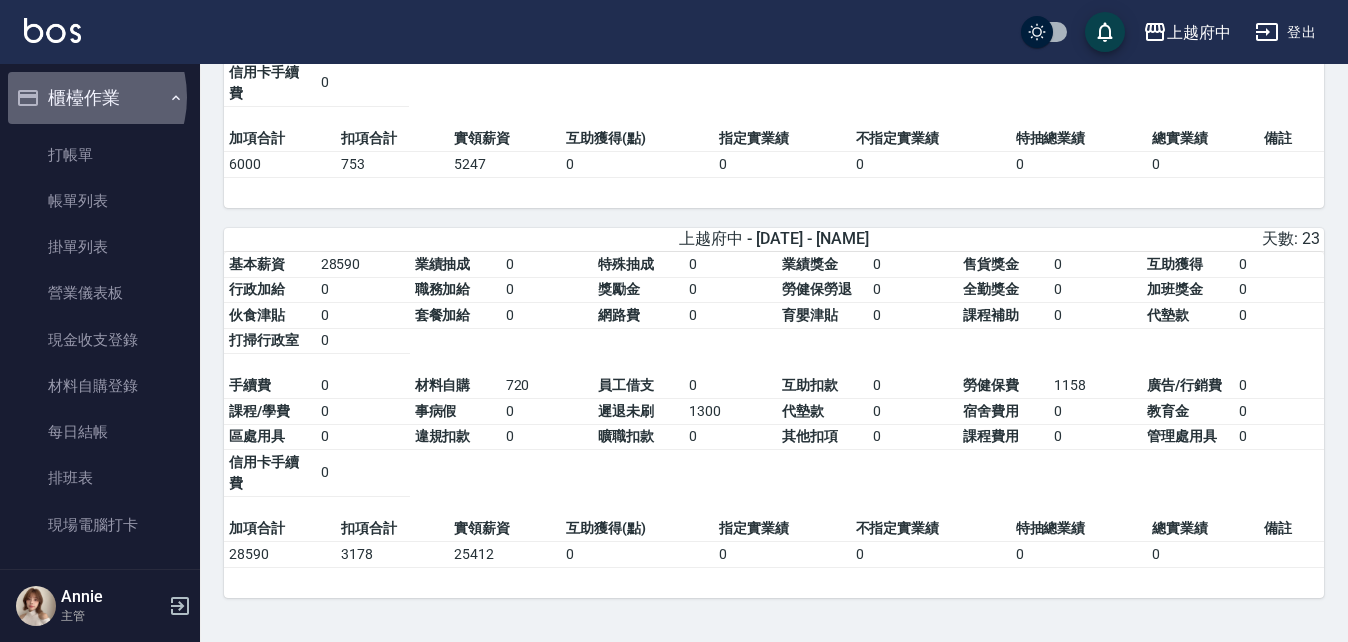 click on "櫃檯作業" at bounding box center (100, 98) 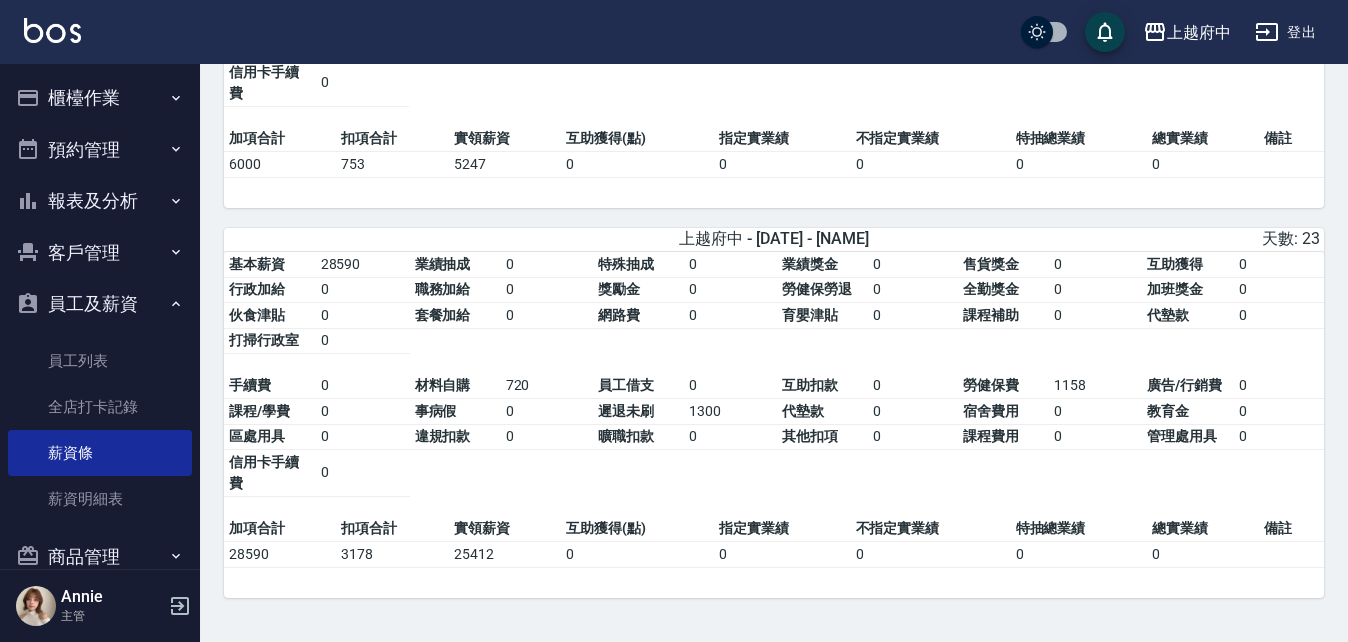 click on "櫃檯作業" at bounding box center (100, 98) 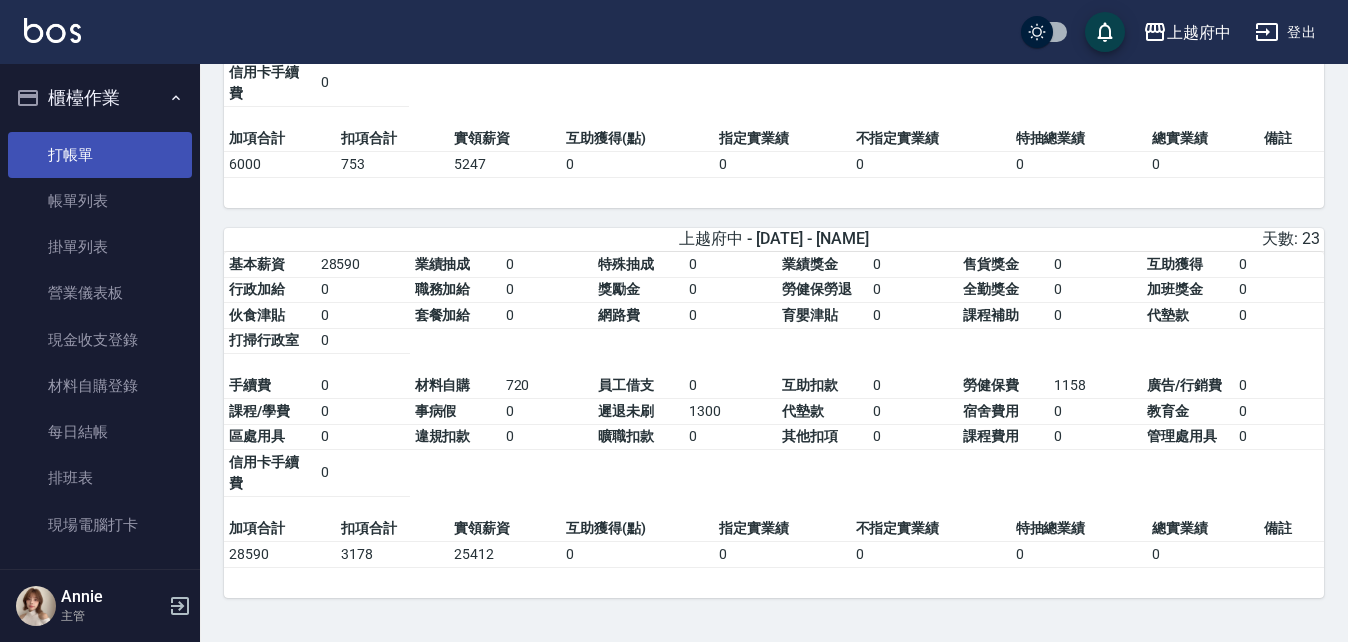 click on "打帳單" at bounding box center [100, 155] 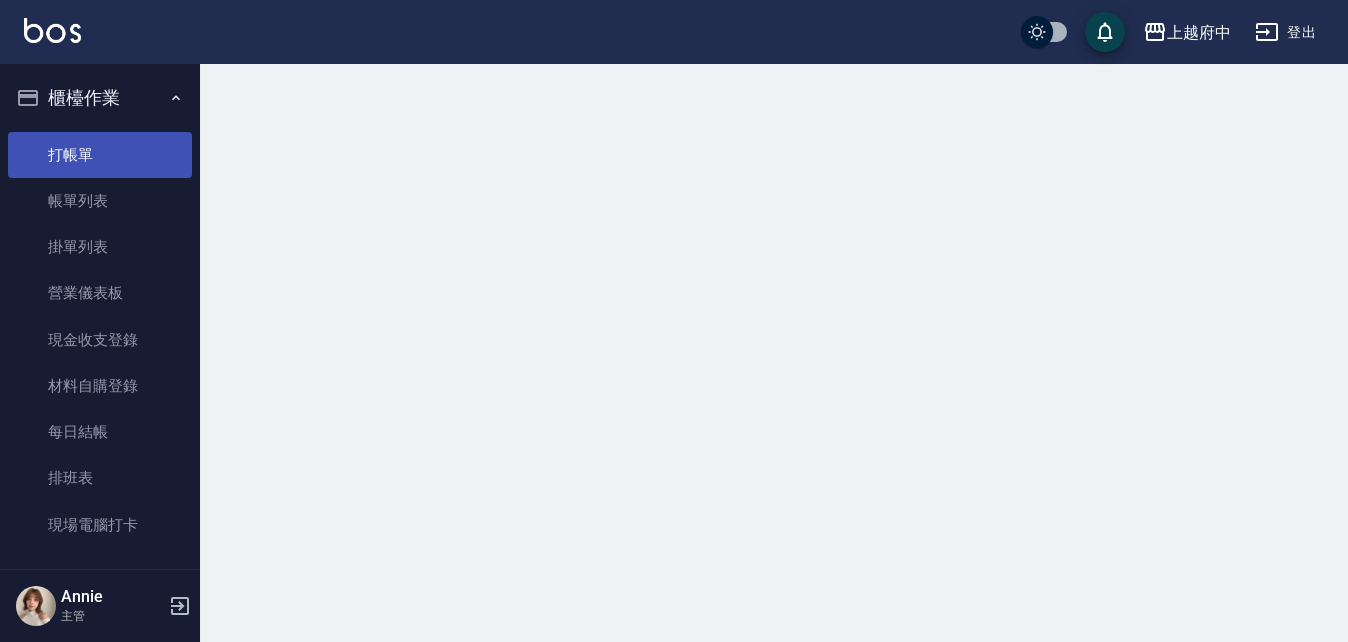 scroll, scrollTop: 0, scrollLeft: 0, axis: both 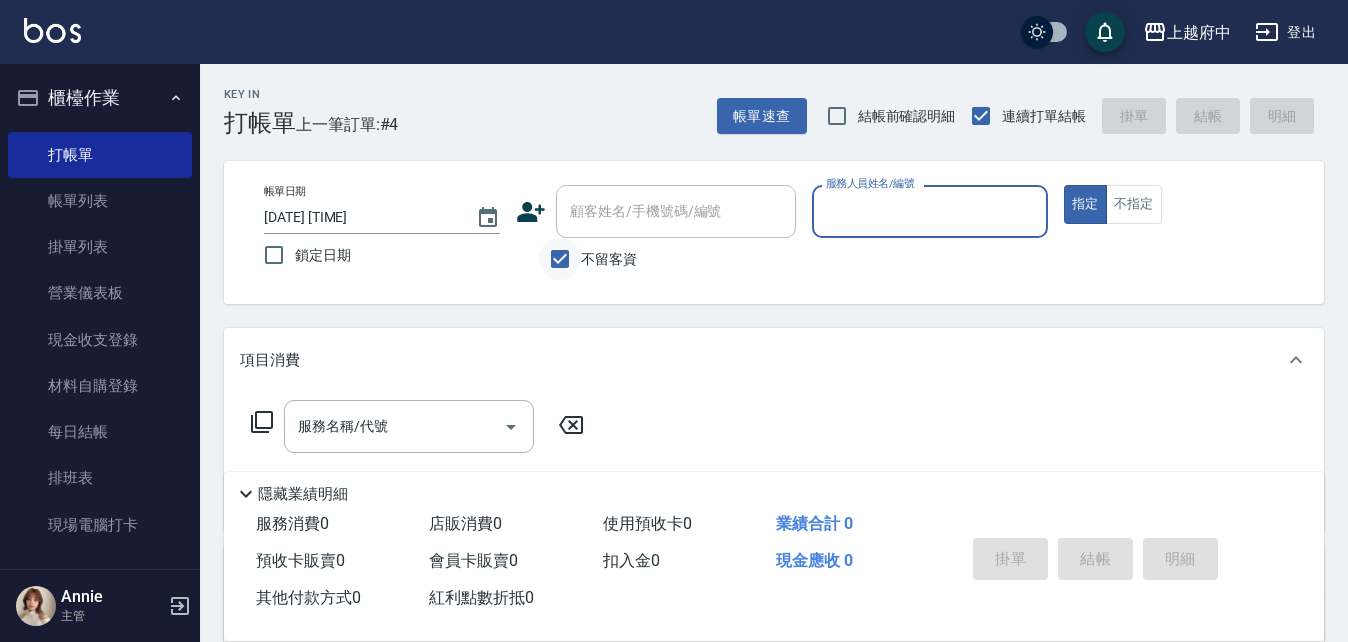 click on "不留客資" at bounding box center [560, 259] 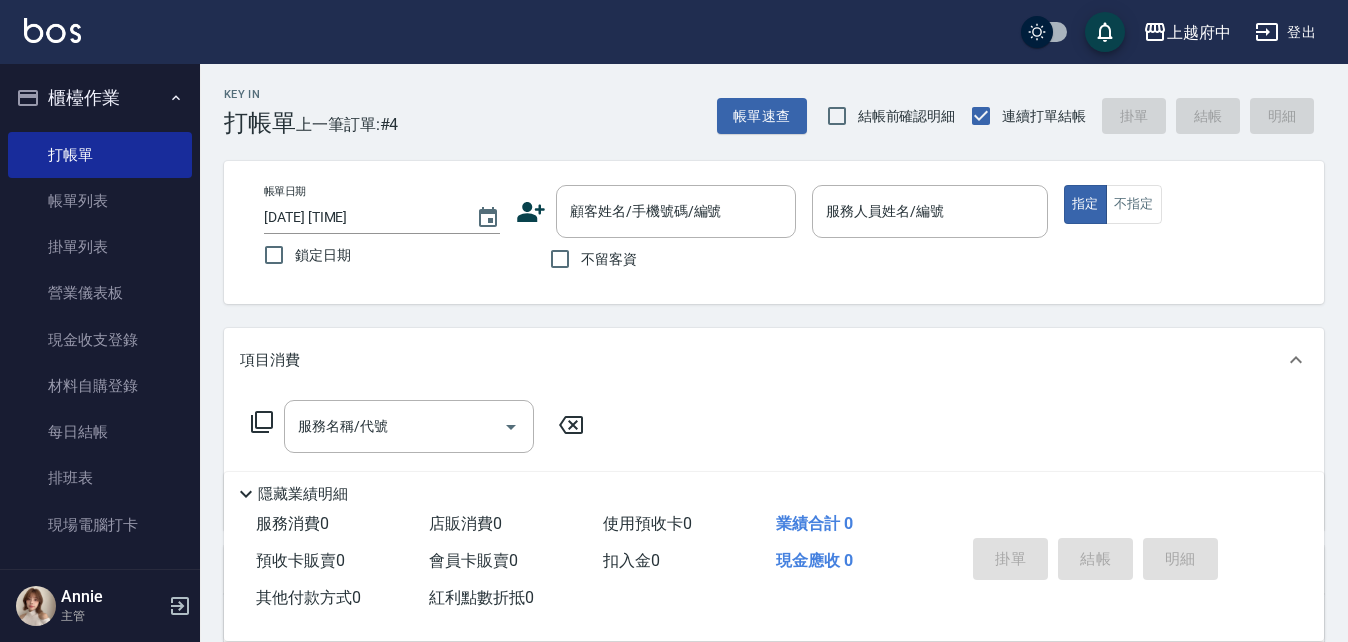 click on "櫃檯作業" at bounding box center [100, 98] 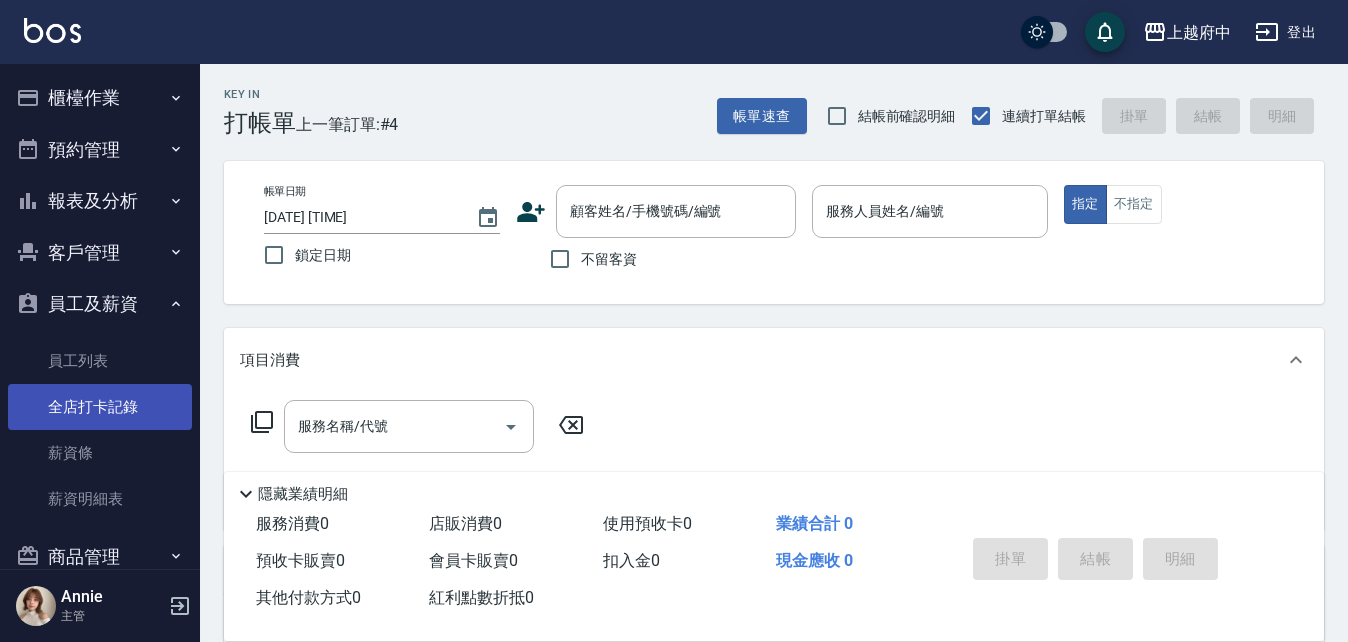 scroll, scrollTop: 140, scrollLeft: 0, axis: vertical 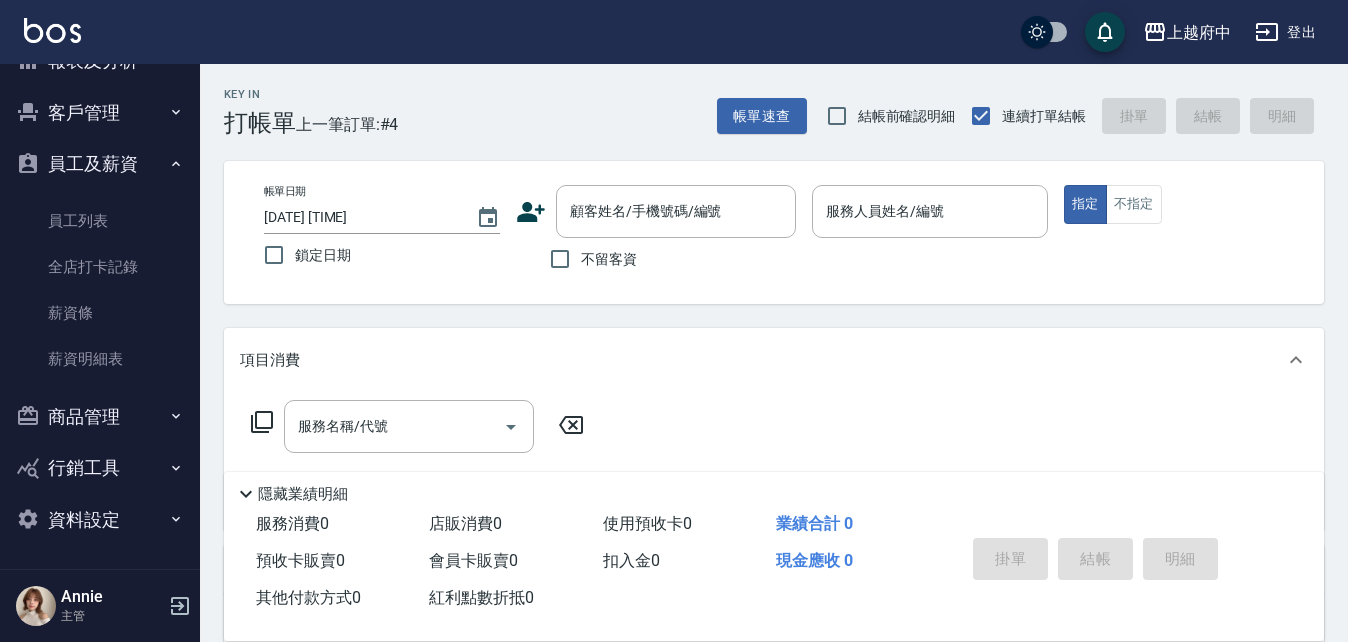 click on "商品管理" at bounding box center (100, 417) 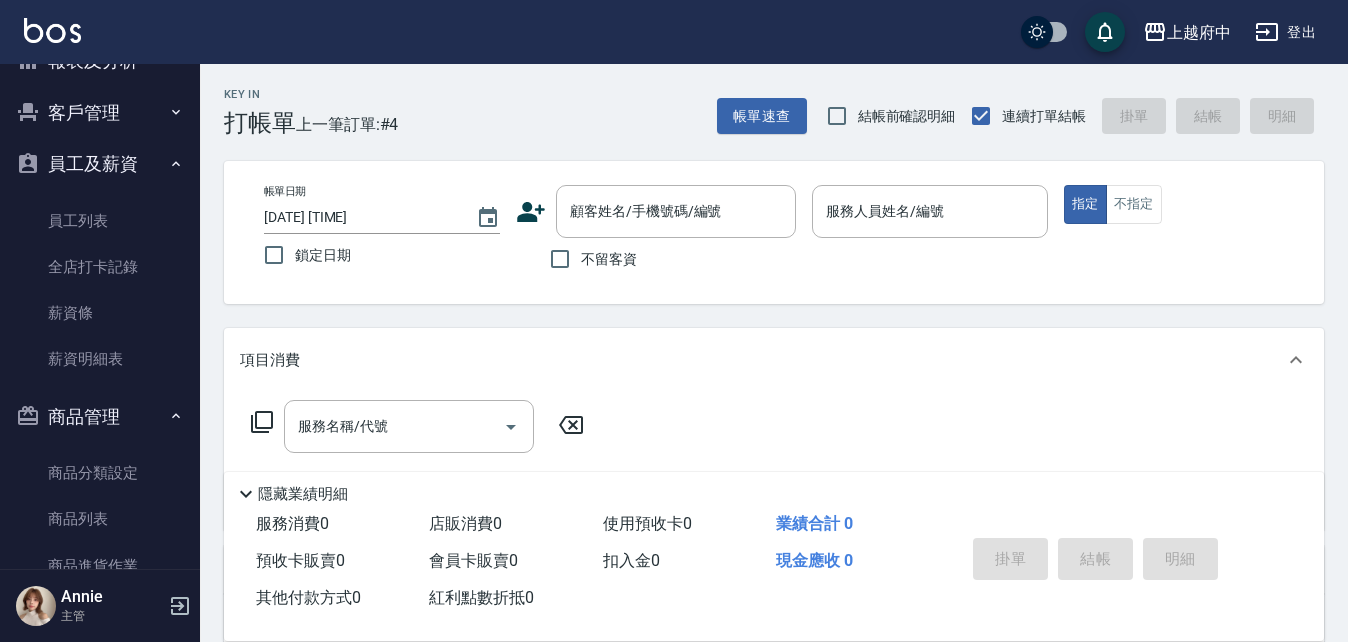 scroll, scrollTop: 340, scrollLeft: 0, axis: vertical 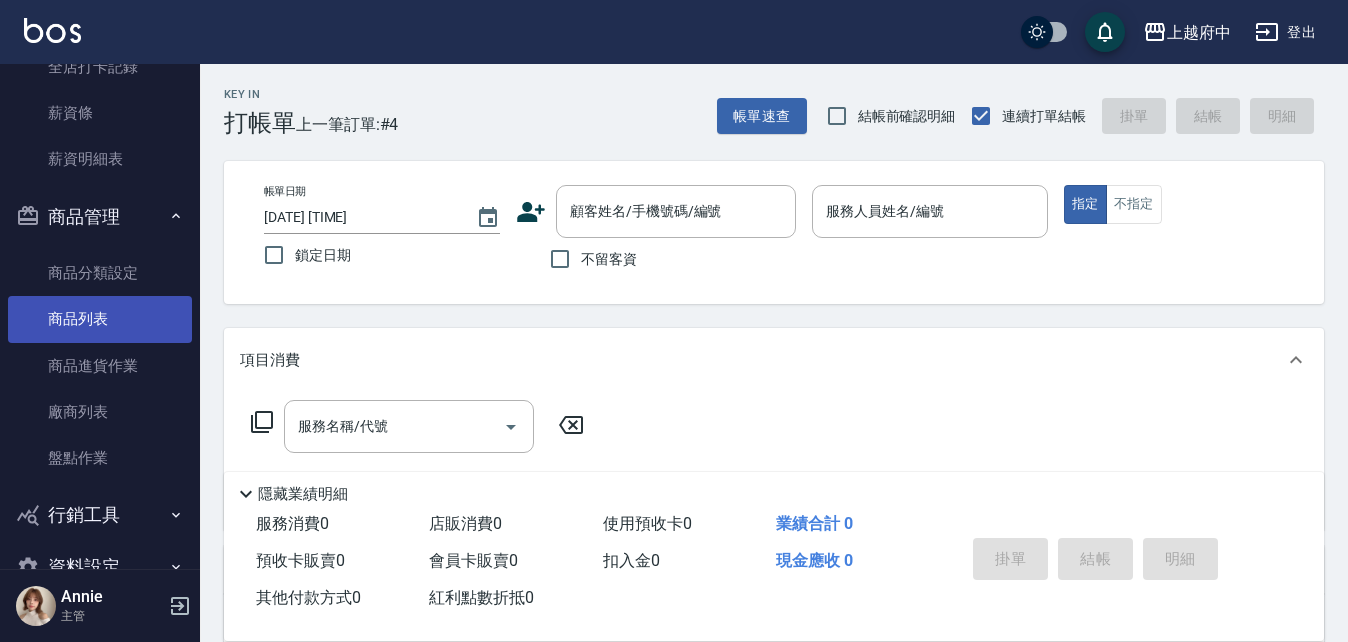 click on "商品列表" at bounding box center [100, 319] 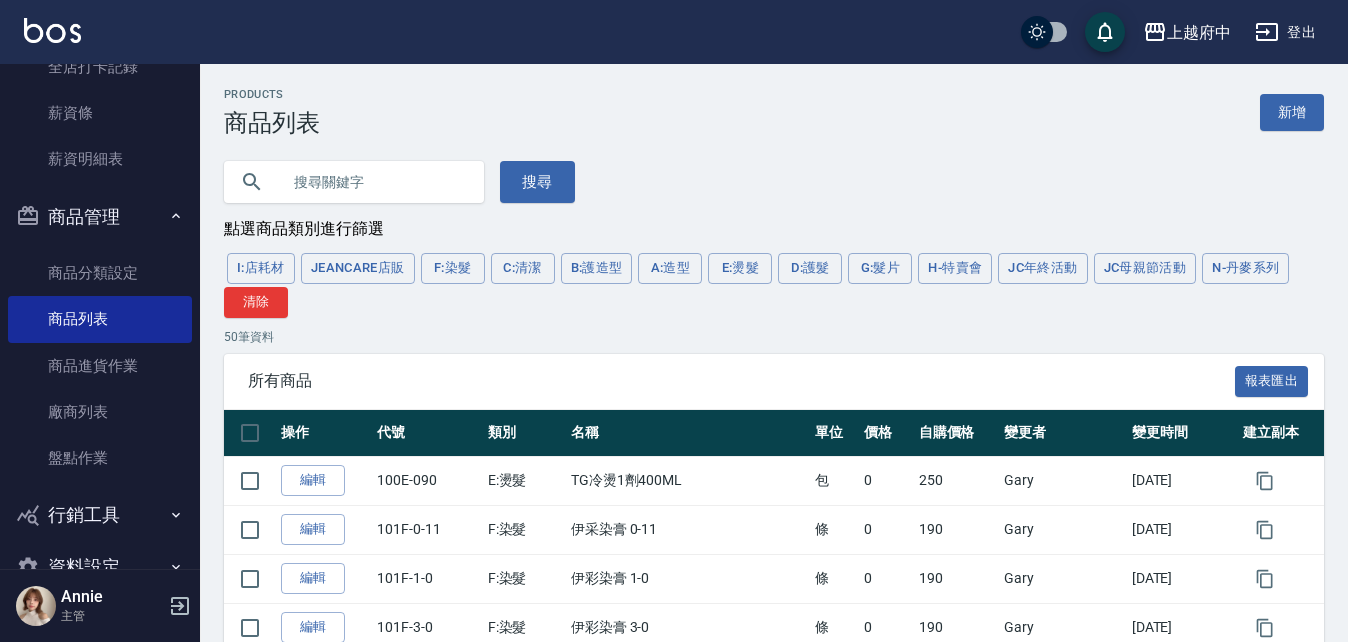 click at bounding box center (374, 182) 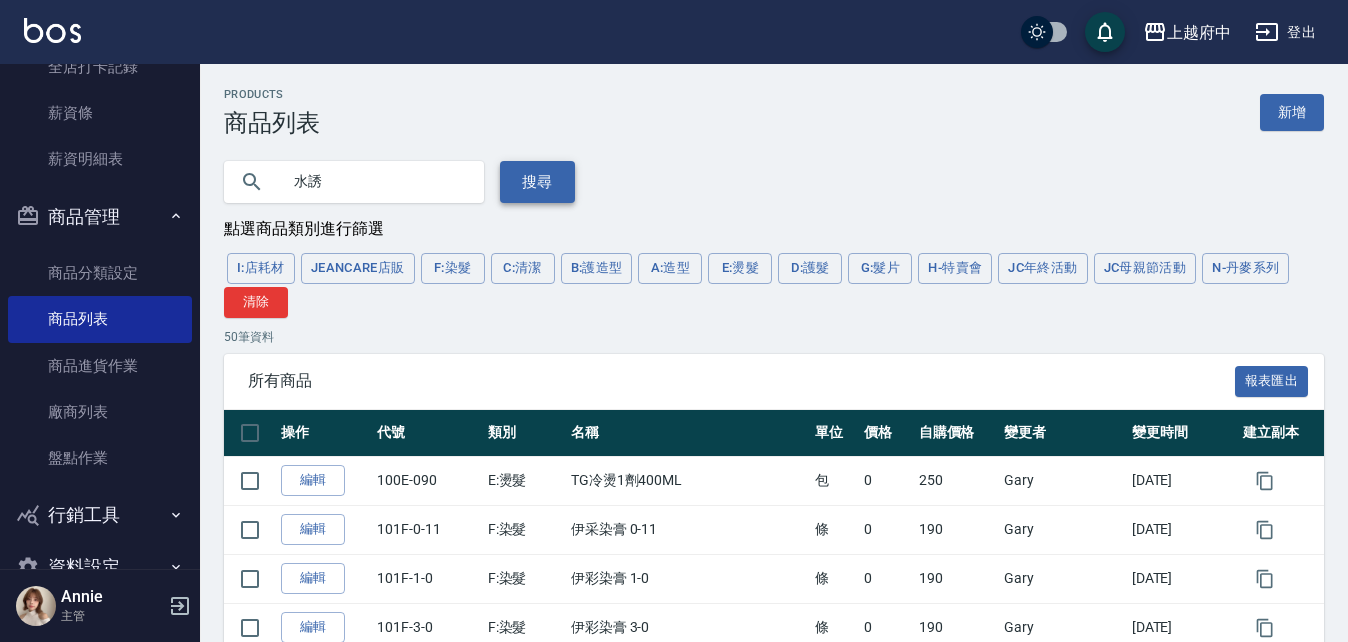 drag, startPoint x: 568, startPoint y: 194, endPoint x: 558, endPoint y: 192, distance: 10.198039 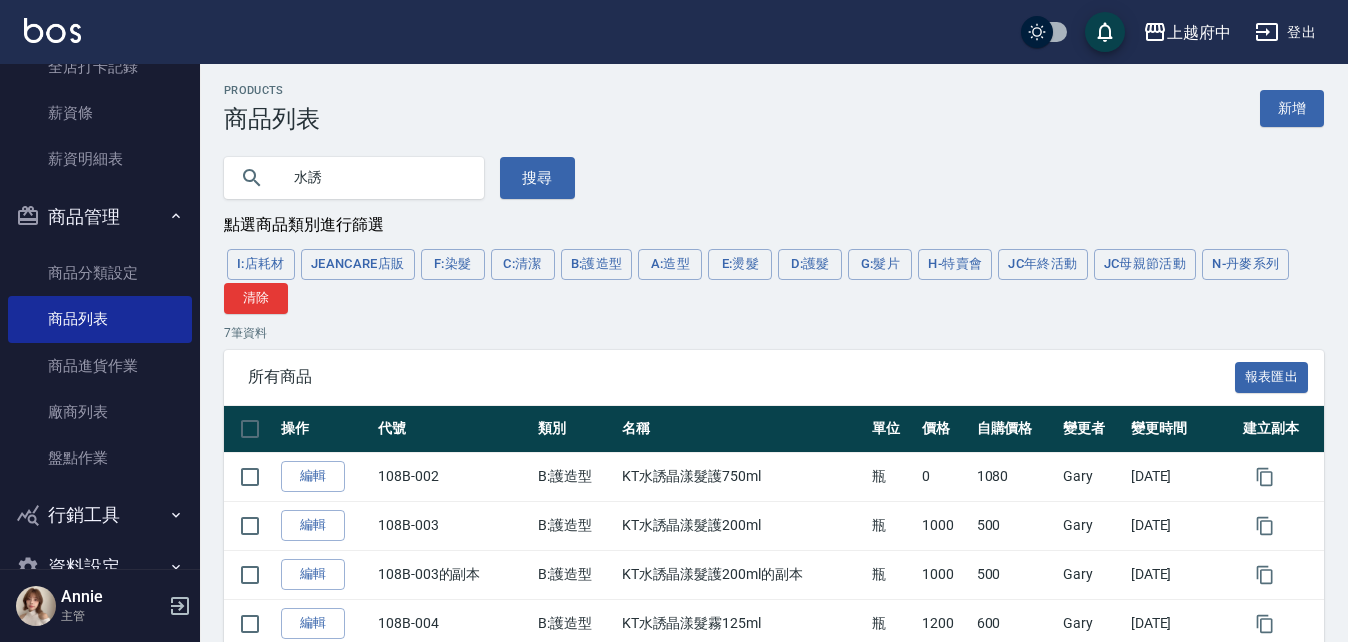 scroll, scrollTop: 0, scrollLeft: 0, axis: both 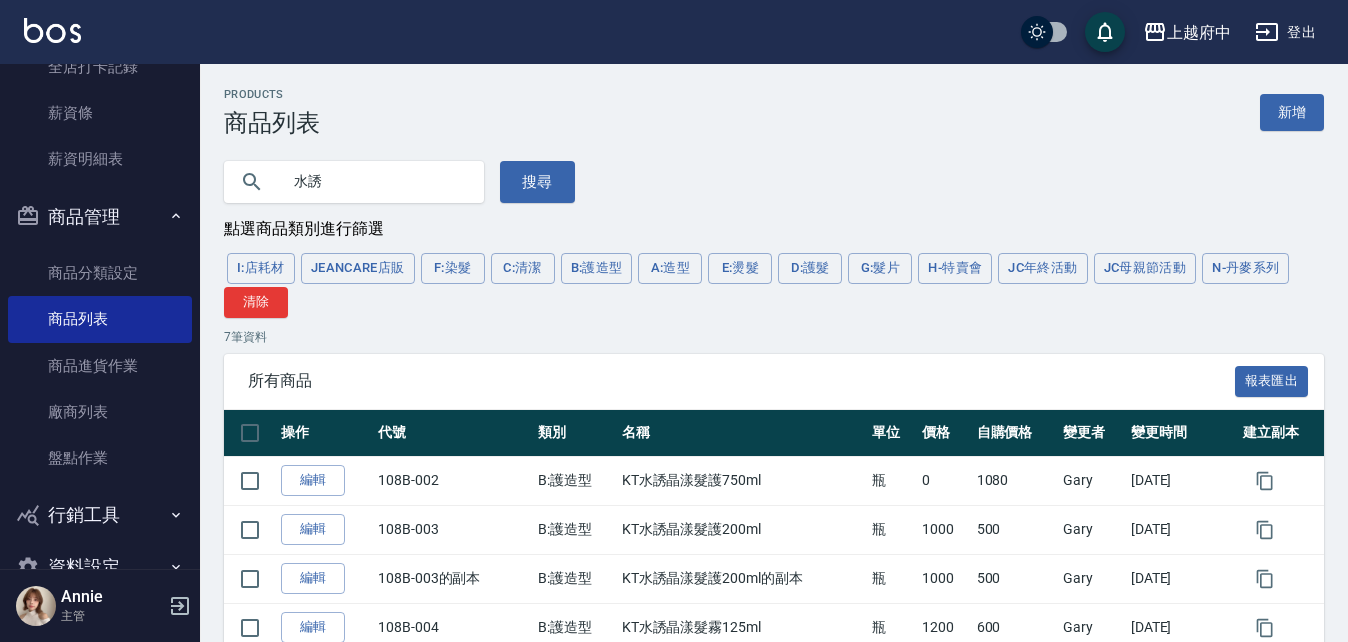 click on "水誘" at bounding box center [374, 182] 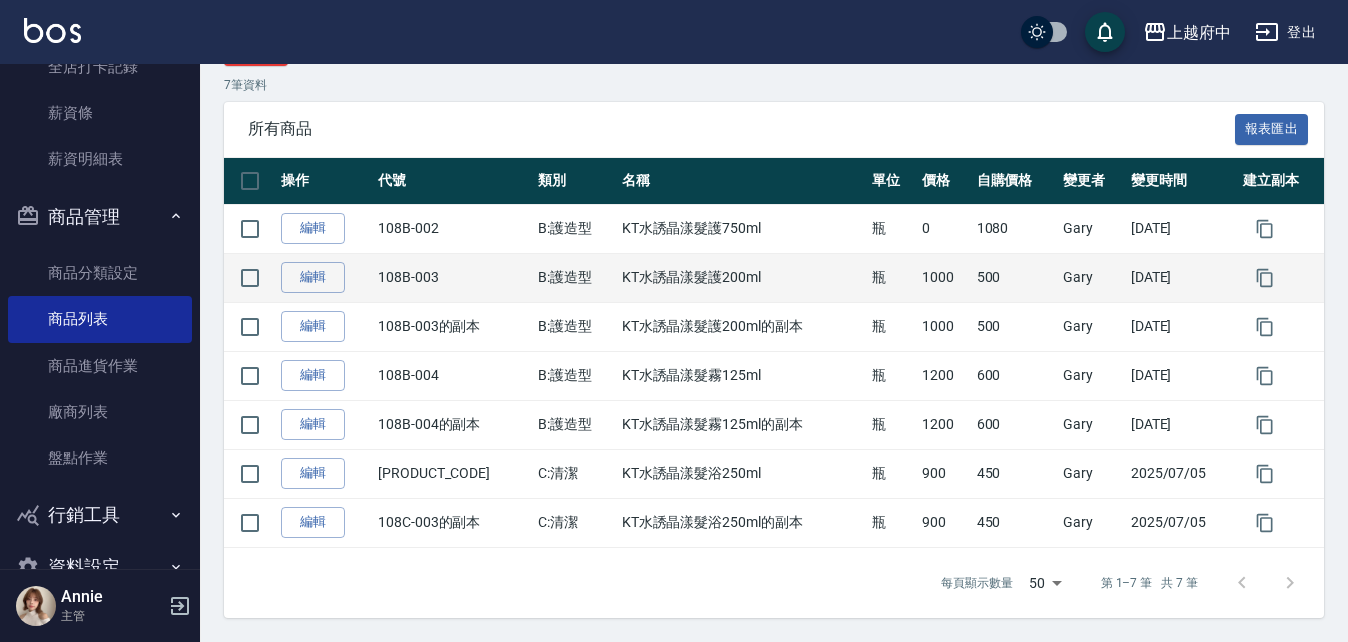 scroll, scrollTop: 55, scrollLeft: 0, axis: vertical 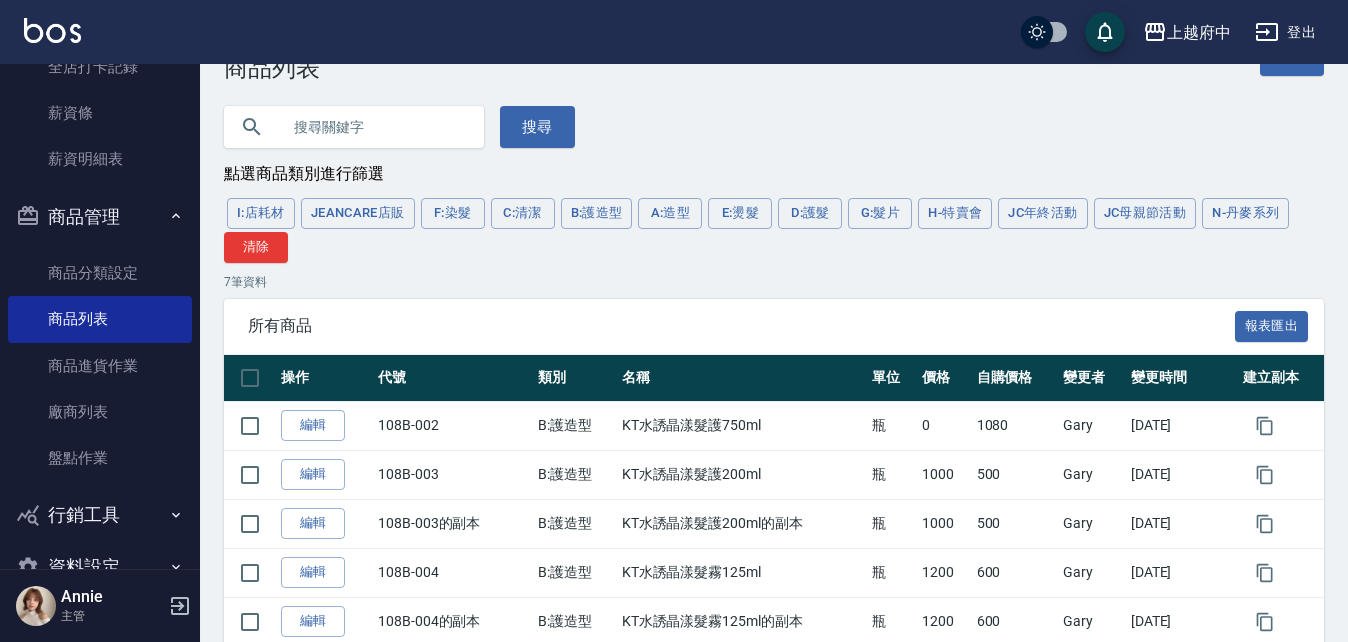 click at bounding box center [374, 127] 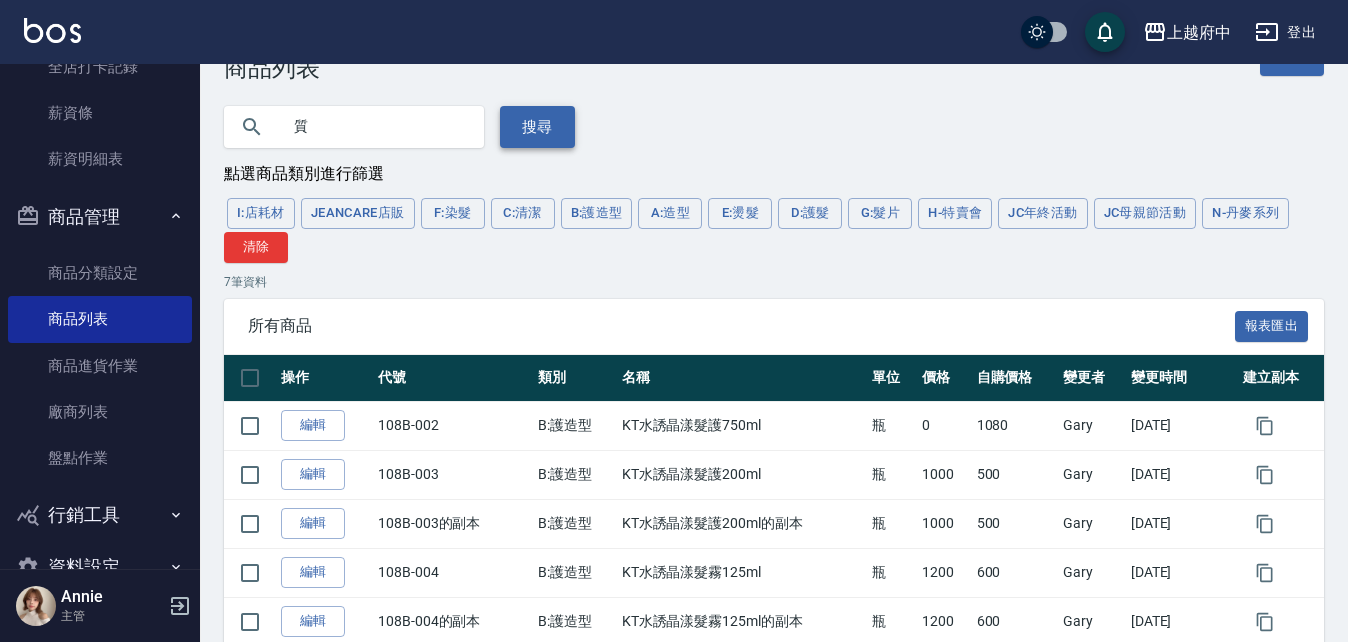 type on "質" 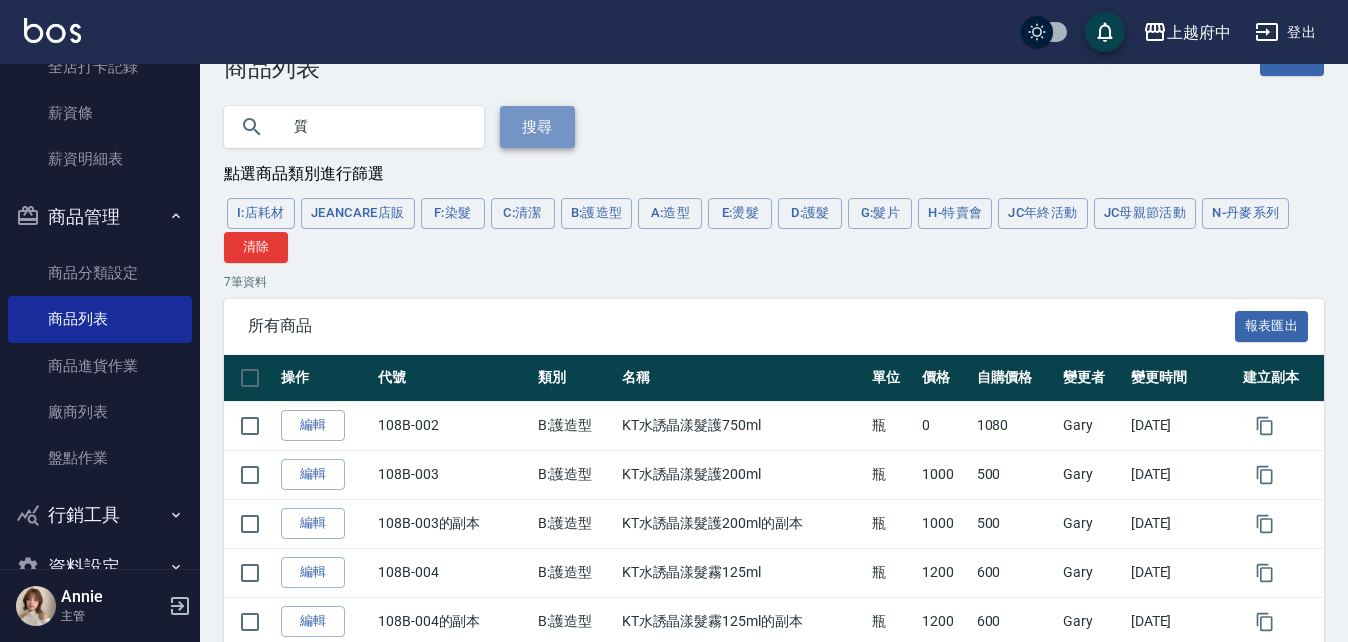 click on "搜尋" at bounding box center (537, 127) 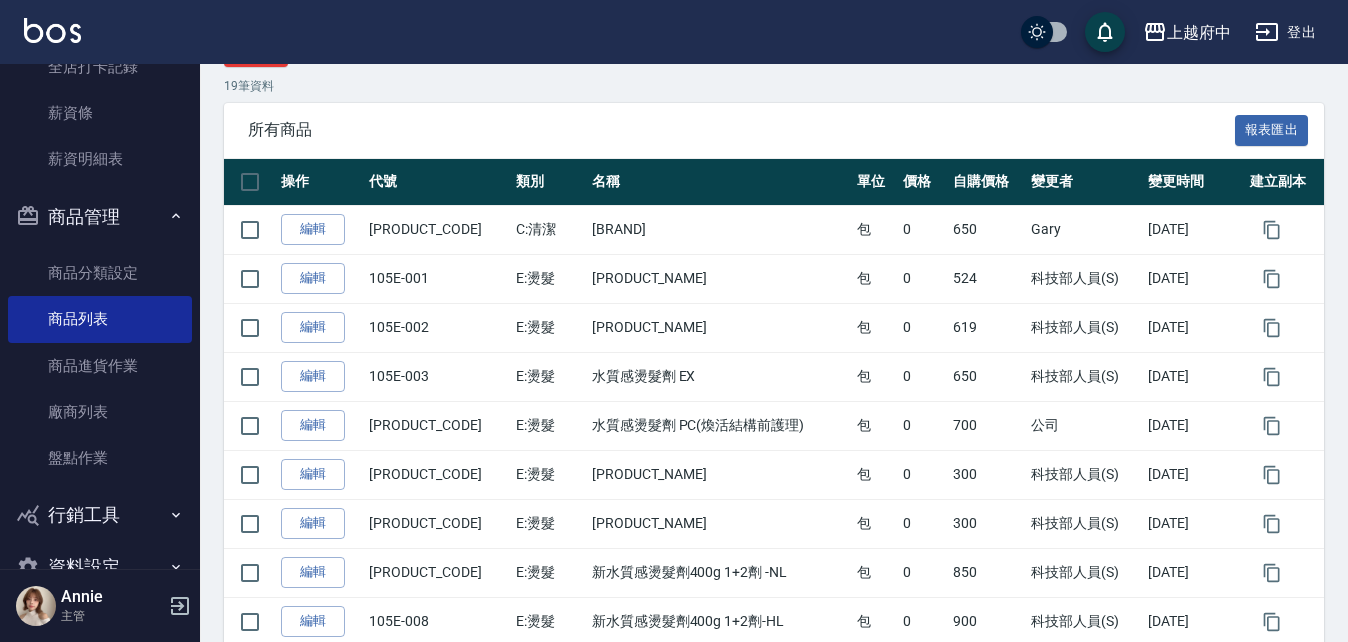 scroll, scrollTop: 0, scrollLeft: 0, axis: both 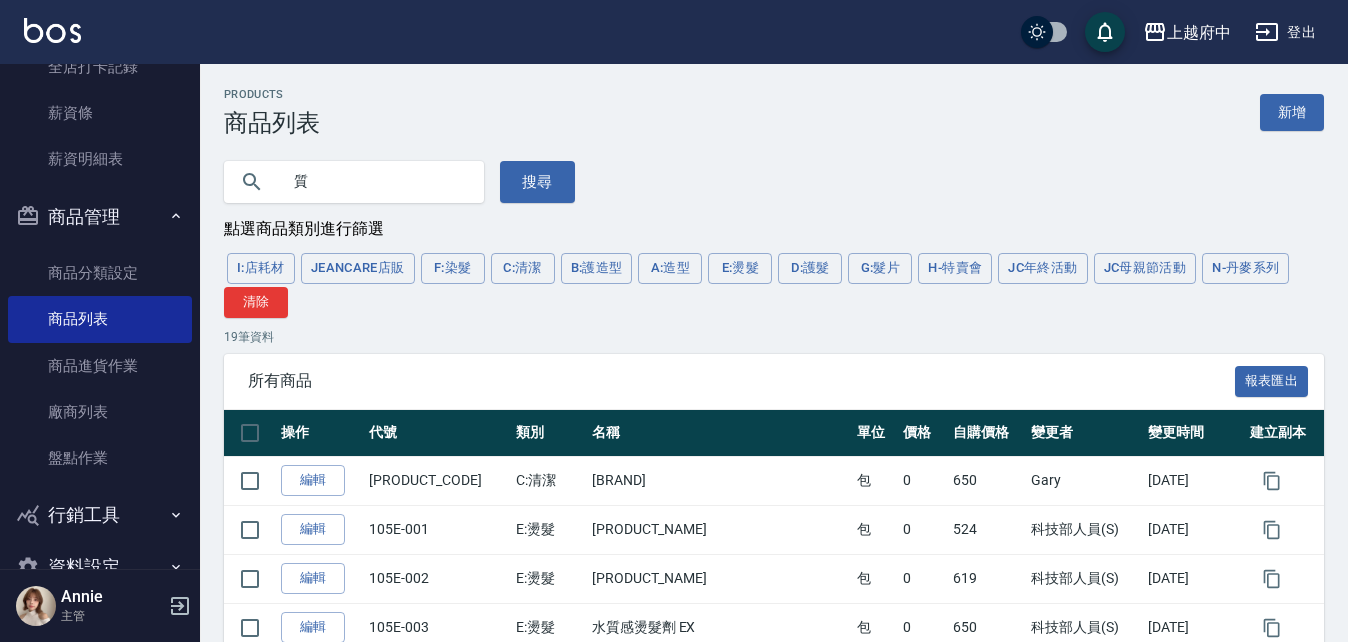 click on "質" at bounding box center [374, 182] 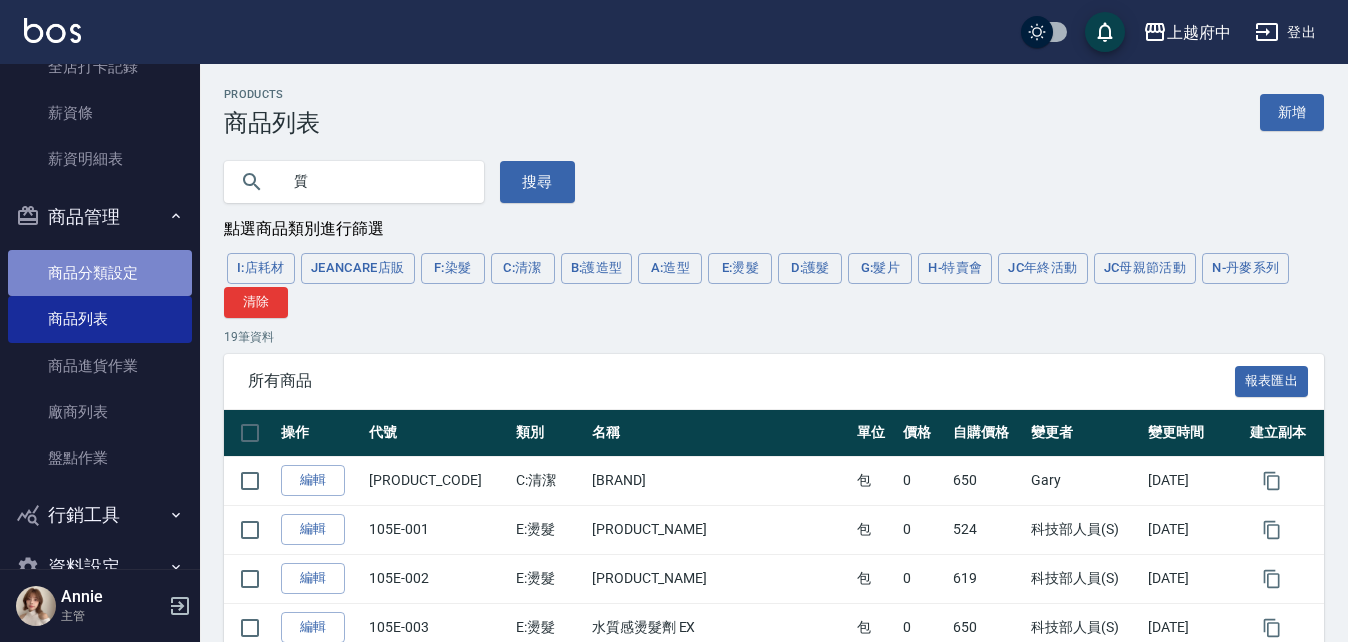 click on "商品分類設定" at bounding box center [100, 273] 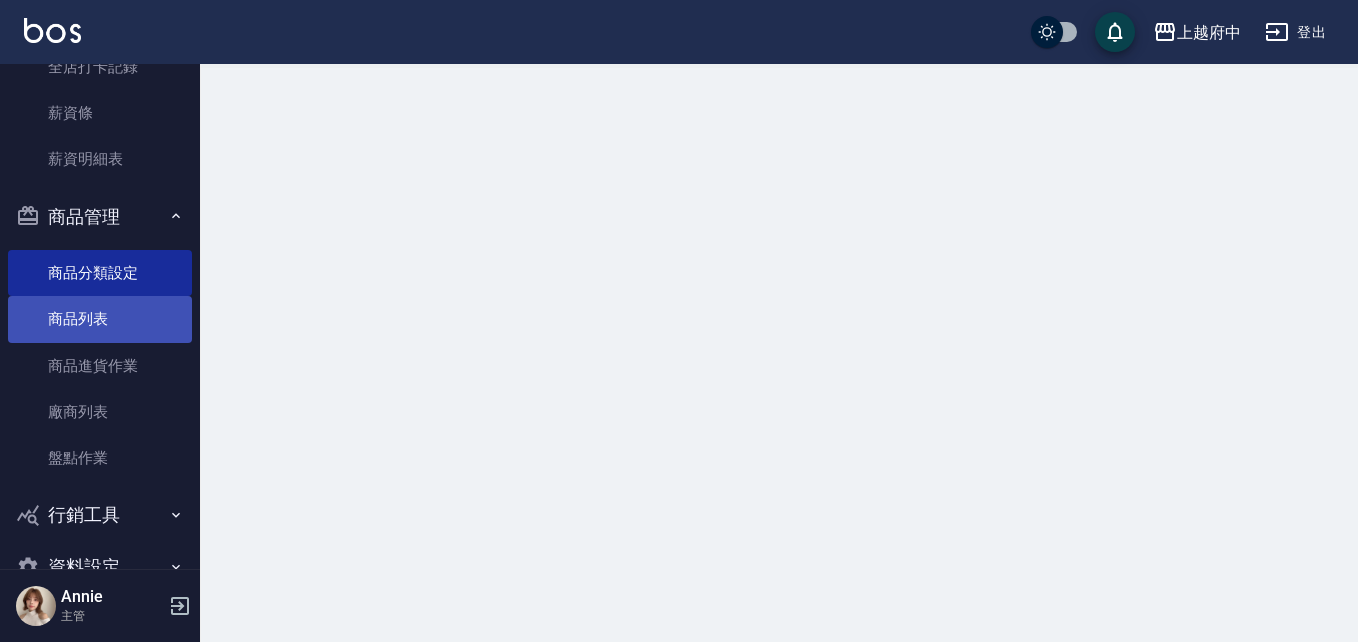 click on "商品列表" at bounding box center [100, 319] 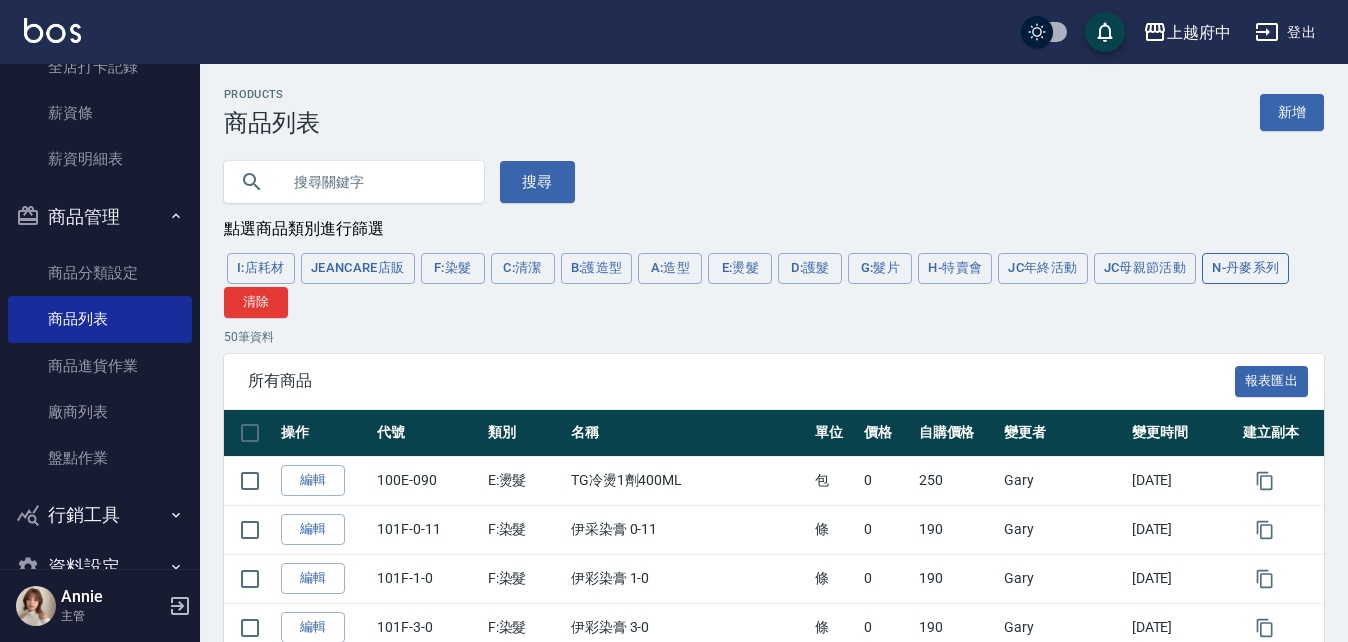 click on "N-丹麥系列" at bounding box center (1245, 268) 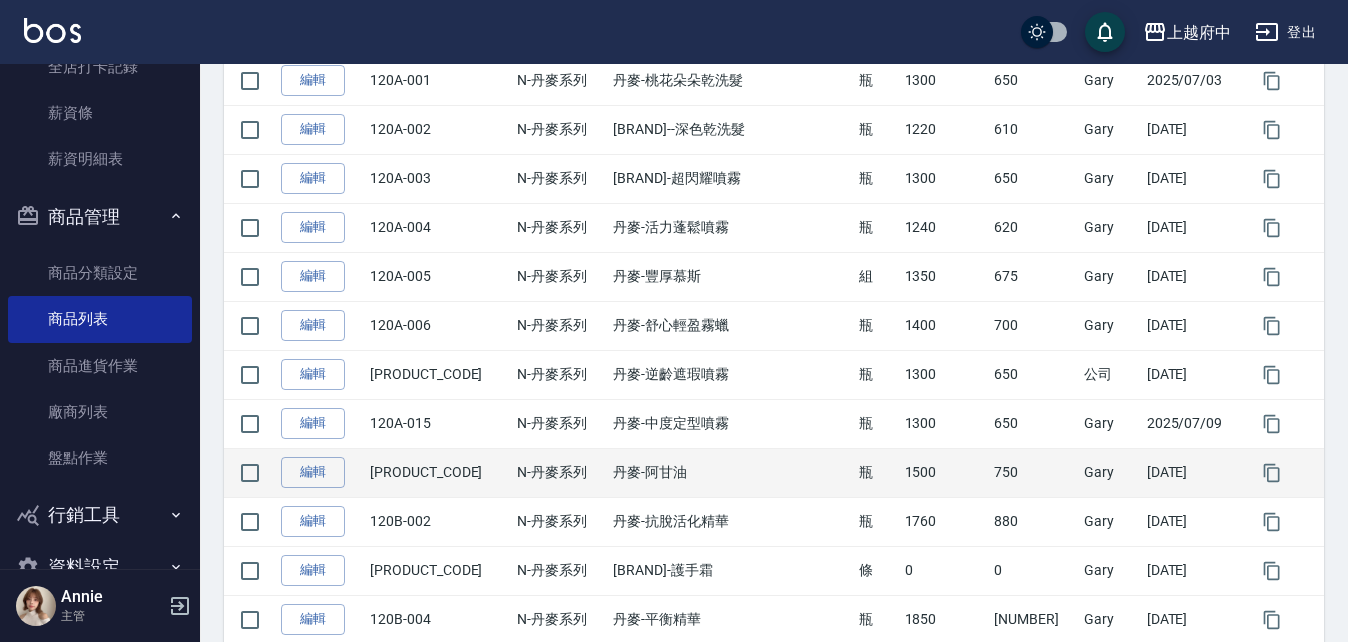scroll, scrollTop: 100, scrollLeft: 0, axis: vertical 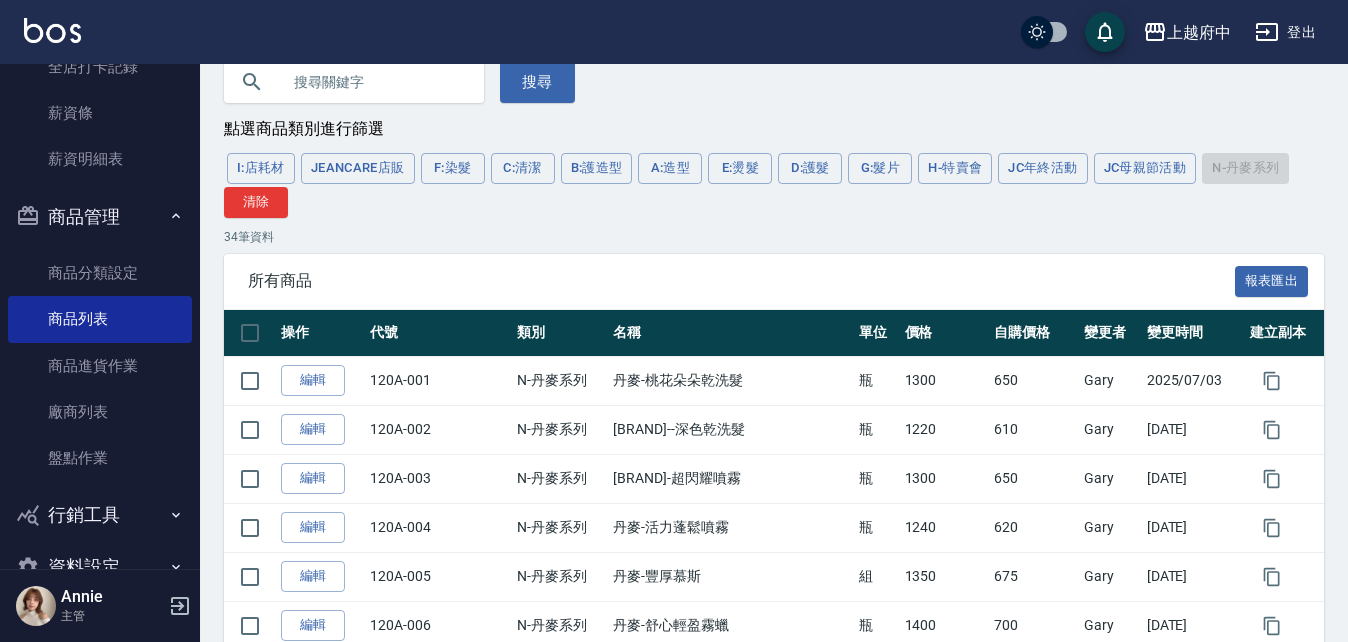 click at bounding box center [374, 82] 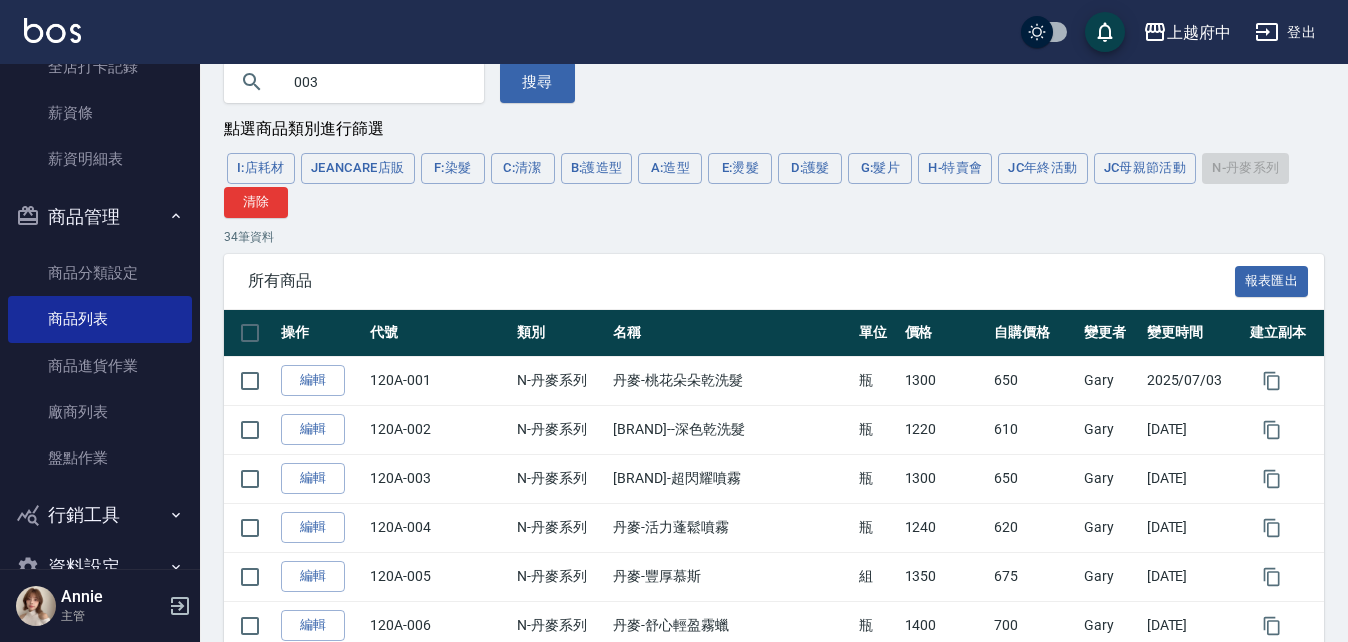 type on "003" 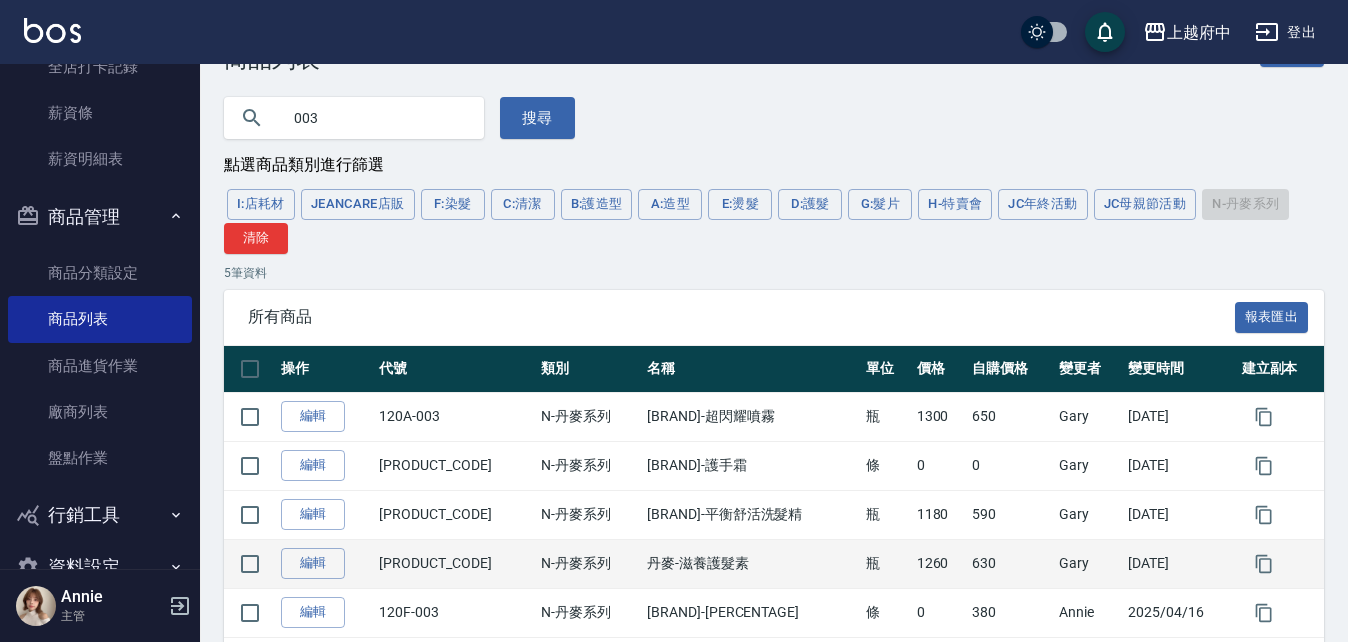 scroll, scrollTop: 0, scrollLeft: 0, axis: both 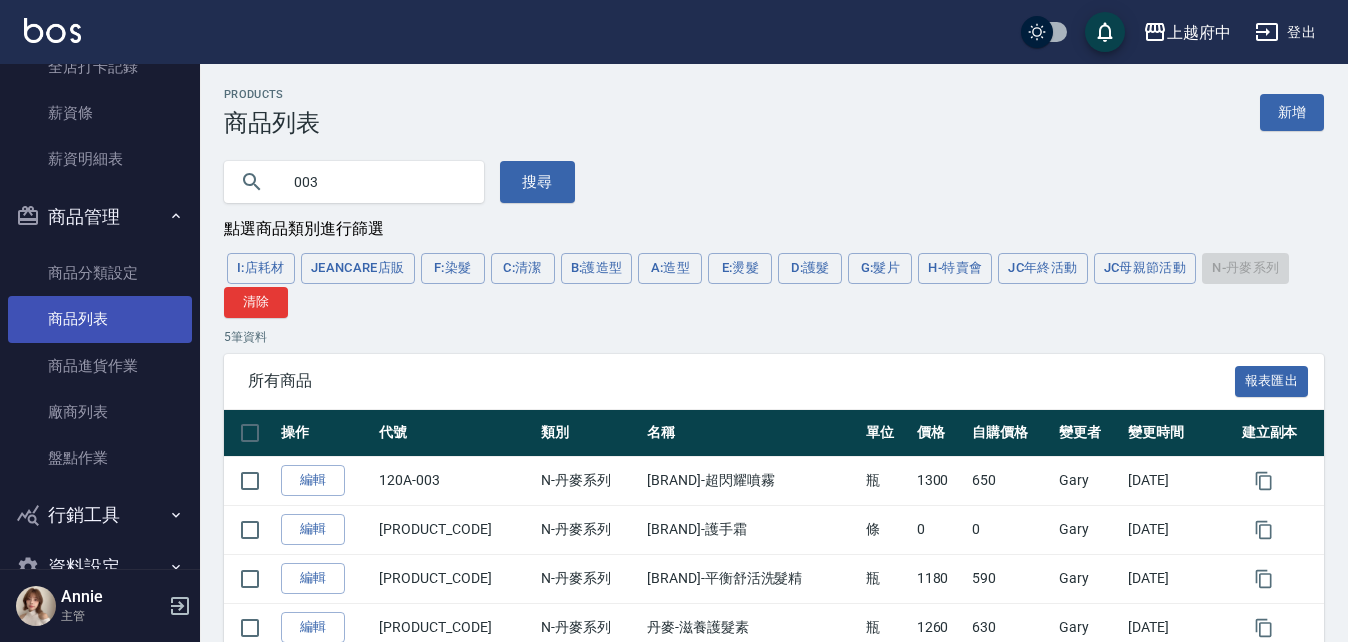 click on "商品進貨作業" at bounding box center (100, 366) 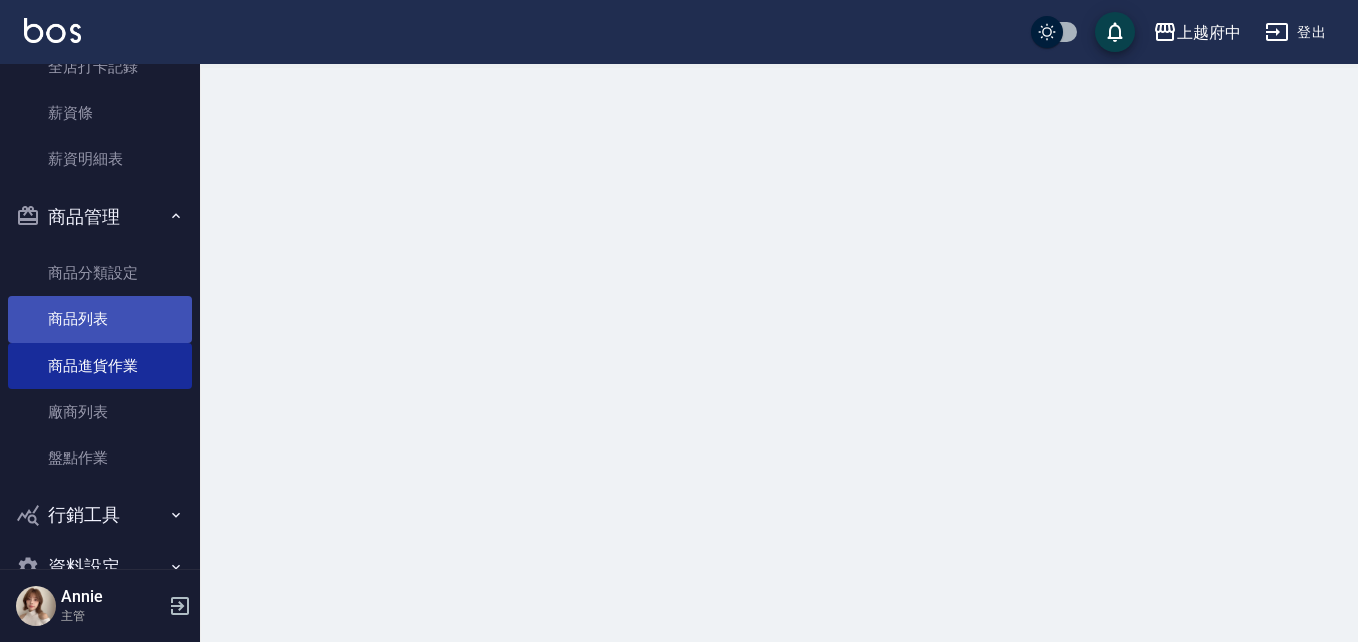 click on "商品列表" at bounding box center (100, 319) 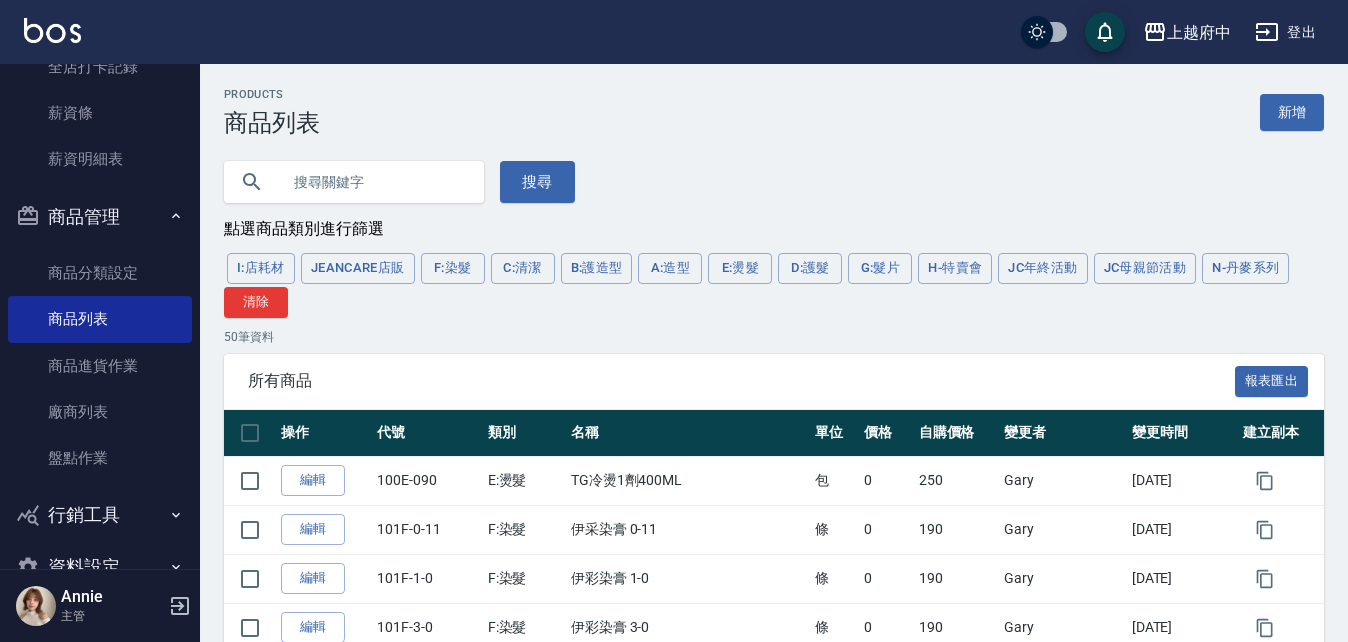 click at bounding box center [374, 182] 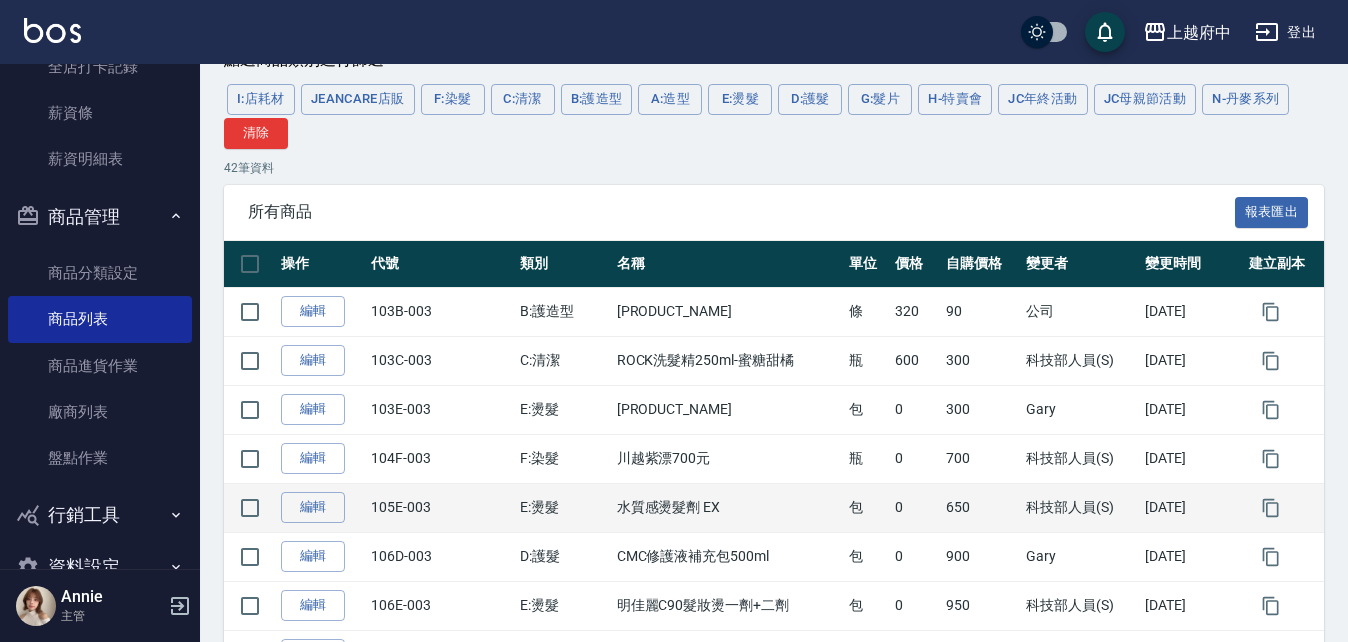 scroll, scrollTop: 0, scrollLeft: 0, axis: both 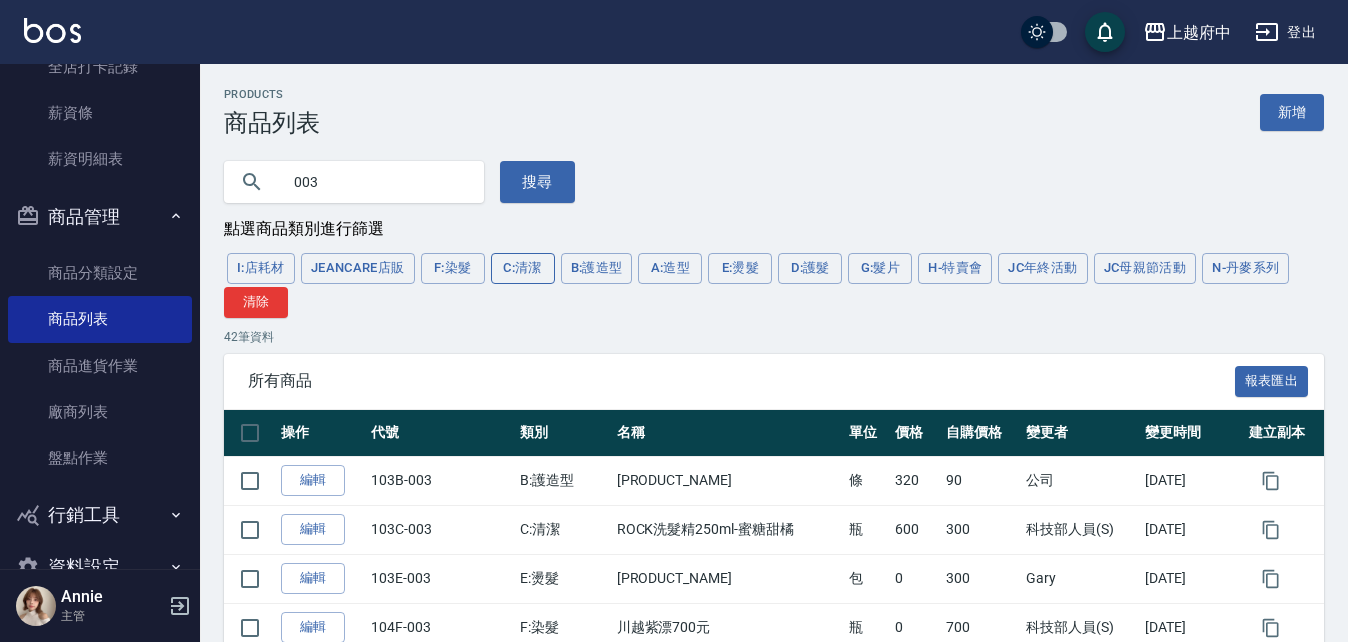 click on "C:清潔" at bounding box center [523, 268] 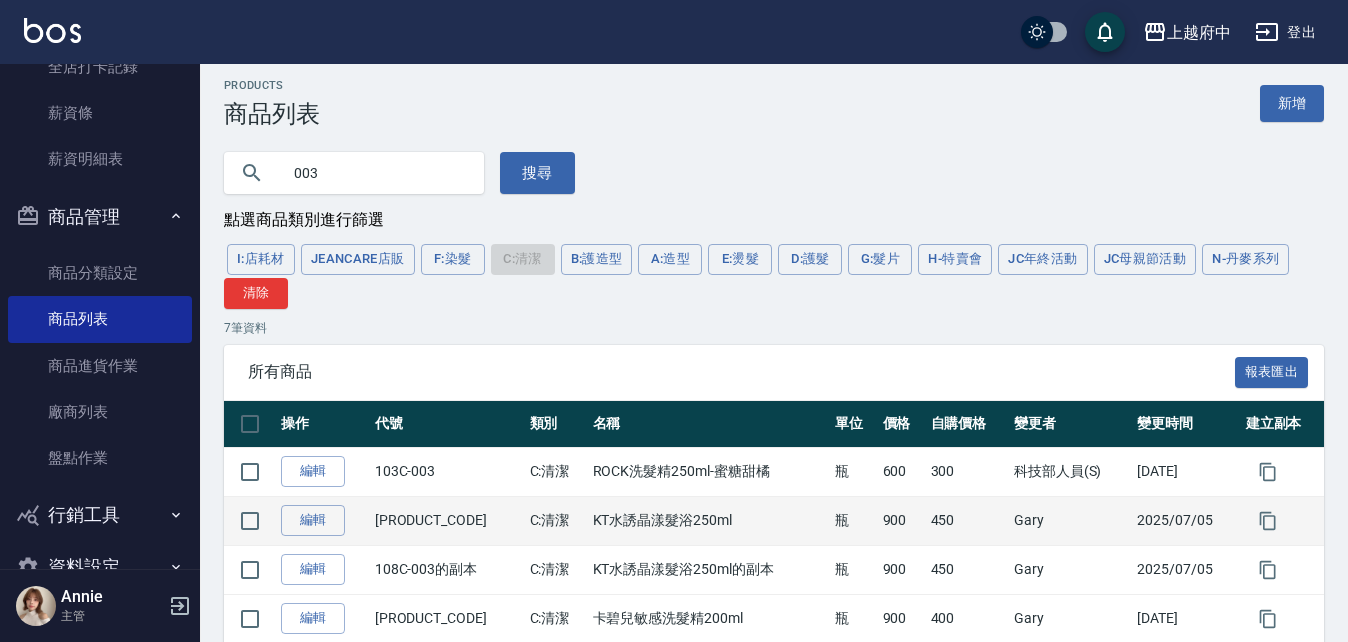 scroll, scrollTop: 0, scrollLeft: 0, axis: both 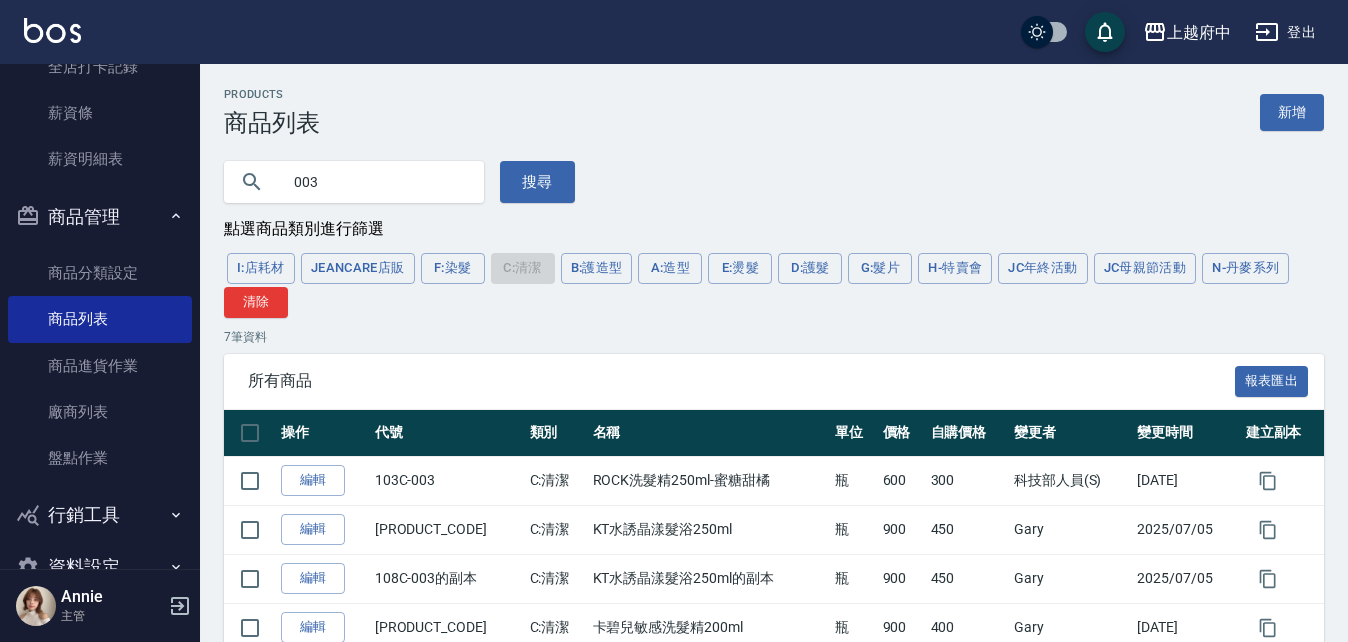 click on "003" at bounding box center [374, 182] 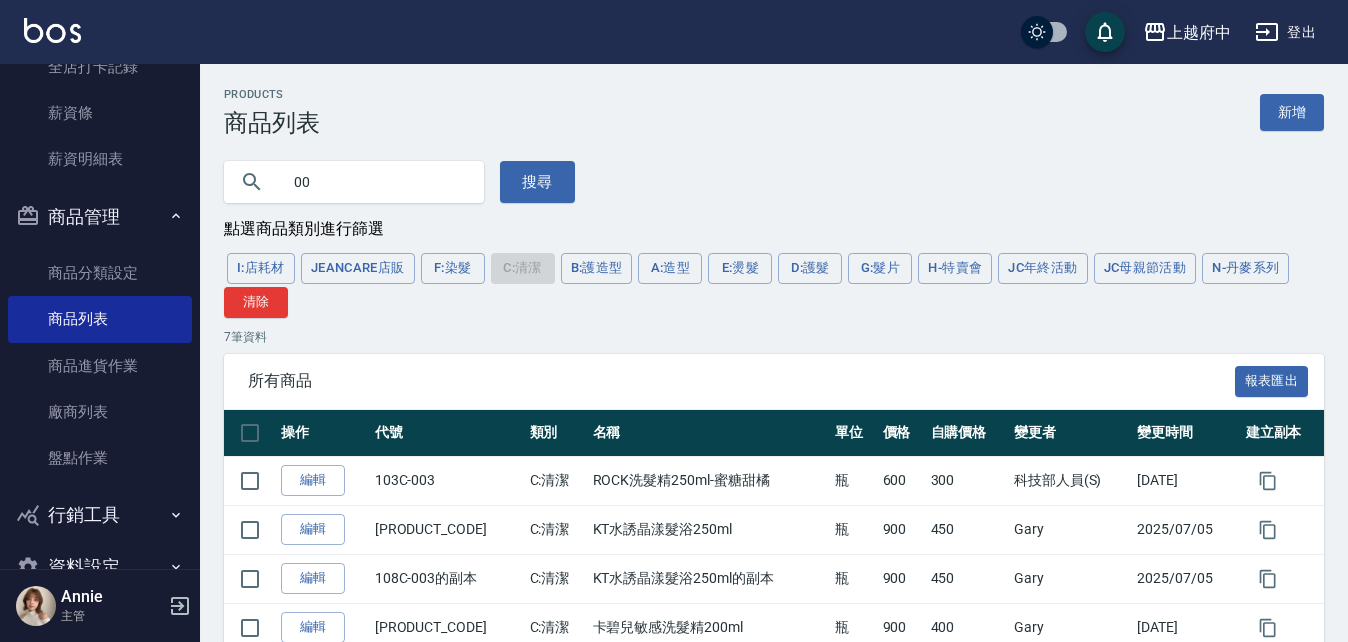type on "0" 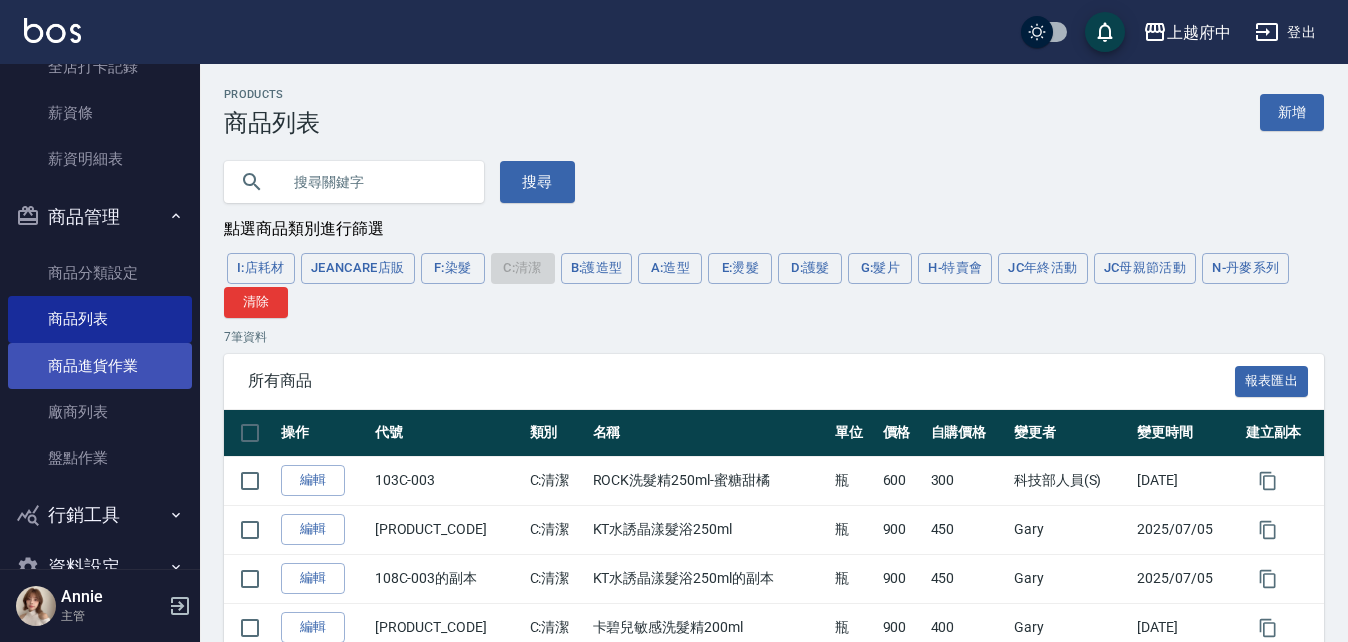 type 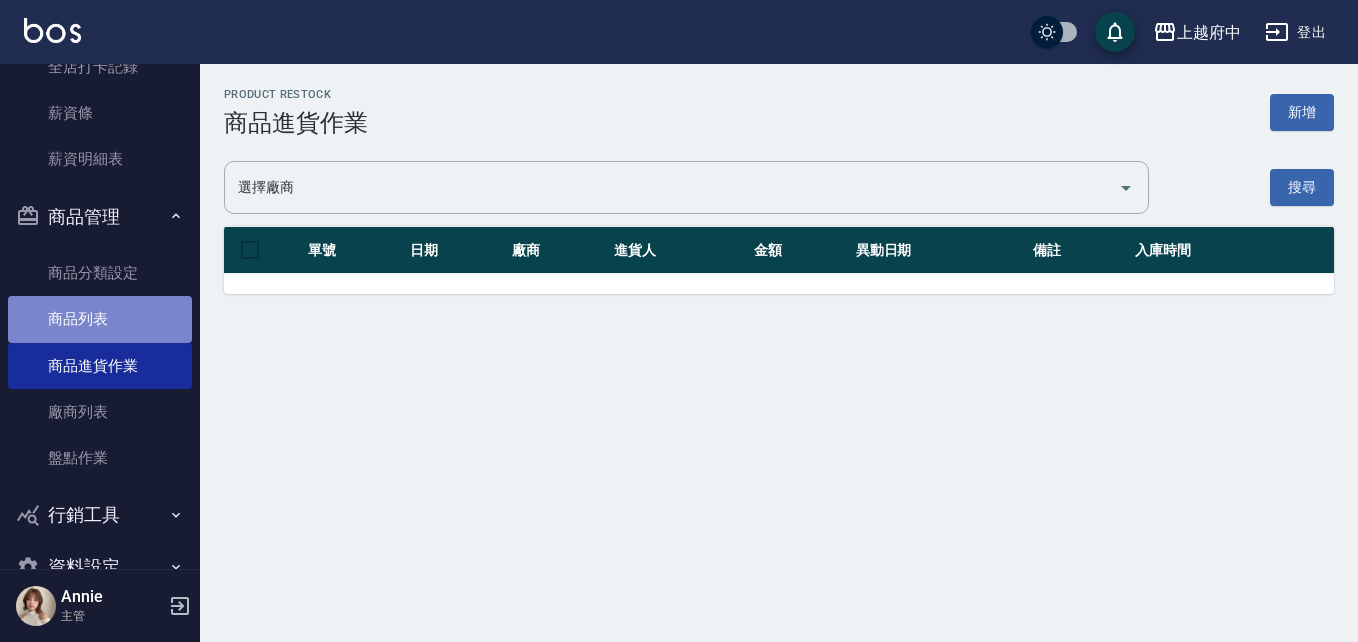 click on "商品列表" at bounding box center (100, 319) 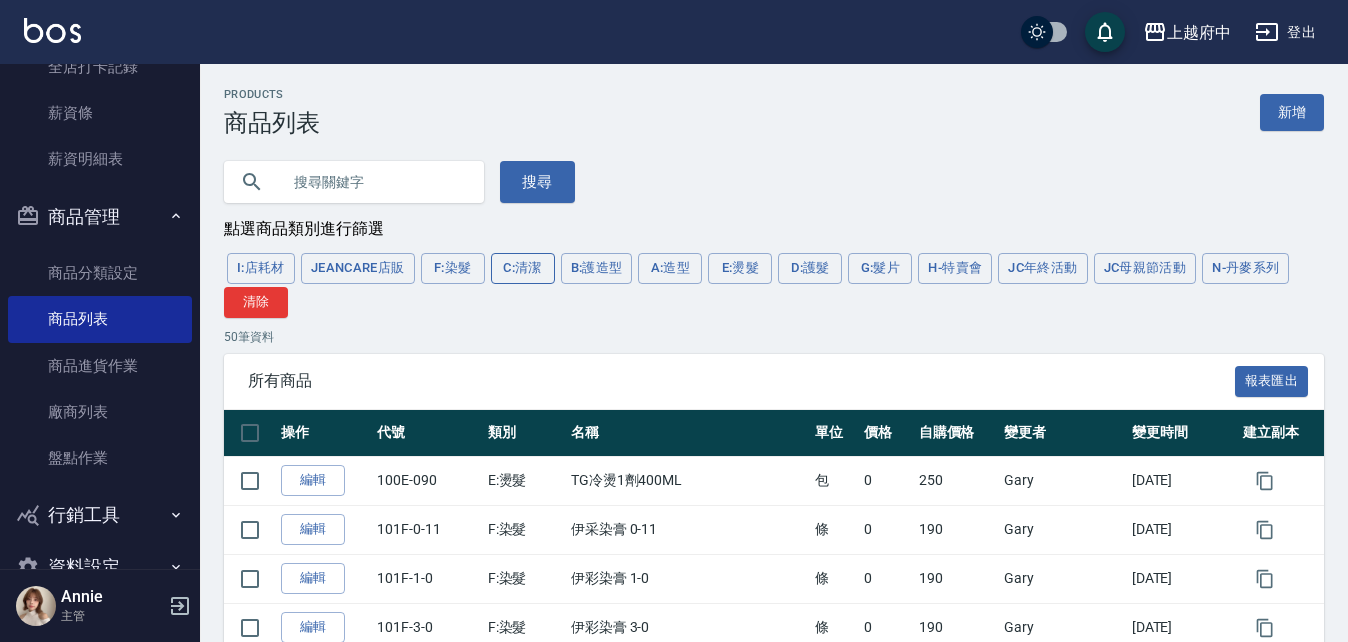 click on "C:清潔" at bounding box center (523, 268) 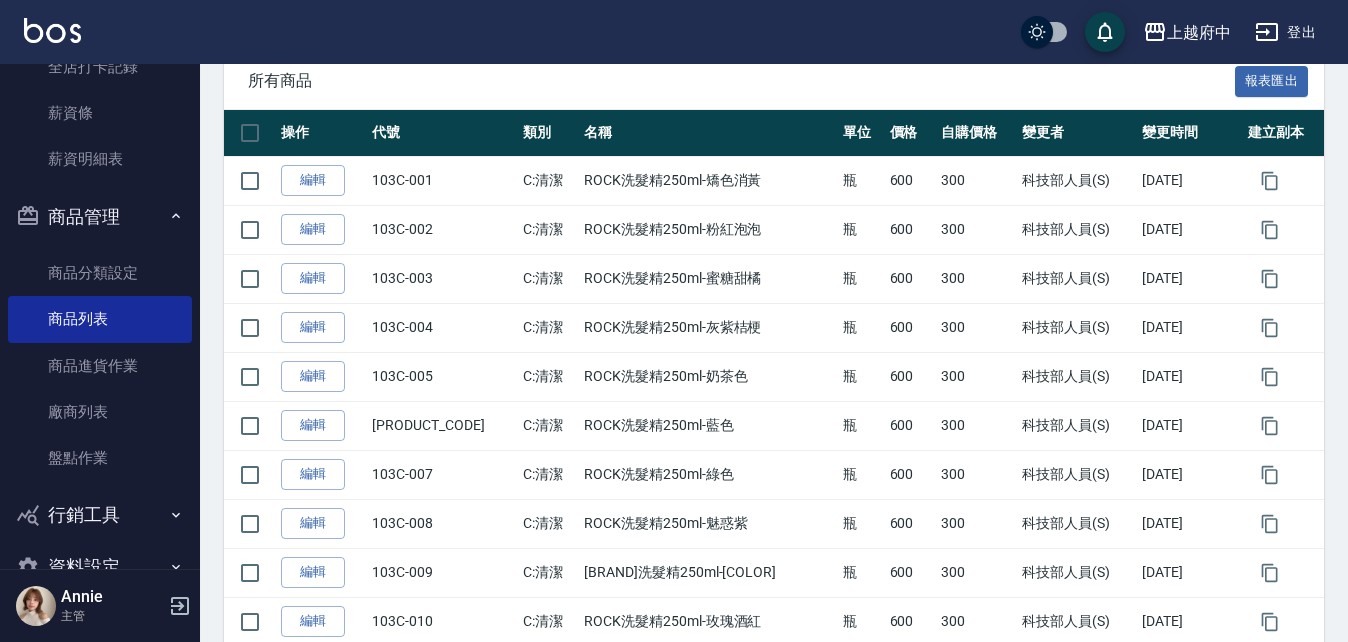 scroll, scrollTop: 0, scrollLeft: 0, axis: both 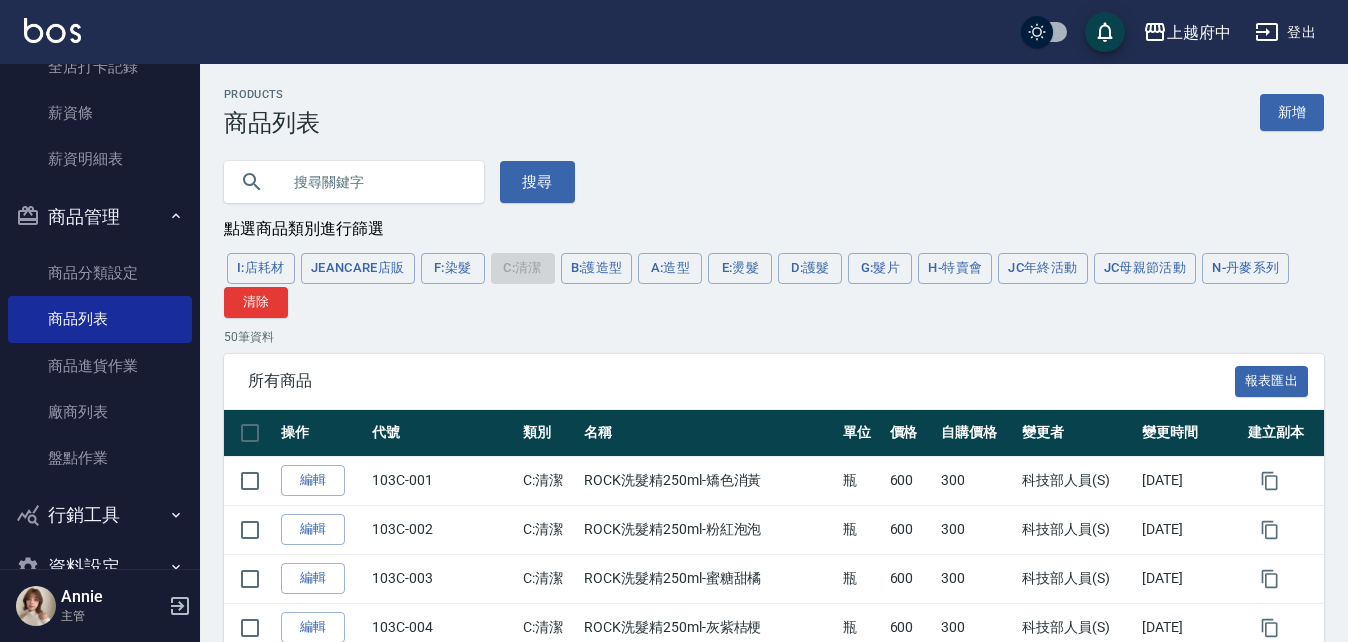 click on "N-丹麥系列" at bounding box center [1245, 268] 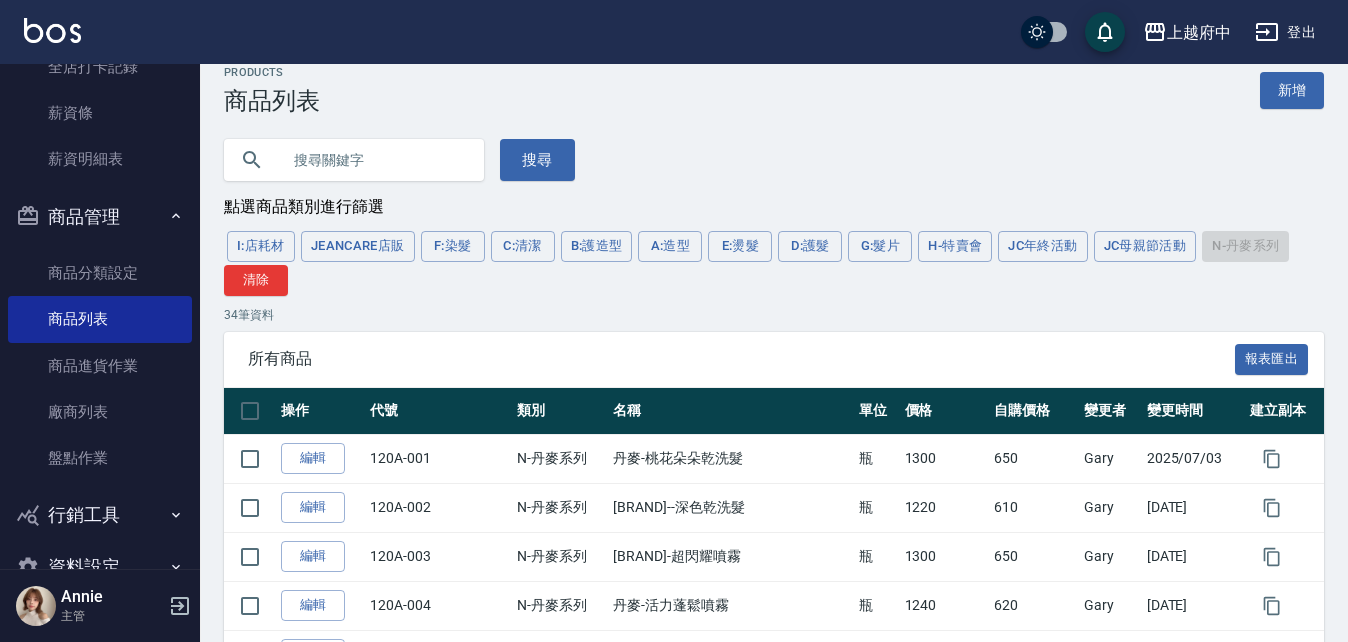 scroll, scrollTop: 0, scrollLeft: 0, axis: both 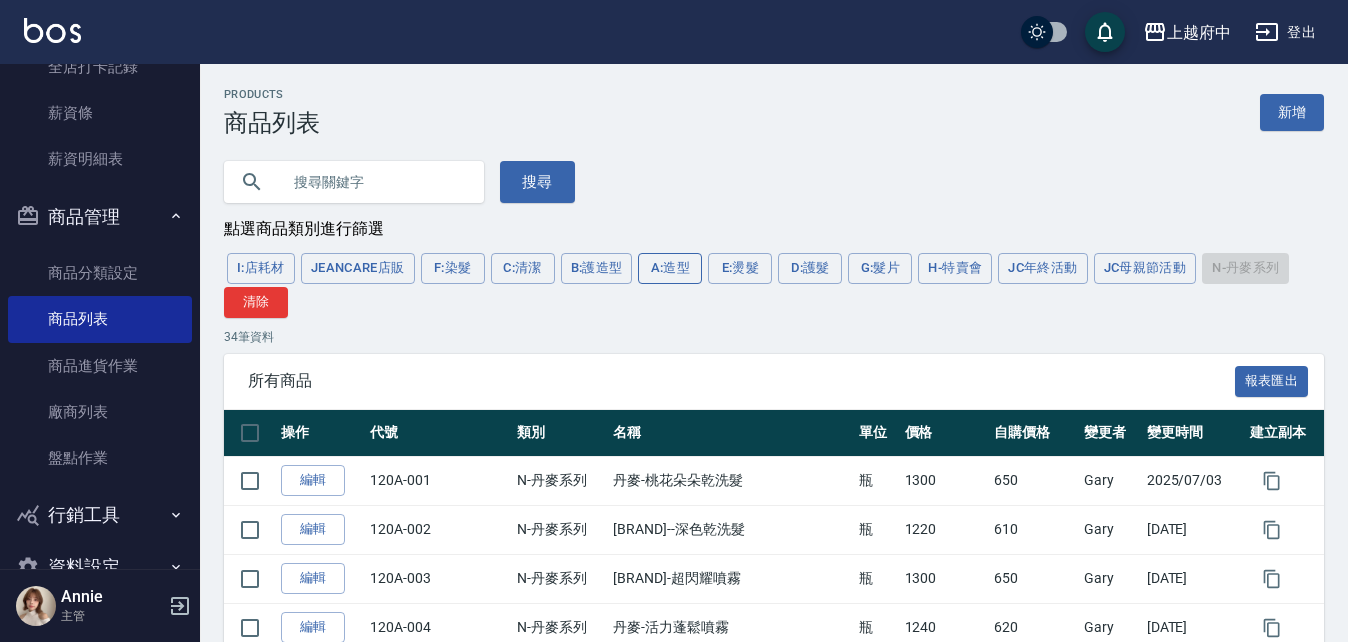 click on "A:造型" at bounding box center (670, 268) 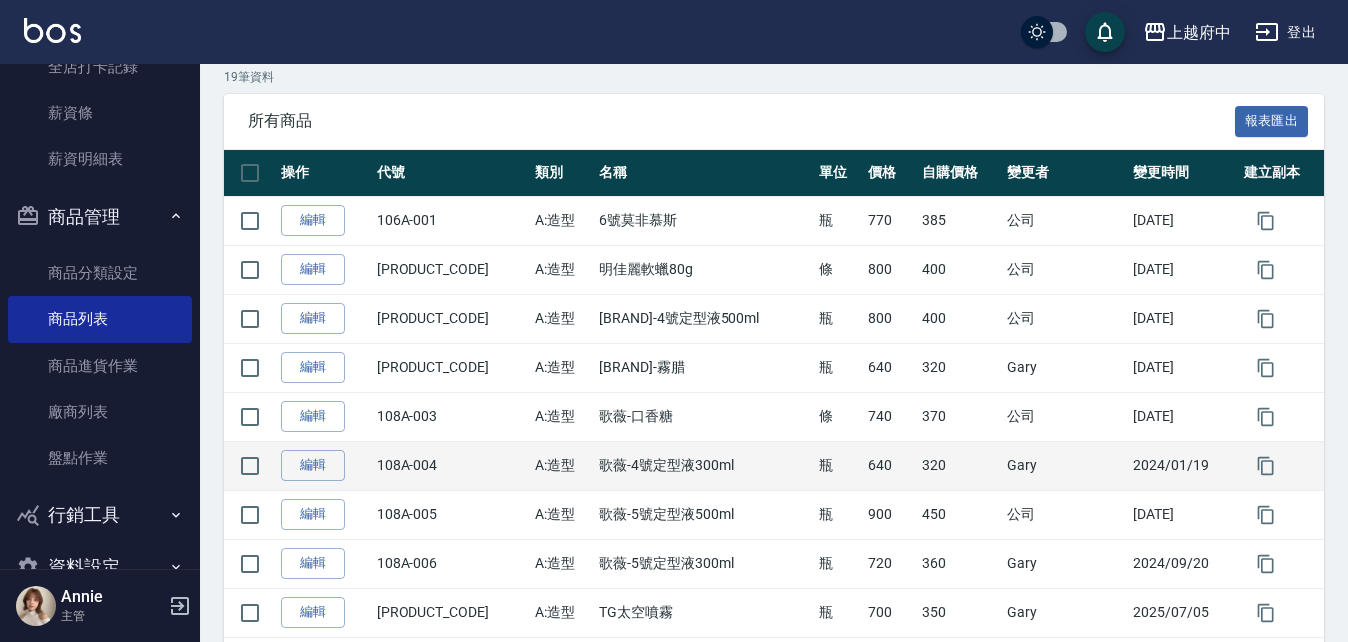scroll, scrollTop: 400, scrollLeft: 0, axis: vertical 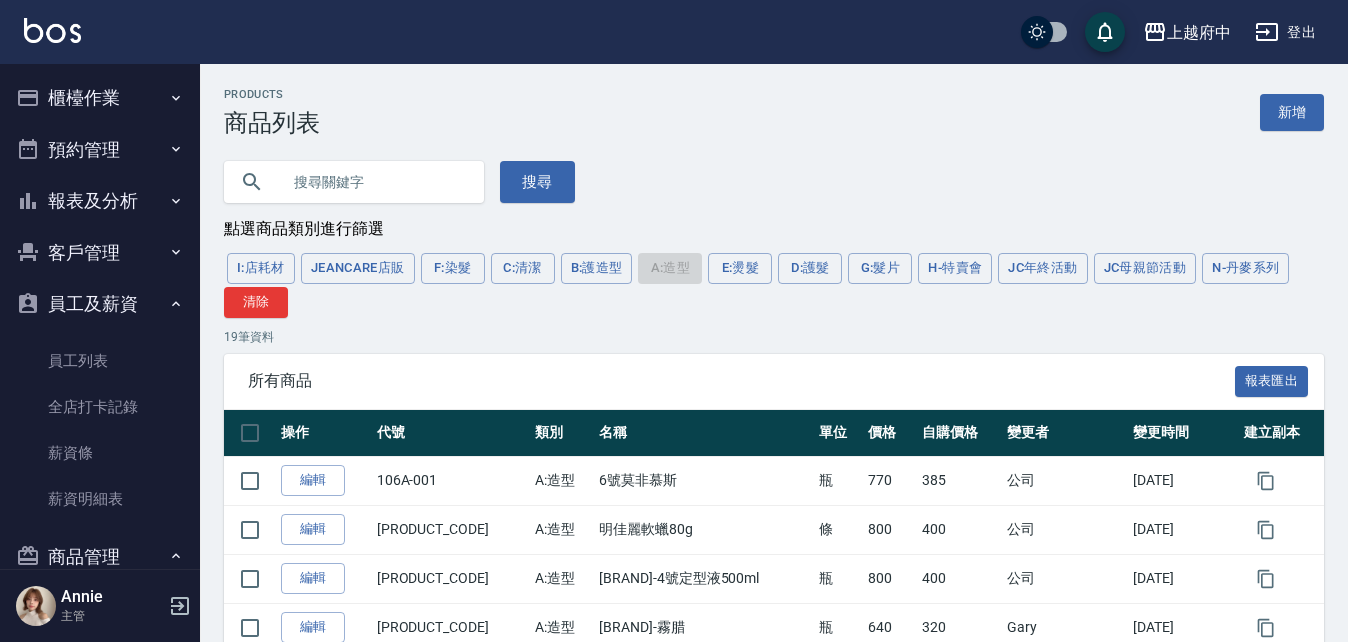 click on "櫃檯作業" at bounding box center (100, 98) 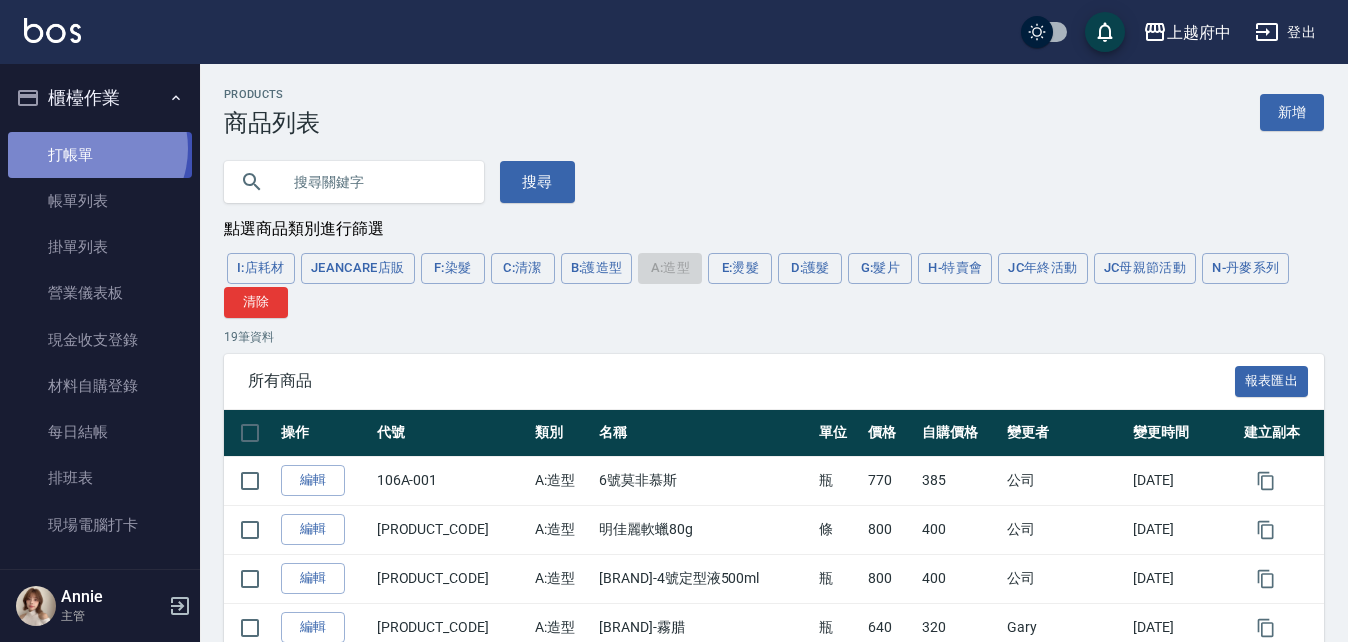 click on "打帳單" at bounding box center (100, 155) 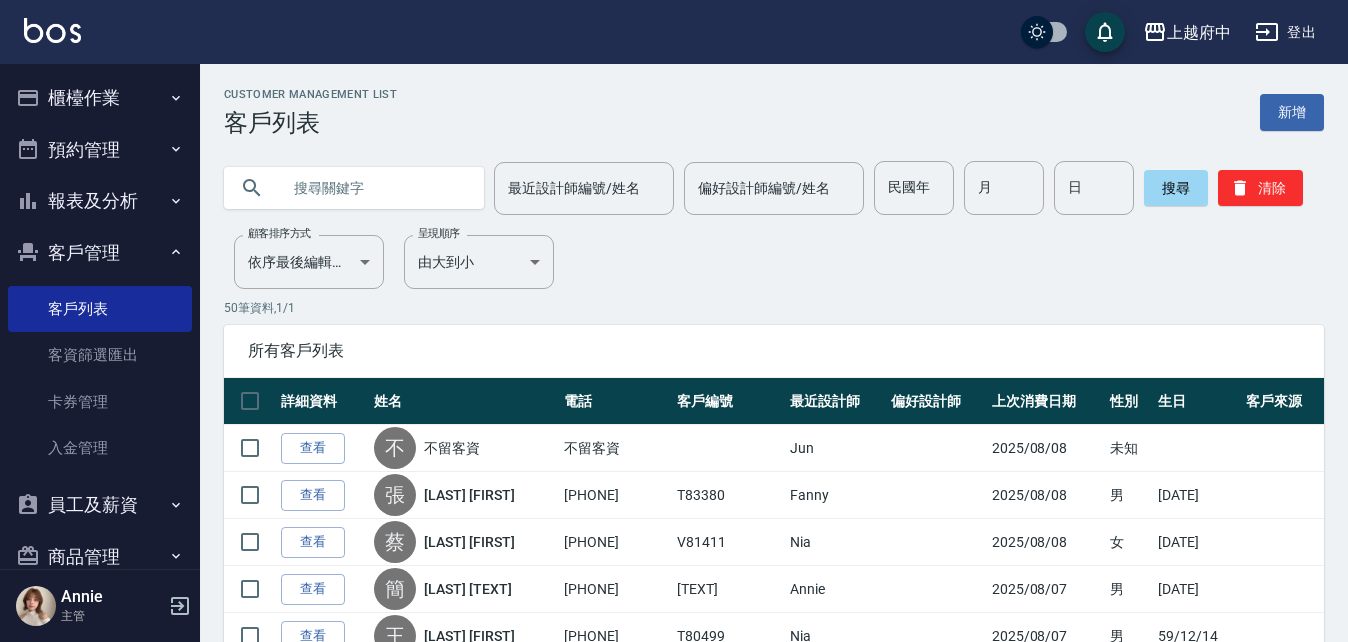 scroll, scrollTop: 0, scrollLeft: 0, axis: both 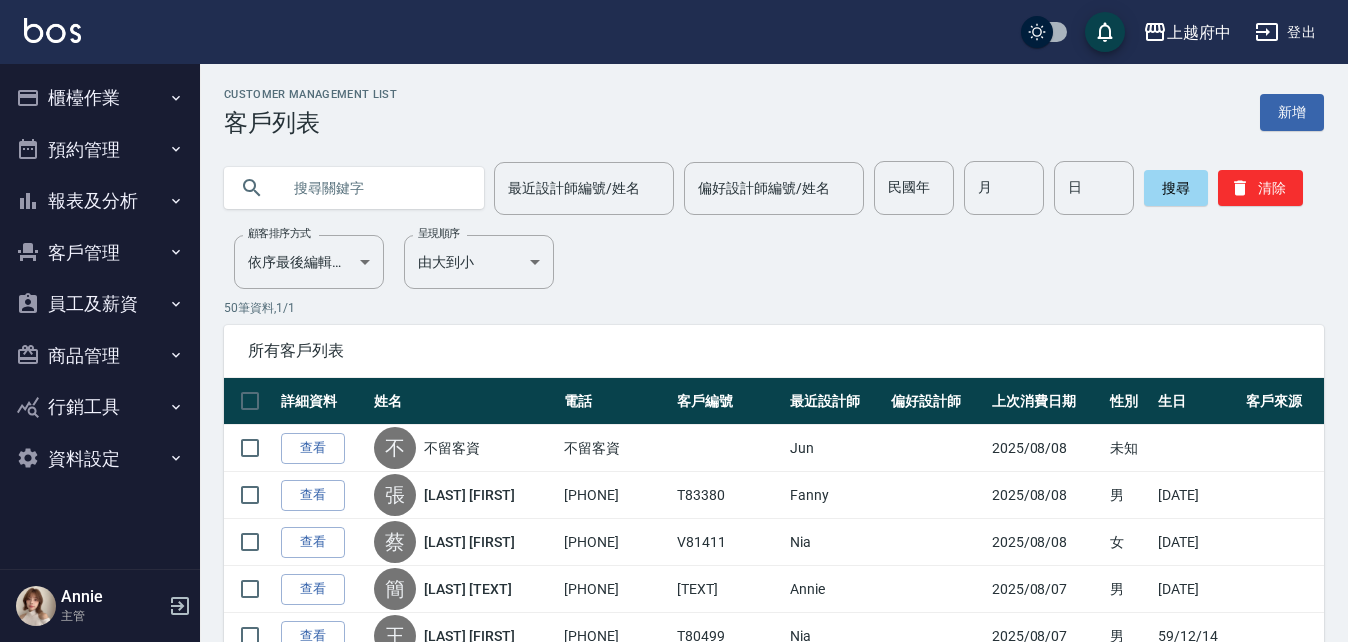 click on "櫃檯作業" at bounding box center (100, 98) 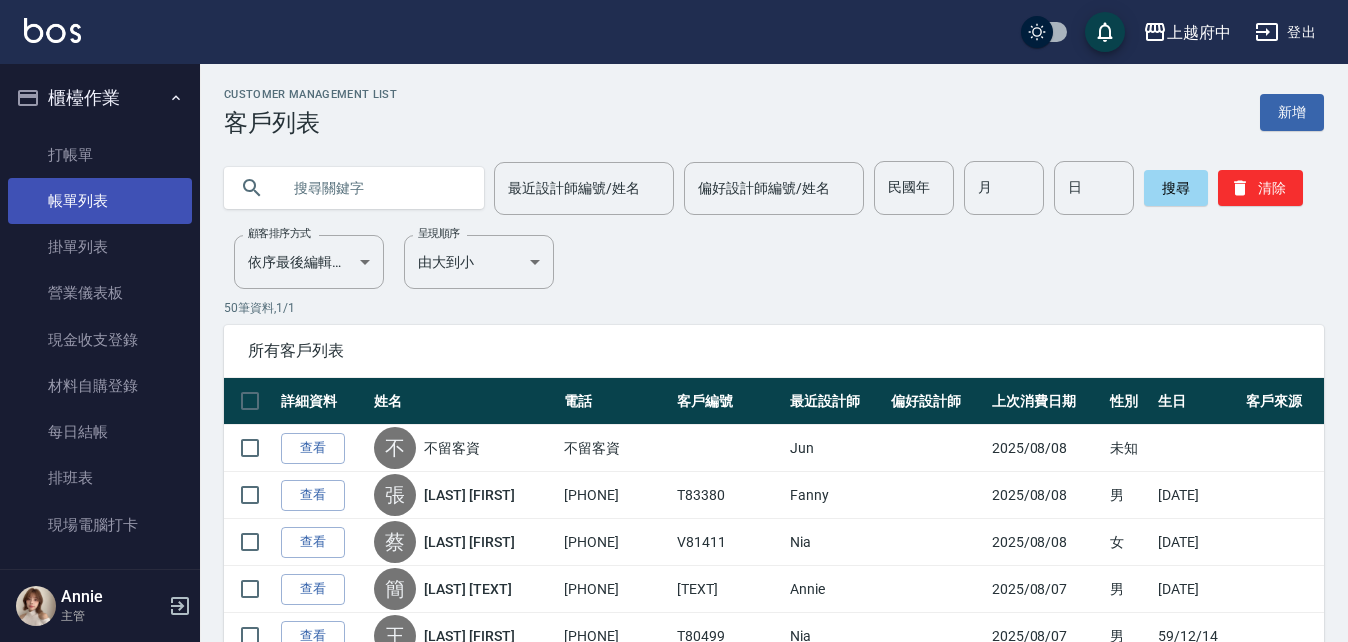 click on "帳單列表" at bounding box center (100, 201) 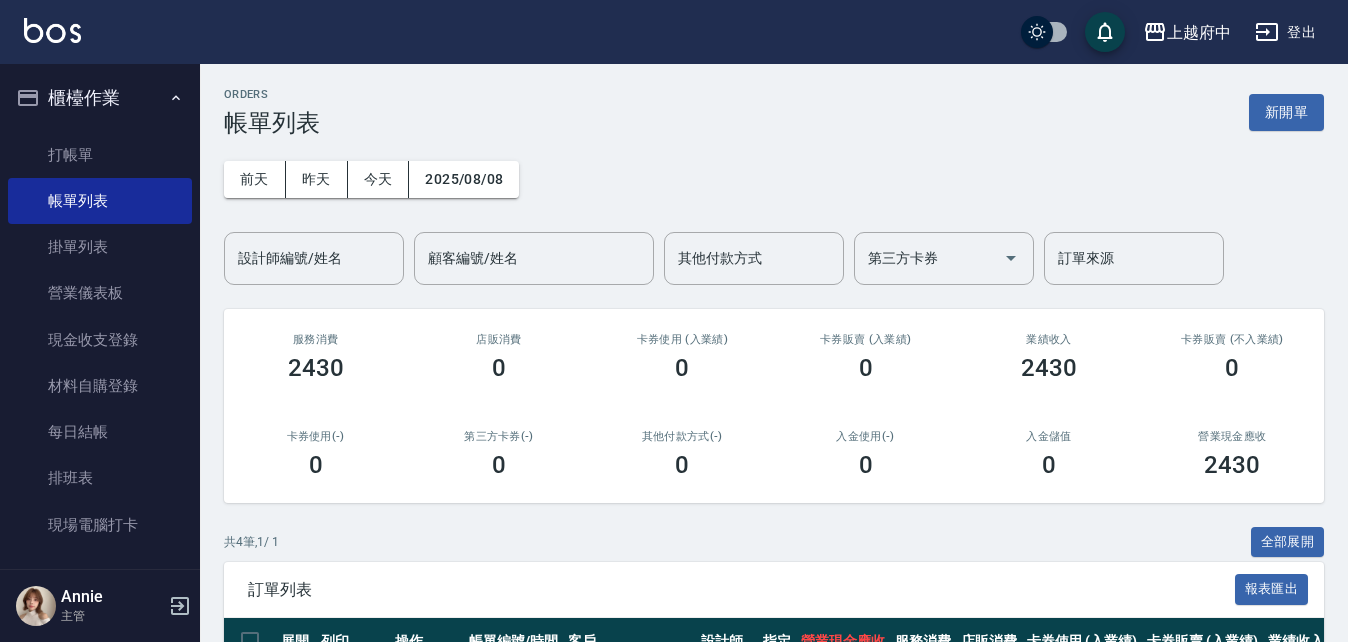 scroll, scrollTop: 308, scrollLeft: 0, axis: vertical 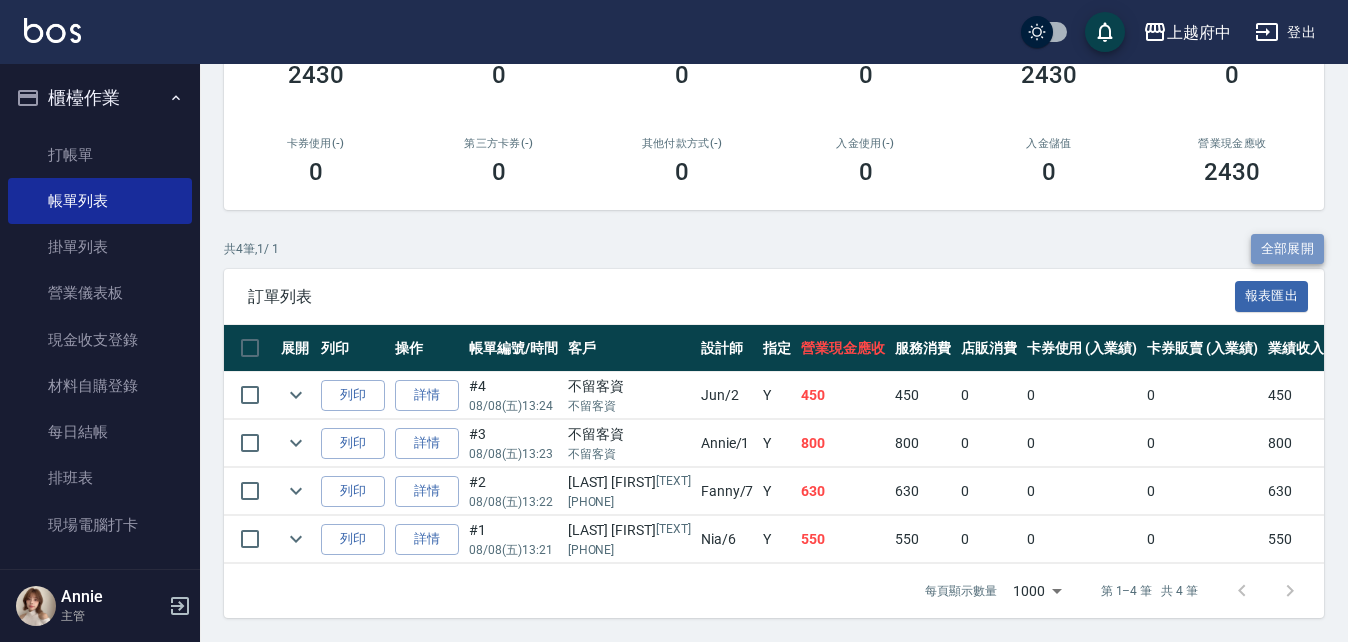 click on "全部展開" at bounding box center (1288, 249) 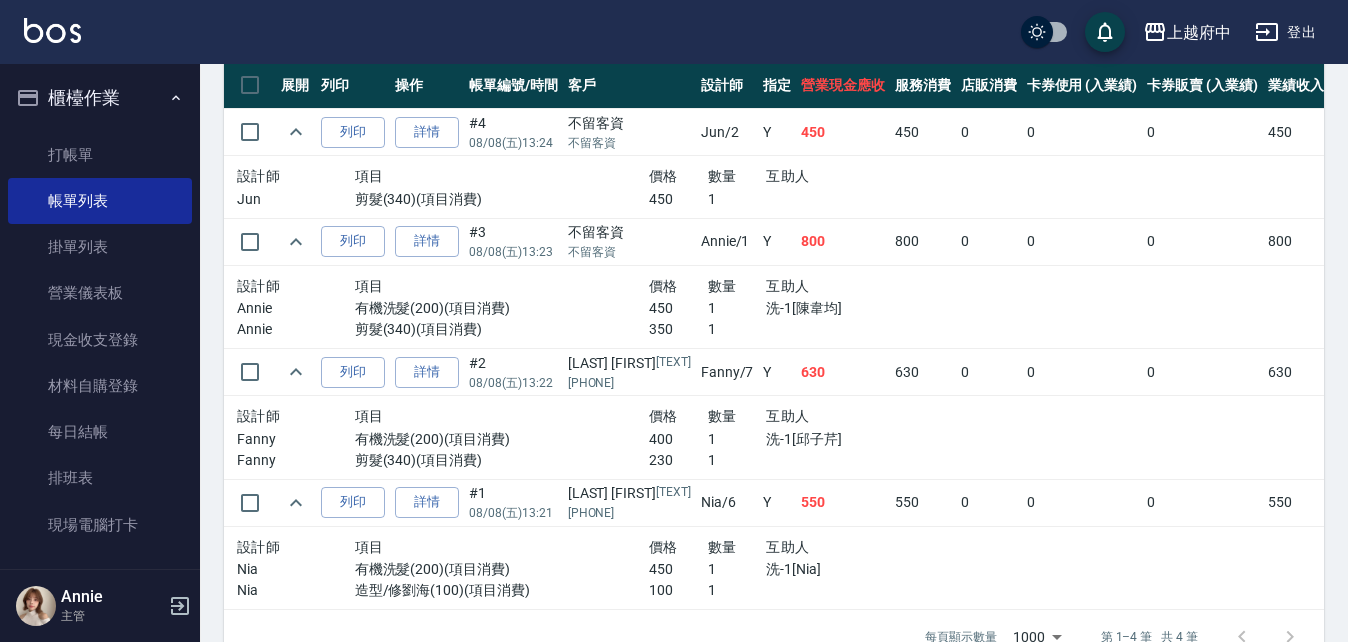 scroll, scrollTop: 508, scrollLeft: 0, axis: vertical 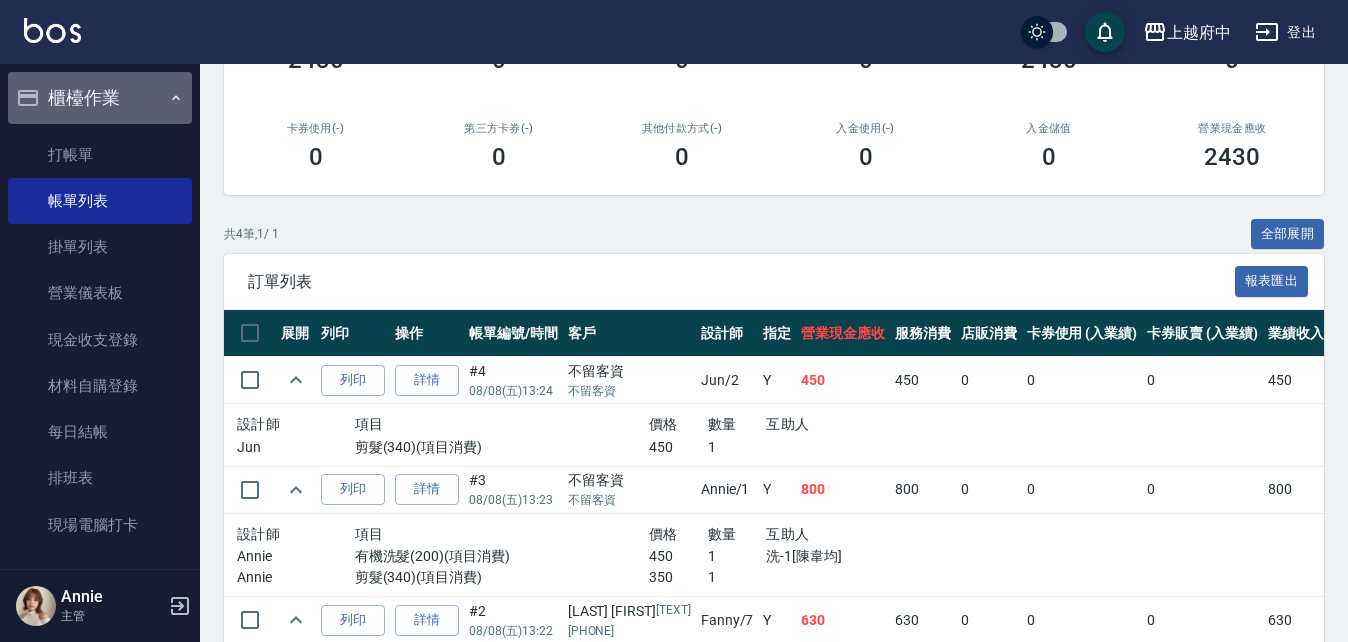 click on "櫃檯作業" at bounding box center [100, 98] 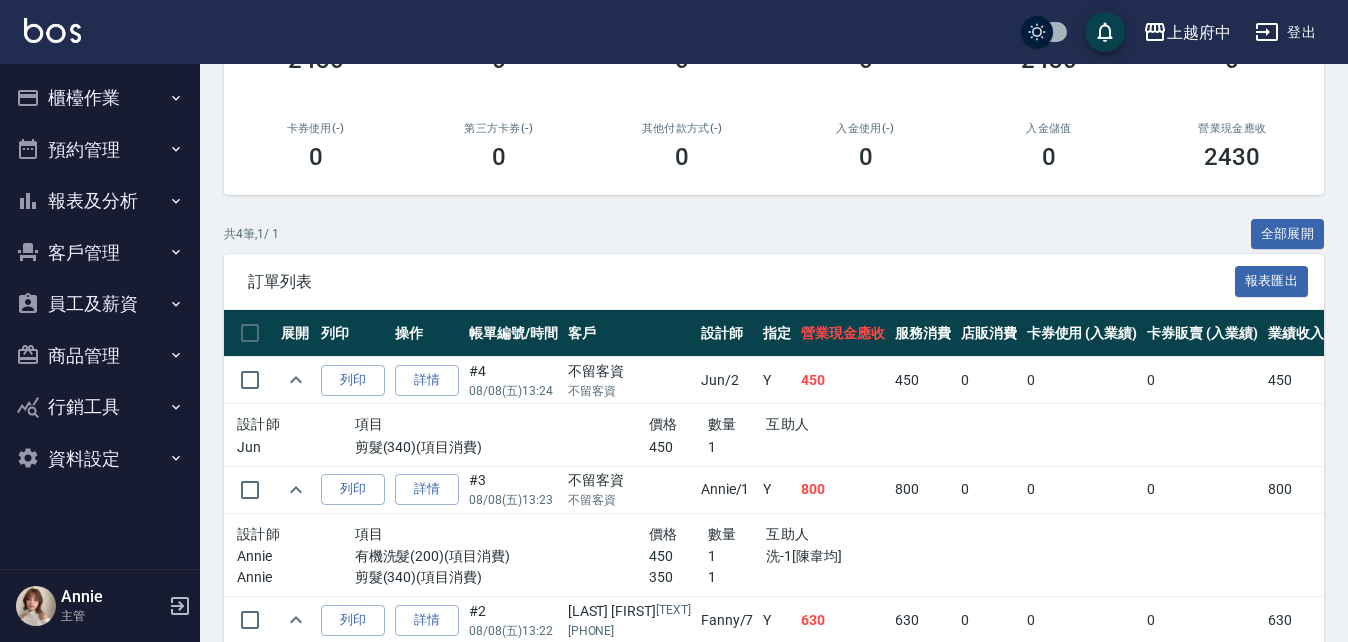 click on "客戶管理" at bounding box center (100, 253) 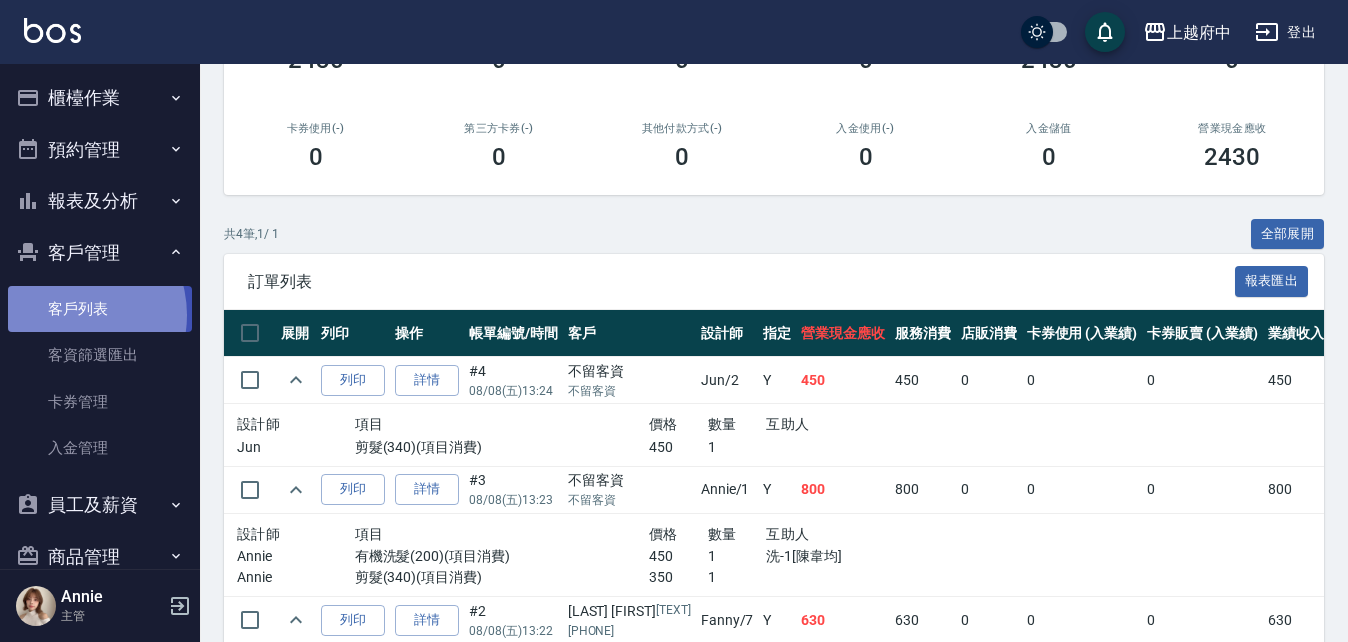 click on "客戶列表" at bounding box center (100, 309) 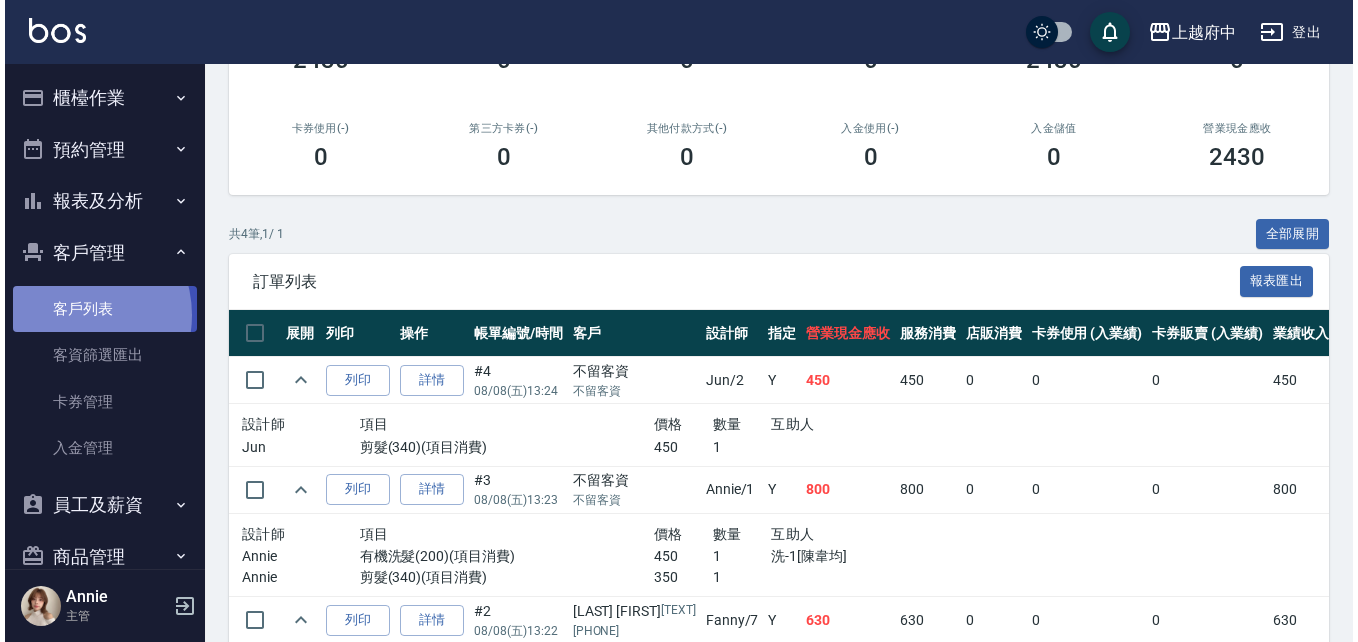 scroll, scrollTop: 0, scrollLeft: 0, axis: both 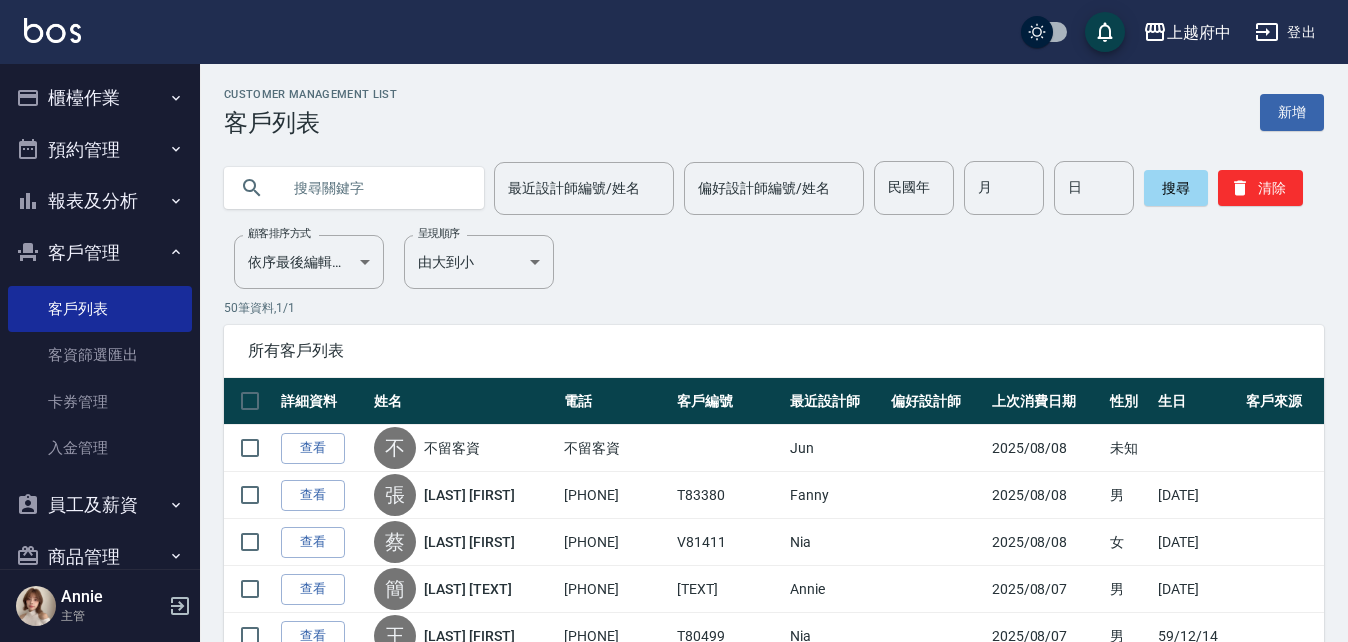 click at bounding box center (374, 188) 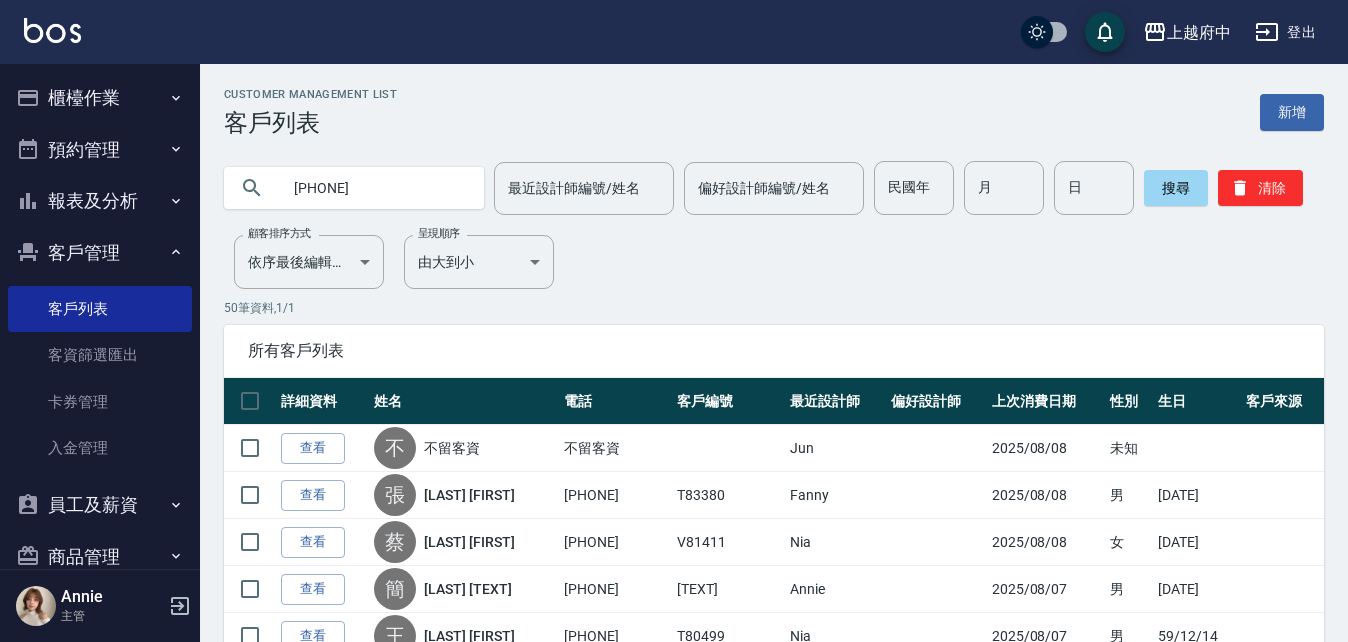 type on "[PHONE]" 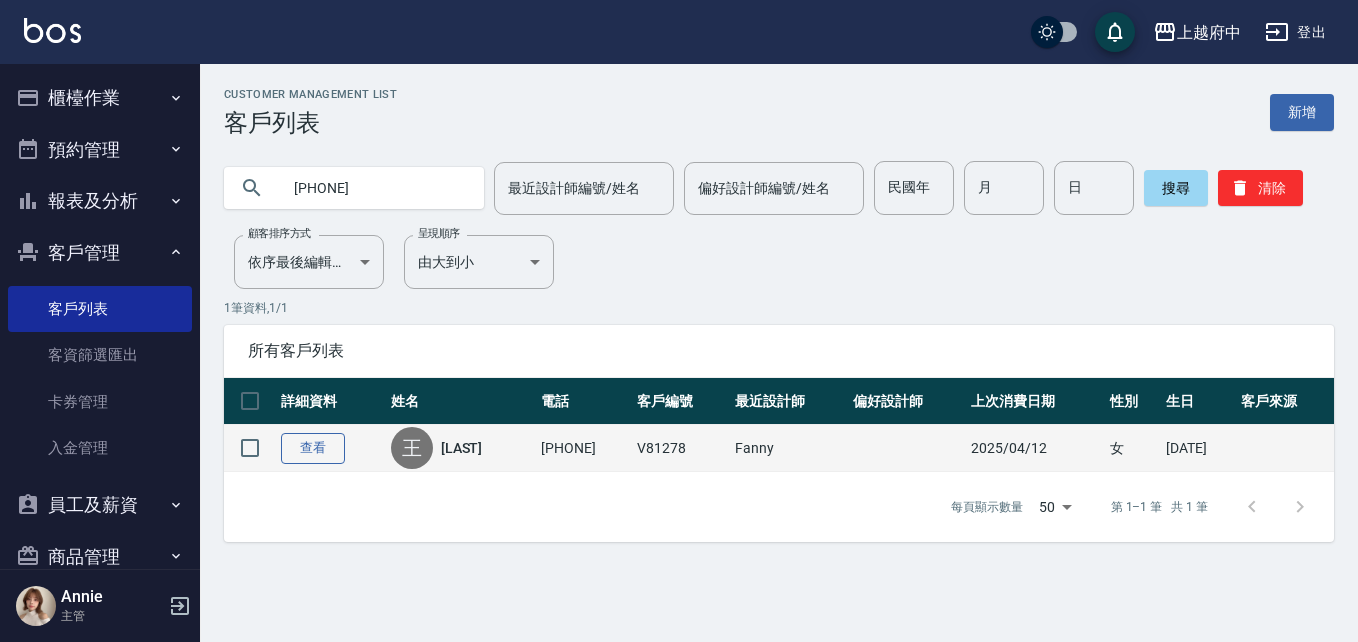 click on "查看" at bounding box center [313, 448] 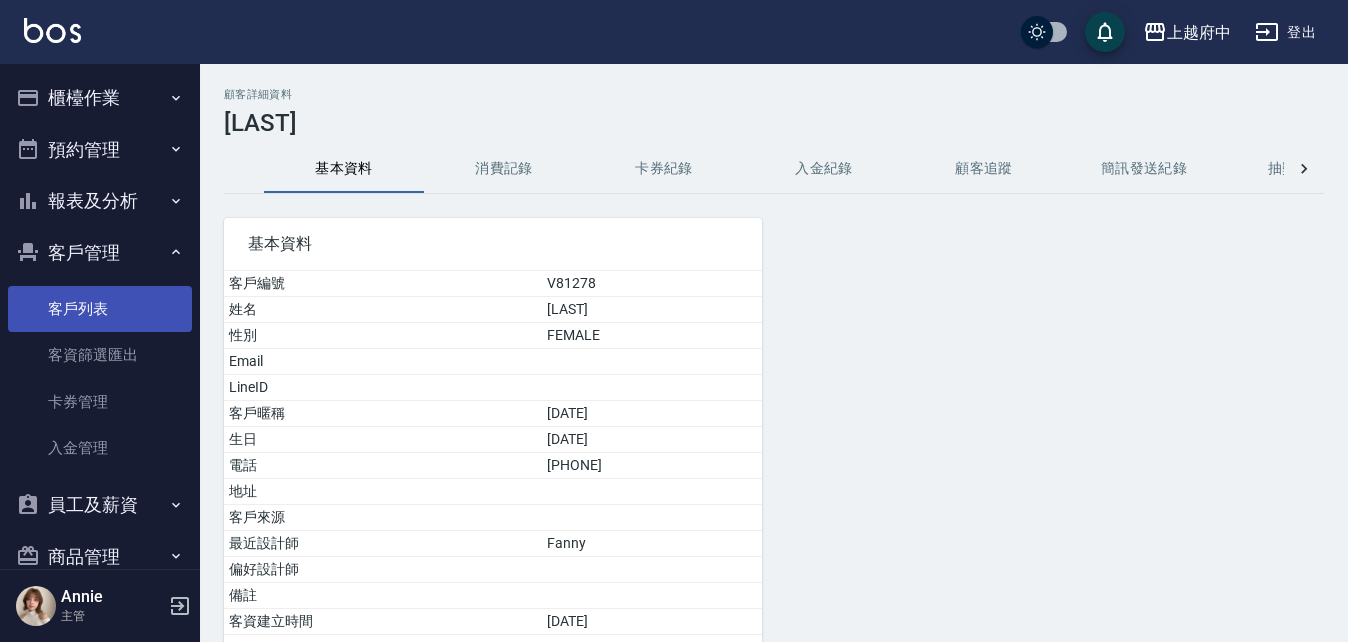 click on "客戶列表" at bounding box center (100, 309) 